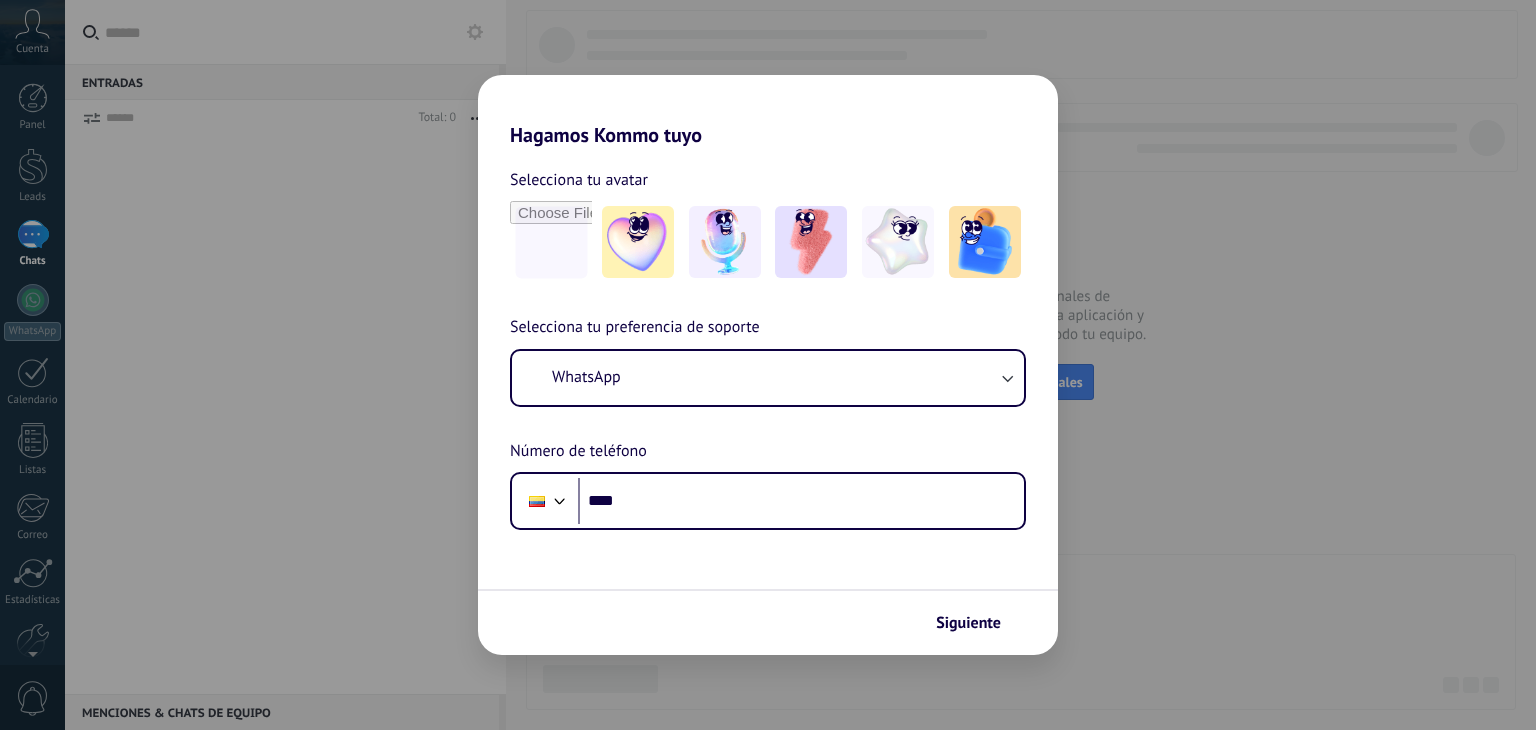 scroll, scrollTop: 0, scrollLeft: 0, axis: both 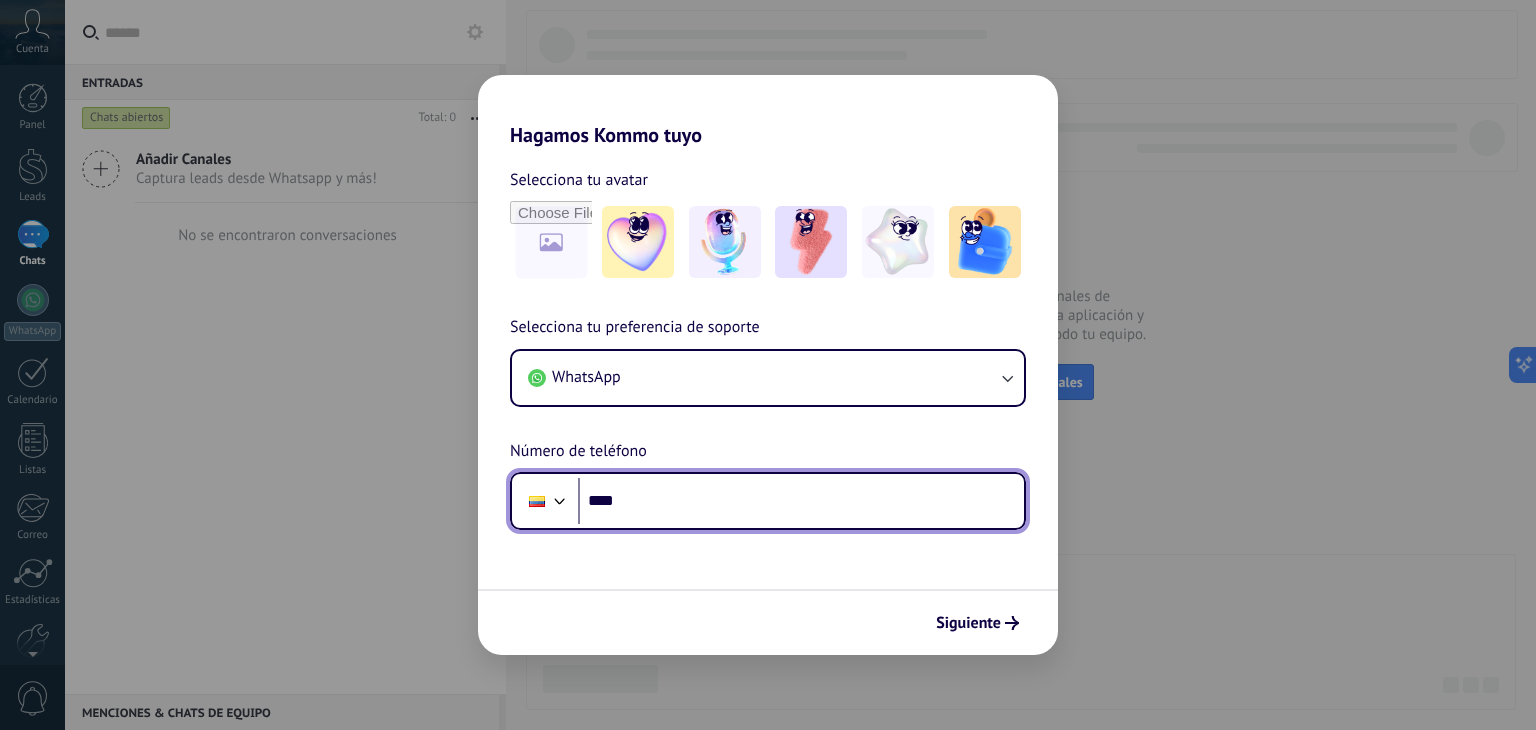 click on "****" at bounding box center (801, 501) 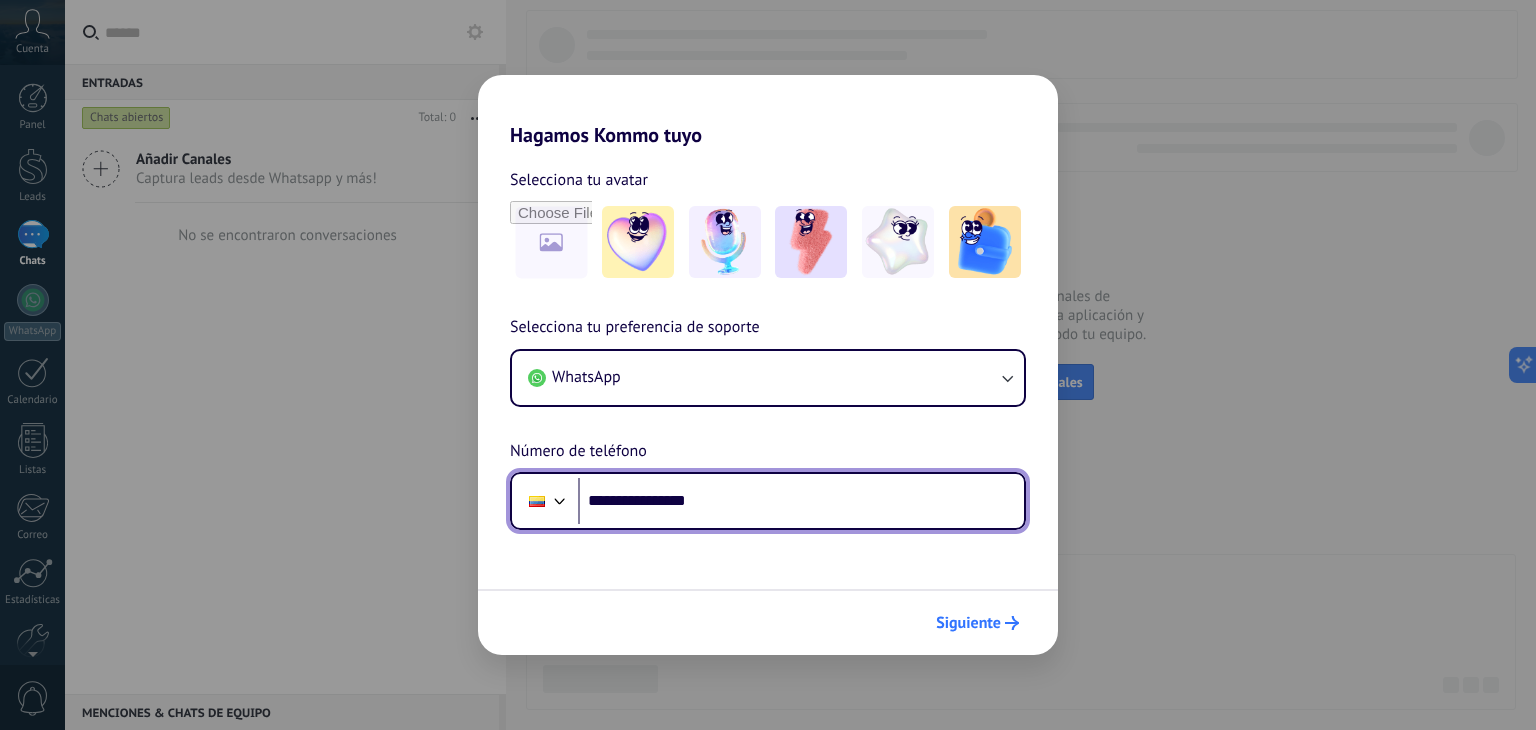 type on "**********" 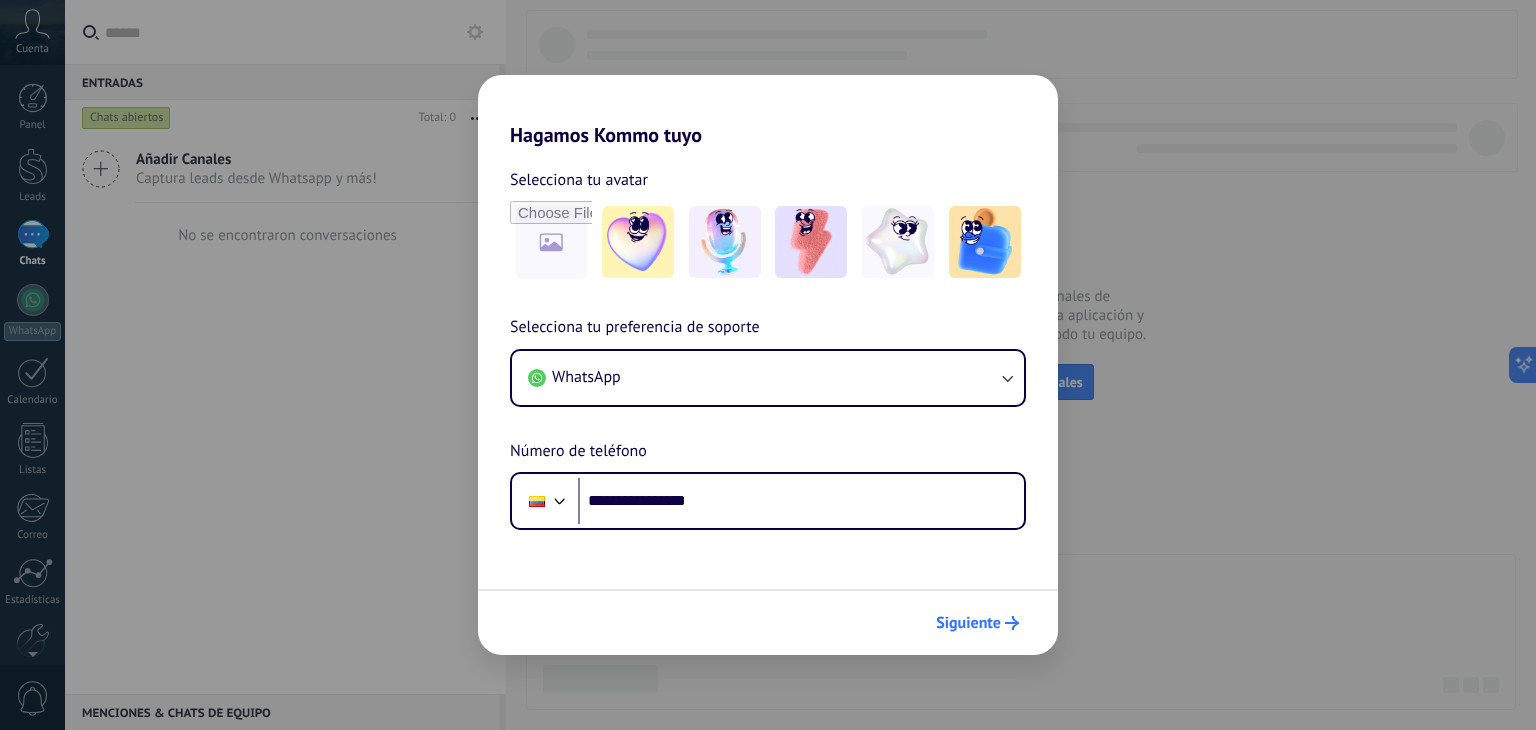 click on "Siguiente" at bounding box center (968, 623) 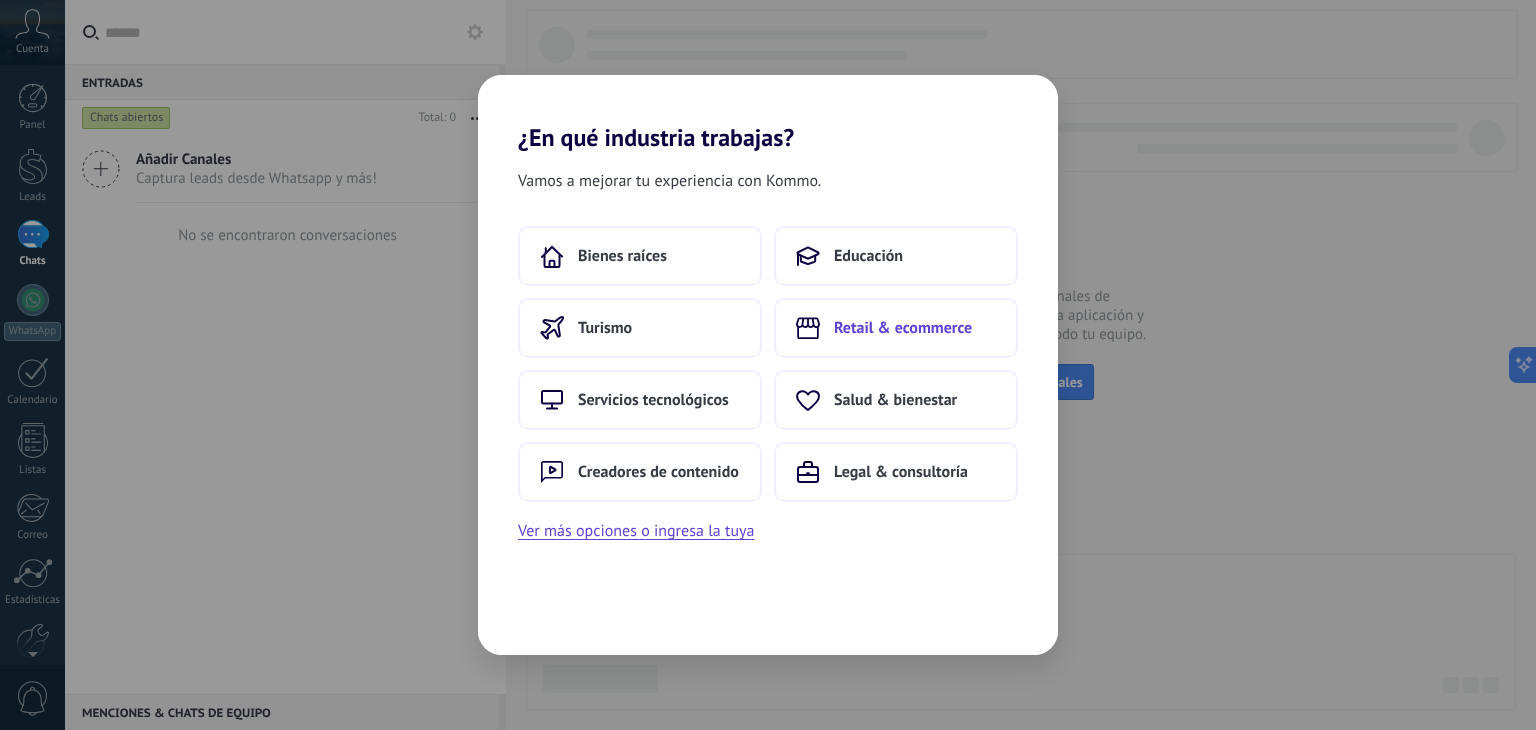 click on "Retail & ecommerce" at bounding box center [896, 328] 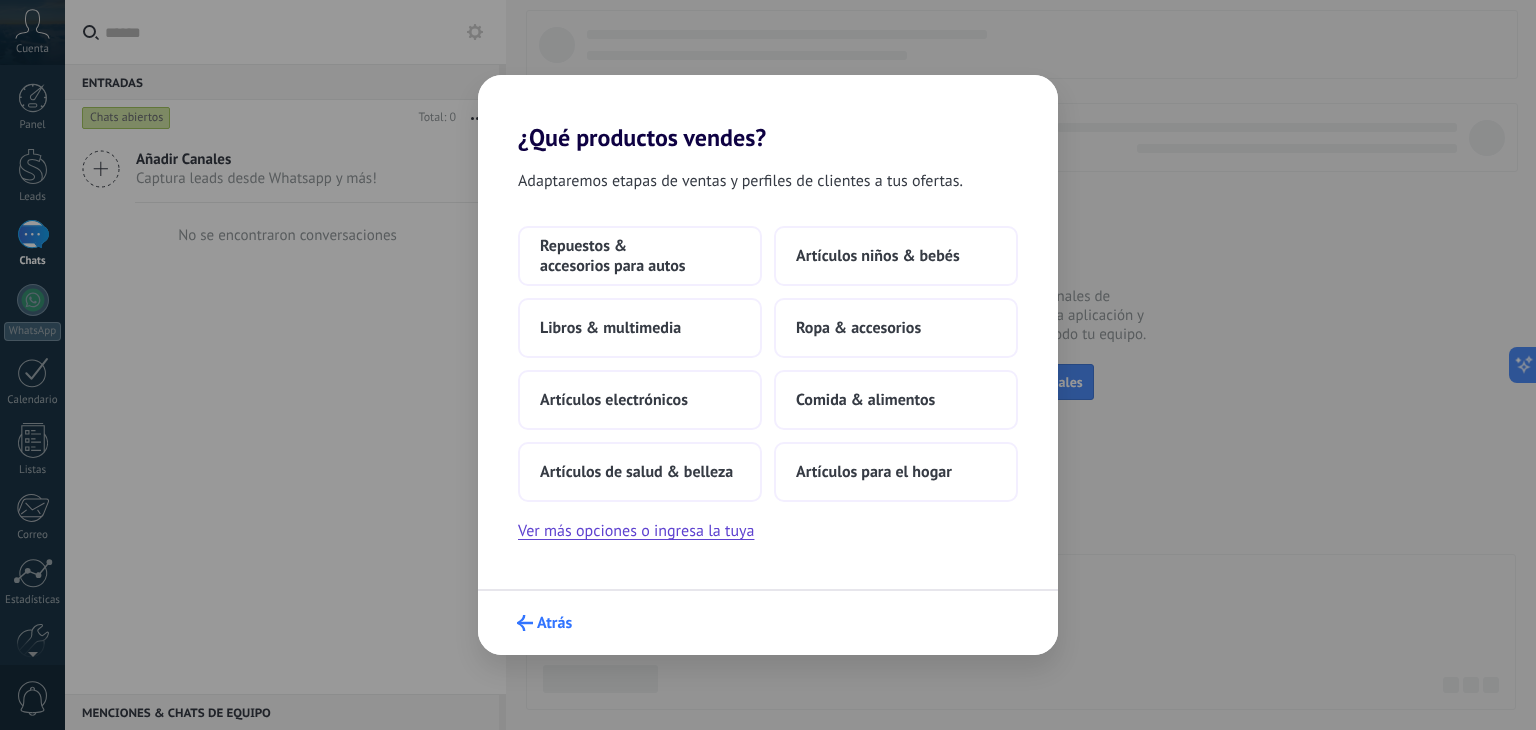 click on "Atrás" at bounding box center (544, 623) 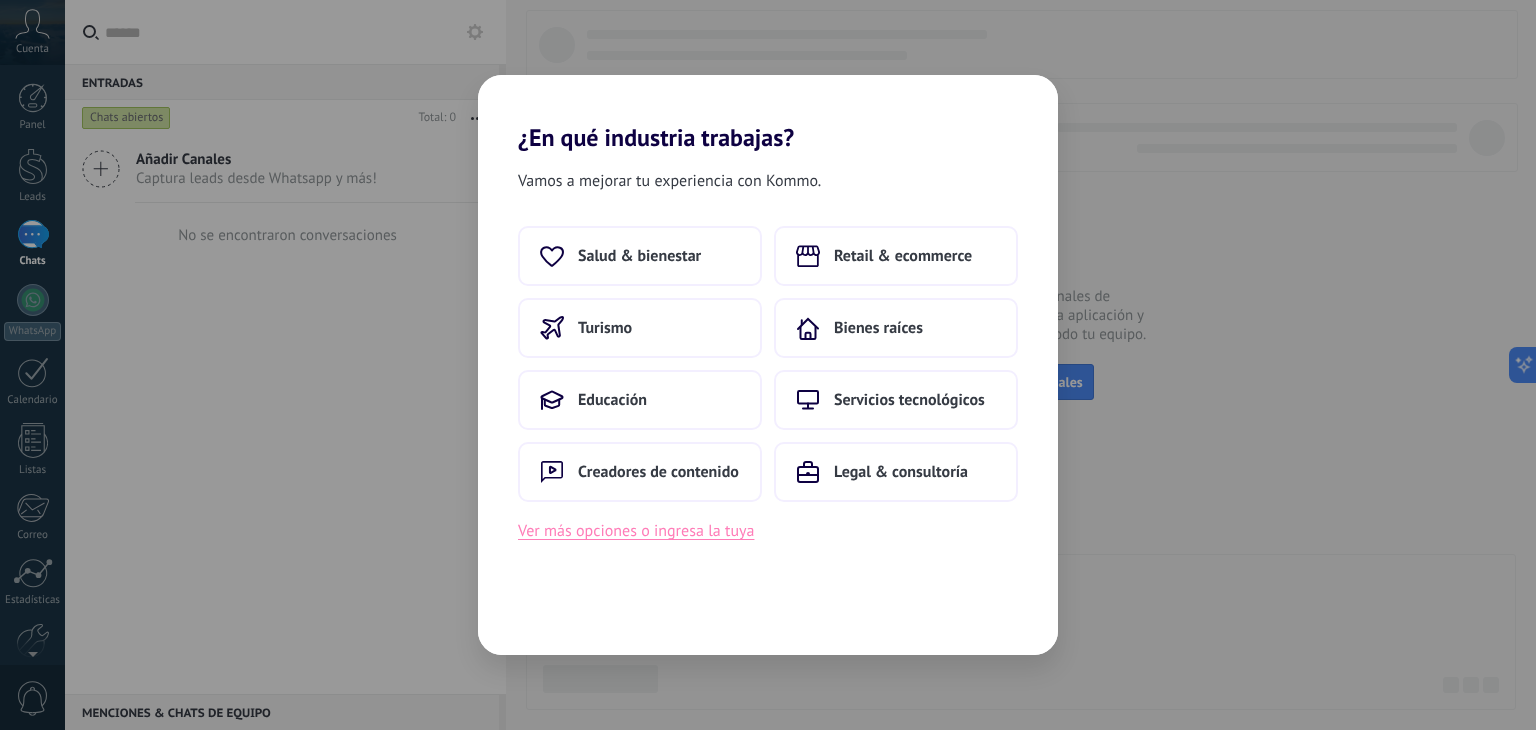 click on "Ver más opciones o ingresa la tuya" at bounding box center [636, 531] 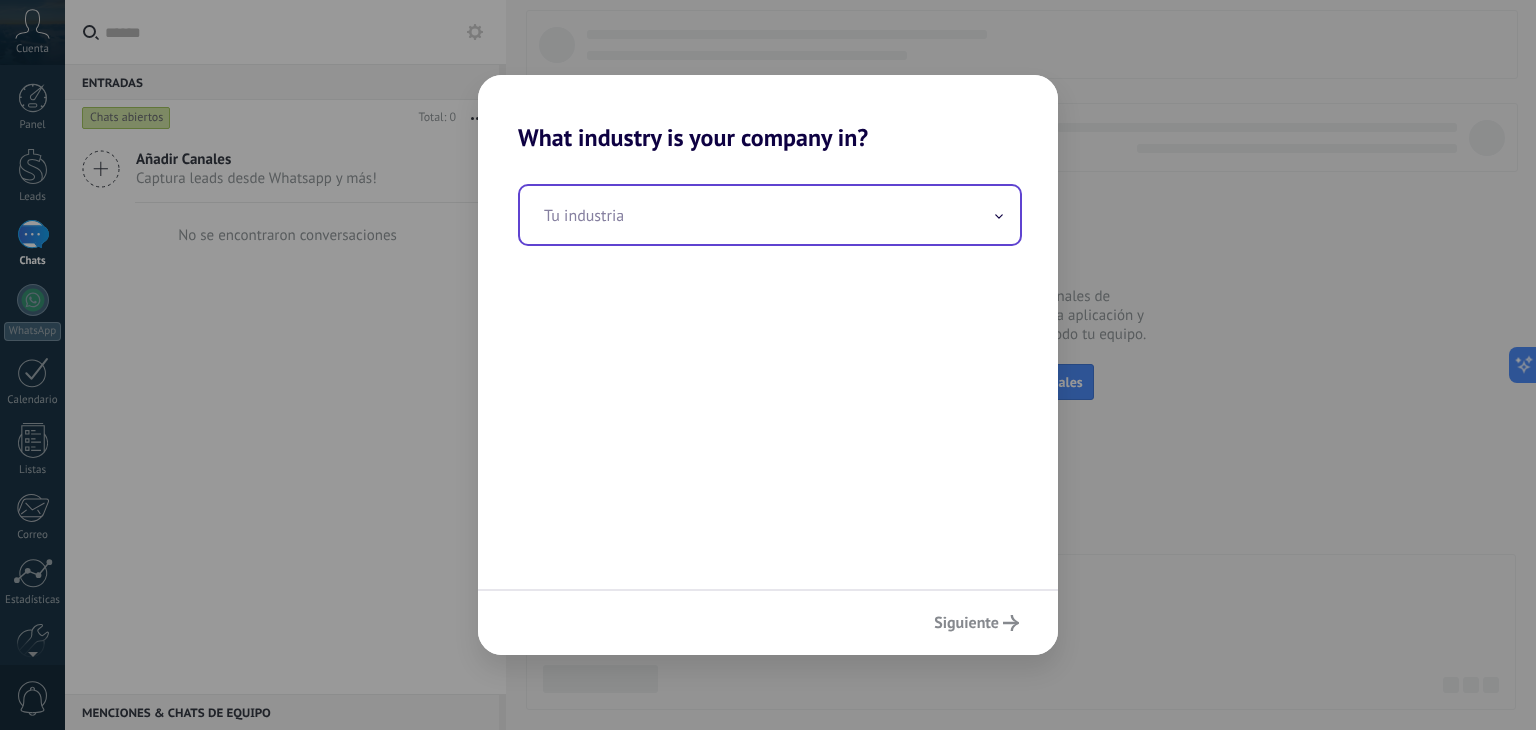 click at bounding box center (770, 215) 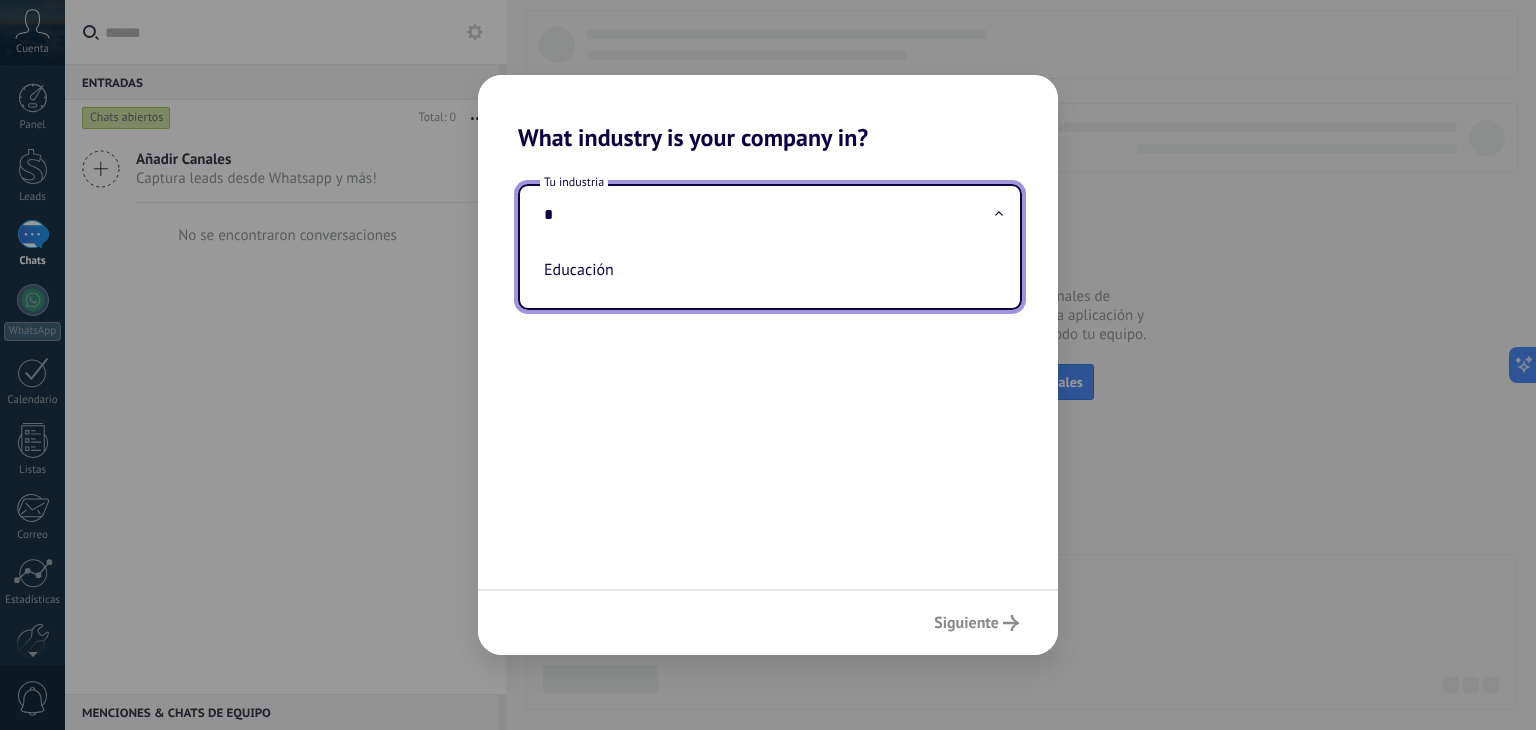 scroll, scrollTop: 0, scrollLeft: 0, axis: both 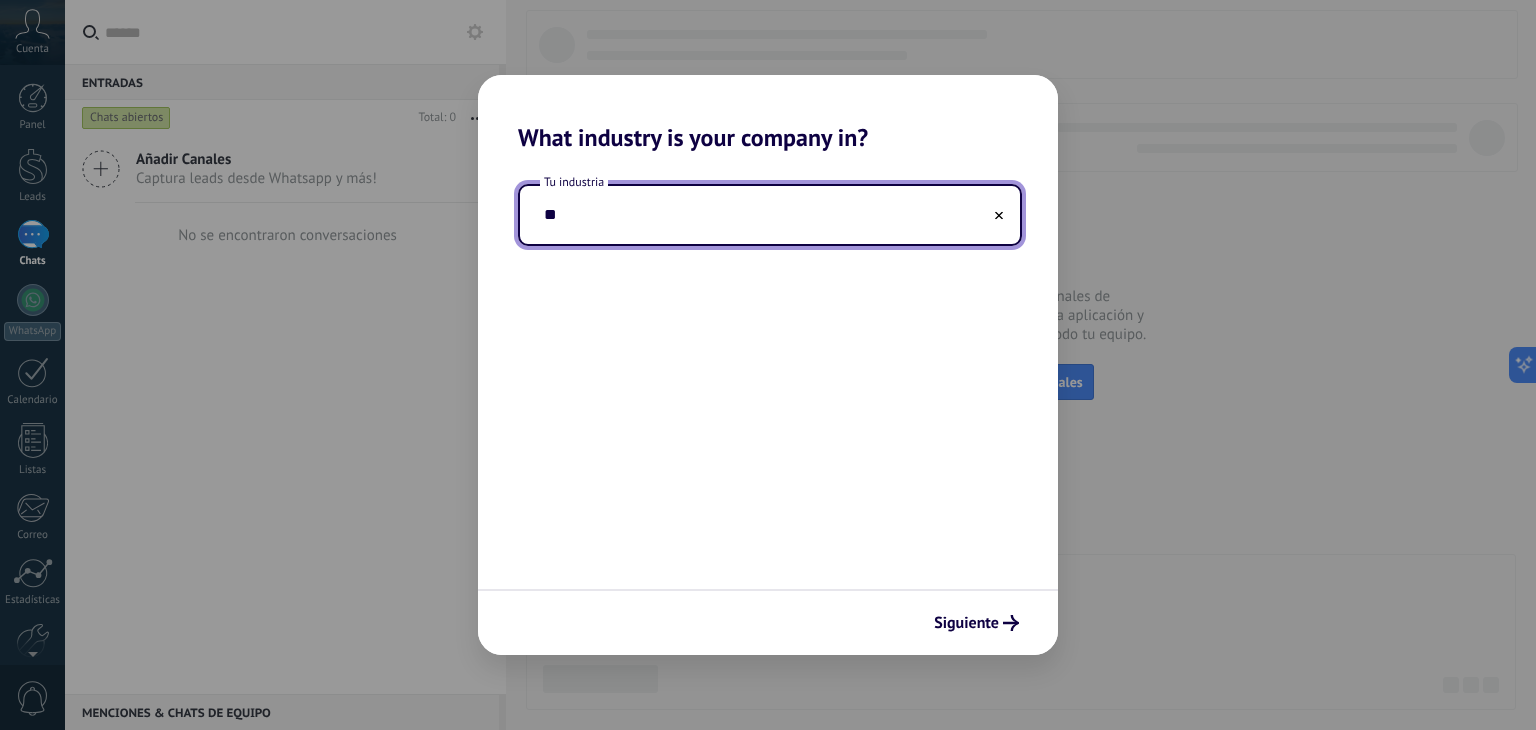type on "*" 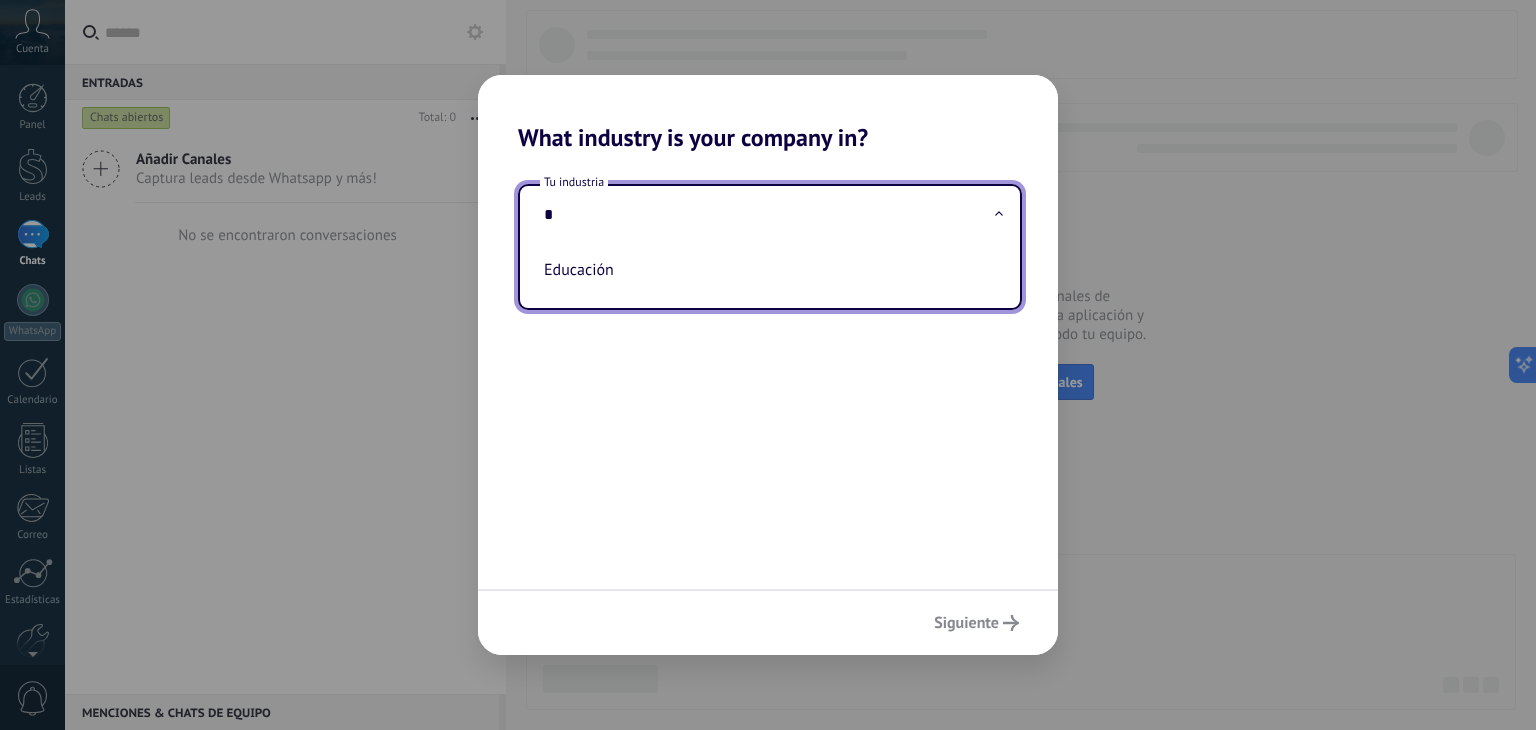 scroll, scrollTop: 0, scrollLeft: 0, axis: both 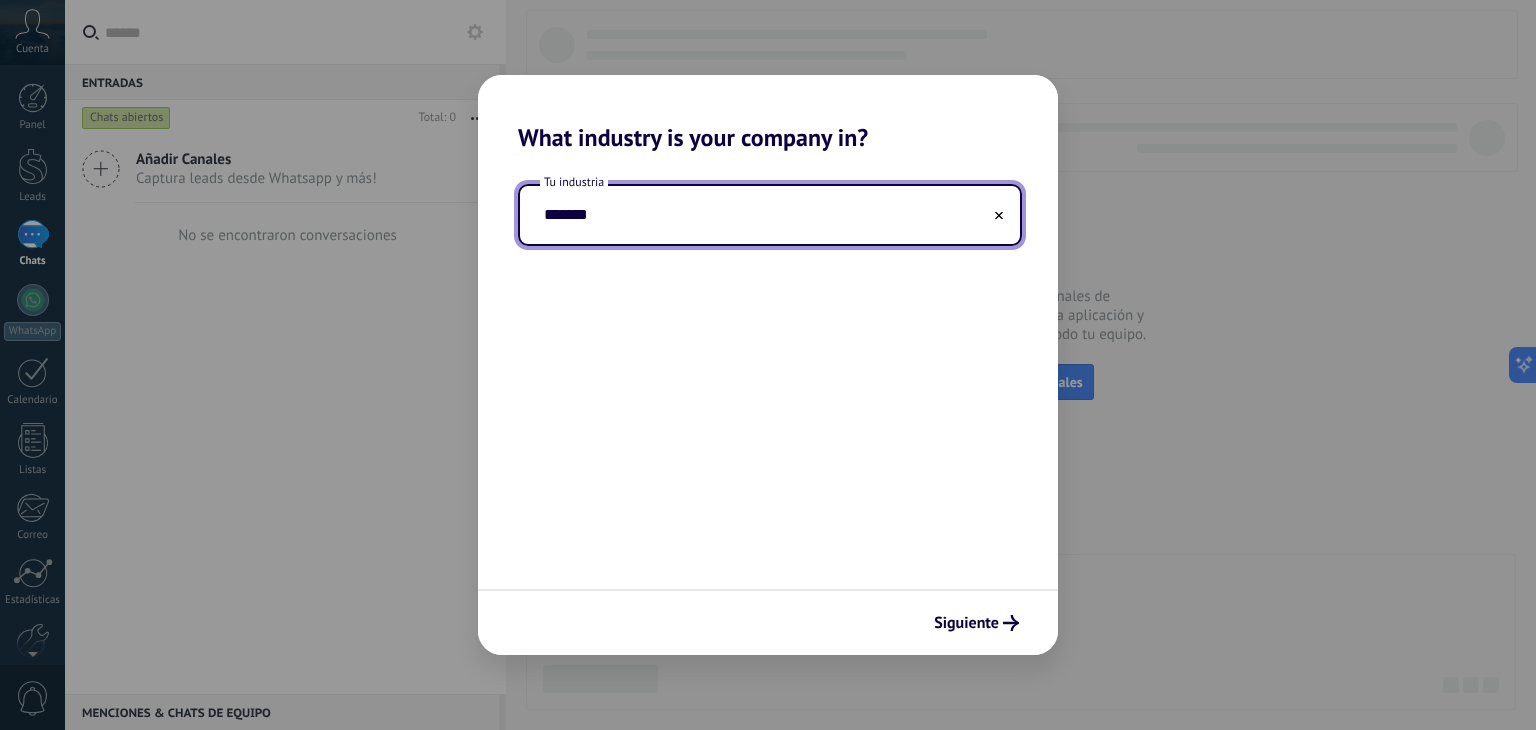 drag, startPoint x: 552, startPoint y: 212, endPoint x: 533, endPoint y: 212, distance: 19 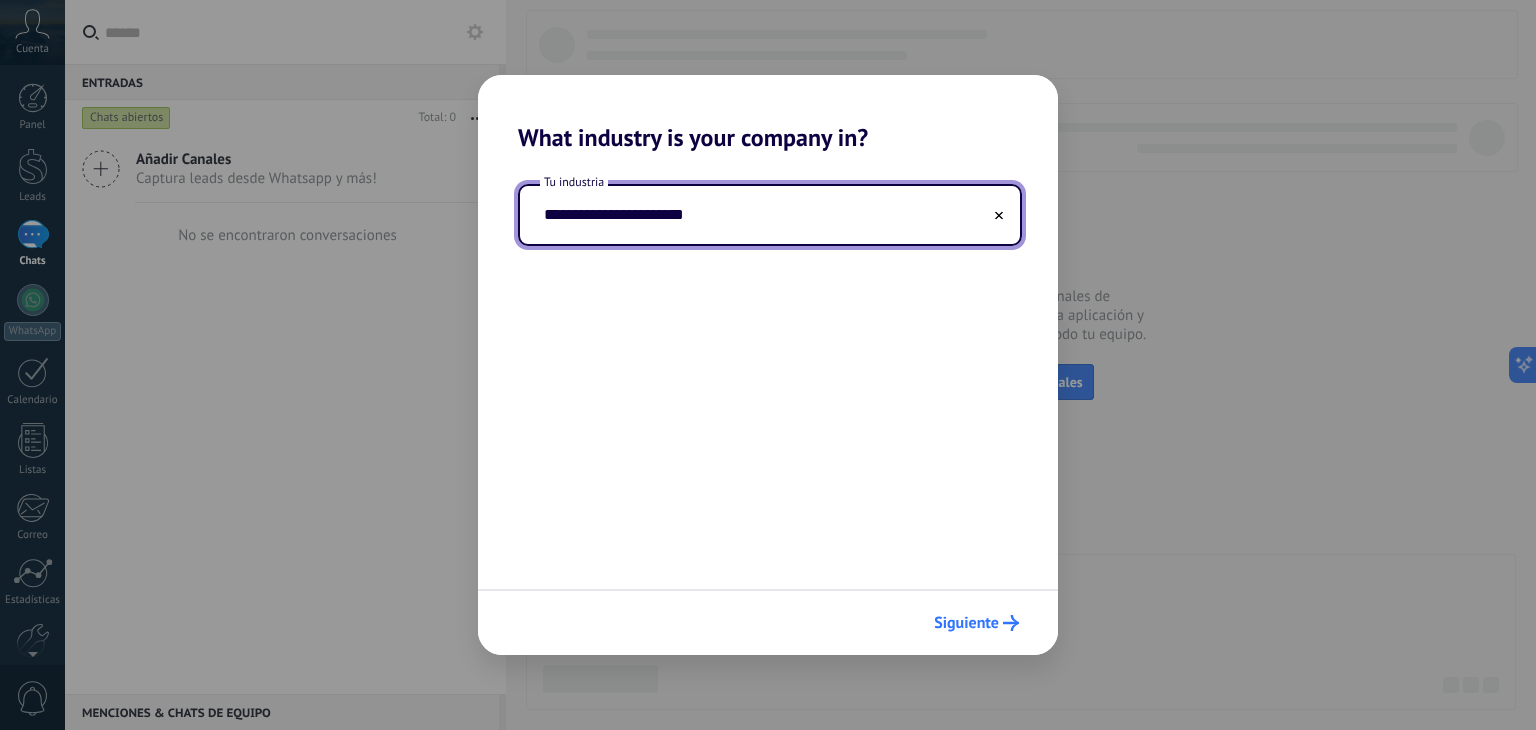 type on "**********" 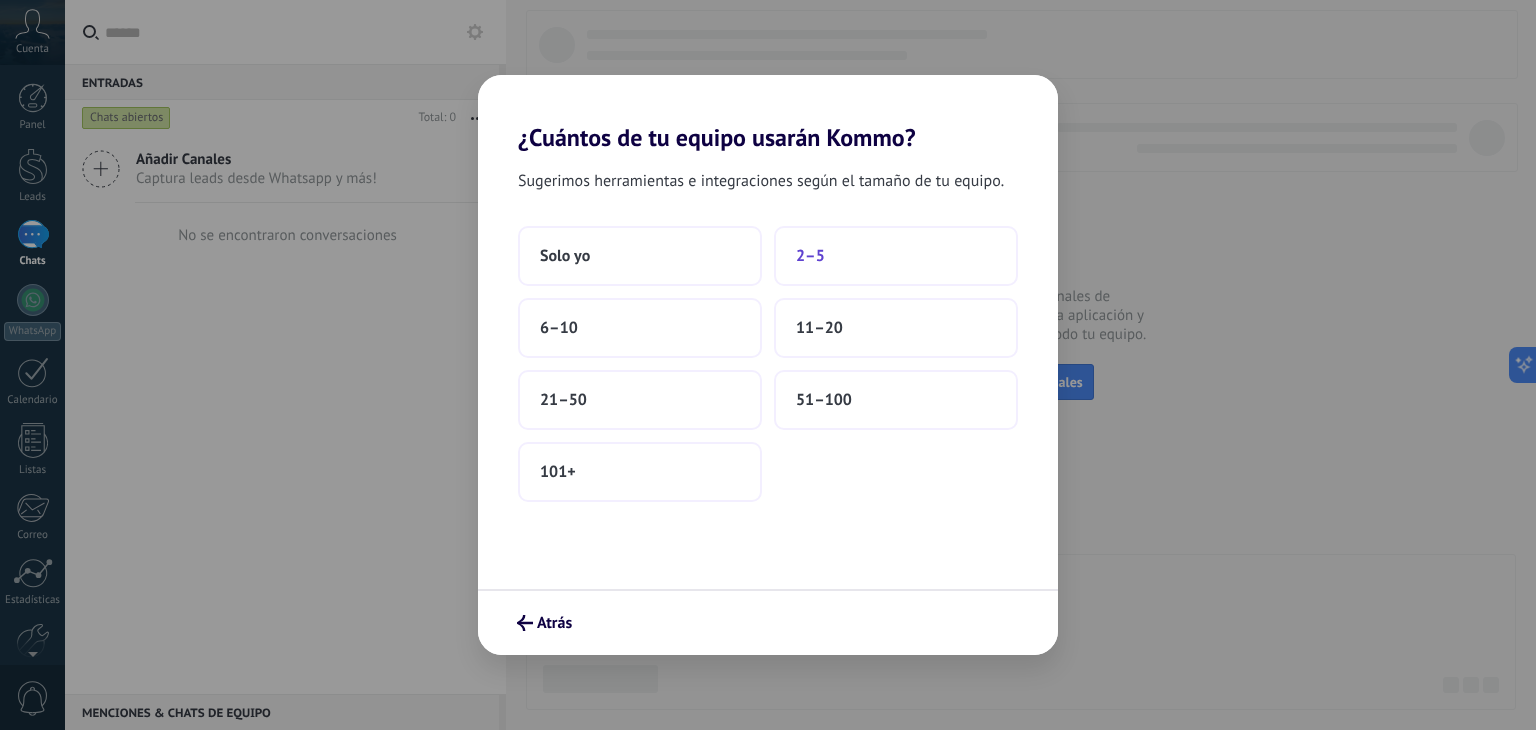 click on "2–5" at bounding box center (896, 256) 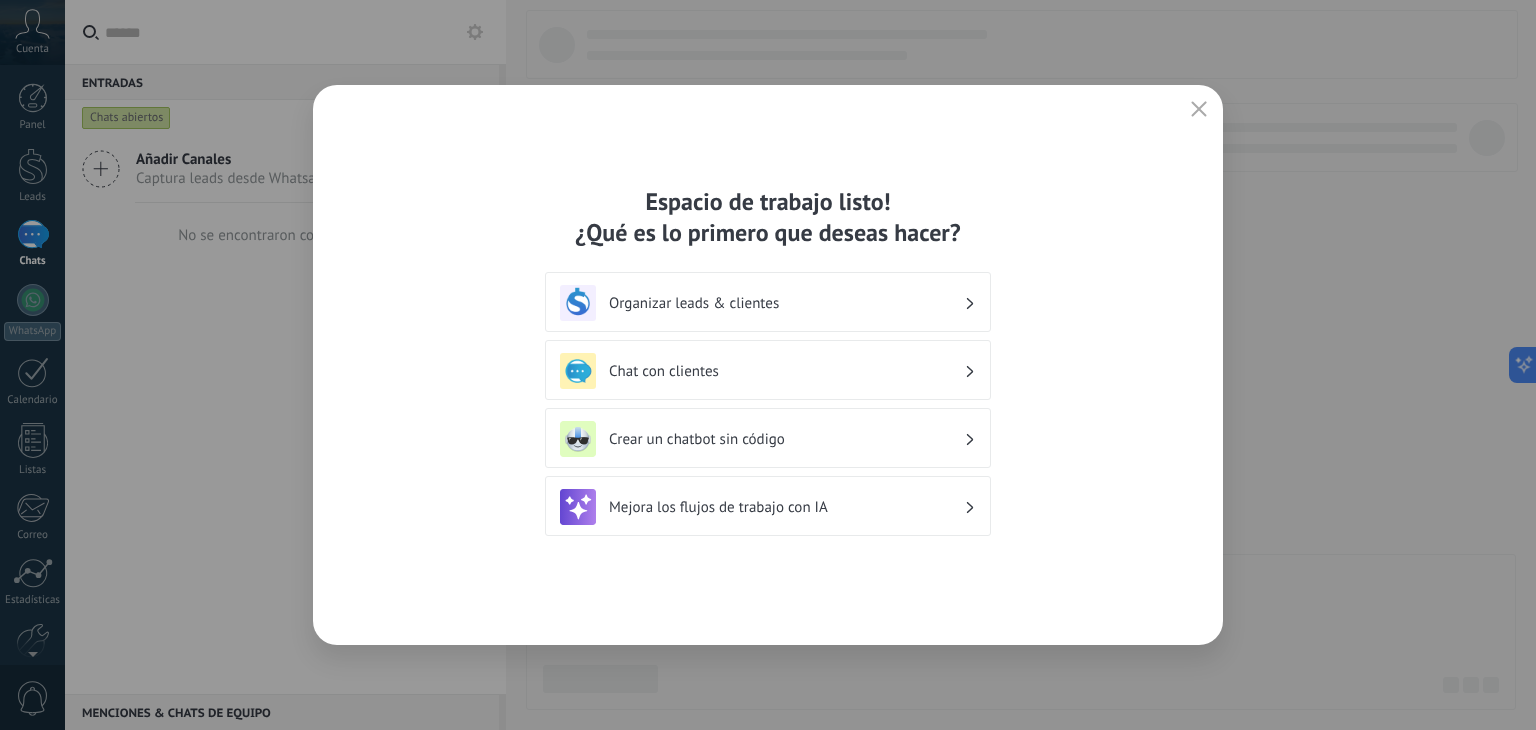 click 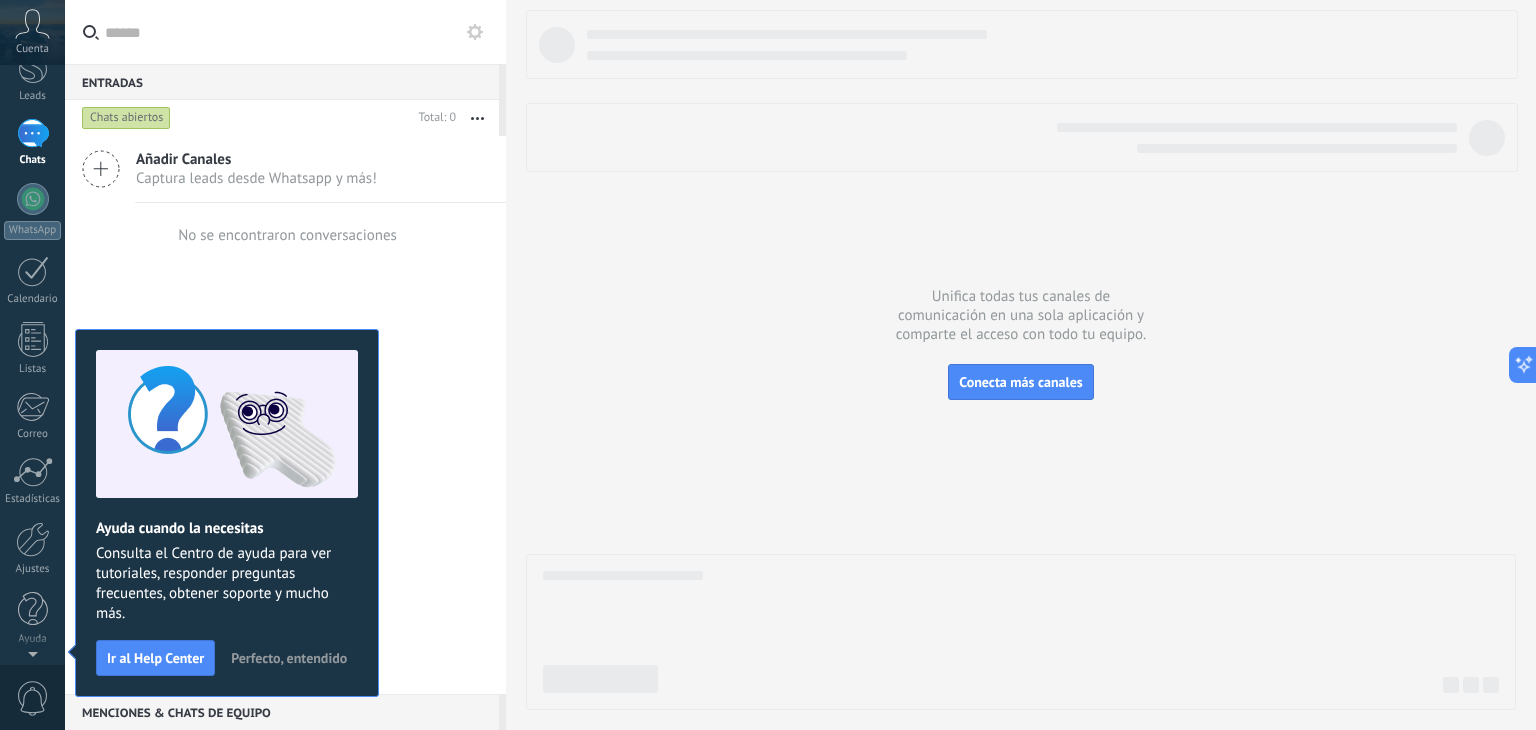 scroll, scrollTop: 0, scrollLeft: 0, axis: both 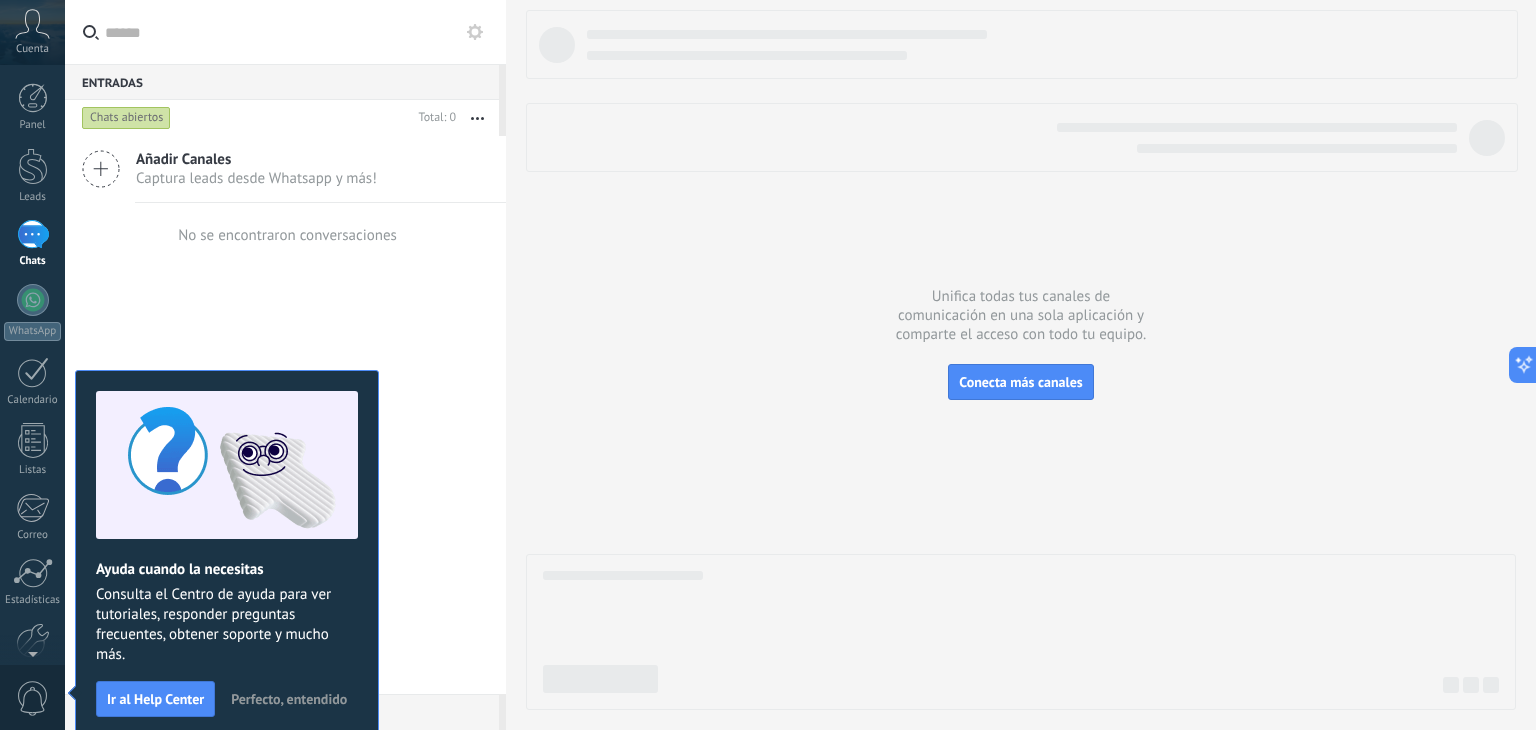 click 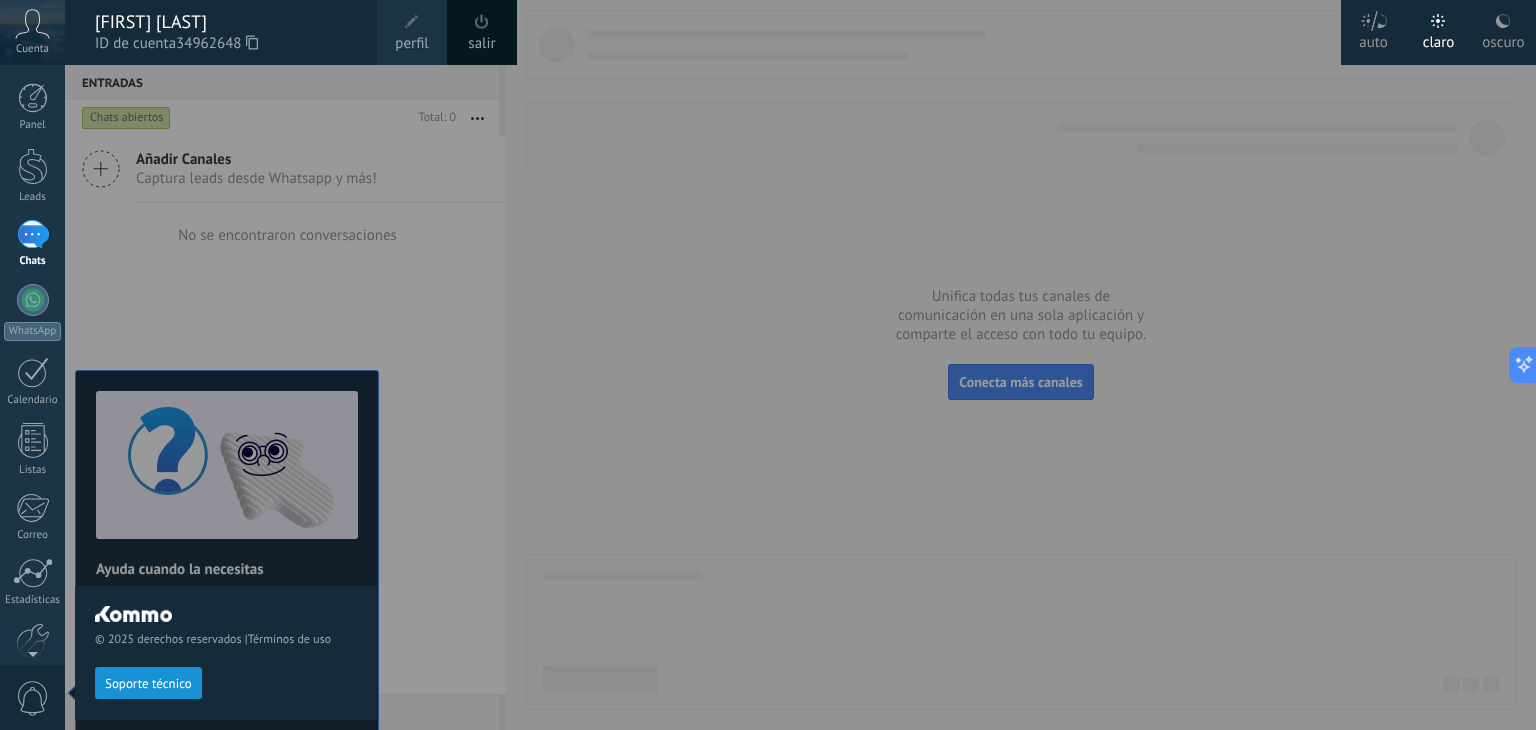 click at bounding box center (833, 365) 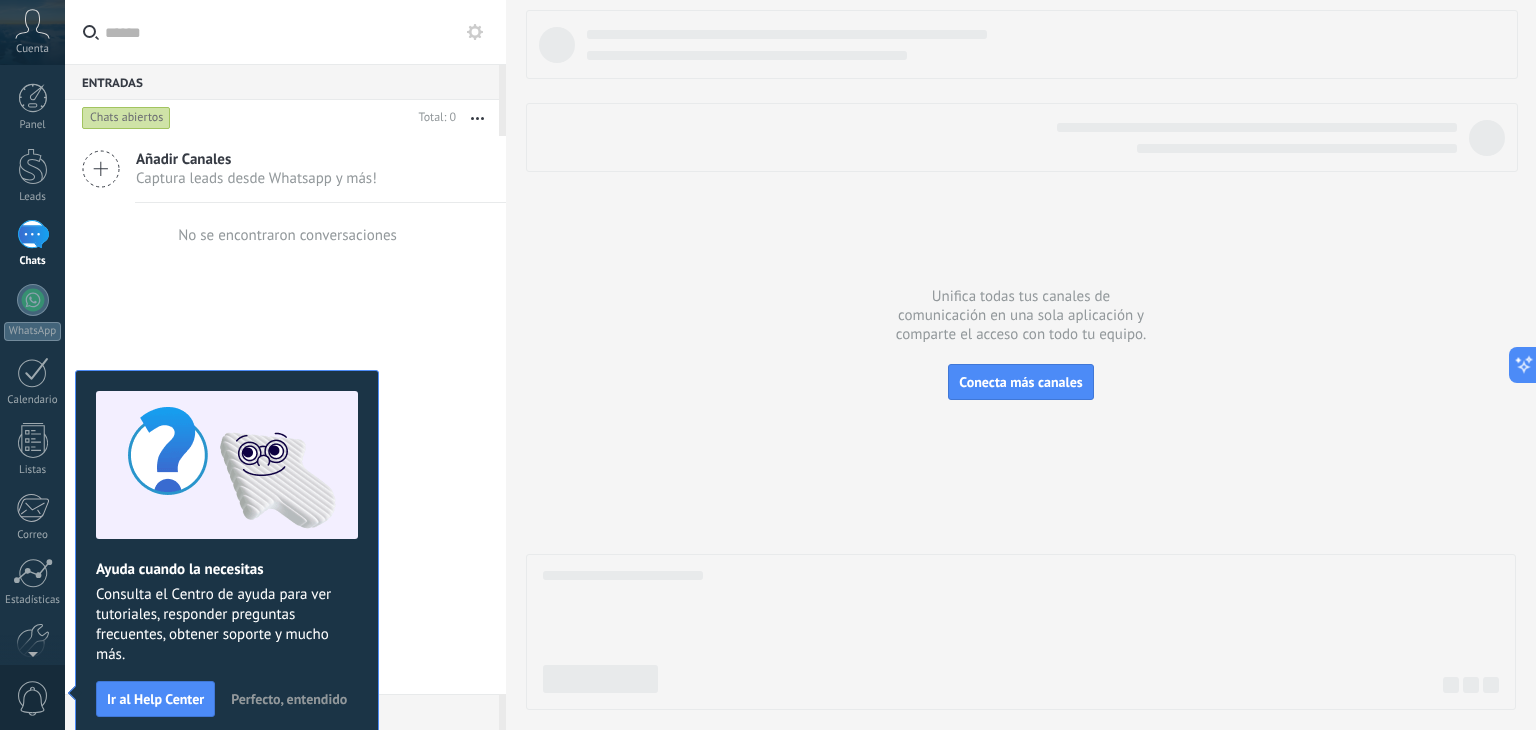 scroll, scrollTop: 0, scrollLeft: 0, axis: both 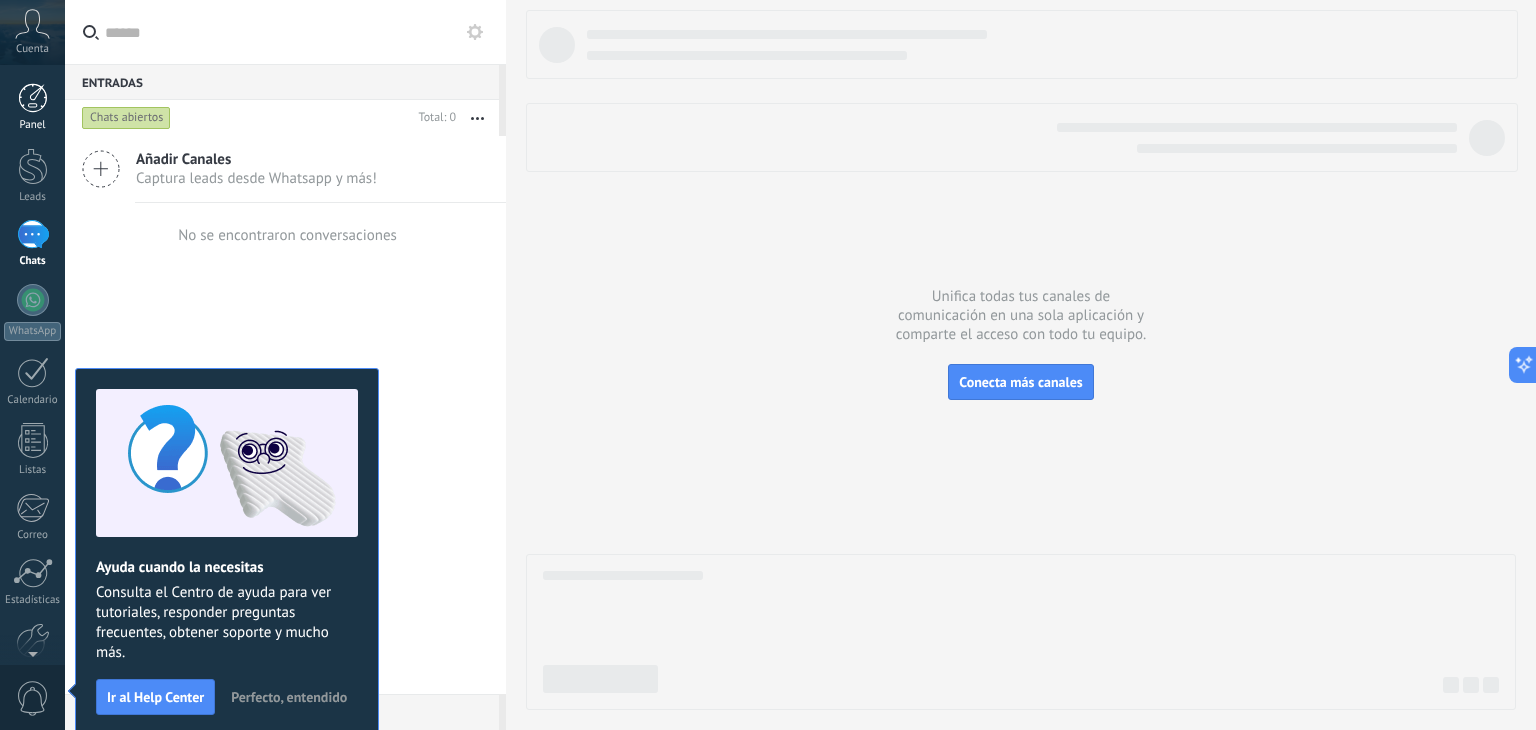 click on "Panel" at bounding box center [32, 107] 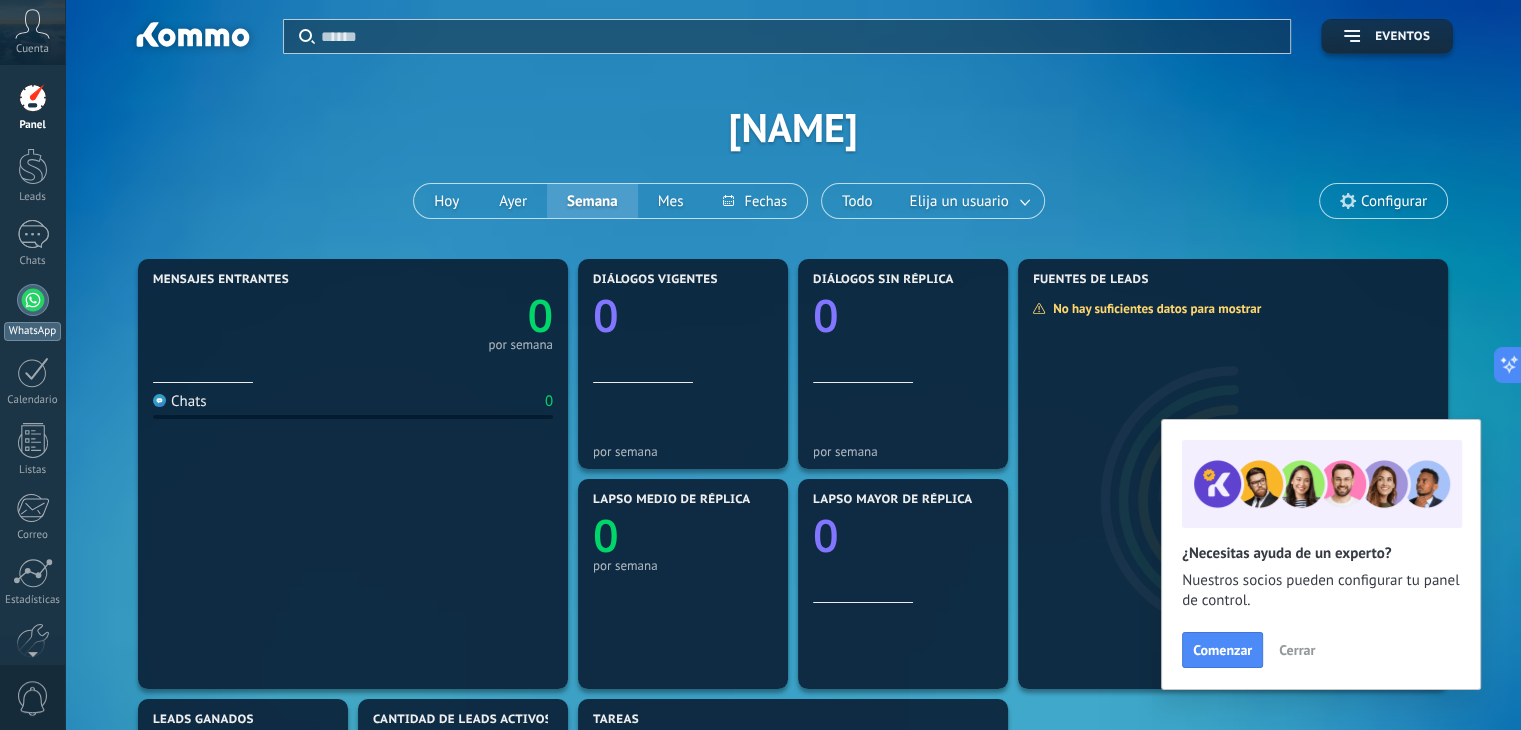click on "WhatsApp" at bounding box center [32, 312] 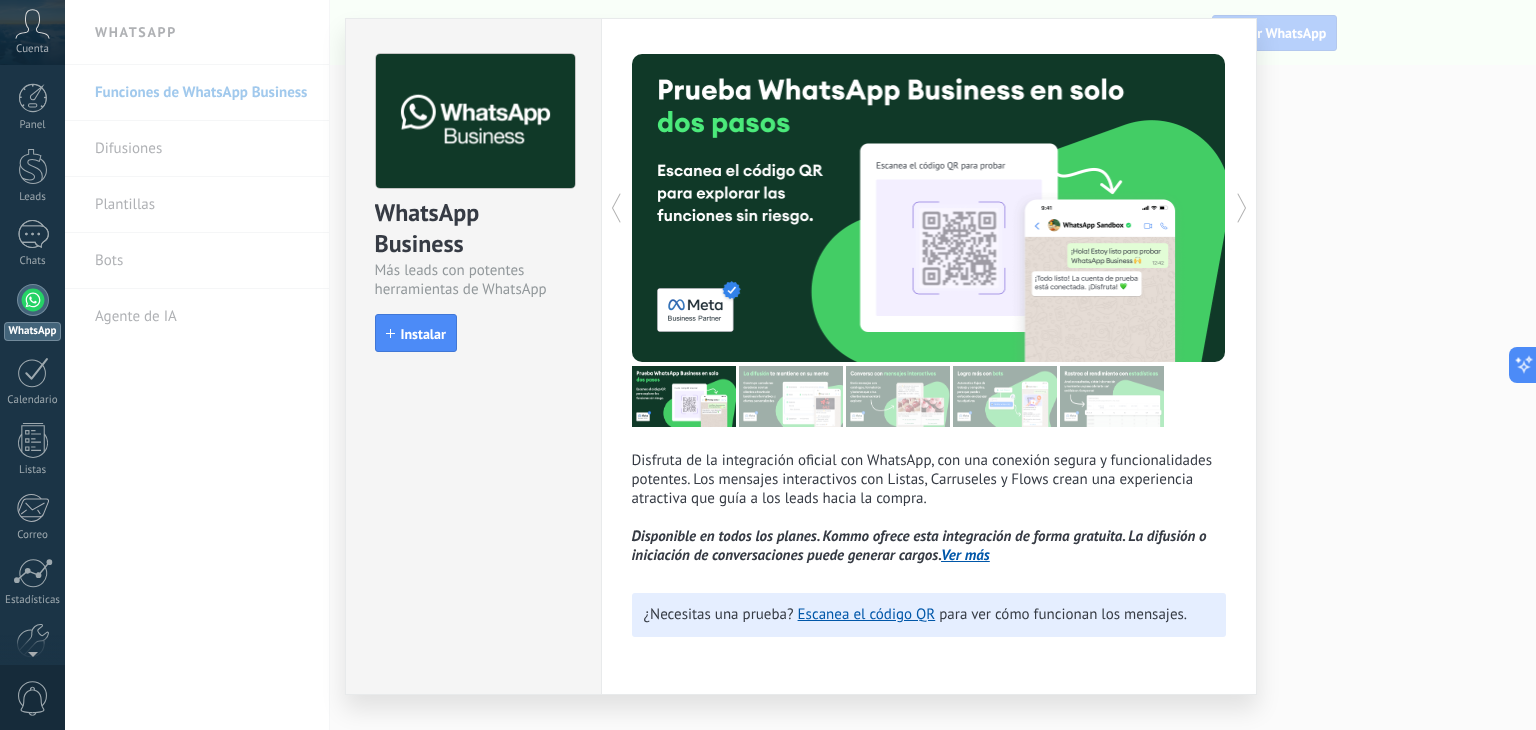 scroll, scrollTop: 48, scrollLeft: 0, axis: vertical 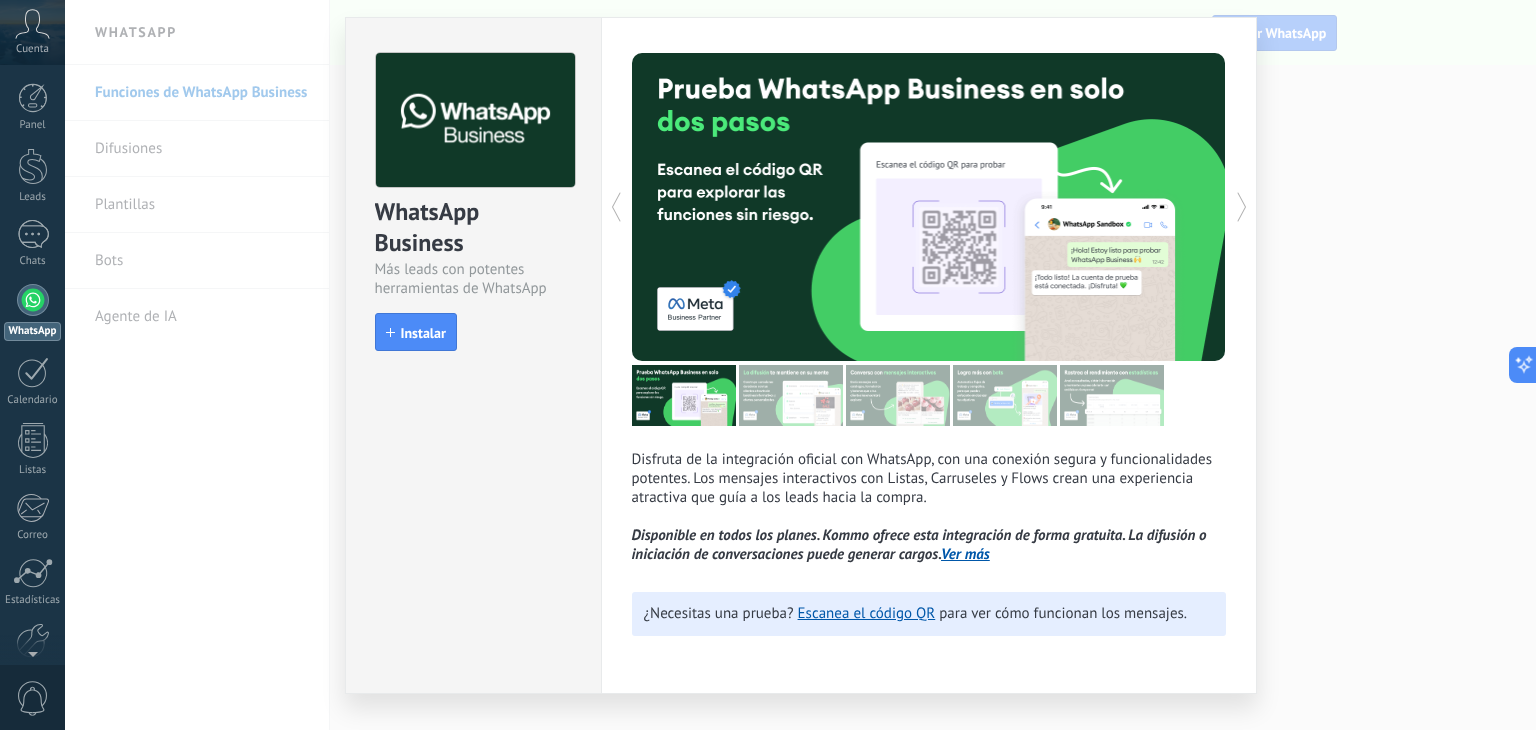 click 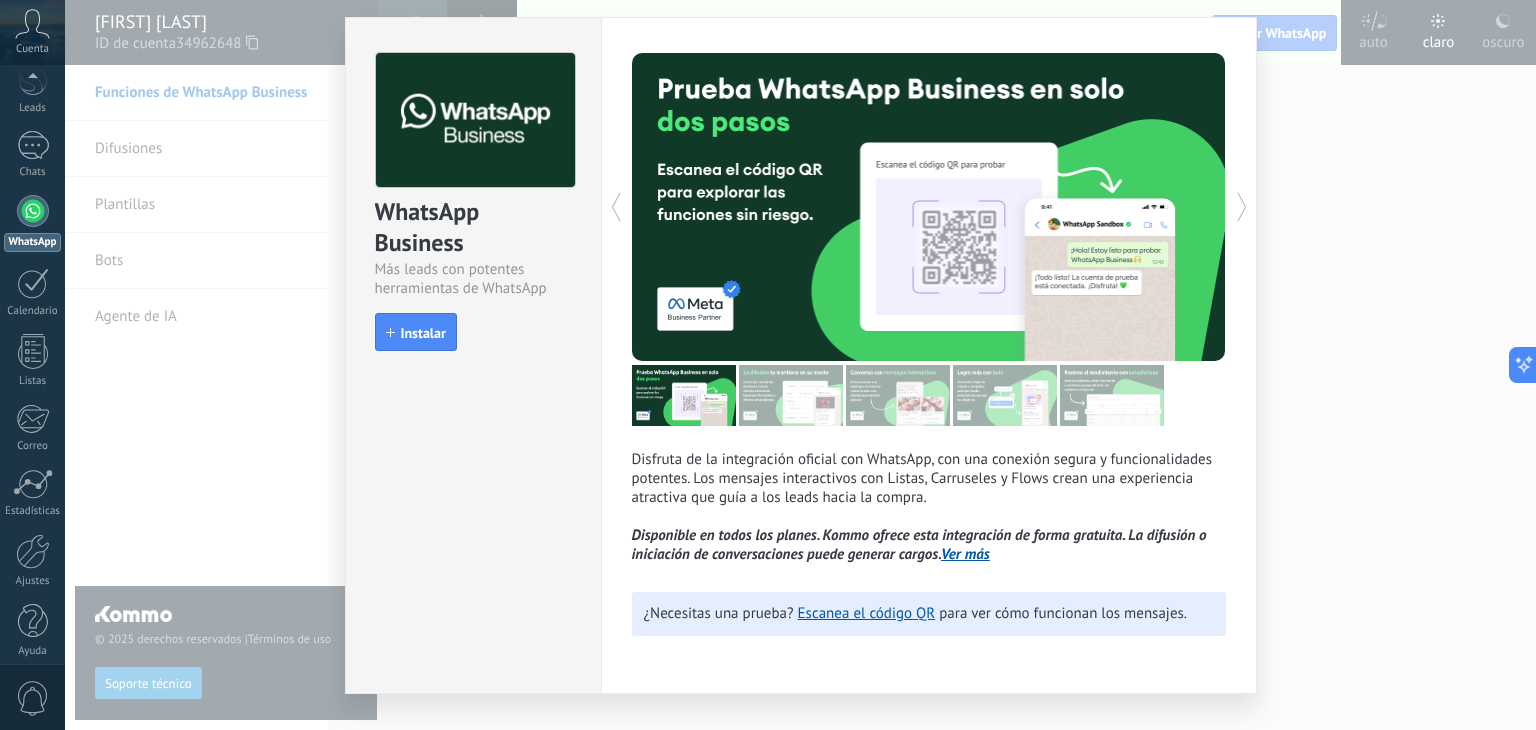 scroll, scrollTop: 100, scrollLeft: 0, axis: vertical 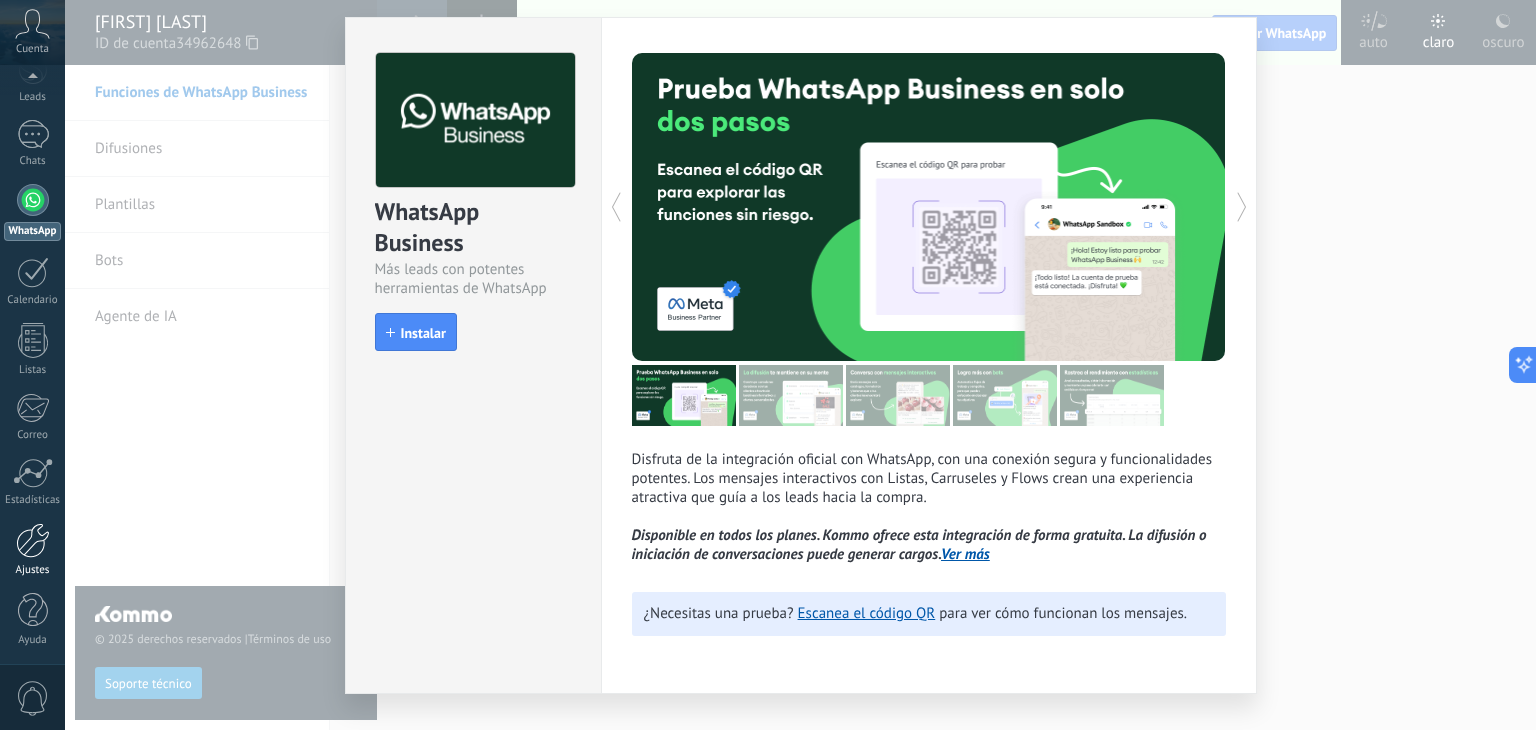 click at bounding box center [33, 540] 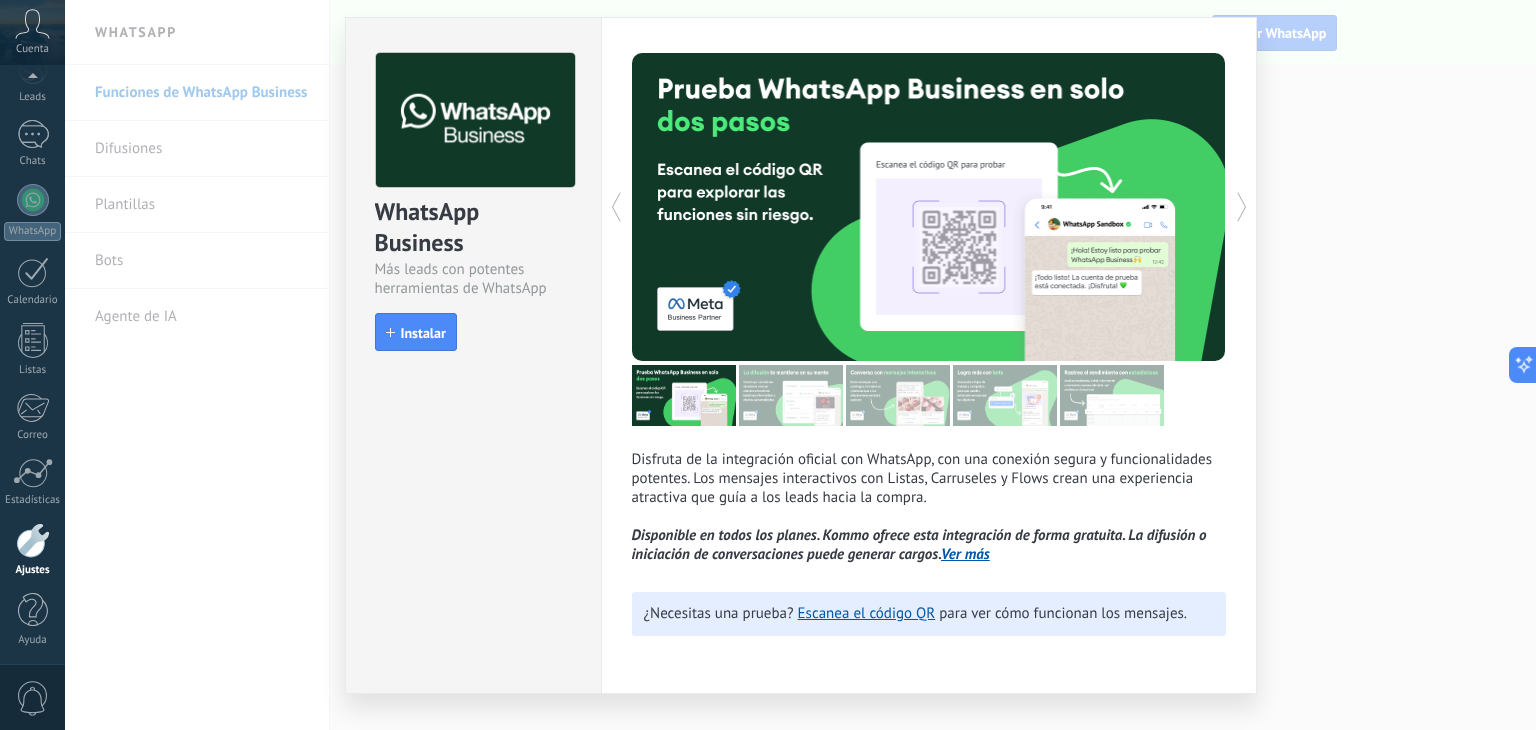 scroll, scrollTop: 101, scrollLeft: 0, axis: vertical 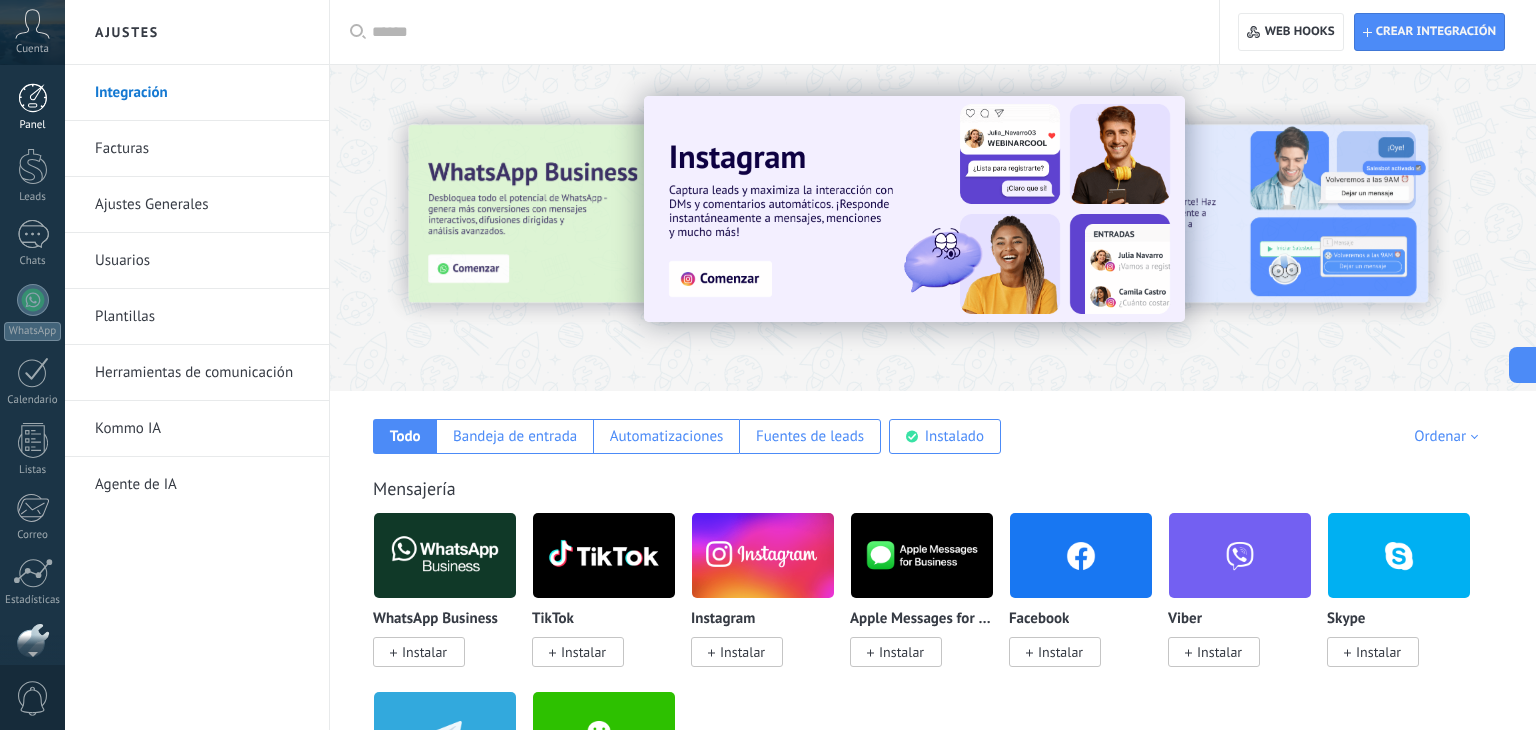click at bounding box center [33, 98] 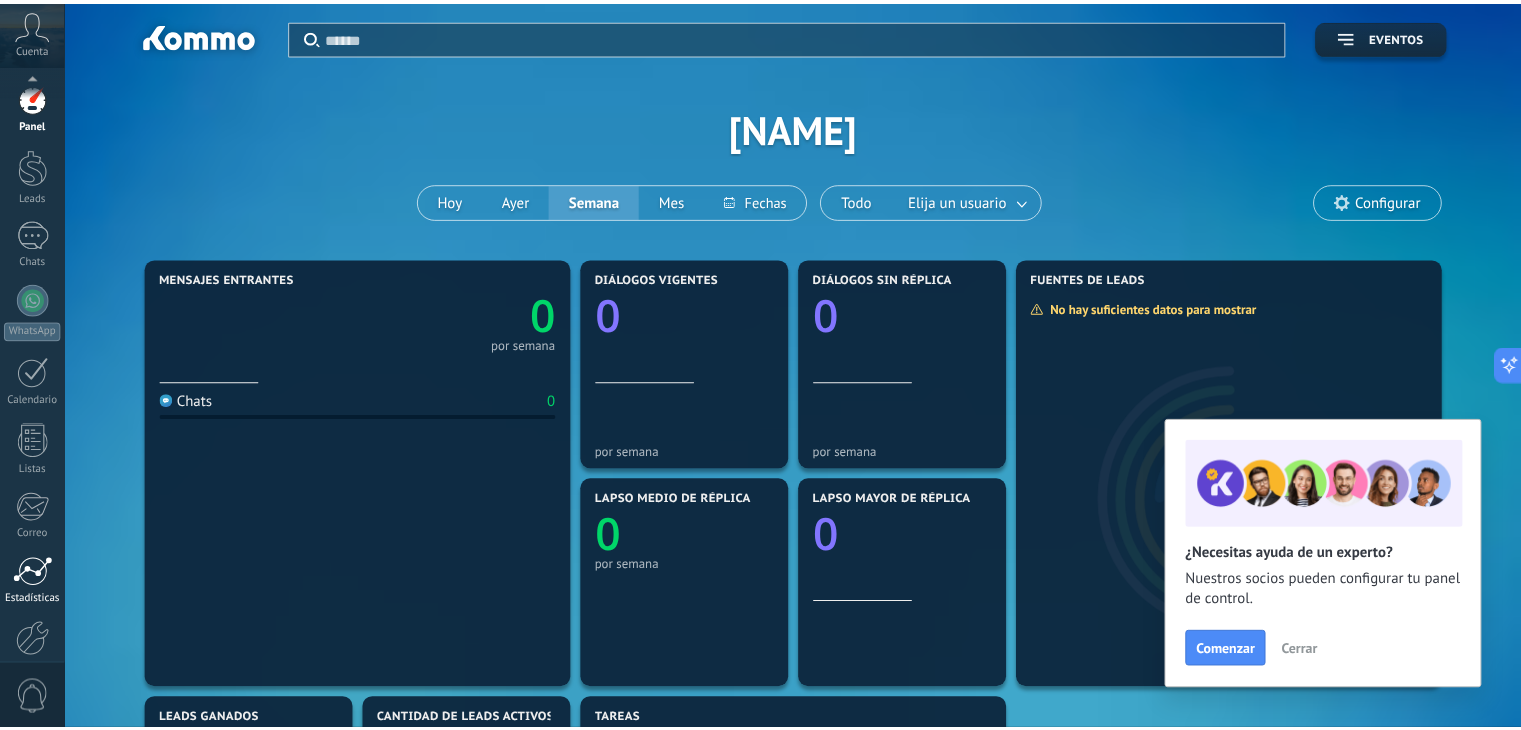 scroll, scrollTop: 101, scrollLeft: 0, axis: vertical 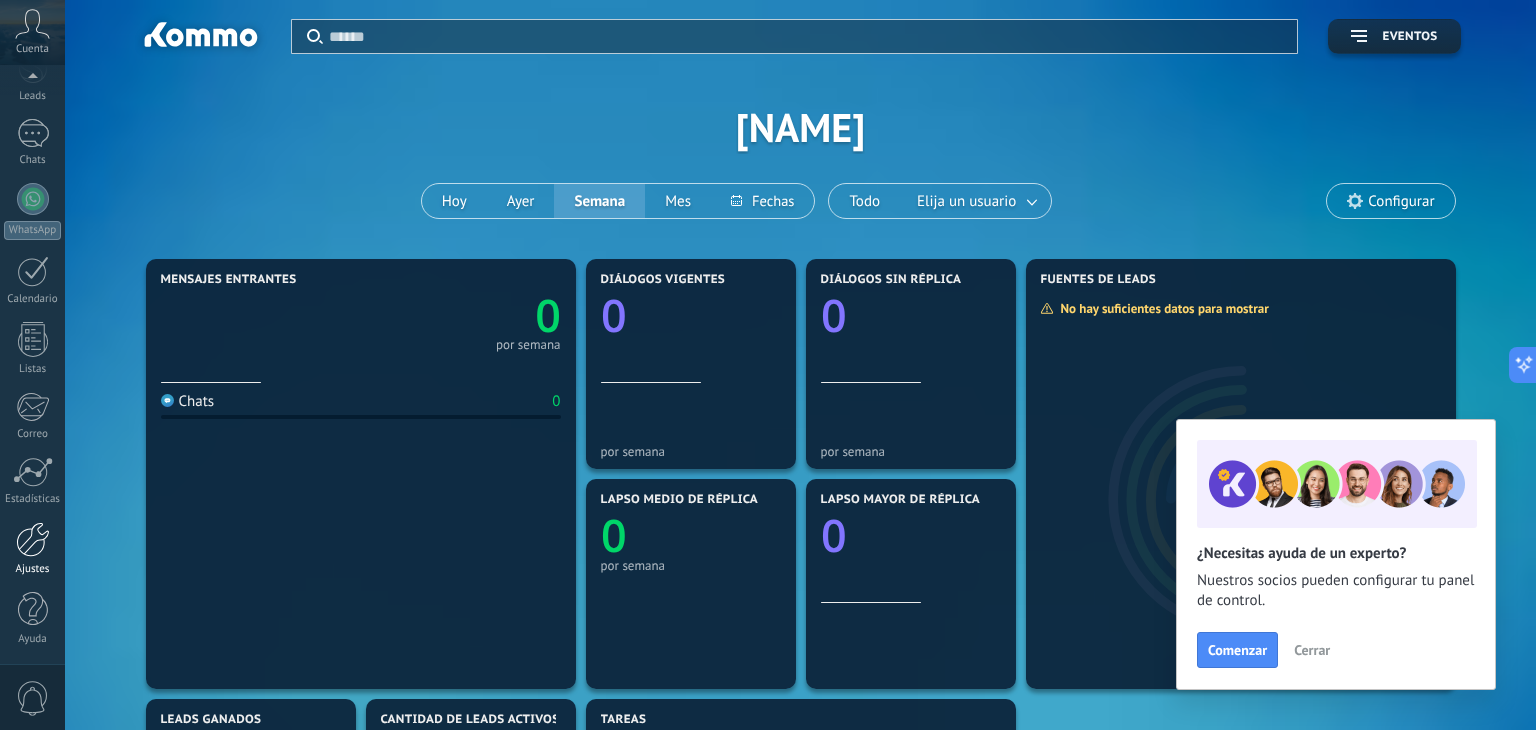 click at bounding box center [33, 539] 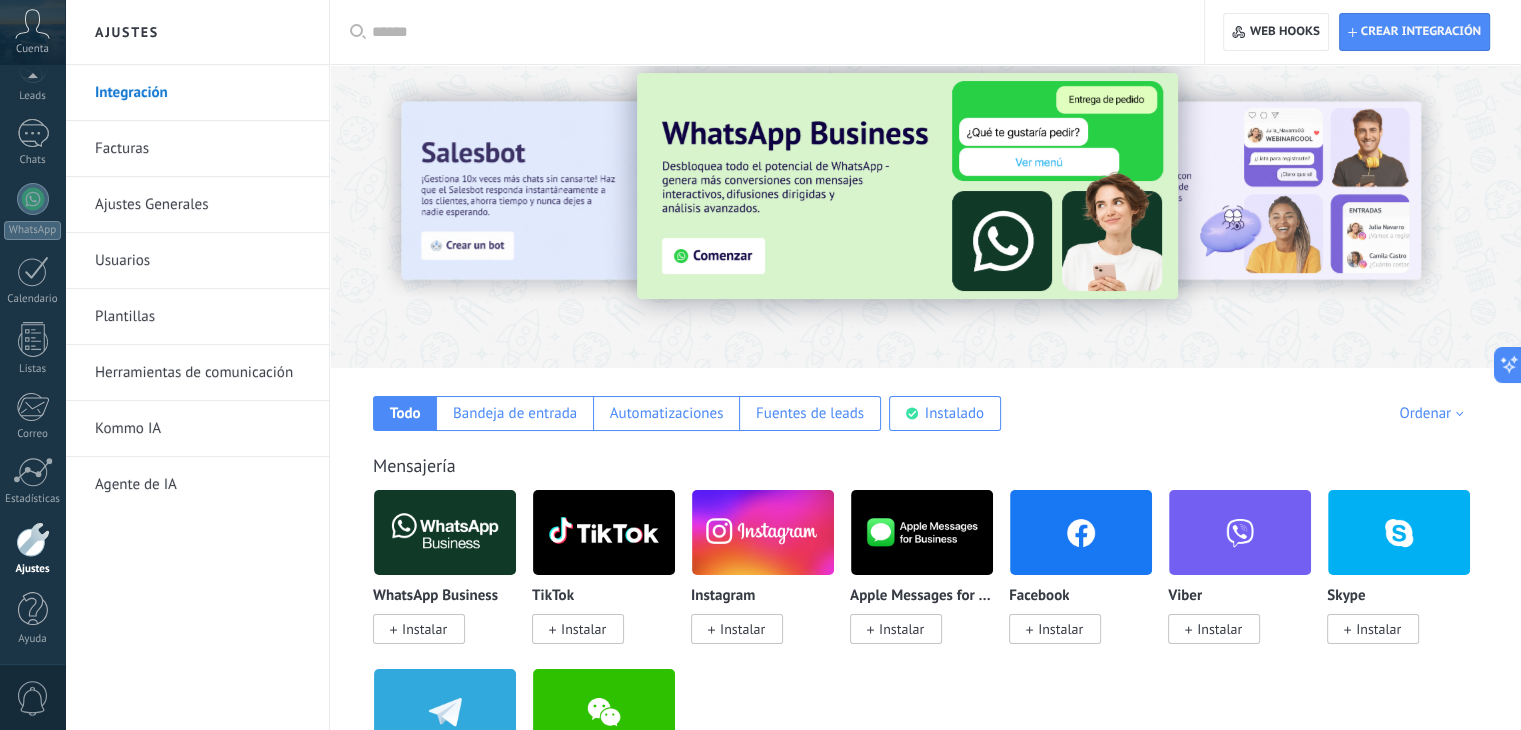 scroll, scrollTop: 0, scrollLeft: 0, axis: both 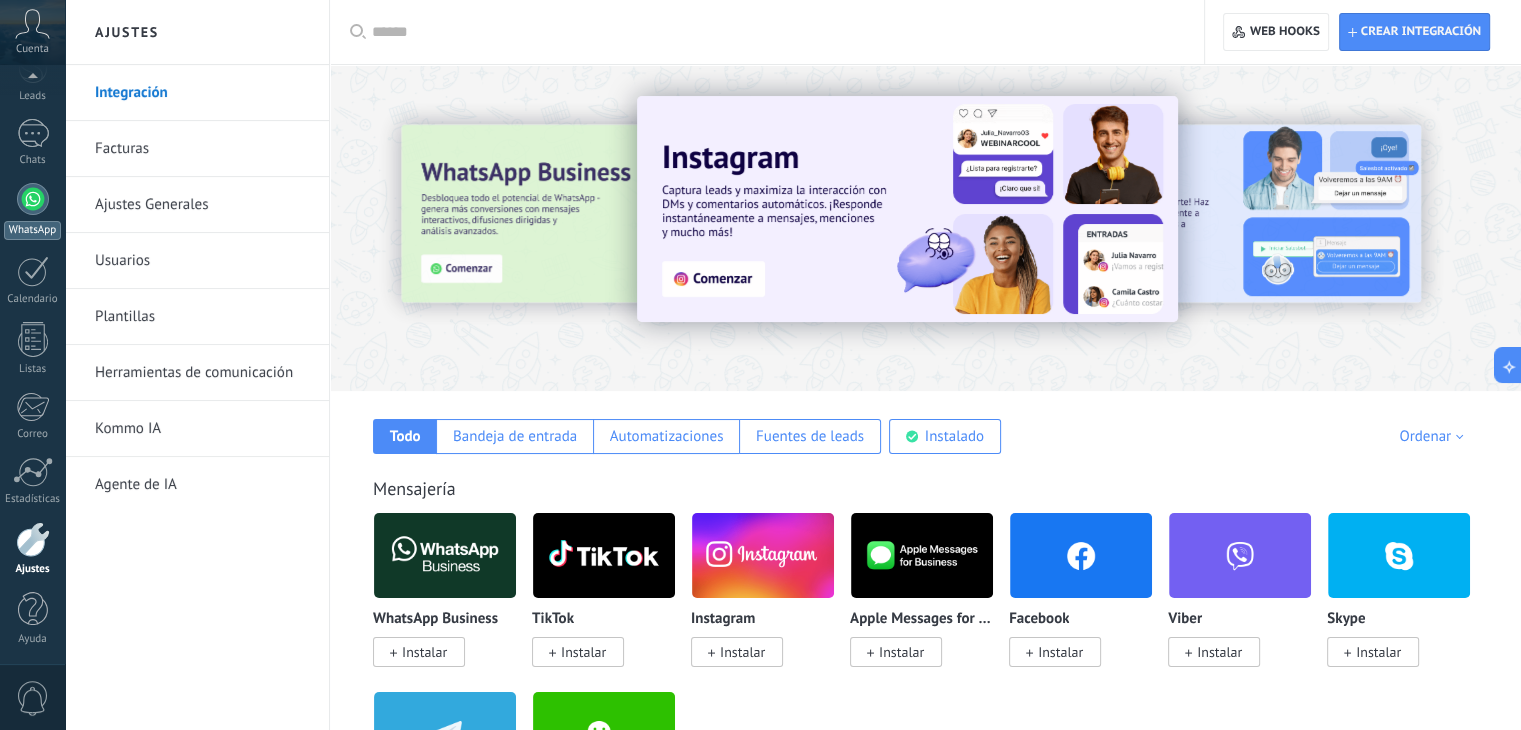 click at bounding box center (33, 199) 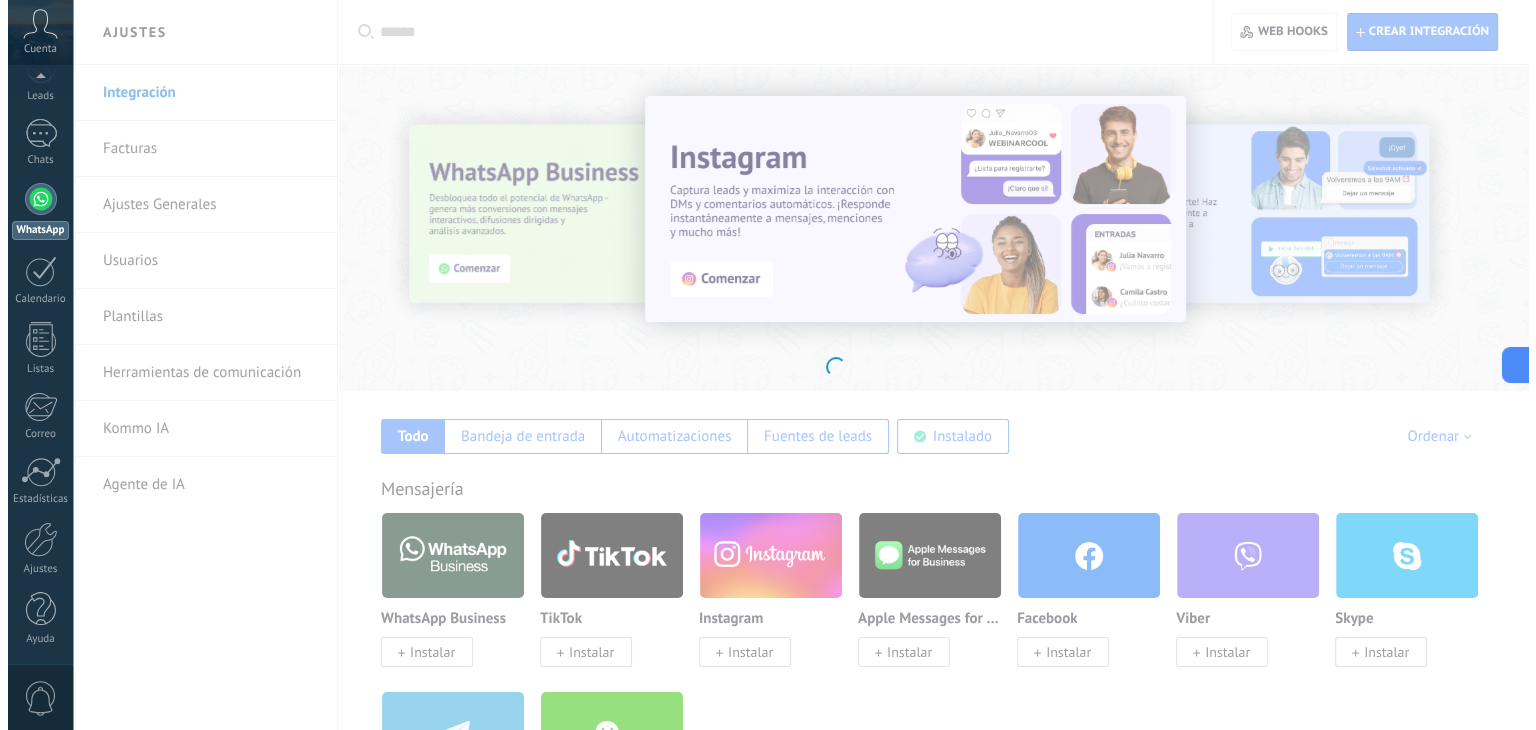 scroll, scrollTop: 0, scrollLeft: 0, axis: both 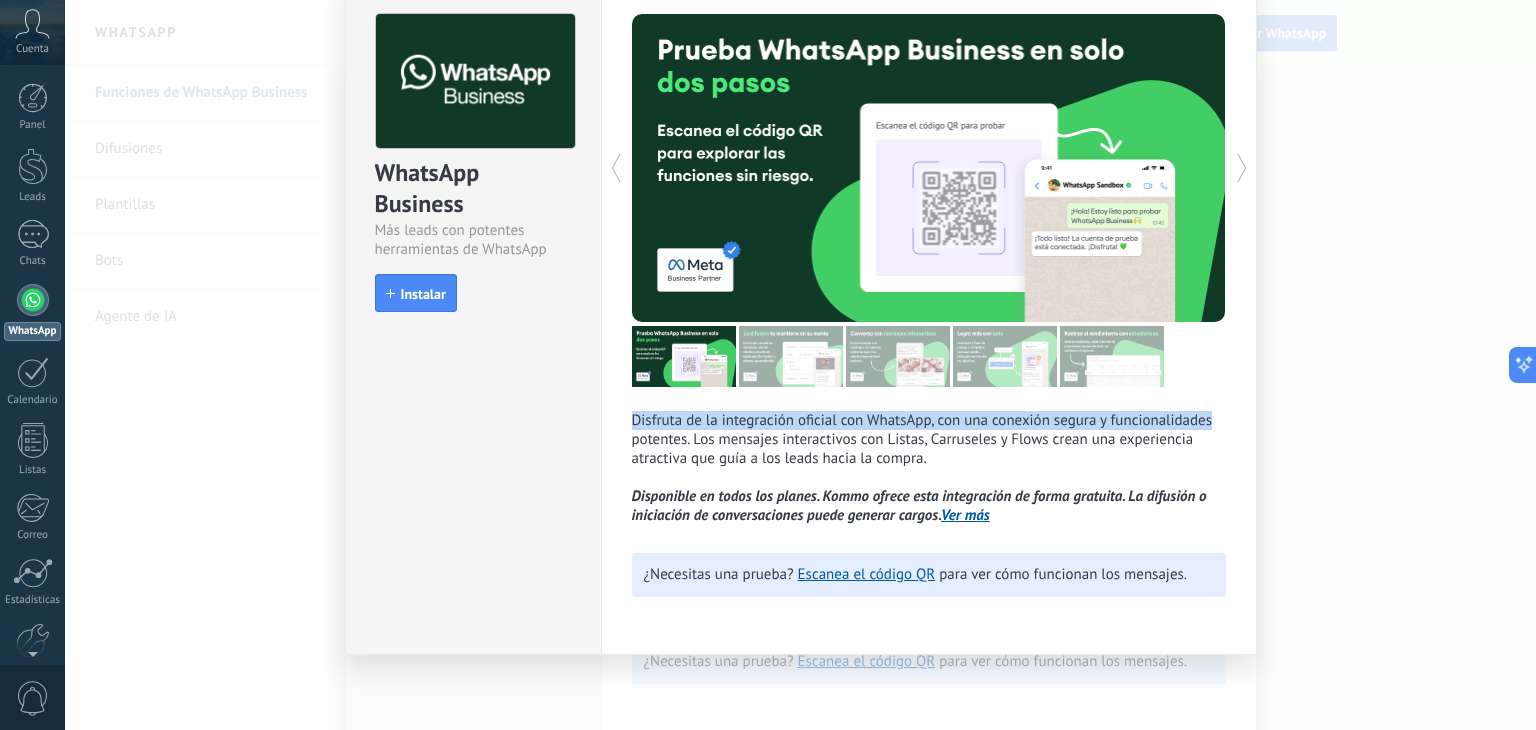 drag, startPoint x: 1430, startPoint y: 409, endPoint x: 290, endPoint y: 512, distance: 1144.6436 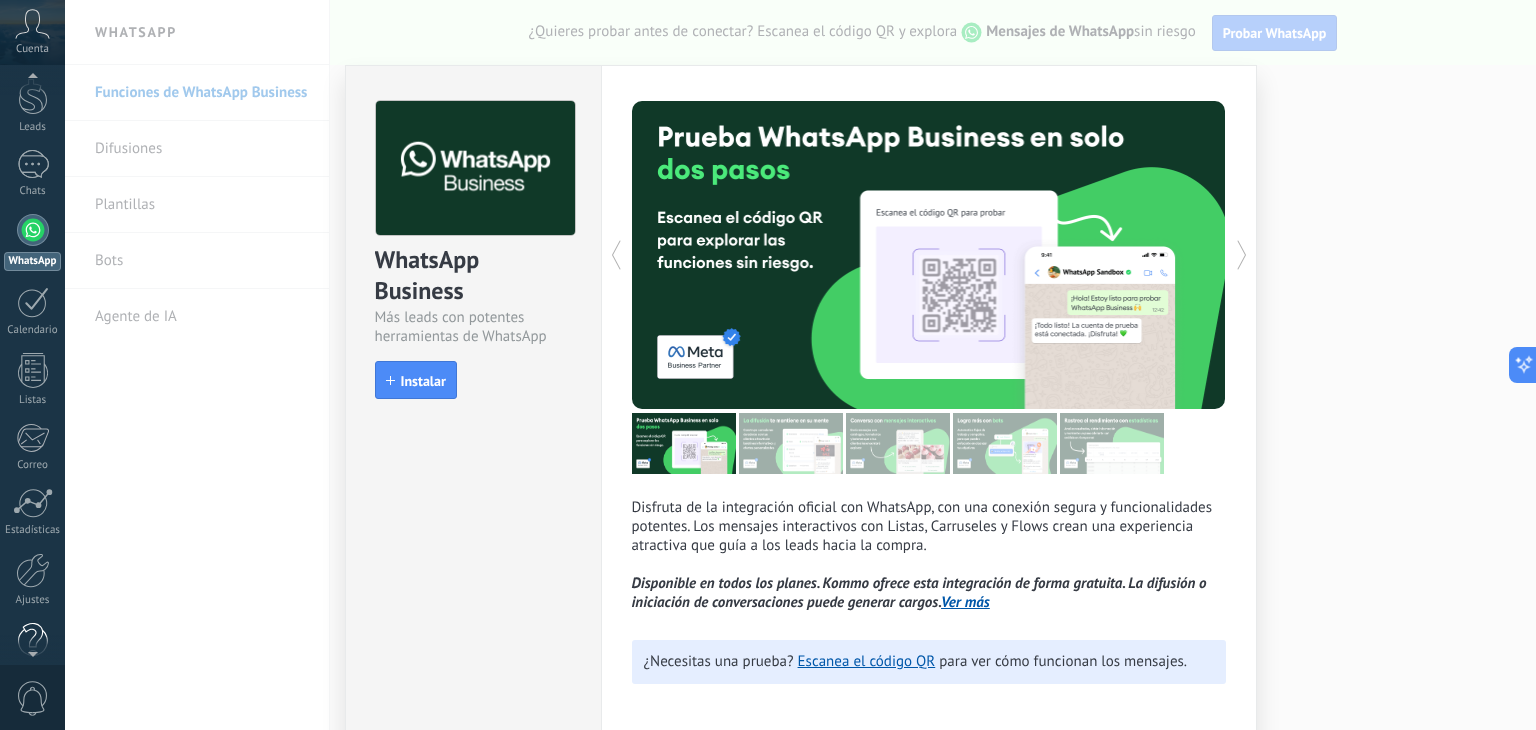 scroll, scrollTop: 80, scrollLeft: 0, axis: vertical 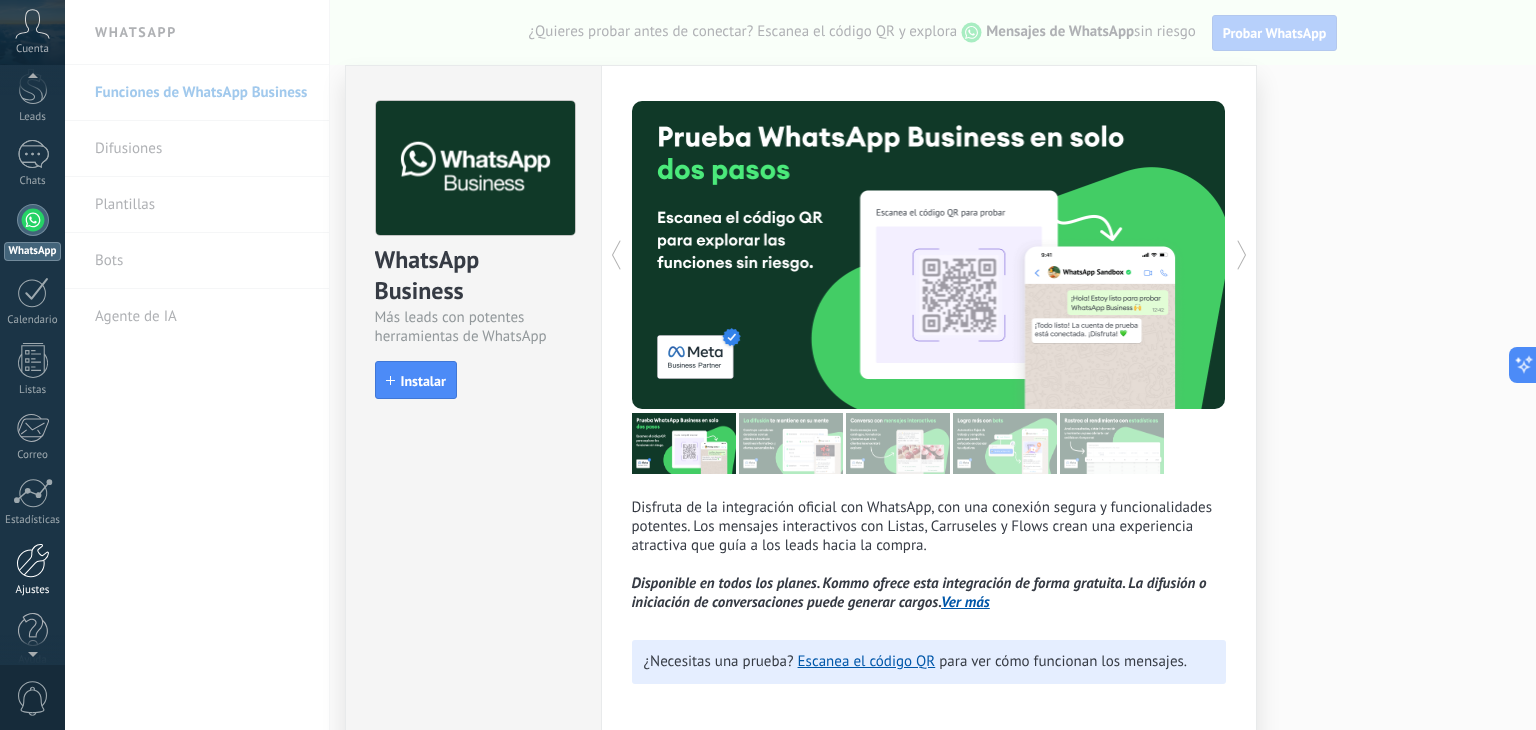 click at bounding box center [33, 560] 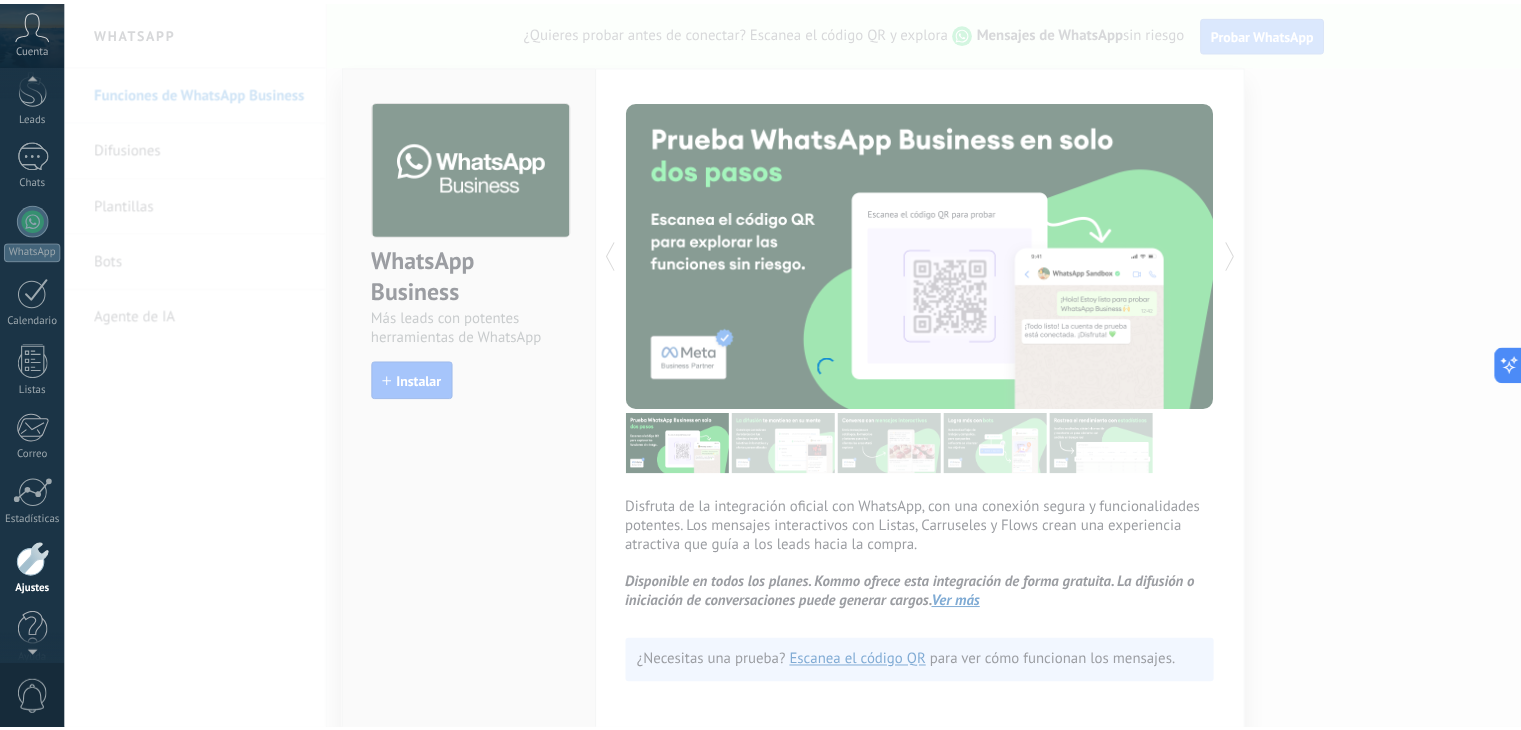 scroll, scrollTop: 101, scrollLeft: 0, axis: vertical 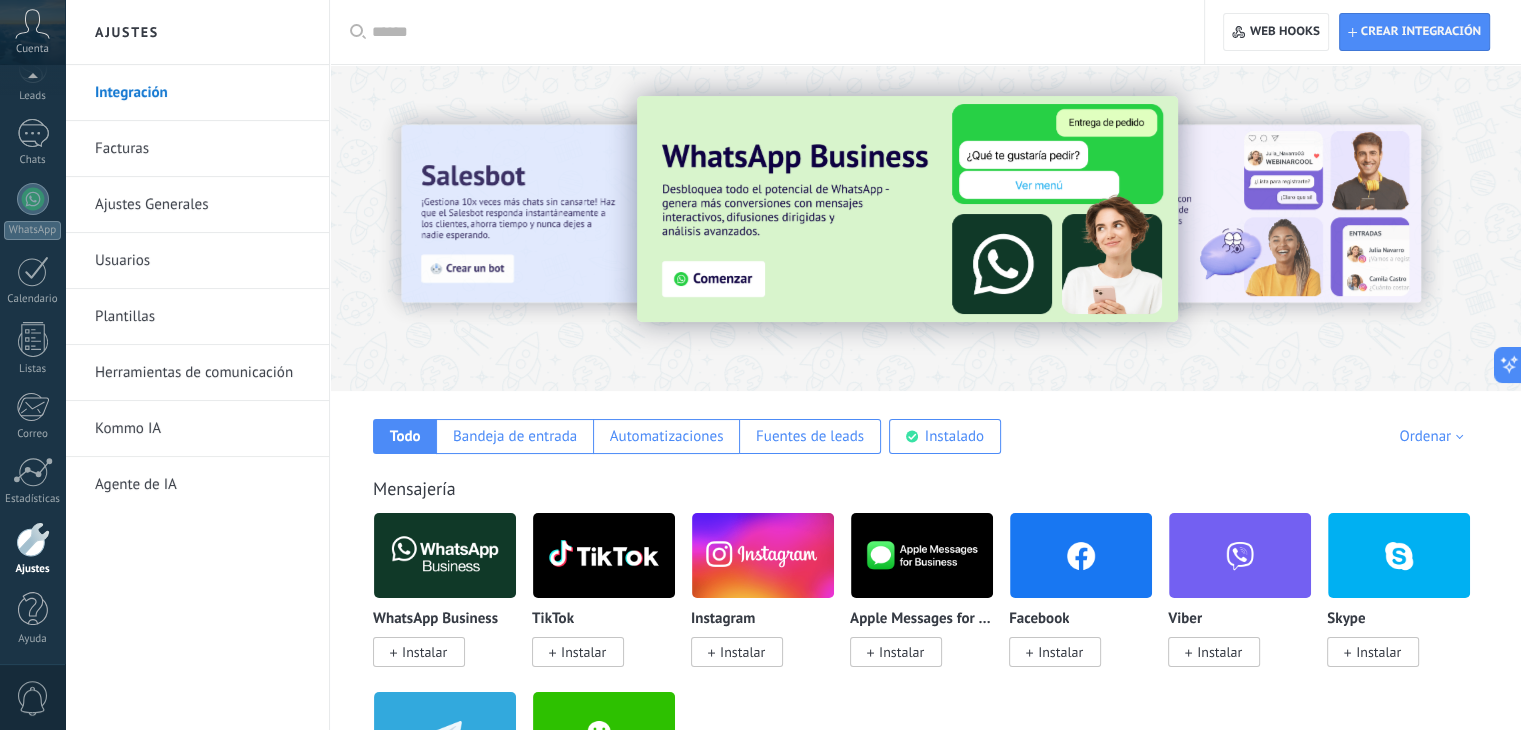 click at bounding box center [774, 32] 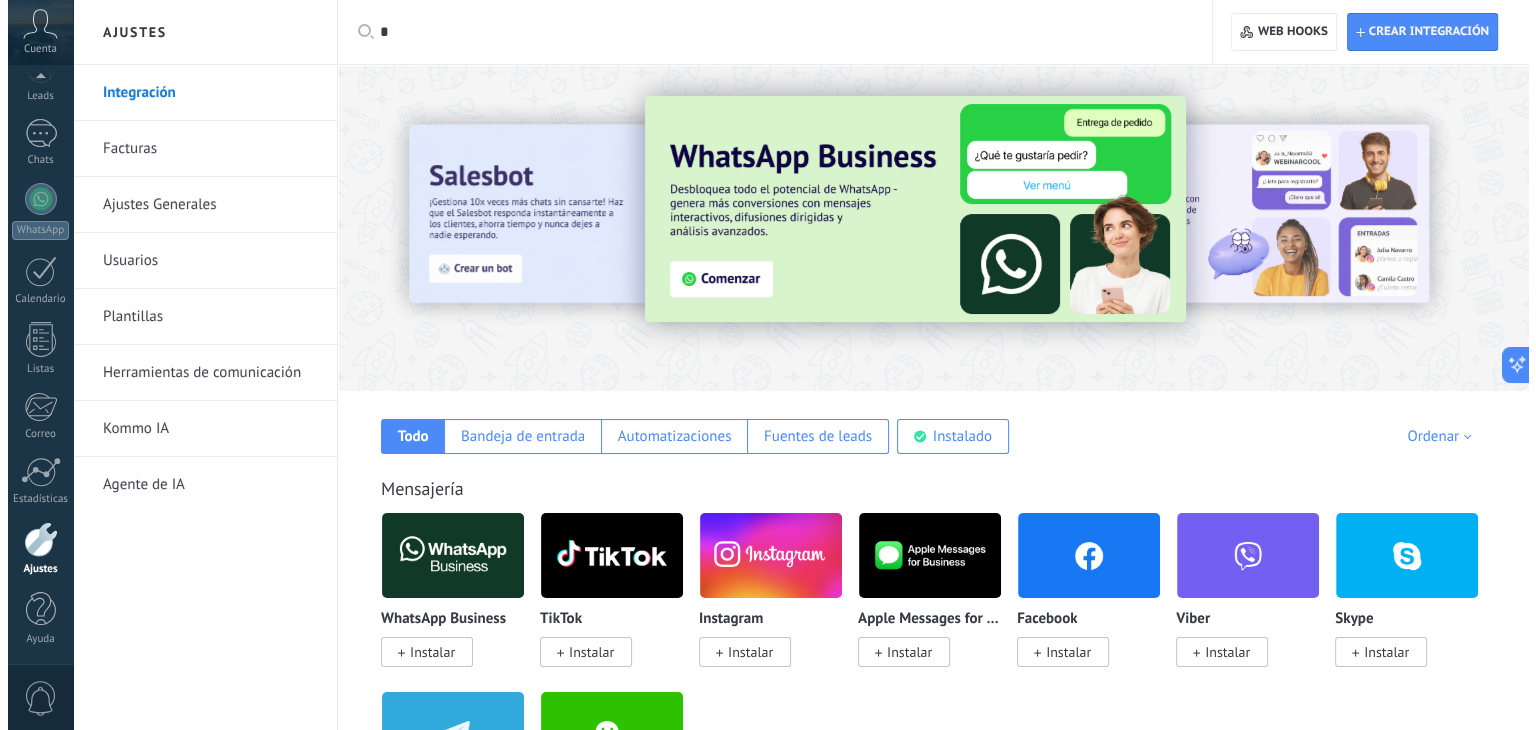 scroll, scrollTop: 0, scrollLeft: 0, axis: both 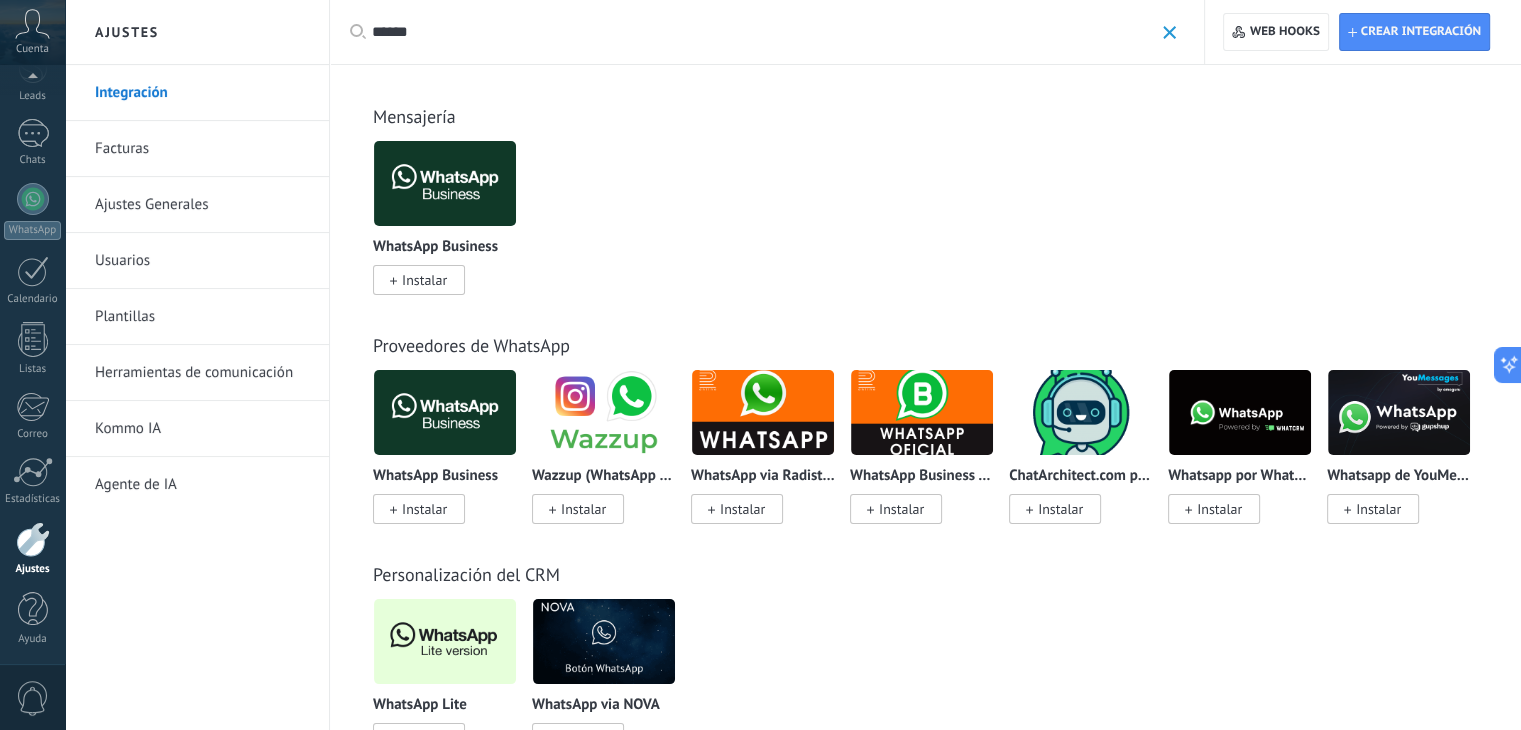 type on "******" 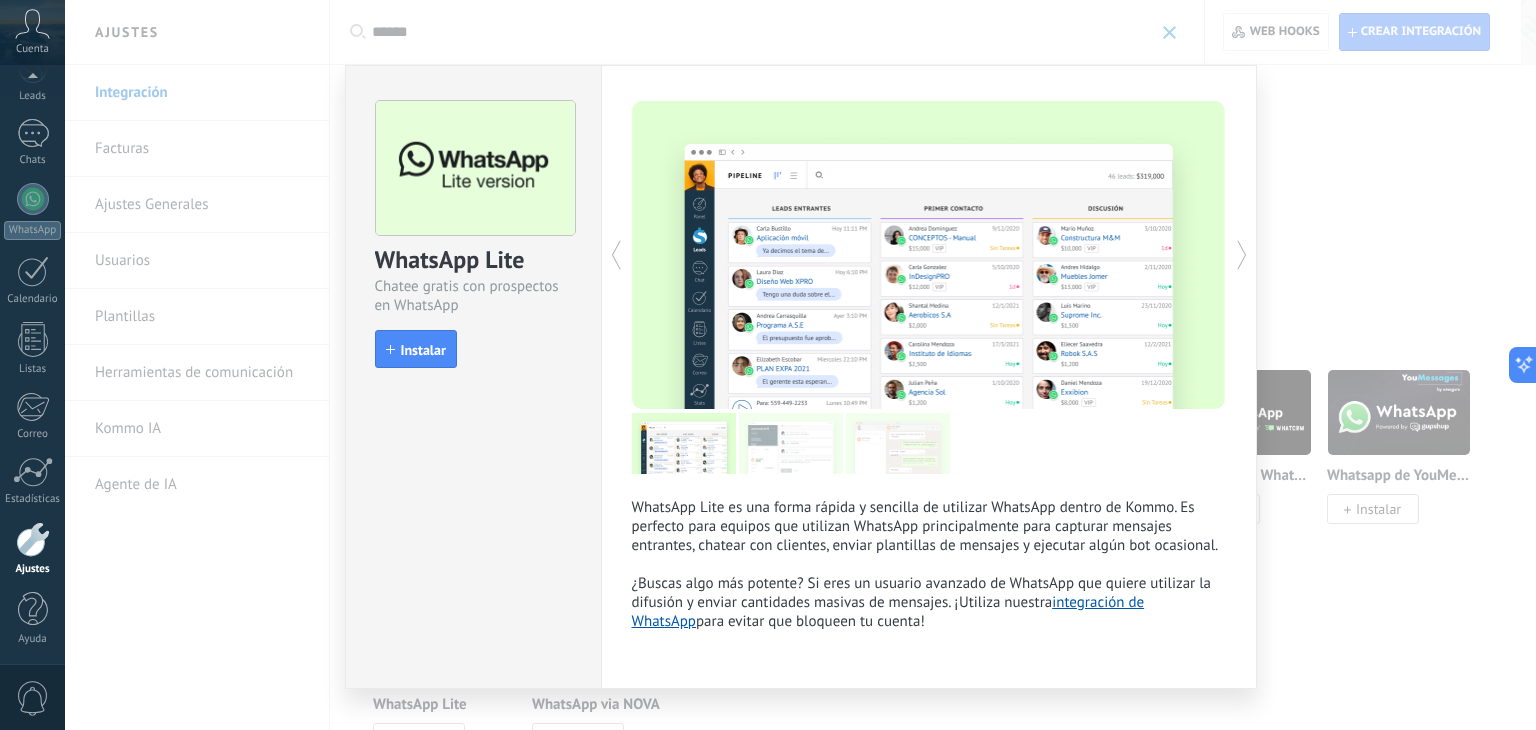 scroll, scrollTop: 35, scrollLeft: 0, axis: vertical 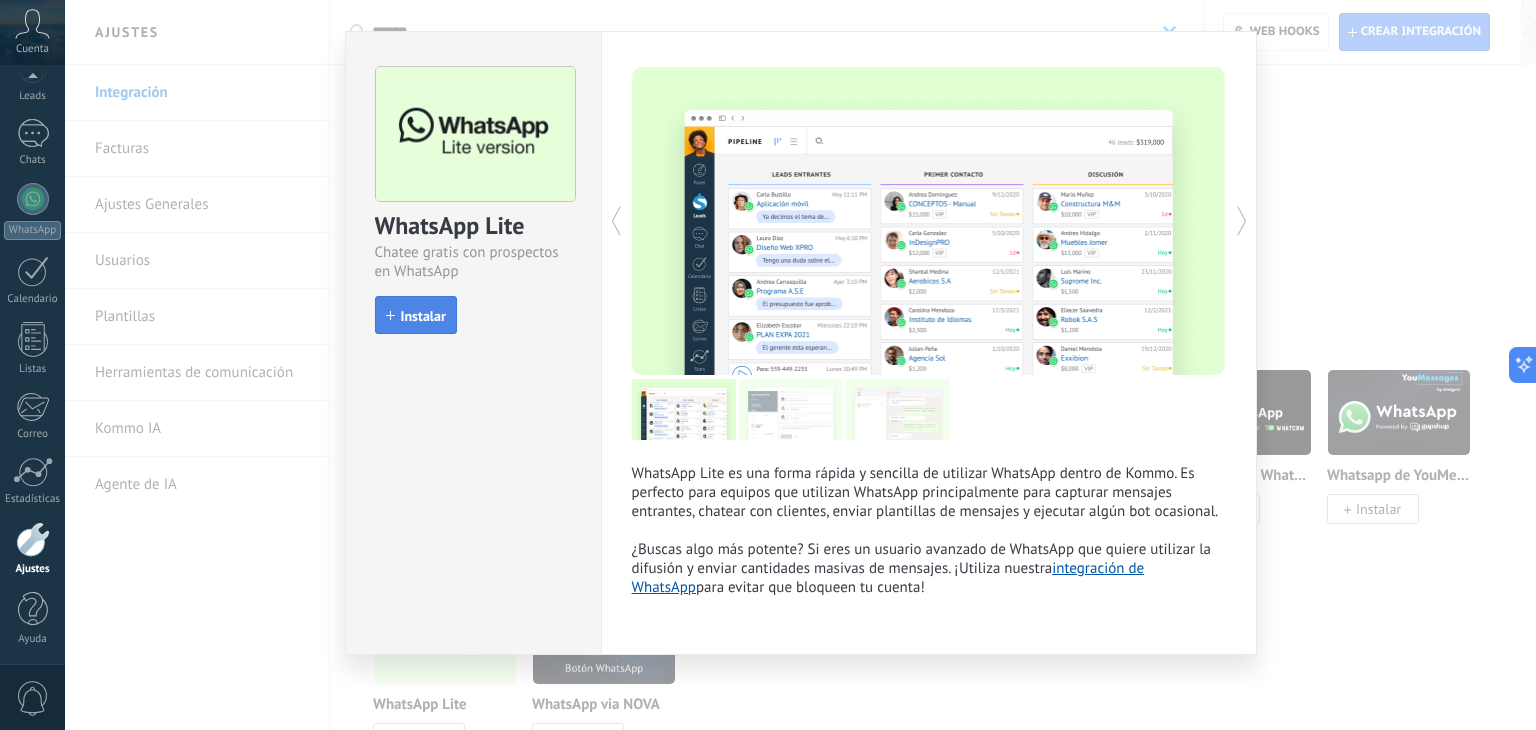 click on "Instalar" at bounding box center (423, 316) 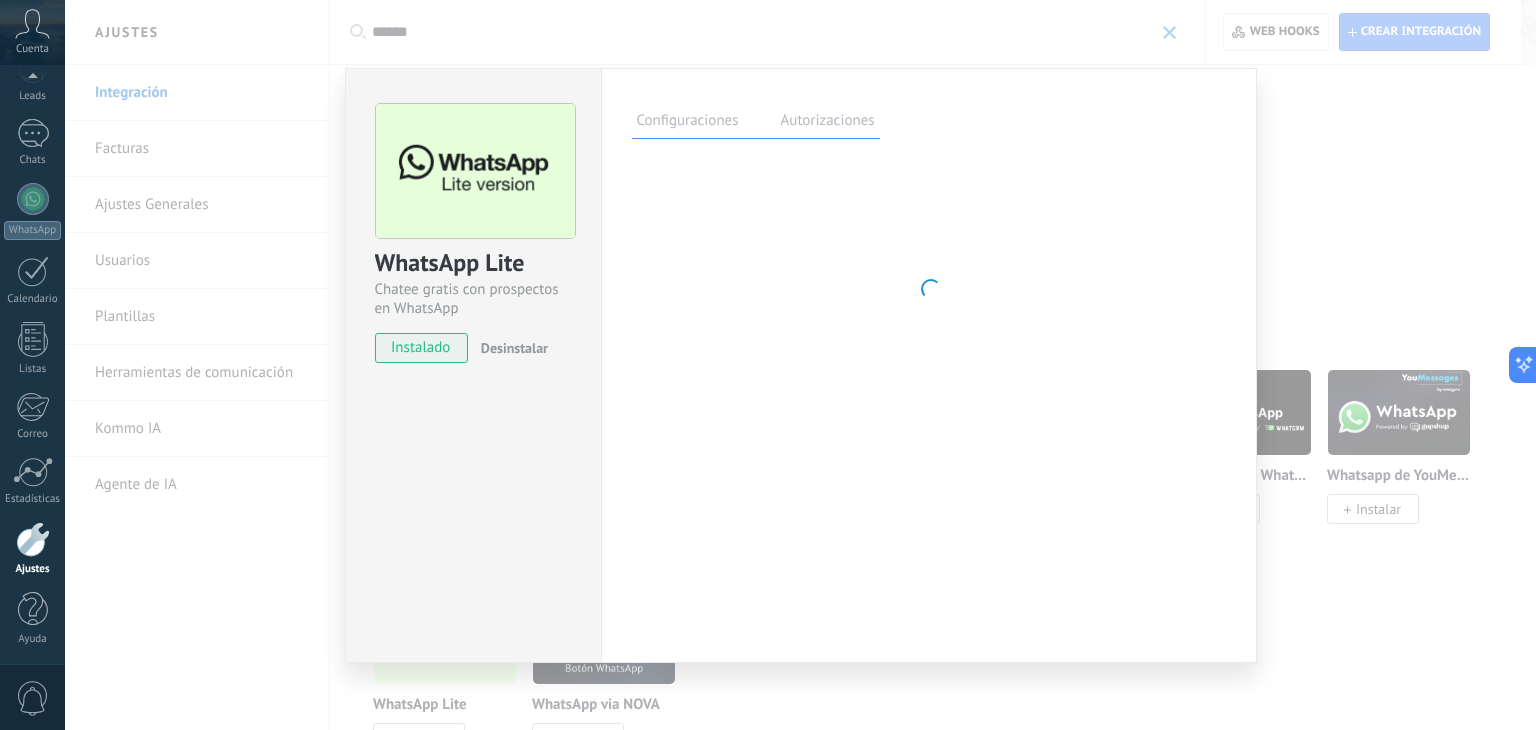 scroll, scrollTop: 0, scrollLeft: 0, axis: both 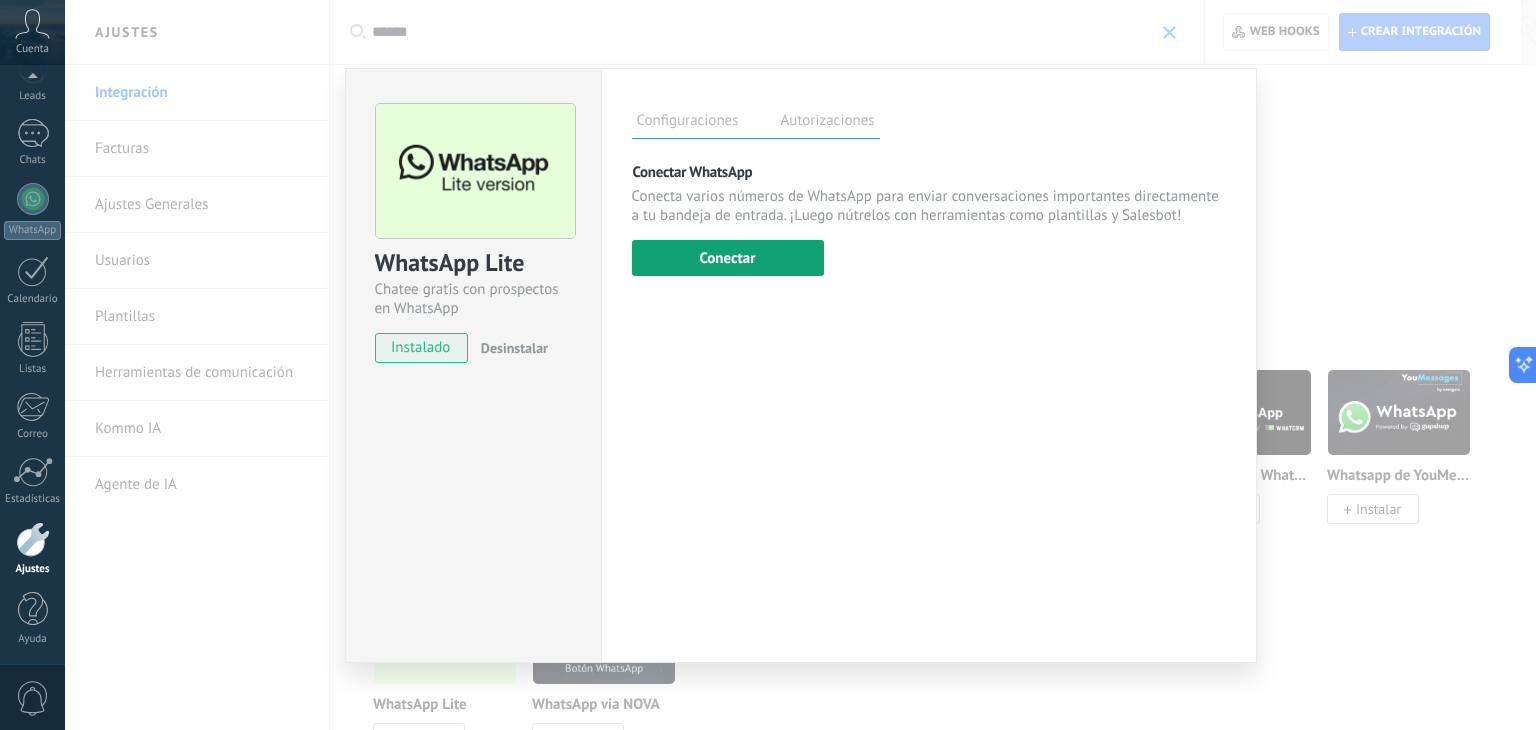click on "Conectar" at bounding box center [728, 258] 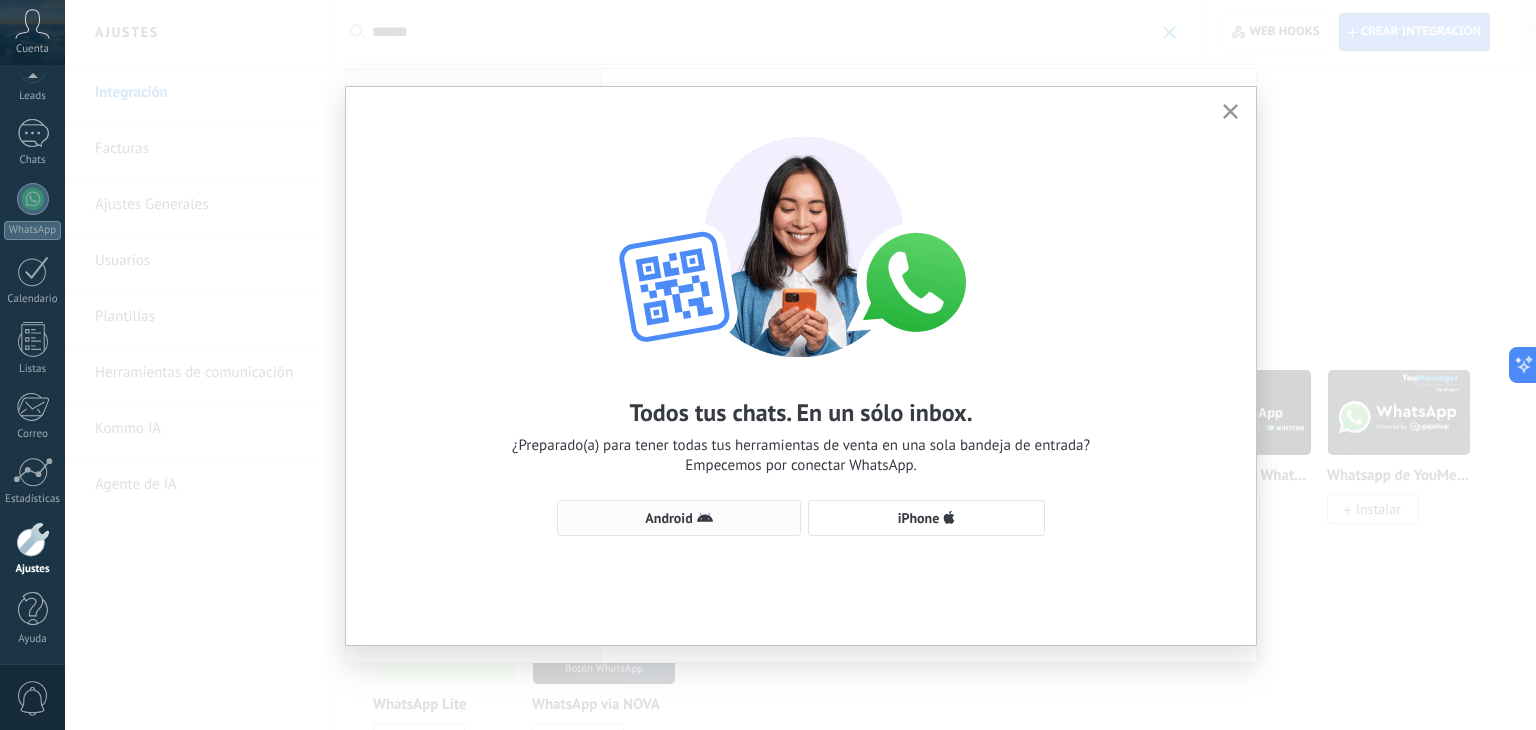 click on "Android" at bounding box center (679, 518) 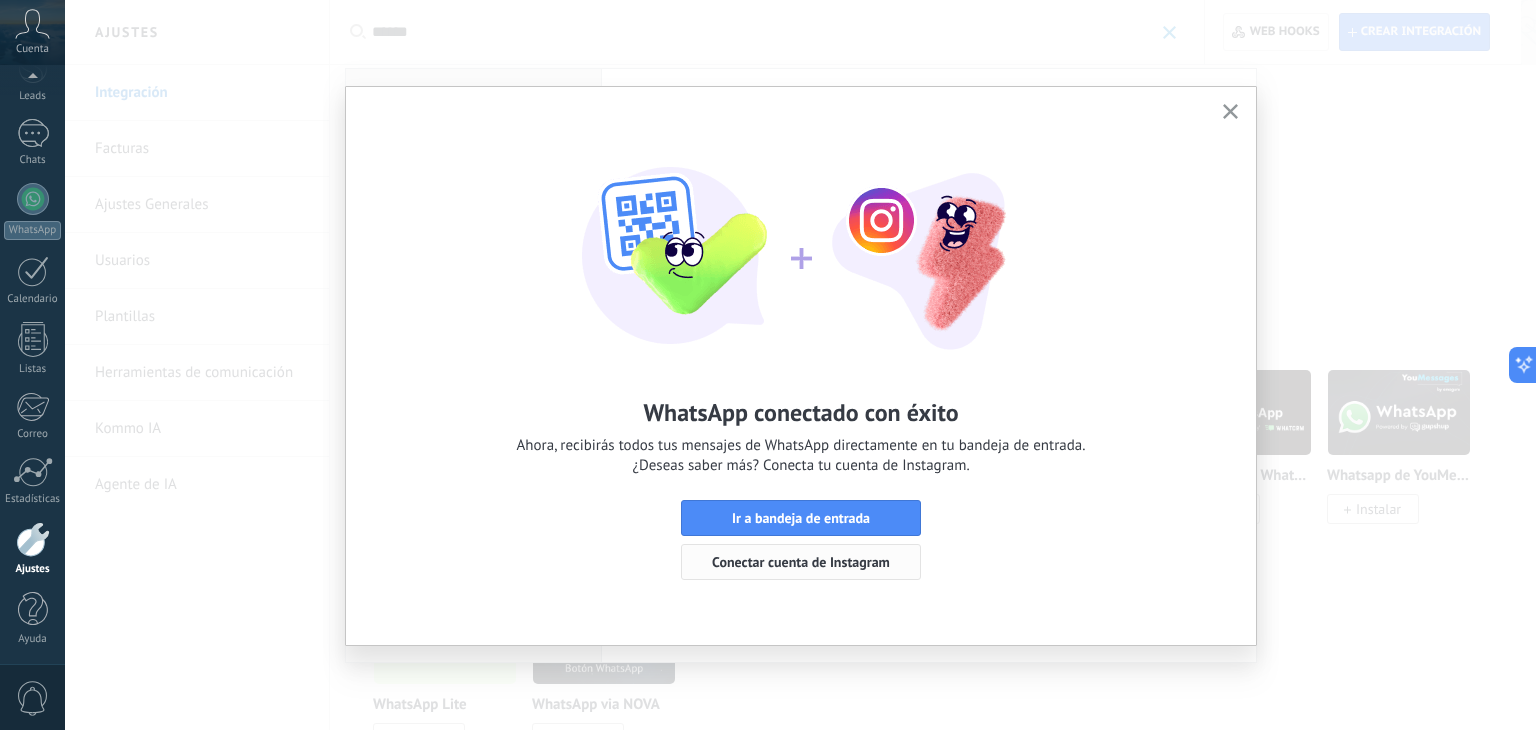 click on "Conectar cuenta de Instagram" at bounding box center [801, 562] 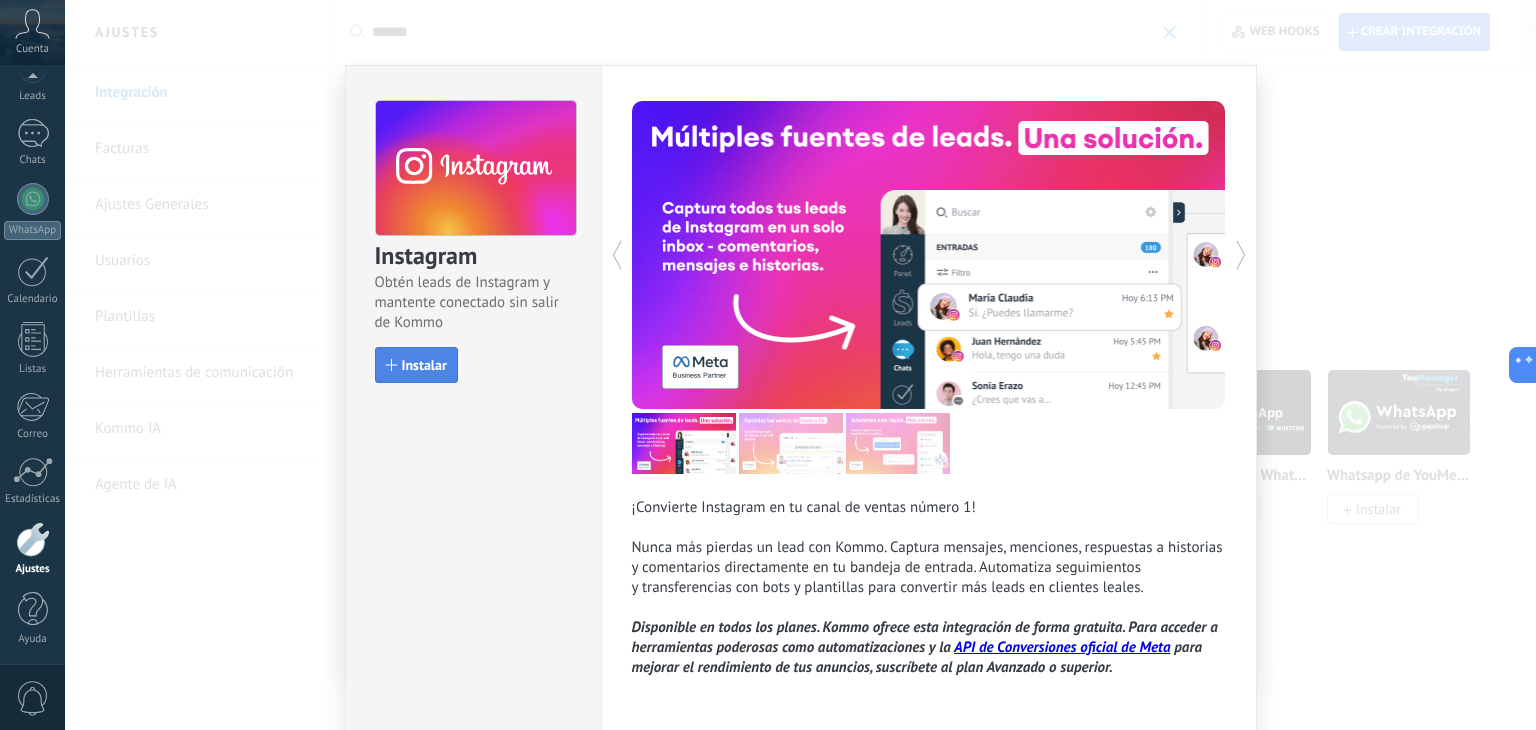 click on "Instalar" at bounding box center [424, 365] 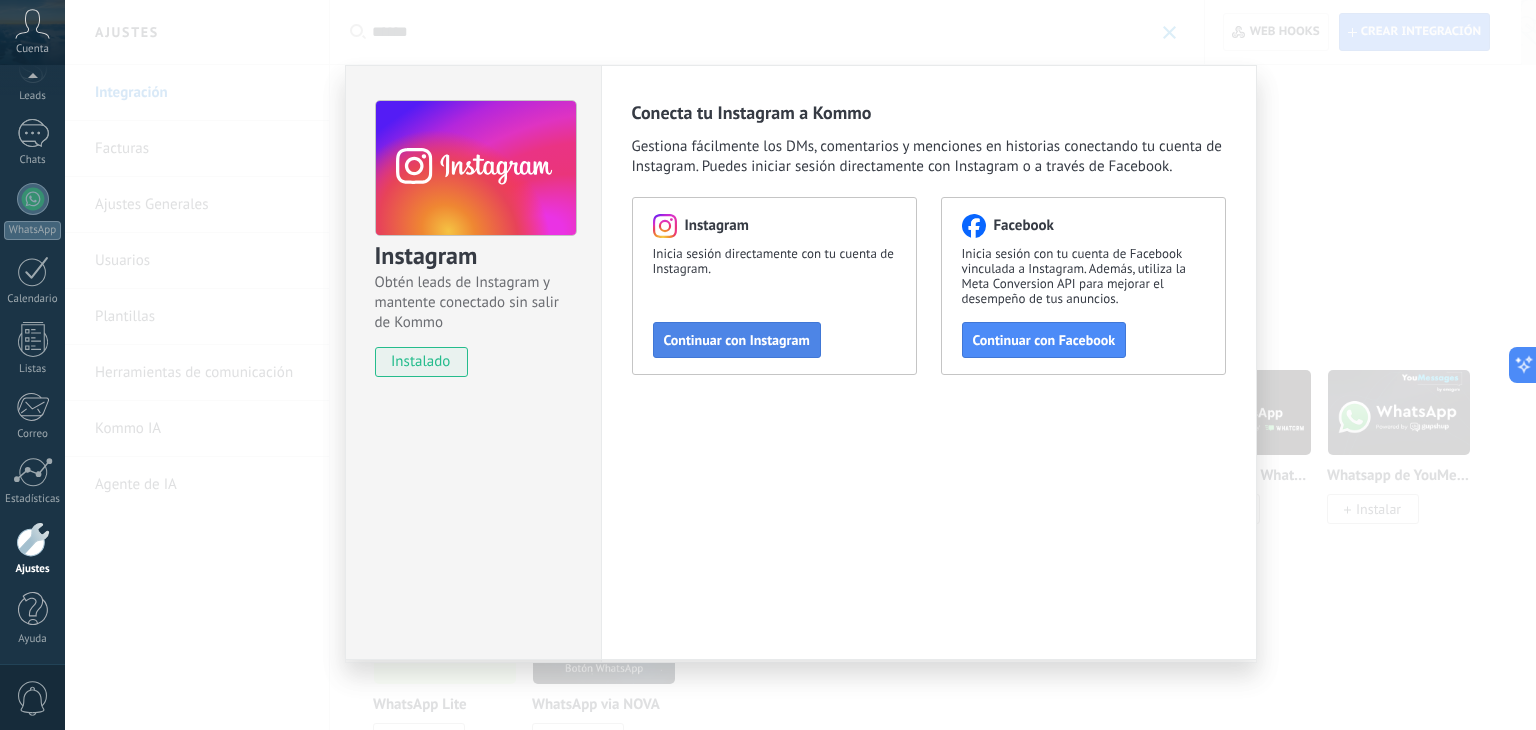 click on "Continuar con Instagram" at bounding box center [737, 340] 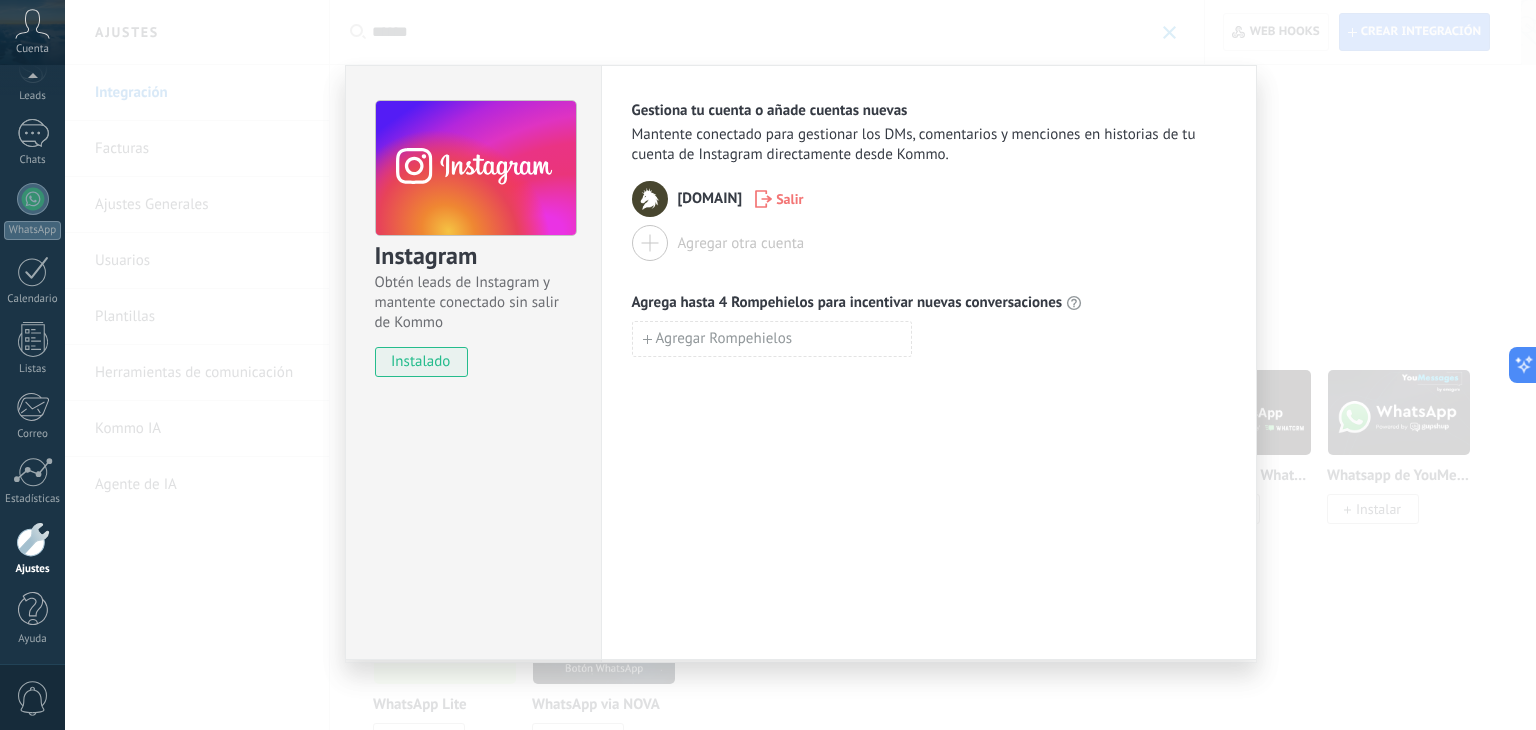 click at bounding box center [650, 243] 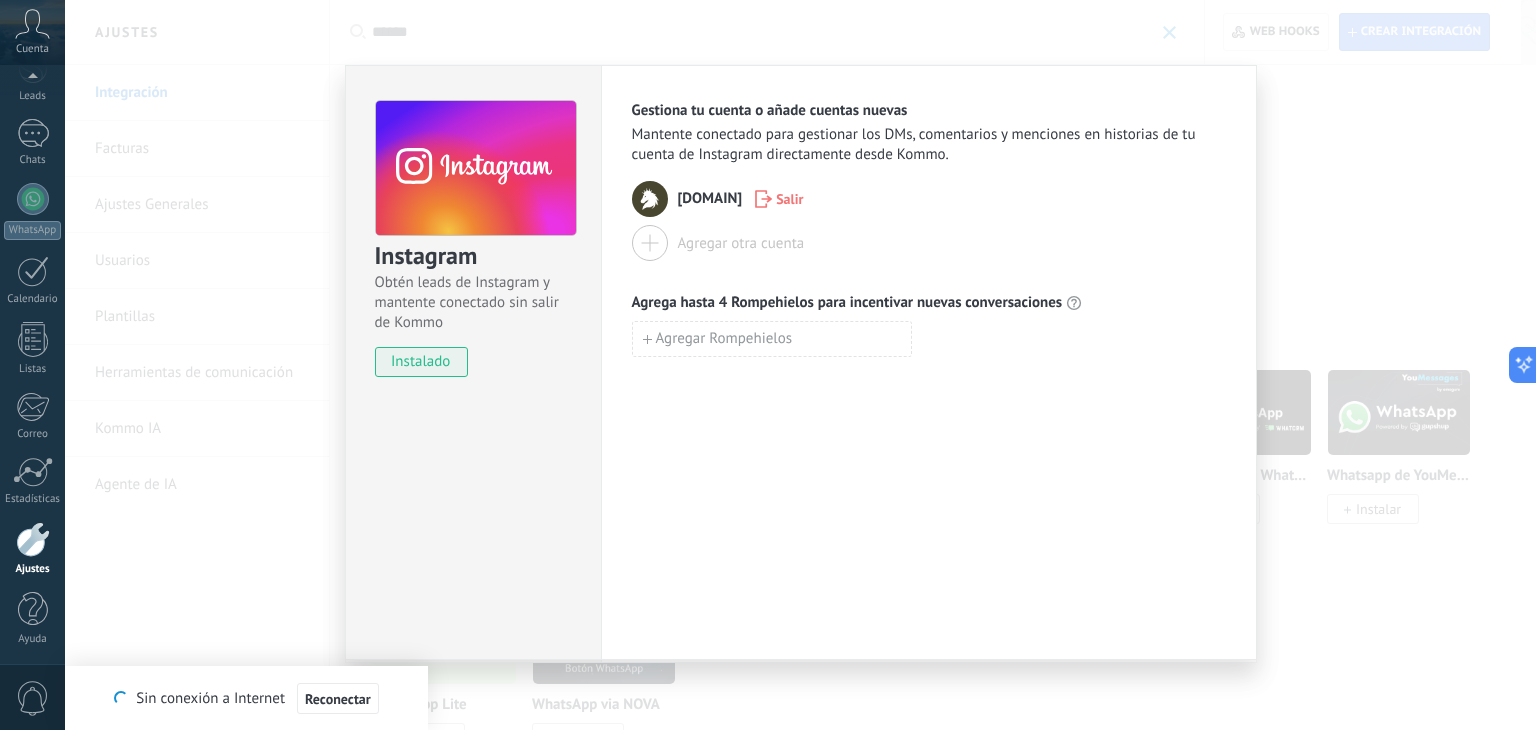 click on "Gestiona tu cuenta o añade cuentas nuevas Mantente conectado para gestionar los DMs, comentarios y menciones en historias de tu cuenta de Instagram directamente desde Kommo. kleos.ec Salir Agregar otra cuenta Agrega hasta 4 Rompehielos para incentivar nuevas conversaciones Agregar Rompehielos" at bounding box center [929, 362] 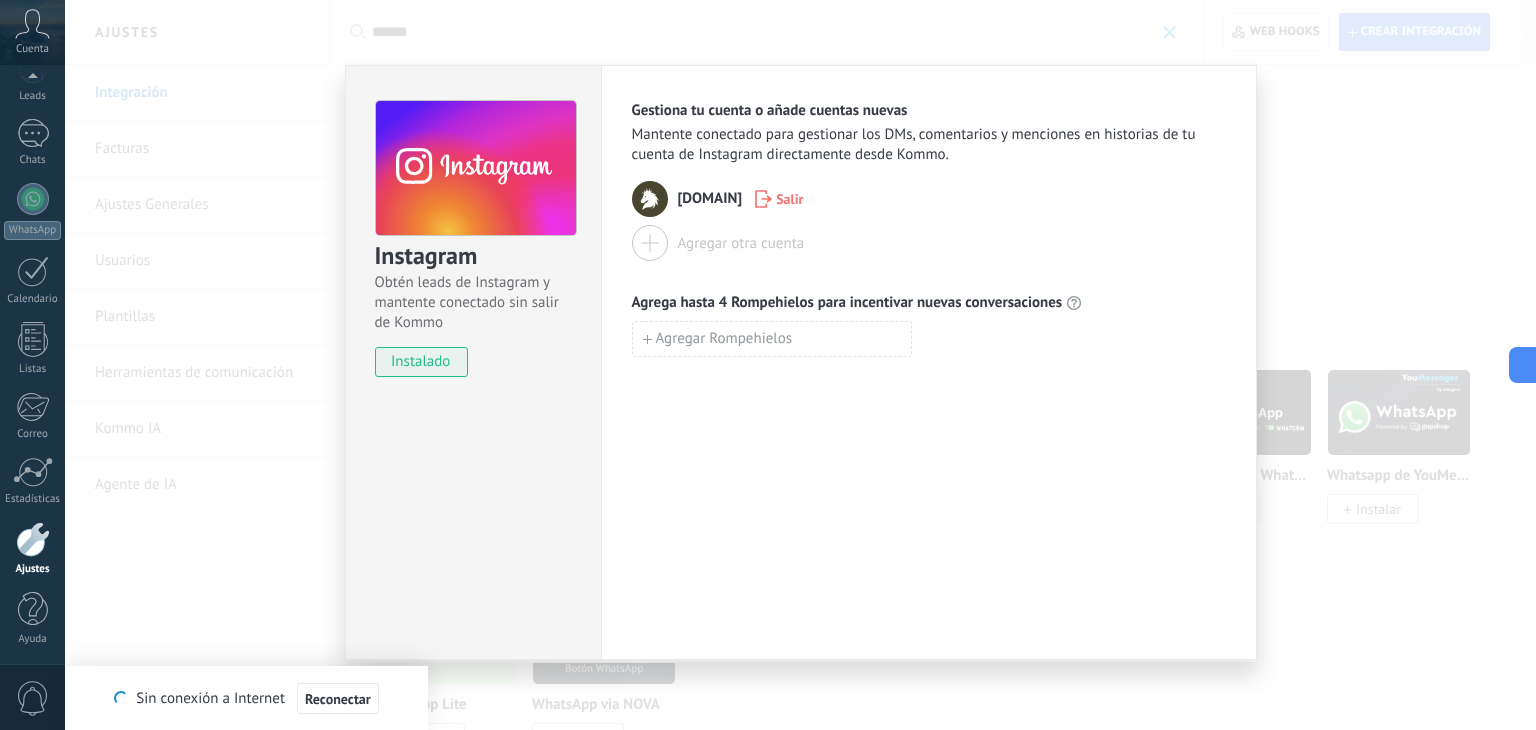 click at bounding box center (650, 243) 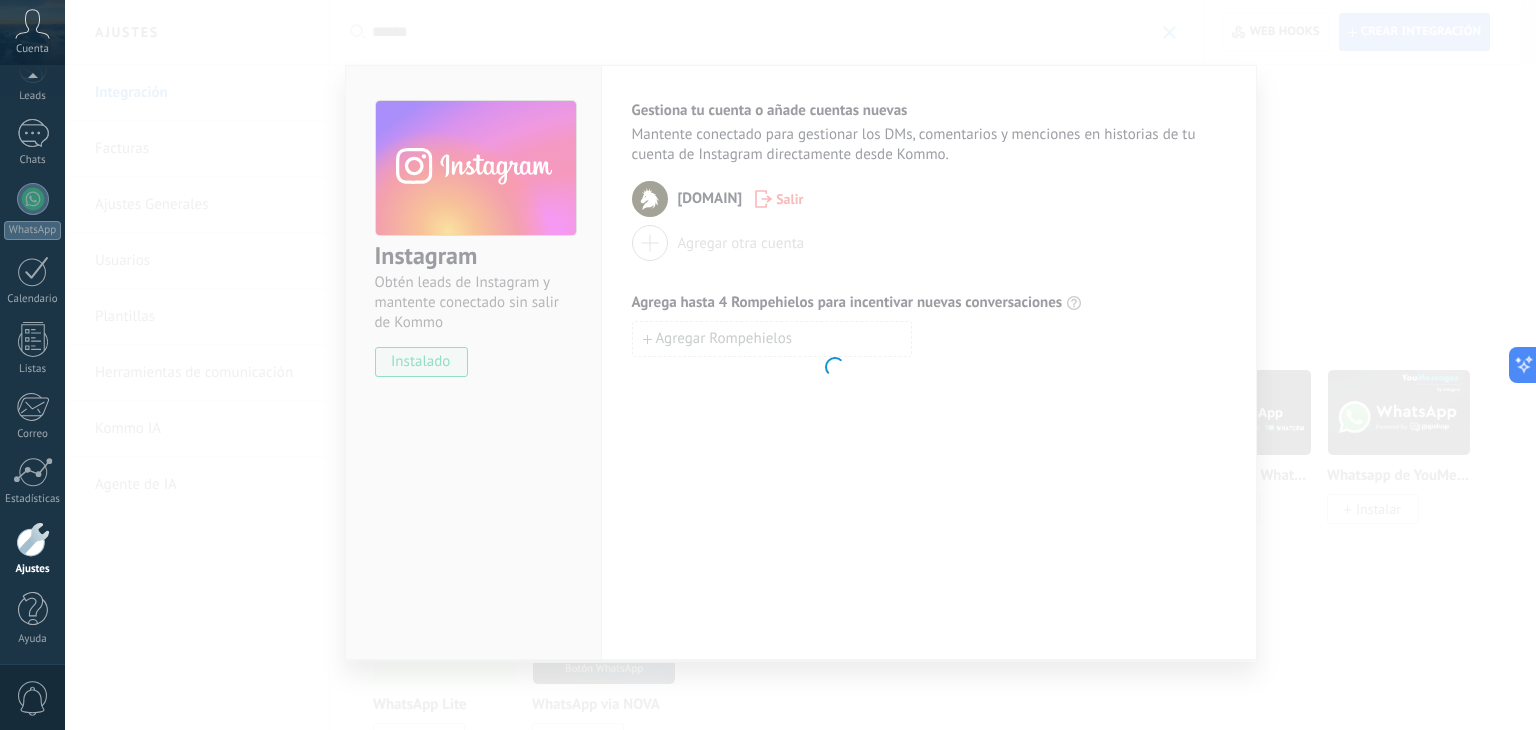 click on ".abccls-1,.abccls-2{fill-rule:evenodd}.abccls-2{fill:#fff} .abfcls-1{fill:none}.abfcls-2{fill:#fff} .abncls-1{isolation:isolate}.abncls-2{opacity:.06}.abncls-2,.abncls-3,.abncls-6{mix-blend-mode:multiply}.abncls-3{opacity:.15}.abncls-4,.abncls-8{fill:#fff}.abncls-5{fill:url(#abnlinear-gradient)}.abncls-6{opacity:.04}.abncls-7{fill:url(#abnlinear-gradient-2)}.abncls-8{fill-rule:evenodd} .abqst0{fill:#ffa200} .abwcls-1{fill:#252525} .cls-1{isolation:isolate} .acicls-1{fill:none} .aclcls-1{fill:#232323} .acnst0{display:none} .addcls-1,.addcls-2{fill:none;stroke-miterlimit:10}.addcls-1{stroke:#dfe0e5}.addcls-2{stroke:#a1a7ab} .adecls-1,.adecls-2{fill:none;stroke-miterlimit:10}.adecls-1{stroke:#dfe0e5}.adecls-2{stroke:#a1a7ab} .adqcls-1{fill:#8591a5;fill-rule:evenodd} .aeccls-1{fill:#5c9f37} .aeecls-1{fill:#f86161} .aejcls-1{fill:#8591a5;fill-rule:evenodd} .aekcls-1{fill-rule:evenodd} .aelcls-1{fill-rule:evenodd;fill:currentColor} .aemcls-1{fill-rule:evenodd;fill:currentColor} .aencls-2{fill:#f86161;opacity:.3}" at bounding box center [768, 365] 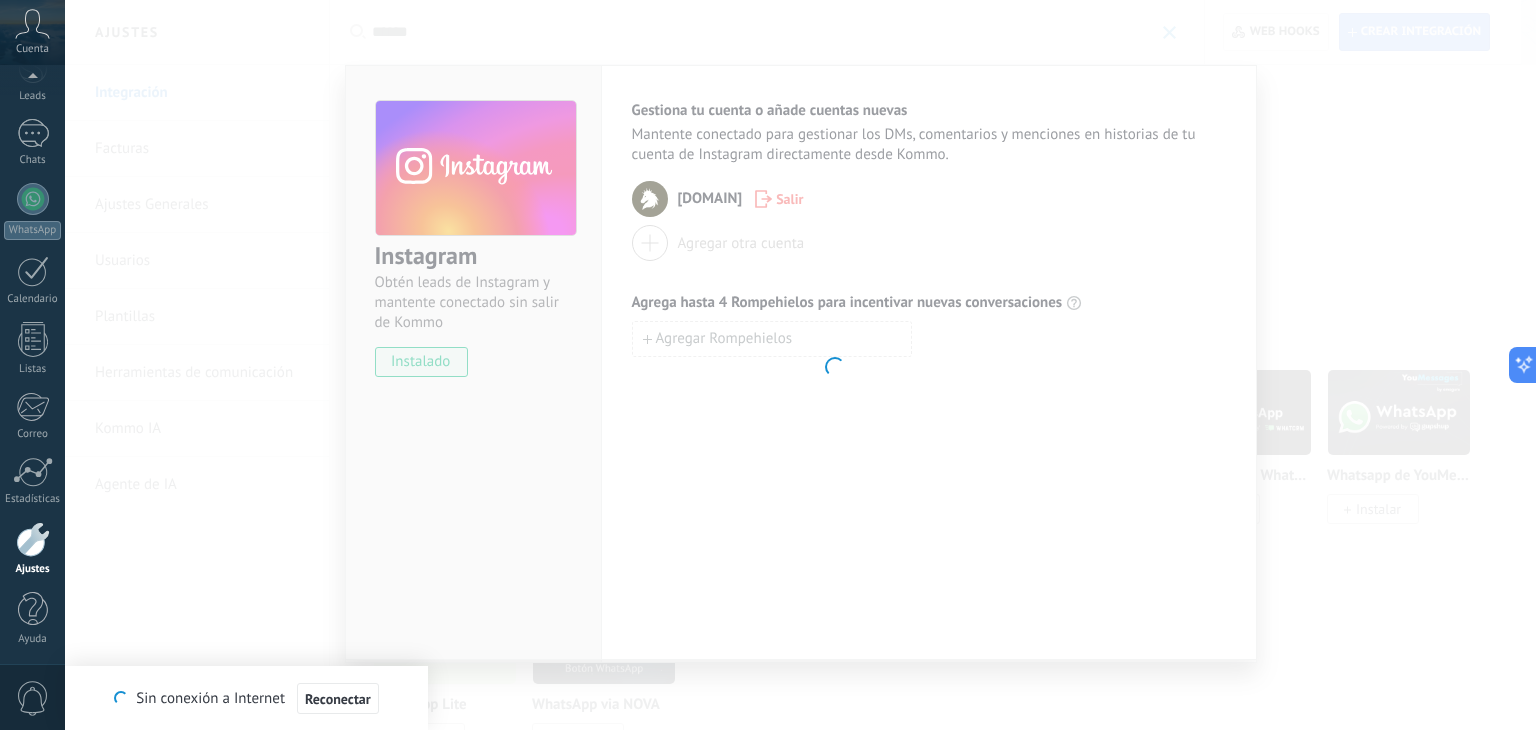 click on ".abccls-1,.abccls-2{fill-rule:evenodd}.abccls-2{fill:#fff} .abfcls-1{fill:none}.abfcls-2{fill:#fff} .abncls-1{isolation:isolate}.abncls-2{opacity:.06}.abncls-2,.abncls-3,.abncls-6{mix-blend-mode:multiply}.abncls-3{opacity:.15}.abncls-4,.abncls-8{fill:#fff}.abncls-5{fill:url(#abnlinear-gradient)}.abncls-6{opacity:.04}.abncls-7{fill:url(#abnlinear-gradient-2)}.abncls-8{fill-rule:evenodd} .abqst0{fill:#ffa200} .abwcls-1{fill:#252525} .cls-1{isolation:isolate} .acicls-1{fill:none} .aclcls-1{fill:#232323} .acnst0{display:none} .addcls-1,.addcls-2{fill:none;stroke-miterlimit:10}.addcls-1{stroke:#dfe0e5}.addcls-2{stroke:#a1a7ab} .adecls-1,.adecls-2{fill:none;stroke-miterlimit:10}.adecls-1{stroke:#dfe0e5}.adecls-2{stroke:#a1a7ab} .adqcls-1{fill:#8591a5;fill-rule:evenodd} .aeccls-1{fill:#5c9f37} .aeecls-1{fill:#f86161} .aejcls-1{fill:#8591a5;fill-rule:evenodd} .aekcls-1{fill-rule:evenodd} .aelcls-1{fill-rule:evenodd;fill:currentColor} .aemcls-1{fill-rule:evenodd;fill:currentColor} .aencls-2{fill:#f86161;opacity:.3}" at bounding box center (768, 365) 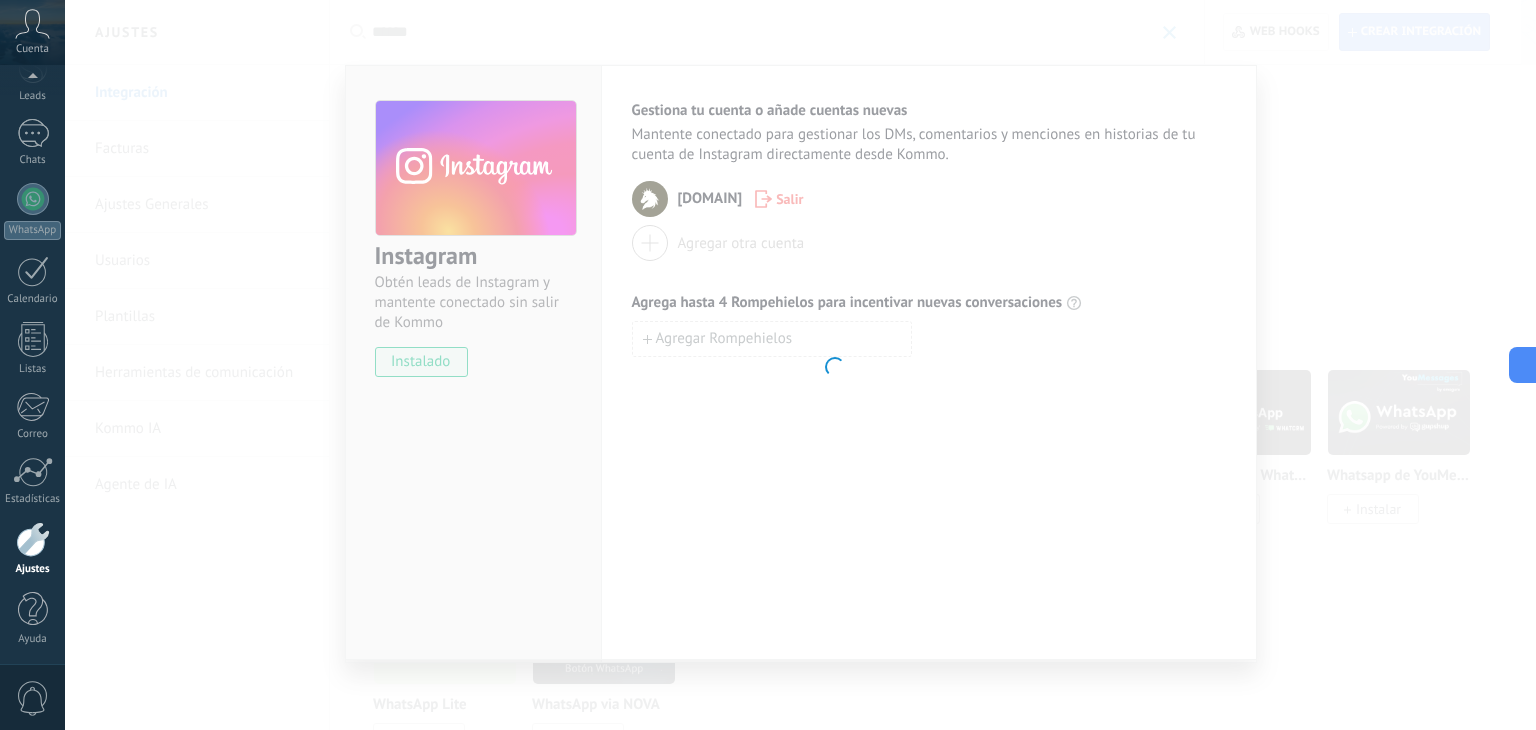 click on ".abccls-1,.abccls-2{fill-rule:evenodd}.abccls-2{fill:#fff} .abfcls-1{fill:none}.abfcls-2{fill:#fff} .abncls-1{isolation:isolate}.abncls-2{opacity:.06}.abncls-2,.abncls-3,.abncls-6{mix-blend-mode:multiply}.abncls-3{opacity:.15}.abncls-4,.abncls-8{fill:#fff}.abncls-5{fill:url(#abnlinear-gradient)}.abncls-6{opacity:.04}.abncls-7{fill:url(#abnlinear-gradient-2)}.abncls-8{fill-rule:evenodd} .abqst0{fill:#ffa200} .abwcls-1{fill:#252525} .cls-1{isolation:isolate} .acicls-1{fill:none} .aclcls-1{fill:#232323} .acnst0{display:none} .addcls-1,.addcls-2{fill:none;stroke-miterlimit:10}.addcls-1{stroke:#dfe0e5}.addcls-2{stroke:#a1a7ab} .adecls-1,.adecls-2{fill:none;stroke-miterlimit:10}.adecls-1{stroke:#dfe0e5}.adecls-2{stroke:#a1a7ab} .adqcls-1{fill:#8591a5;fill-rule:evenodd} .aeccls-1{fill:#5c9f37} .aeecls-1{fill:#f86161} .aejcls-1{fill:#8591a5;fill-rule:evenodd} .aekcls-1{fill-rule:evenodd} .aelcls-1{fill-rule:evenodd;fill:currentColor} .aemcls-1{fill-rule:evenodd;fill:currentColor} .aencls-2{fill:#f86161;opacity:.3}" at bounding box center (768, 365) 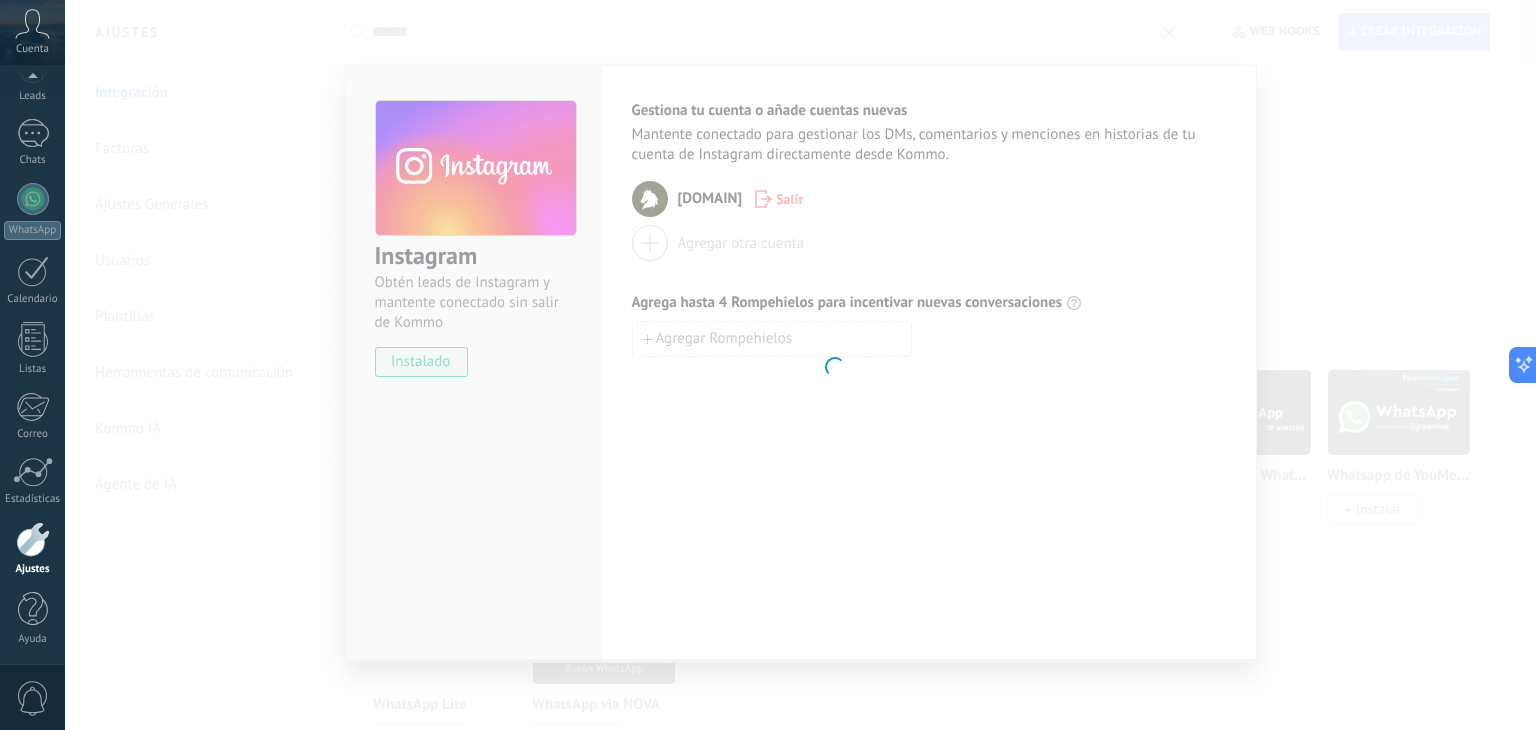 click on ".abccls-1,.abccls-2{fill-rule:evenodd}.abccls-2{fill:#fff} .abfcls-1{fill:none}.abfcls-2{fill:#fff} .abncls-1{isolation:isolate}.abncls-2{opacity:.06}.abncls-2,.abncls-3,.abncls-6{mix-blend-mode:multiply}.abncls-3{opacity:.15}.abncls-4,.abncls-8{fill:#fff}.abncls-5{fill:url(#abnlinear-gradient)}.abncls-6{opacity:.04}.abncls-7{fill:url(#abnlinear-gradient-2)}.abncls-8{fill-rule:evenodd} .abqst0{fill:#ffa200} .abwcls-1{fill:#252525} .cls-1{isolation:isolate} .acicls-1{fill:none} .aclcls-1{fill:#232323} .acnst0{display:none} .addcls-1,.addcls-2{fill:none;stroke-miterlimit:10}.addcls-1{stroke:#dfe0e5}.addcls-2{stroke:#a1a7ab} .adecls-1,.adecls-2{fill:none;stroke-miterlimit:10}.adecls-1{stroke:#dfe0e5}.adecls-2{stroke:#a1a7ab} .adqcls-1{fill:#8591a5;fill-rule:evenodd} .aeccls-1{fill:#5c9f37} .aeecls-1{fill:#f86161} .aejcls-1{fill:#8591a5;fill-rule:evenodd} .aekcls-1{fill-rule:evenodd} .aelcls-1{fill-rule:evenodd;fill:currentColor} .aemcls-1{fill-rule:evenodd;fill:currentColor} .aencls-2{fill:#f86161;opacity:.3}" at bounding box center (768, 365) 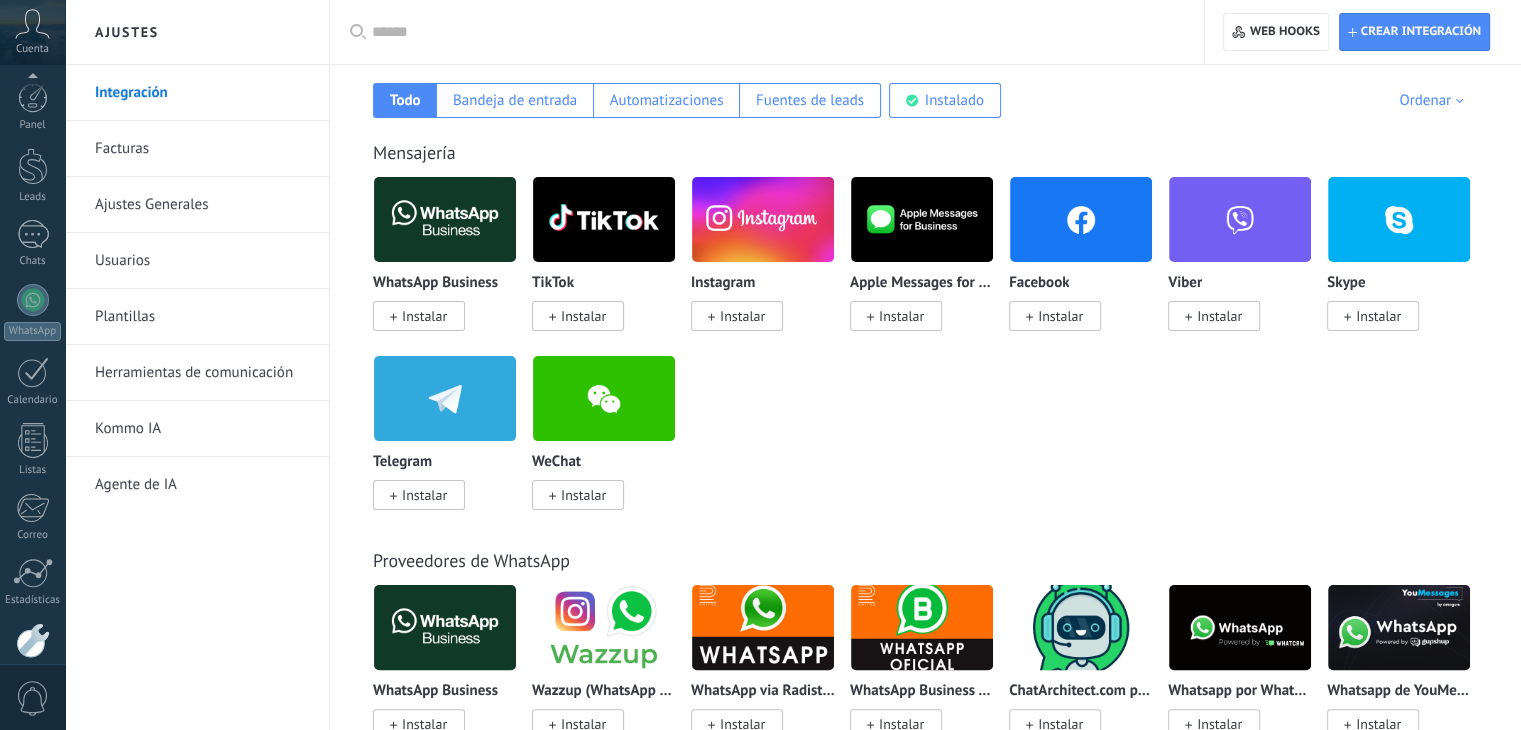 scroll, scrollTop: 338, scrollLeft: 0, axis: vertical 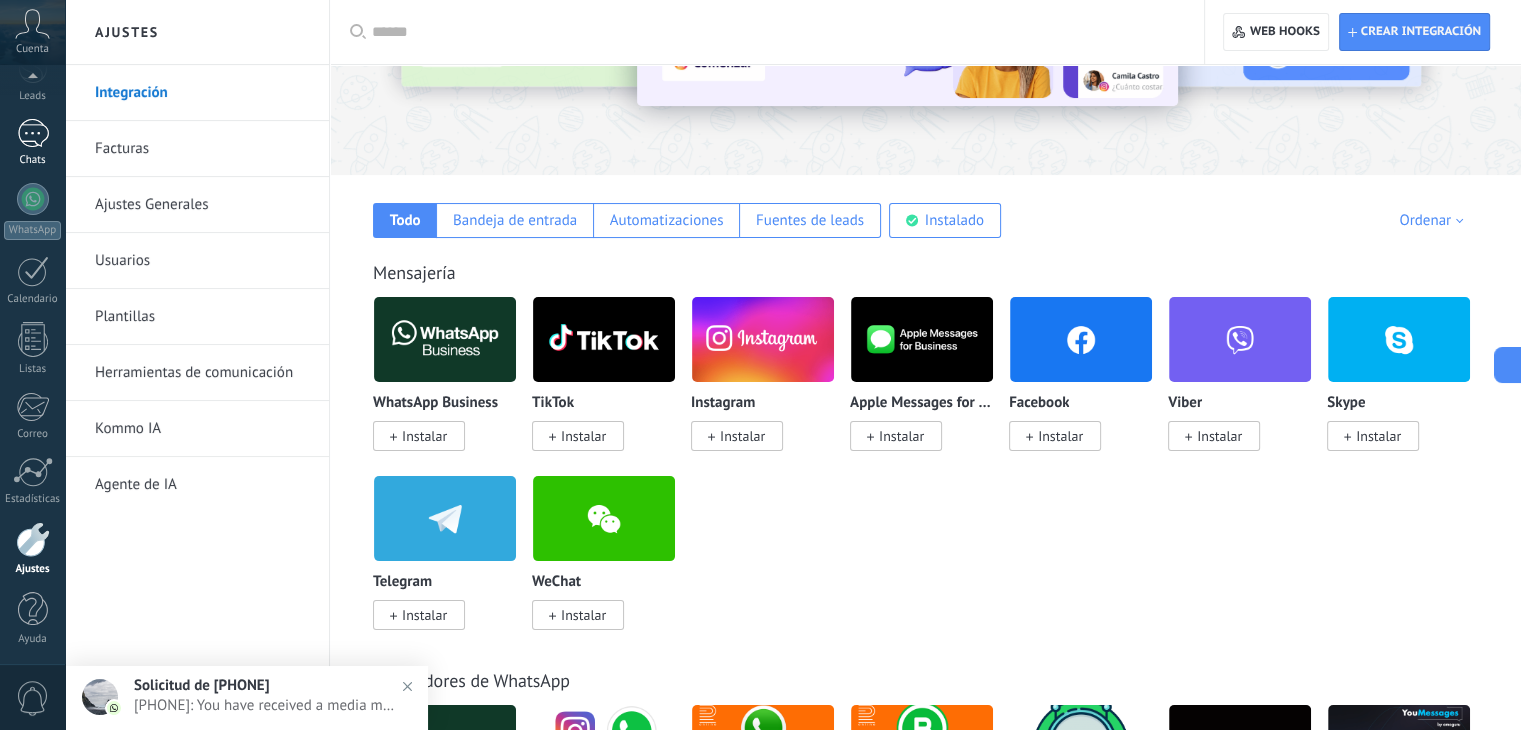 click on "1" at bounding box center [33, 133] 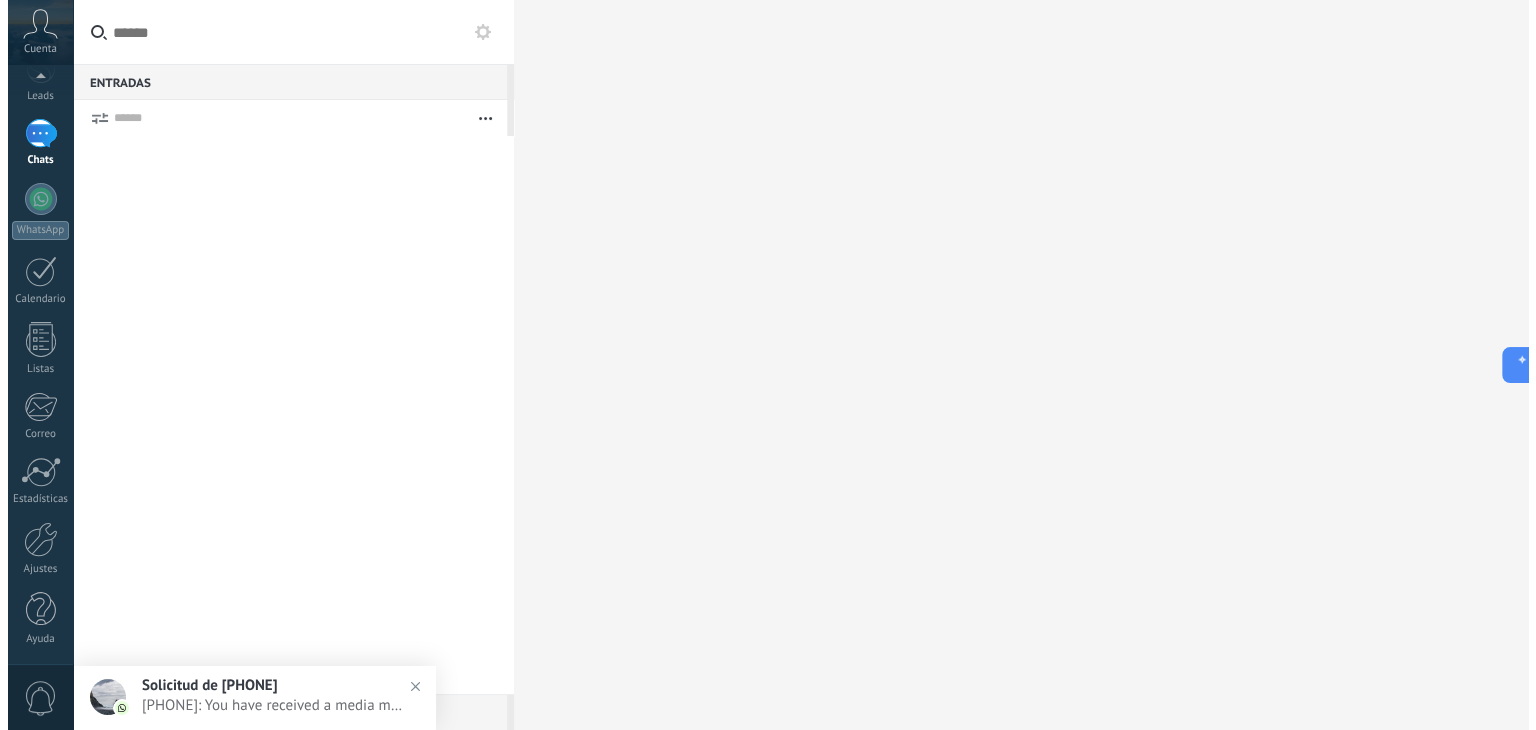 scroll, scrollTop: 0, scrollLeft: 0, axis: both 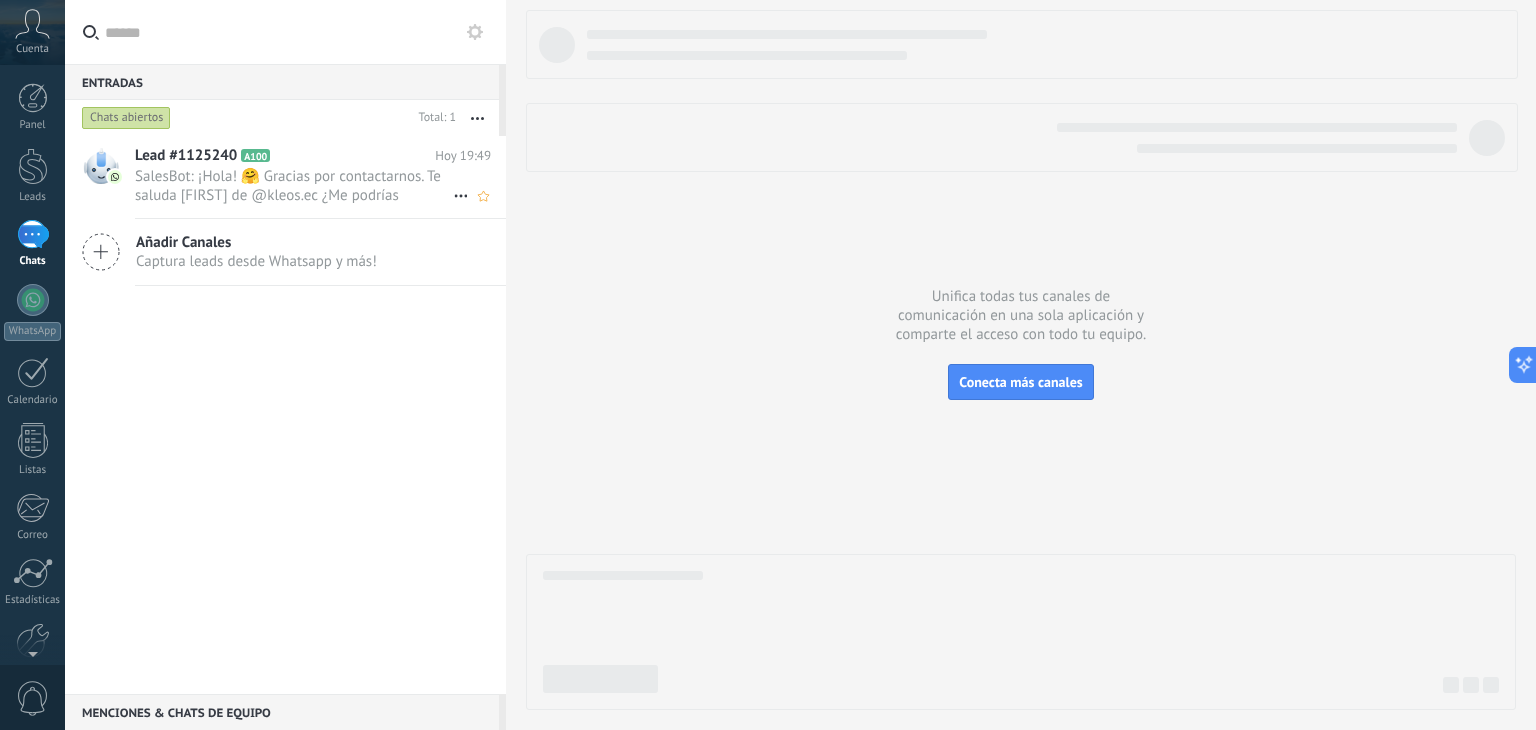 click on "SalesBot: ¡Hola! 🤗 Gracias por contactarnos. Te saluda [FIRST] de @kleos.ec
¿Me podrías compartir tu nombre y como pued..." at bounding box center [294, 186] 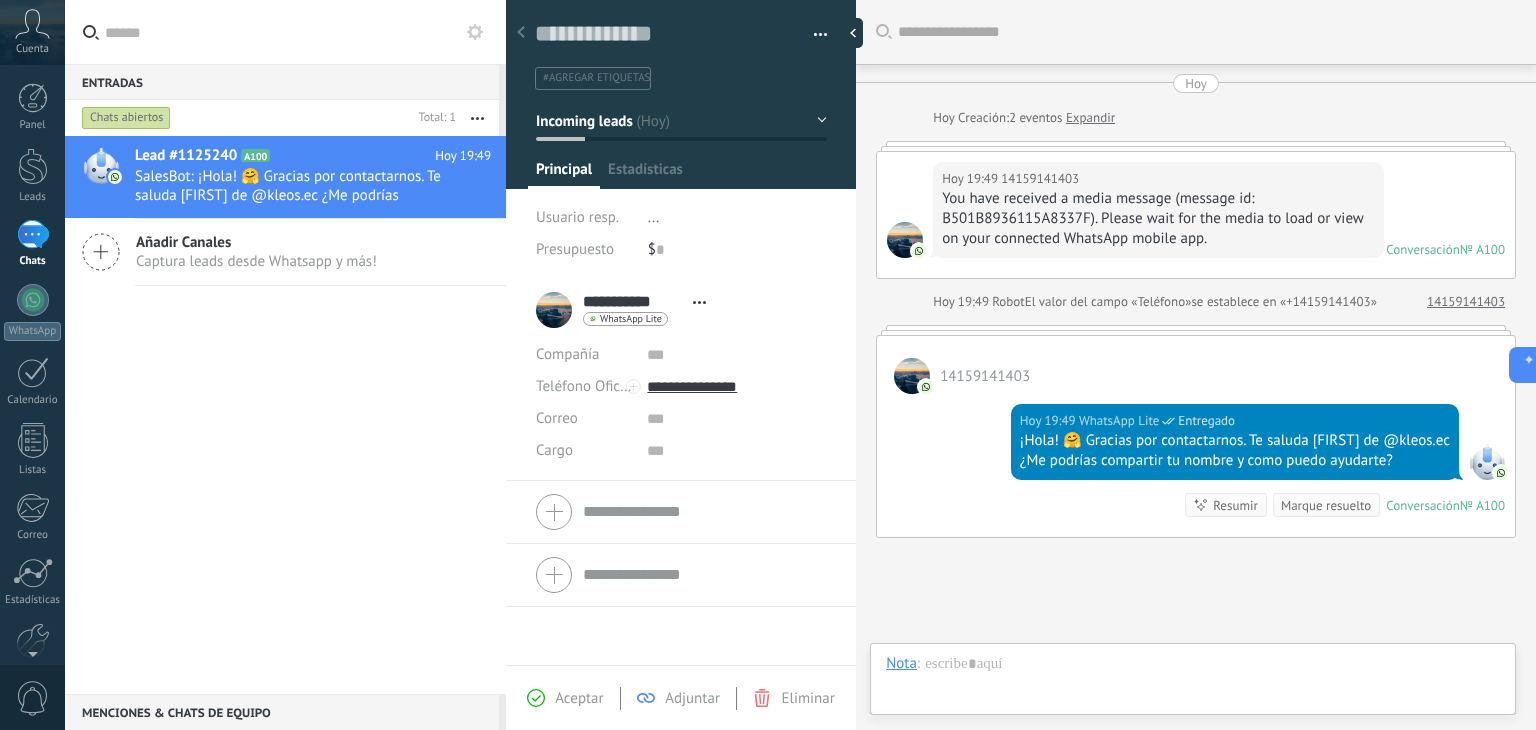 scroll, scrollTop: 192, scrollLeft: 0, axis: vertical 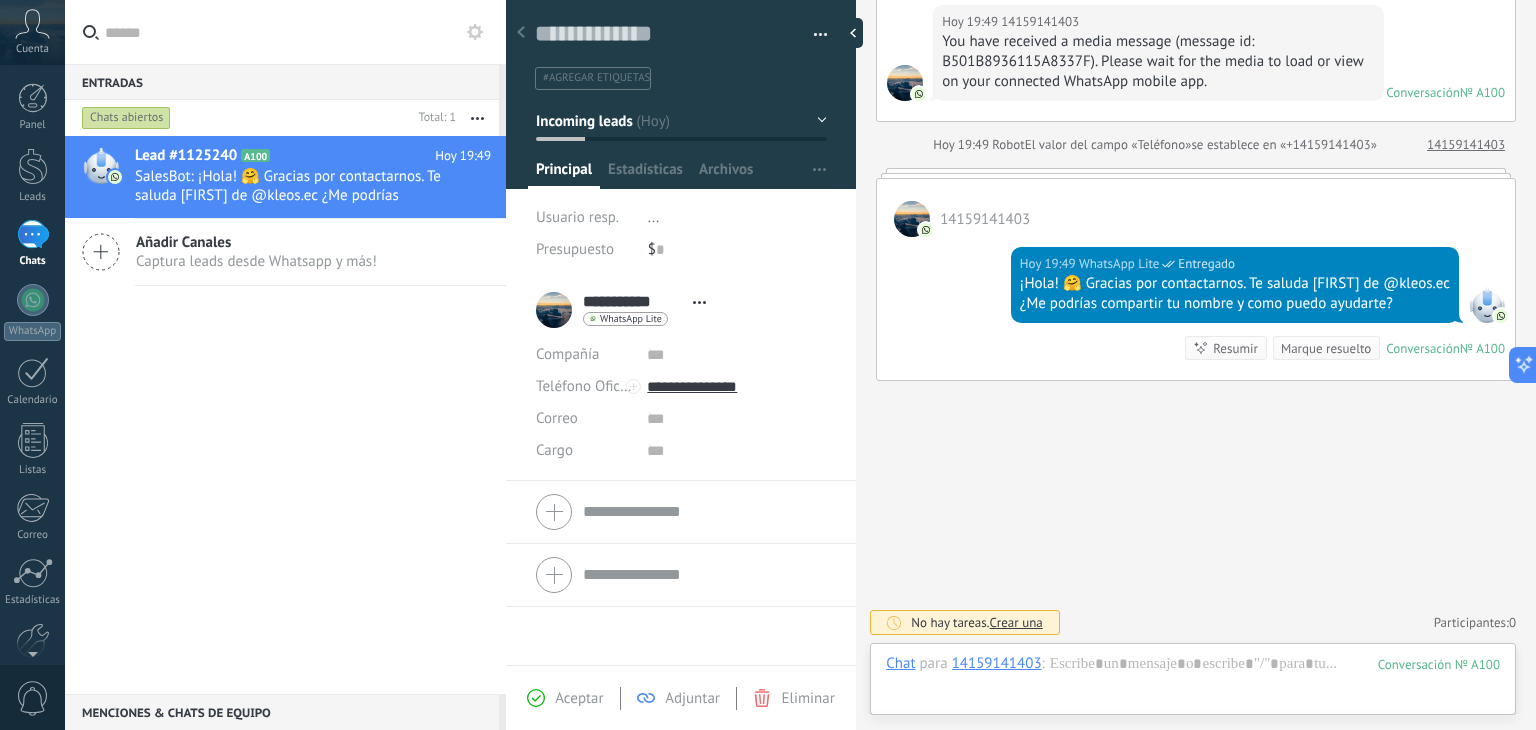 click on "Añadir Canales" at bounding box center (256, 242) 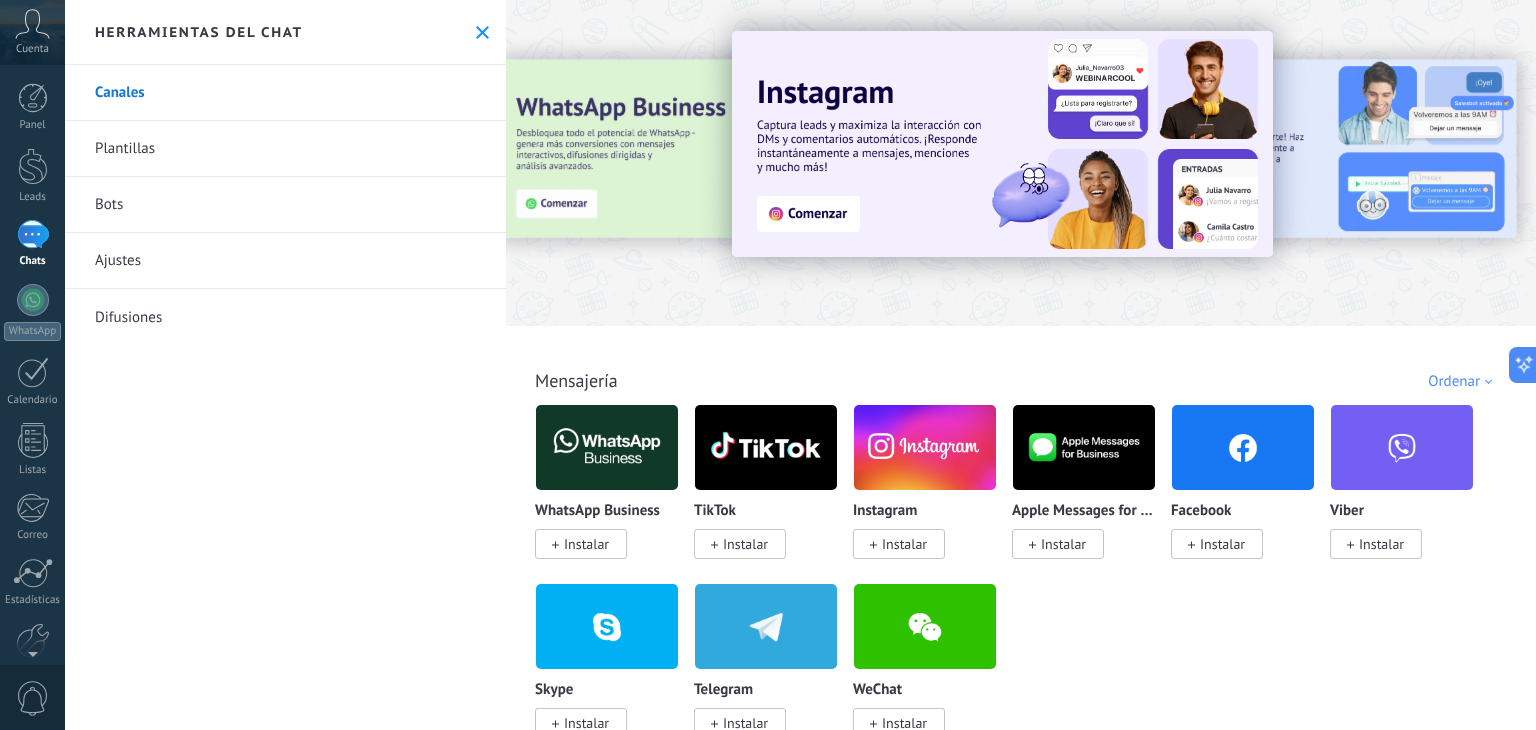 click on "Instalar" at bounding box center [904, 544] 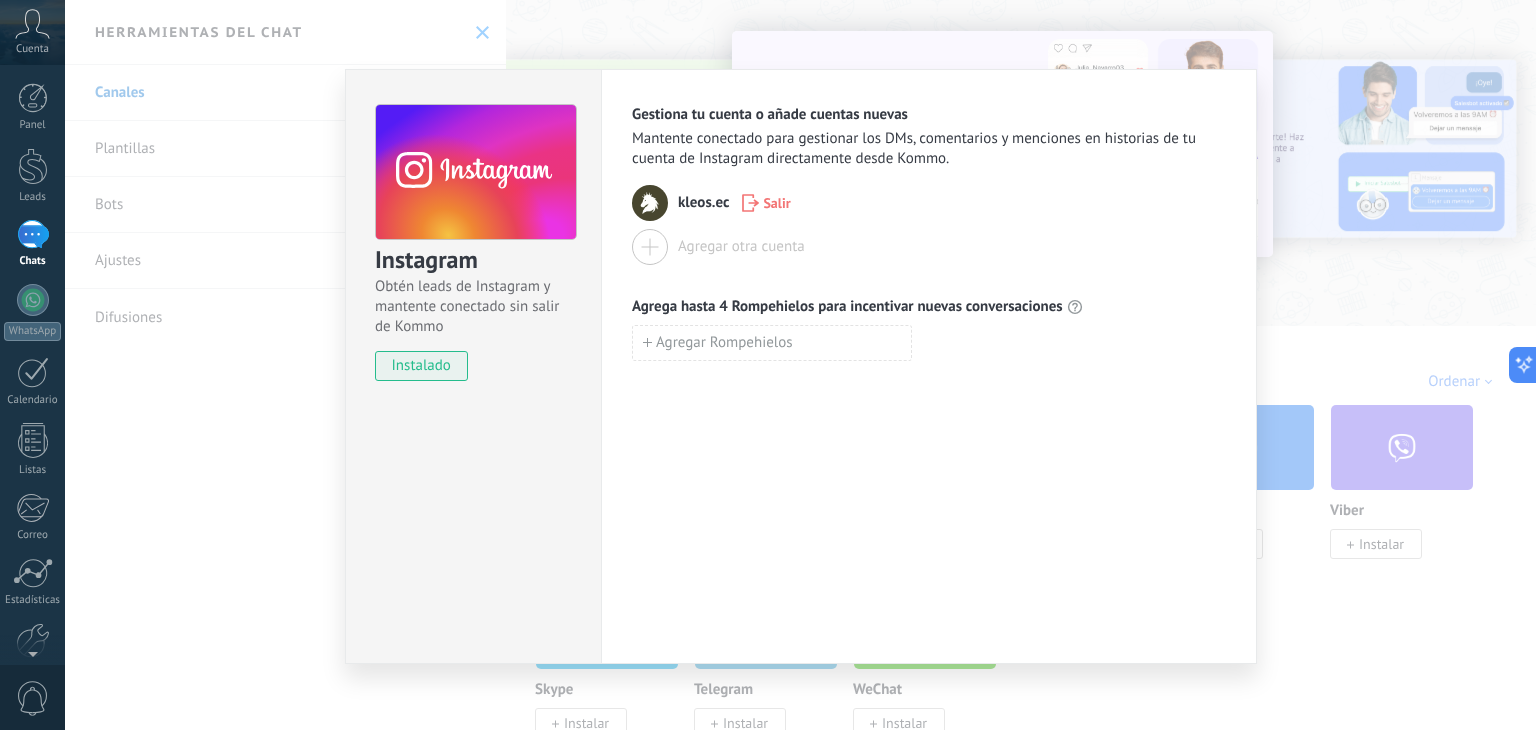 click on "Instagram Obtén leads de Instagram y mantente conectado sin salir de Kommo instalado Gestiona tu cuenta o añade cuentas nuevas Mantente conectado para gestionar los DMs, comentarios y menciones en historias de tu cuenta de Instagram directamente desde Kommo. kleos.ec Salir Agregar otra cuenta Agrega hasta 4 Rompehielos para incentivar nuevas conversaciones Agregar Rompehielos" at bounding box center (800, 365) 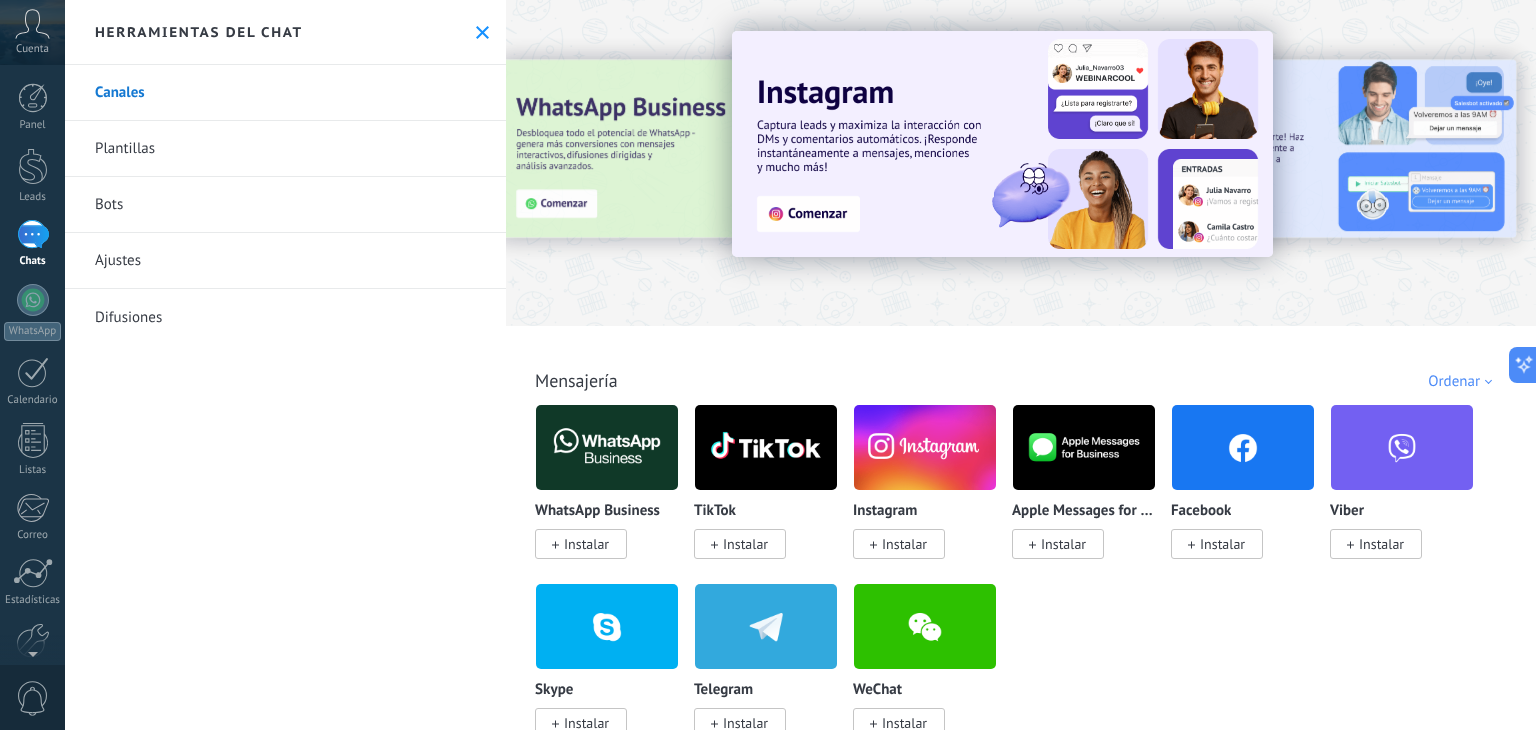 click on "Instalar" at bounding box center [1222, 544] 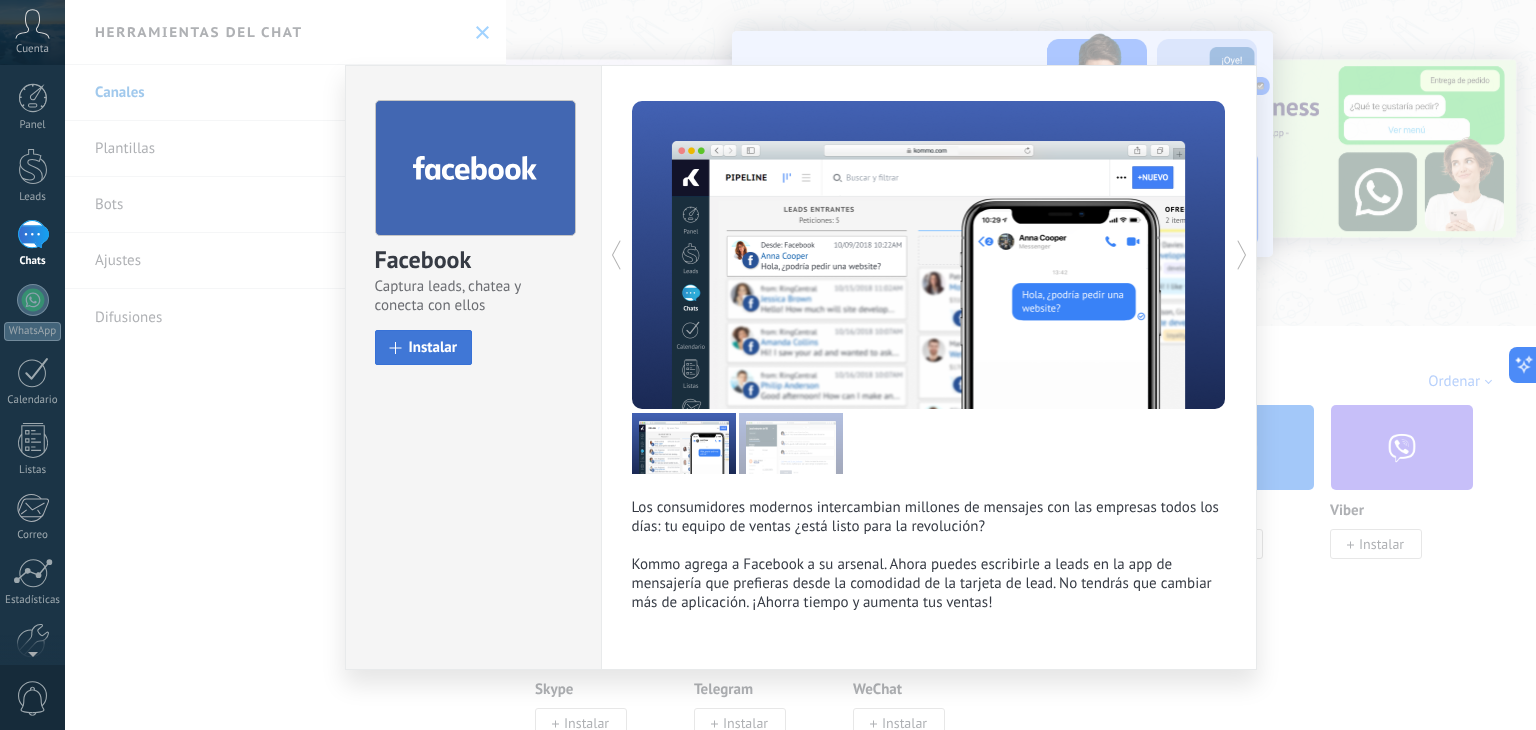 click on "Instalar" at bounding box center [424, 347] 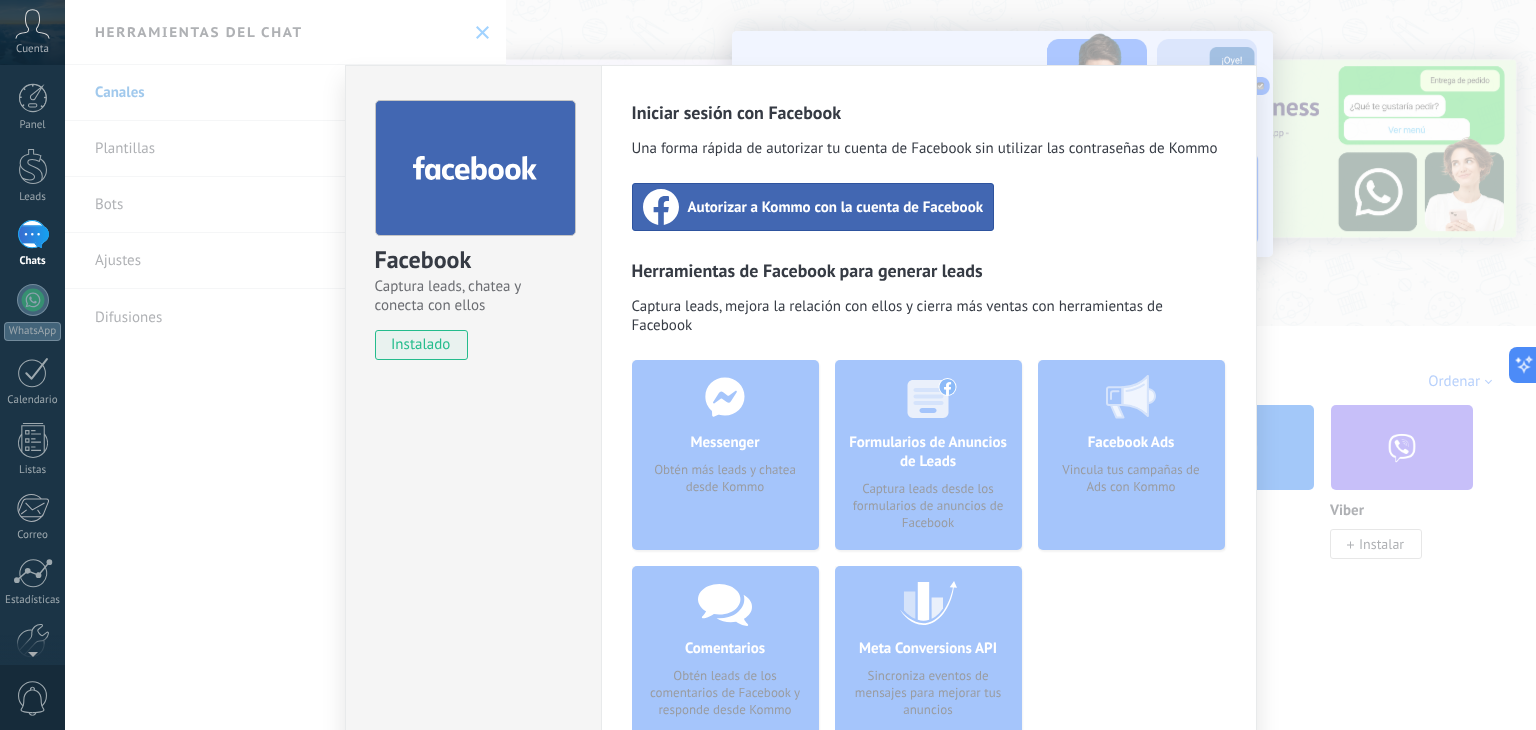 click on "Autorizar a Kommo con la cuenta de Facebook" at bounding box center (836, 207) 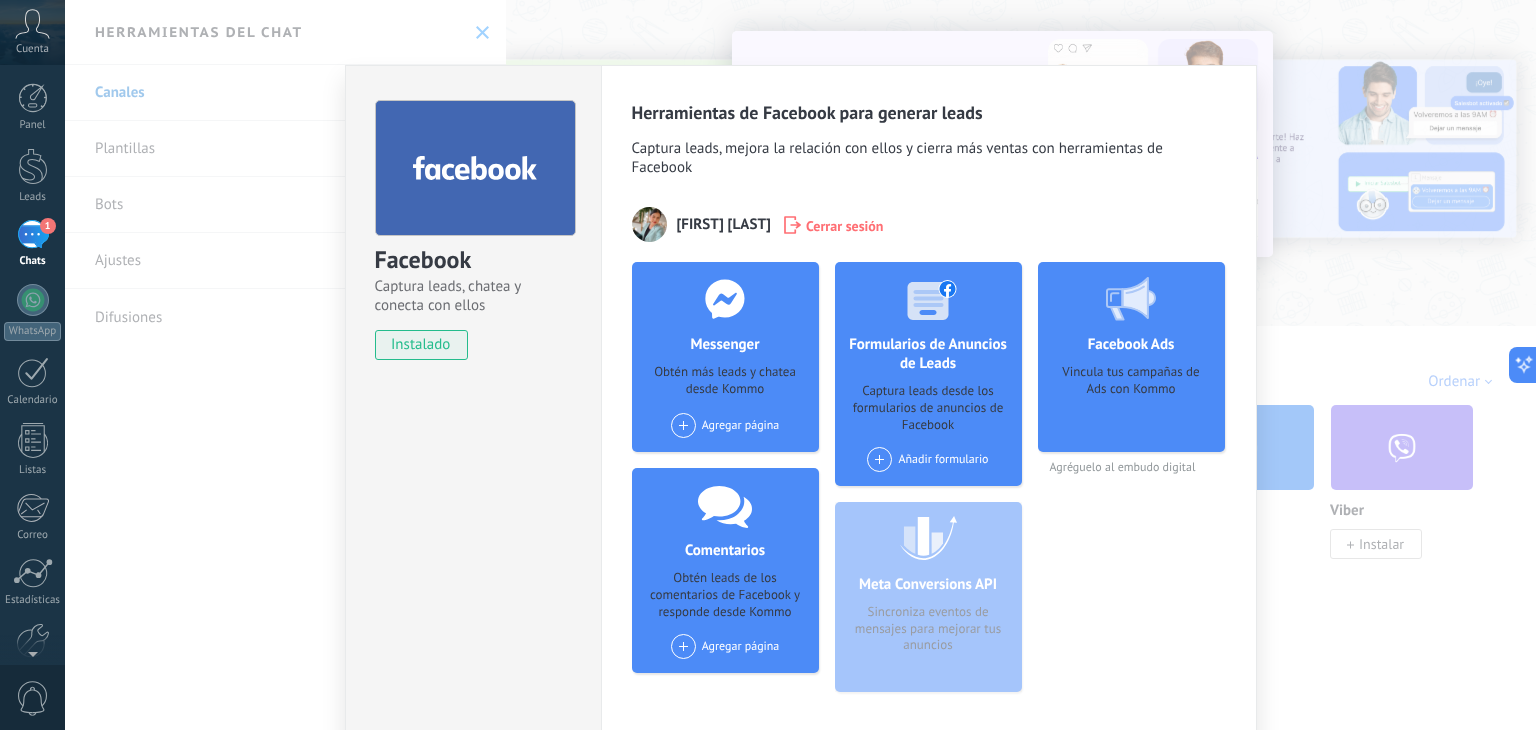 click on "Facebook Captura leads, chatea y conecta con ellos instalado Desinstalar Herramientas de Facebook para generar leads Captura leads, mejora la relación con ellos y cierra más ventas con herramientas de Facebook [FIRST] [LAST] Cerrar sesión Messenger Obtén más leads y chatea desde Kommo Agregar página Comentarios Obtén leads de los comentarios de Facebook y responde desde Kommo Agregar página Formularios de Anuncios de Leads Captura leads desde los formularios de anuncios de Facebook Añadir formulario Meta Conversions API Sincroniza eventos de mensajes para mejorar tus anuncios Facebook Ads Vincula tus campañas de Ads con Kommo Agréguelo al embudo digital más" at bounding box center (800, 365) 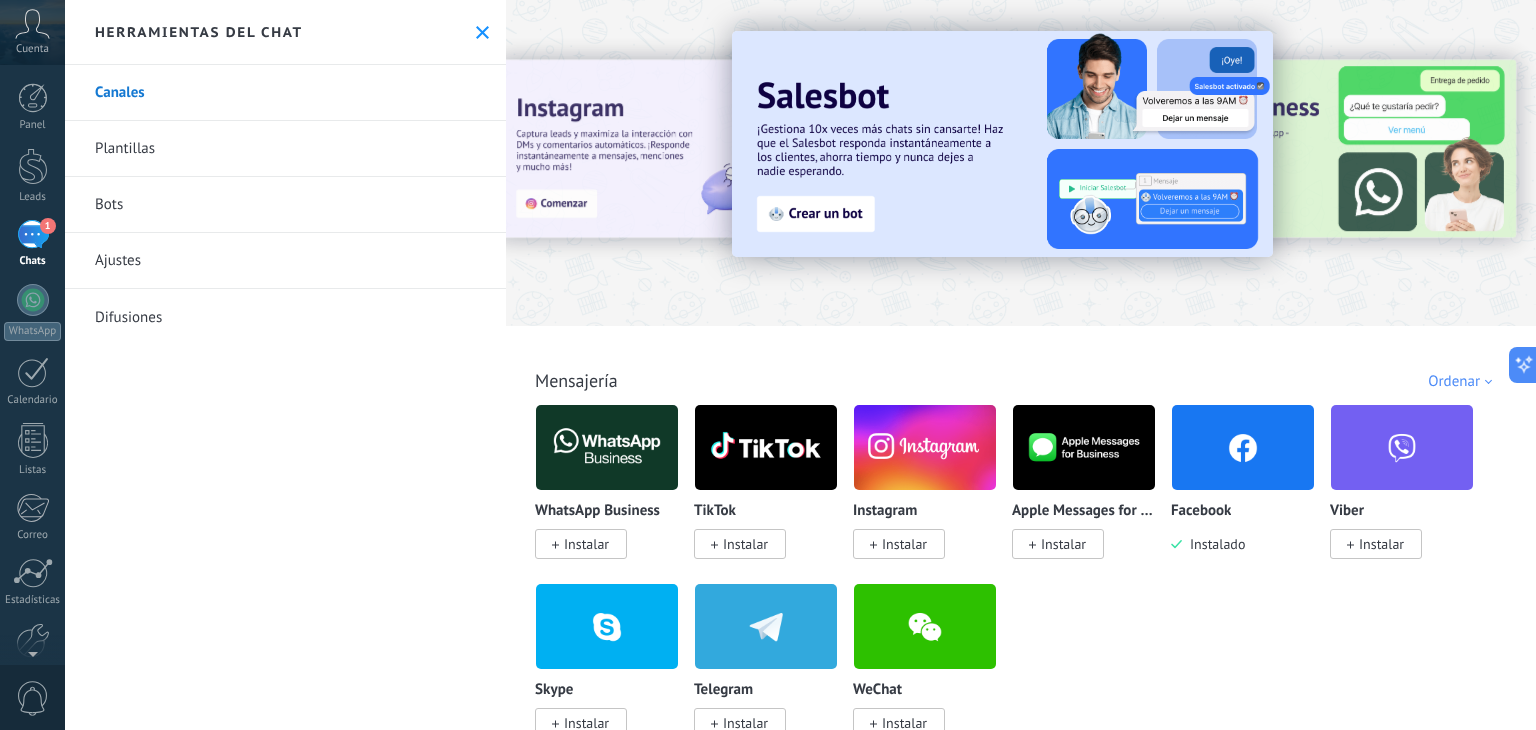click on "Chats" at bounding box center (33, 261) 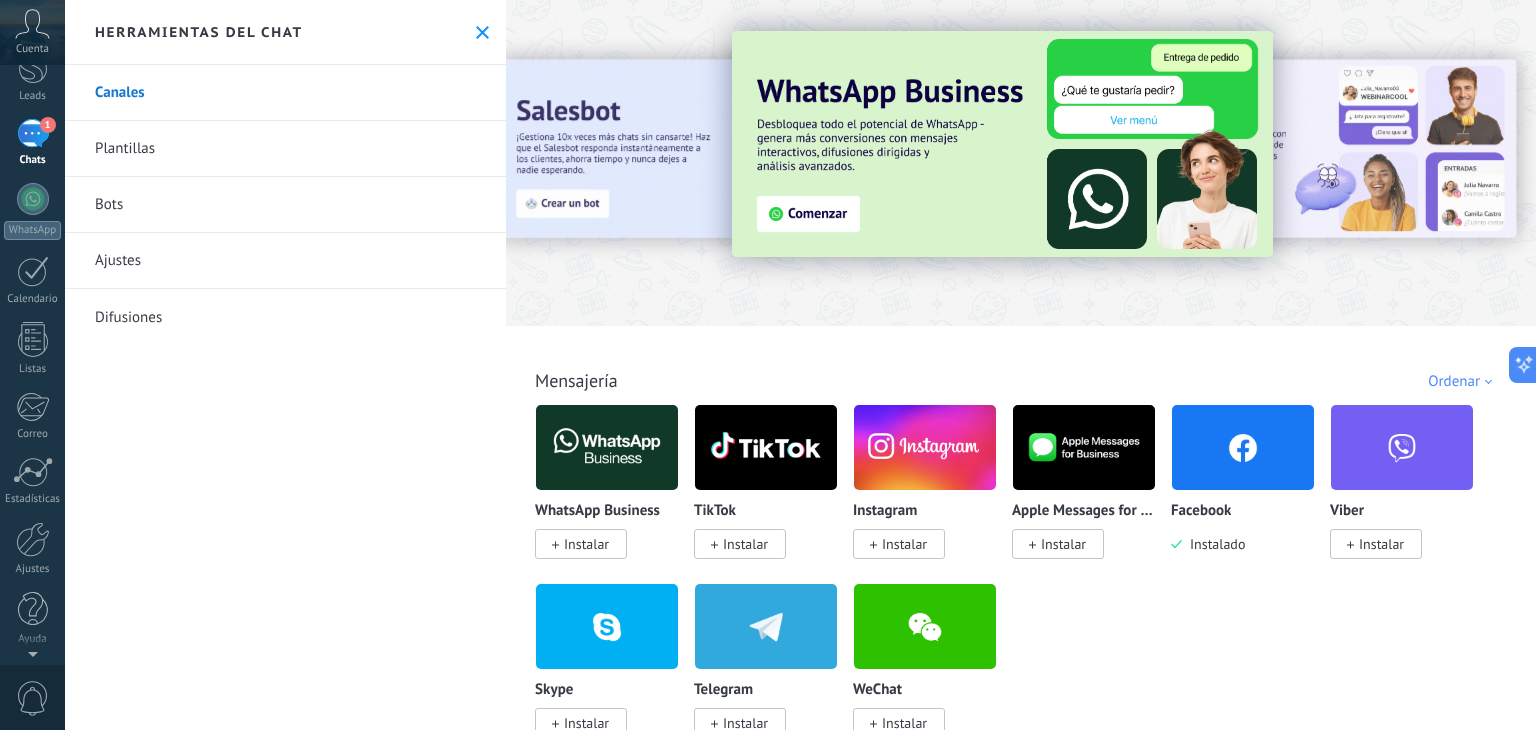 scroll, scrollTop: 0, scrollLeft: 0, axis: both 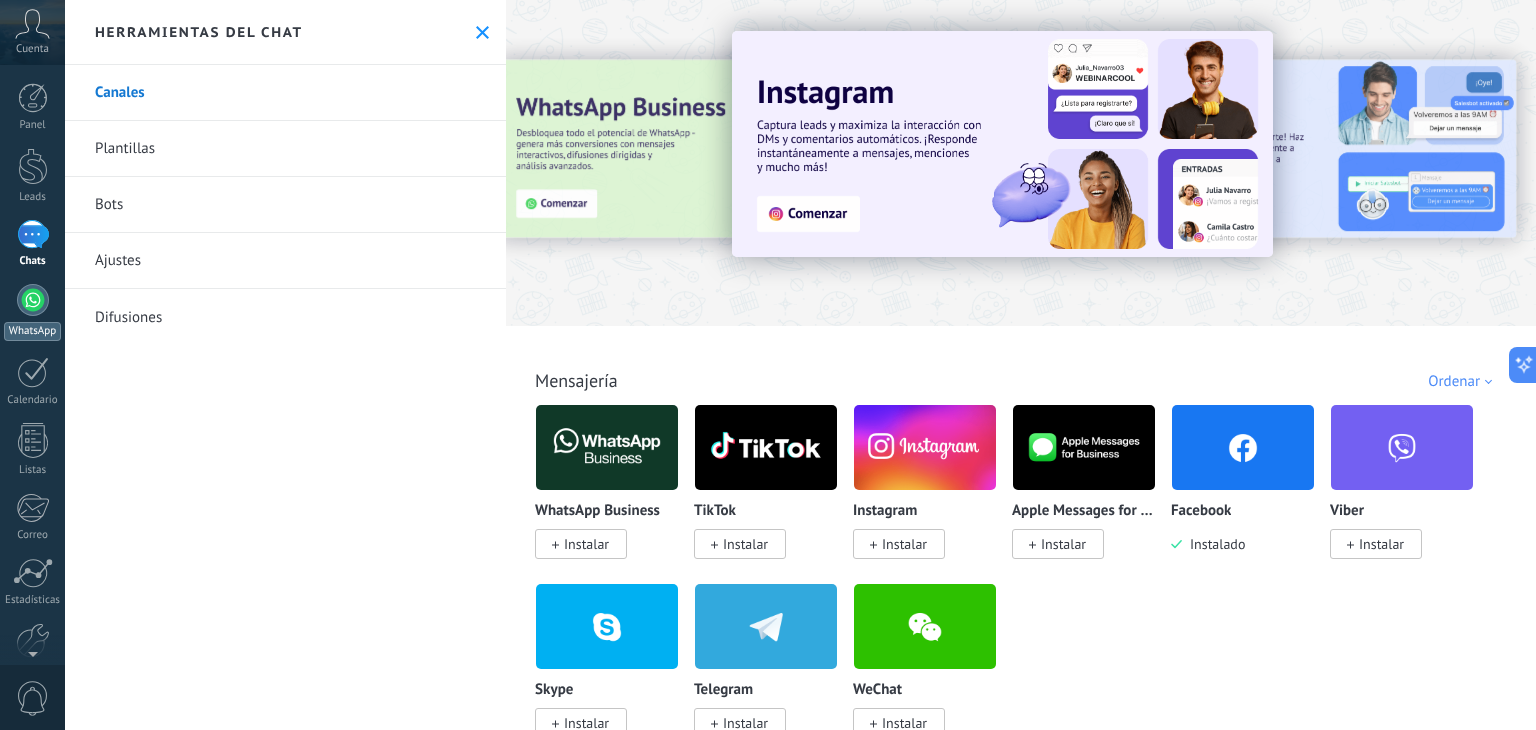 click at bounding box center [33, 300] 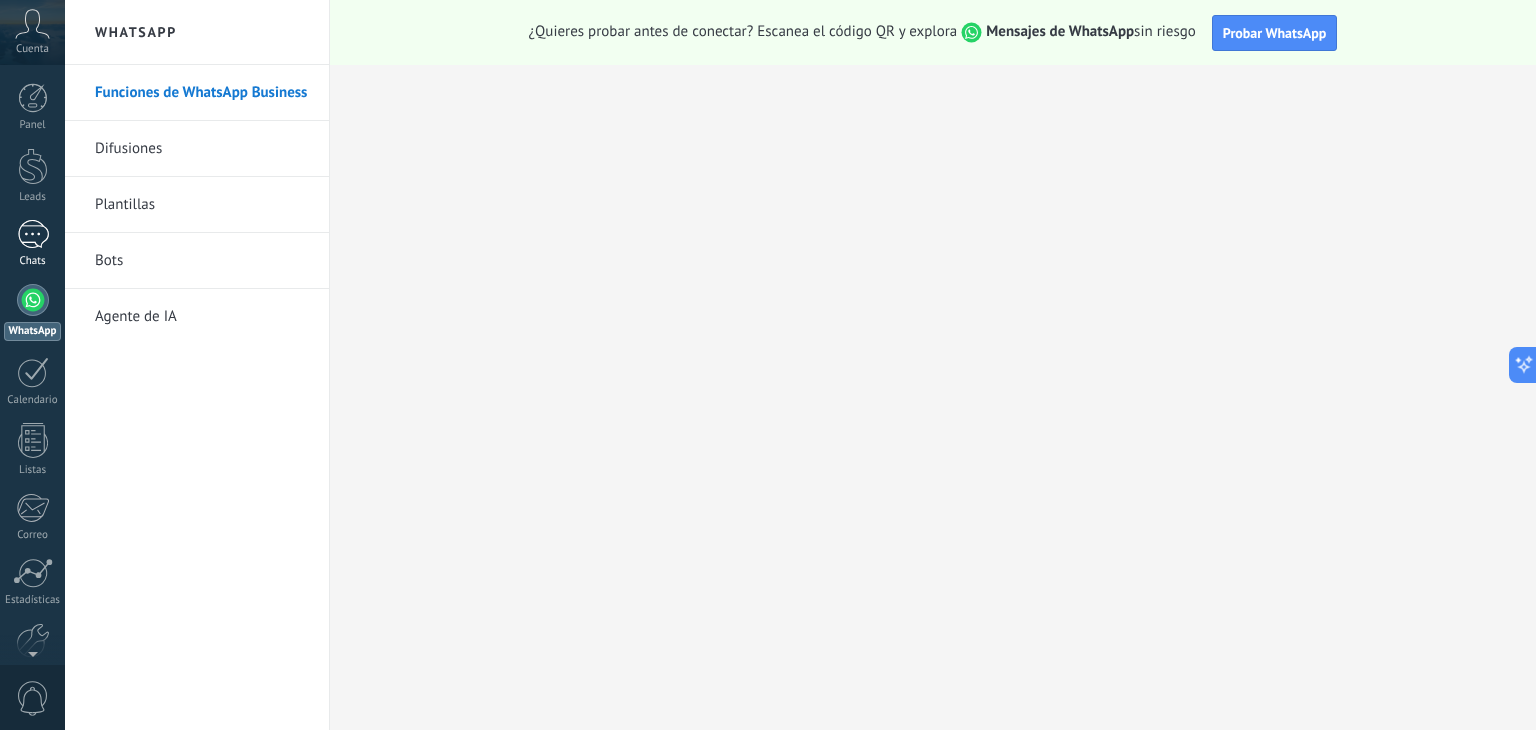 click on "1
Chats" at bounding box center [32, 244] 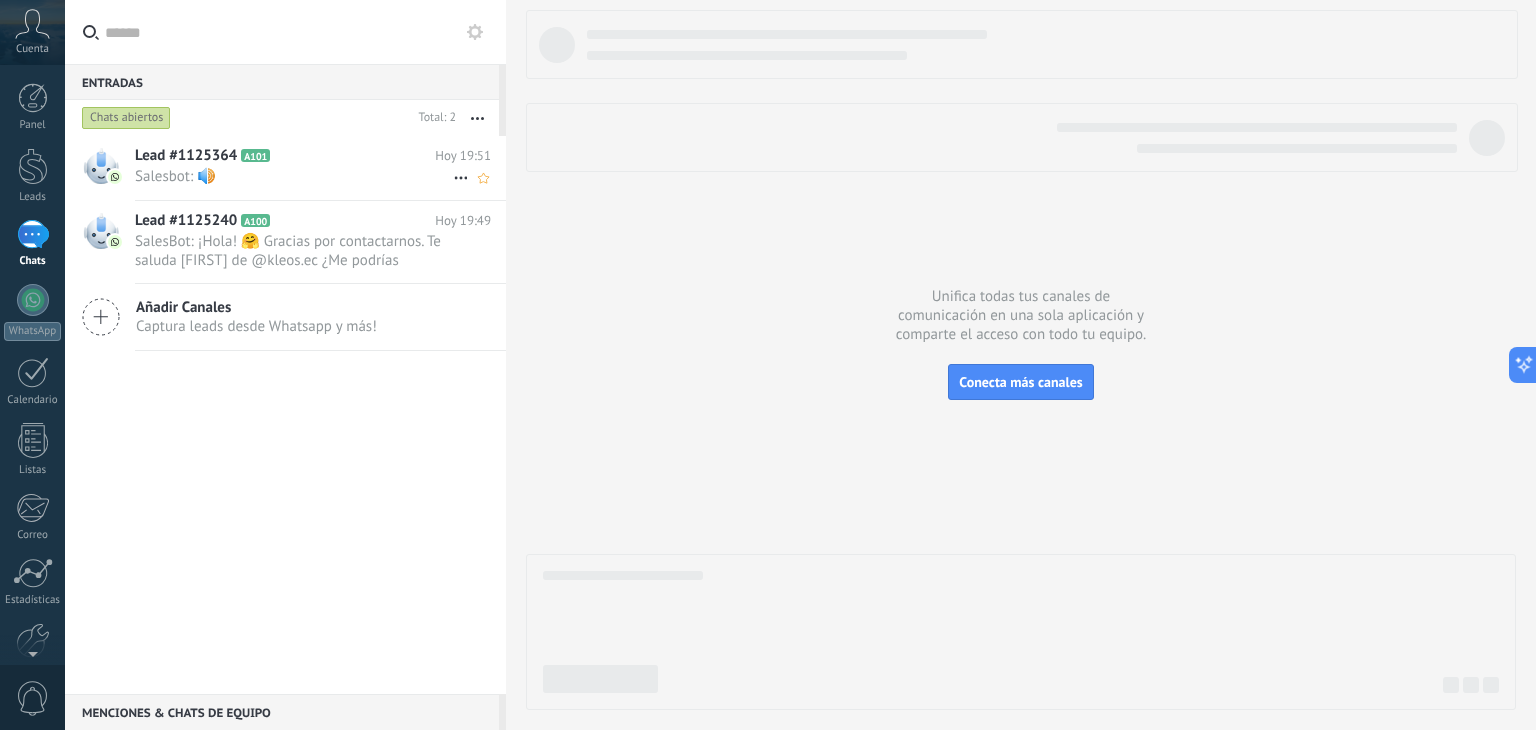 click on "Lead #1125364
A101" at bounding box center [285, 156] 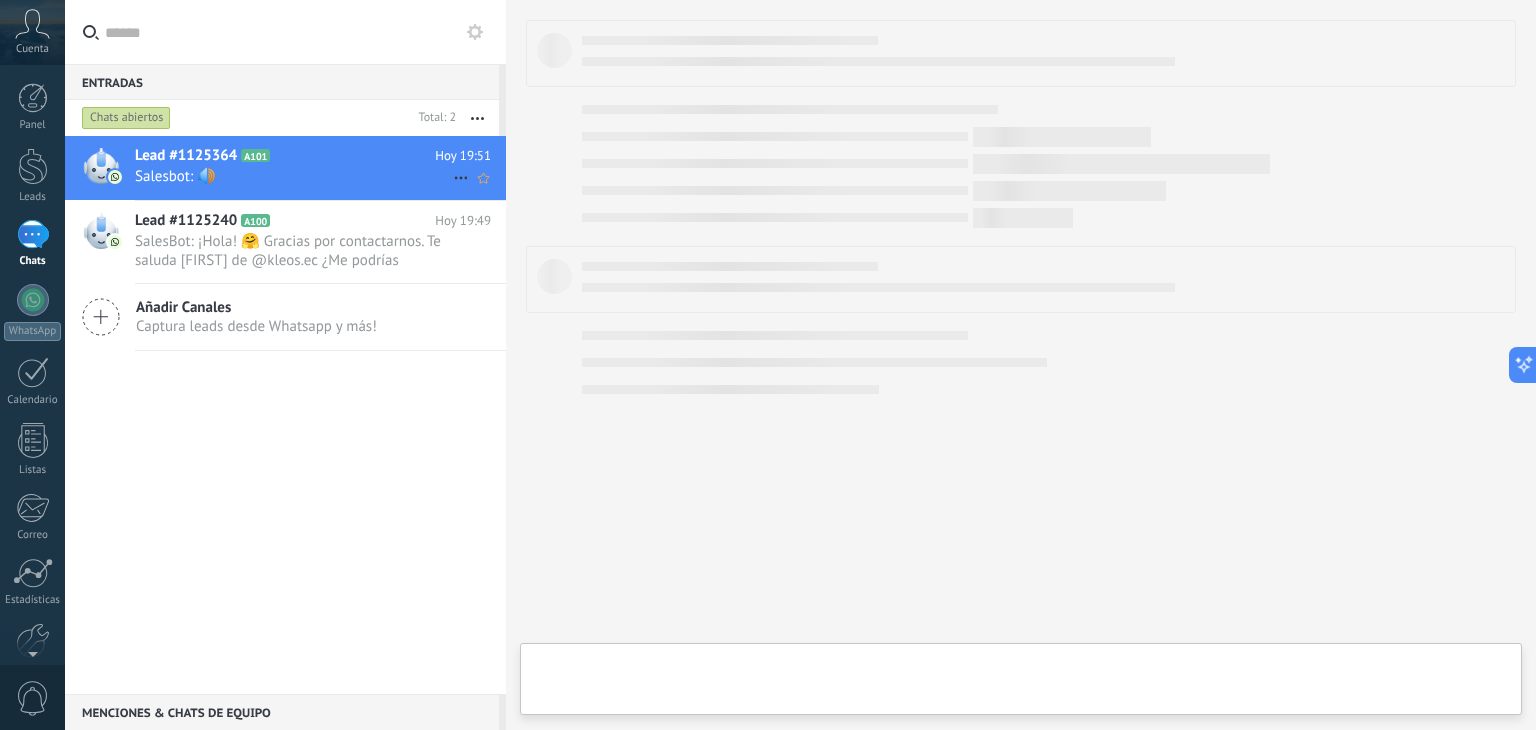 type on "**********" 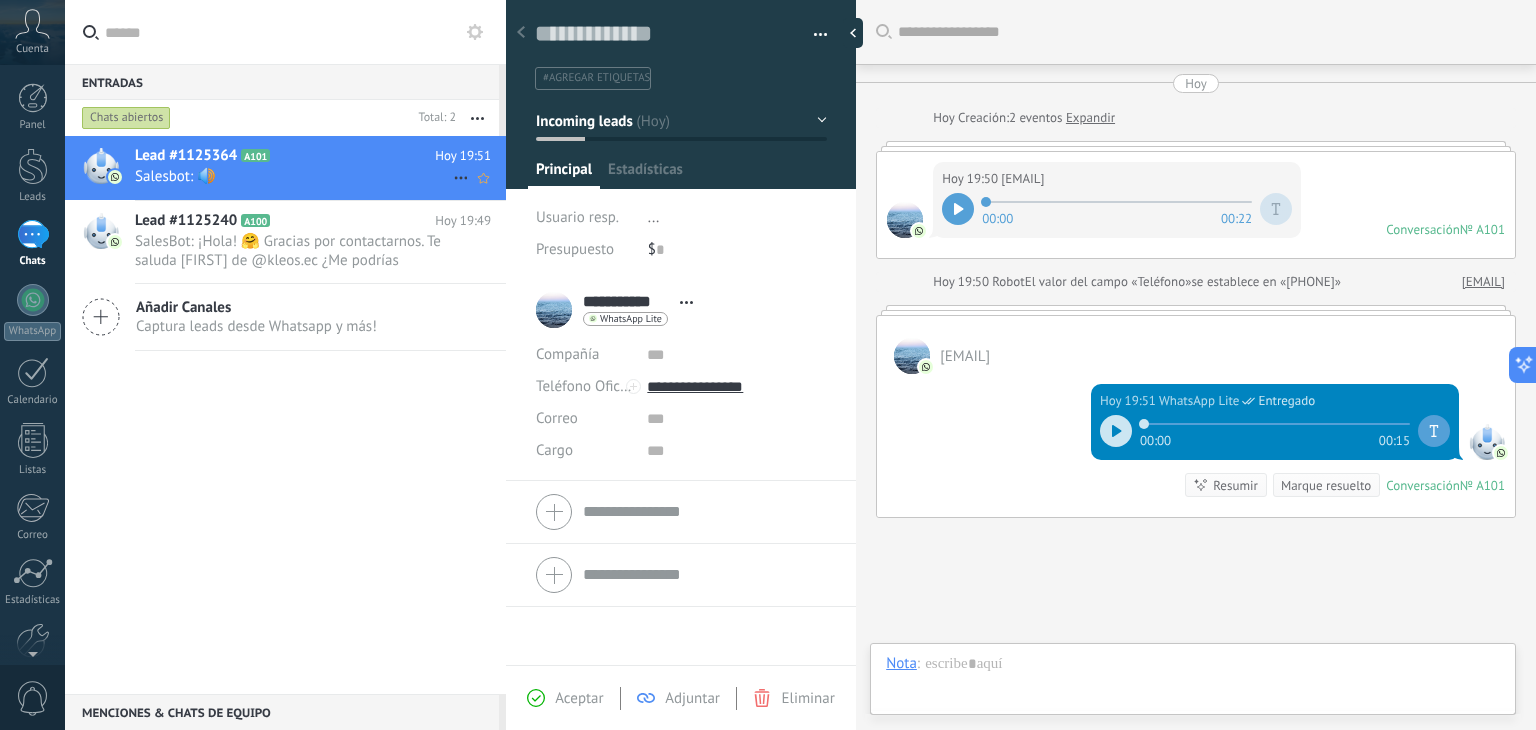 scroll, scrollTop: 29, scrollLeft: 0, axis: vertical 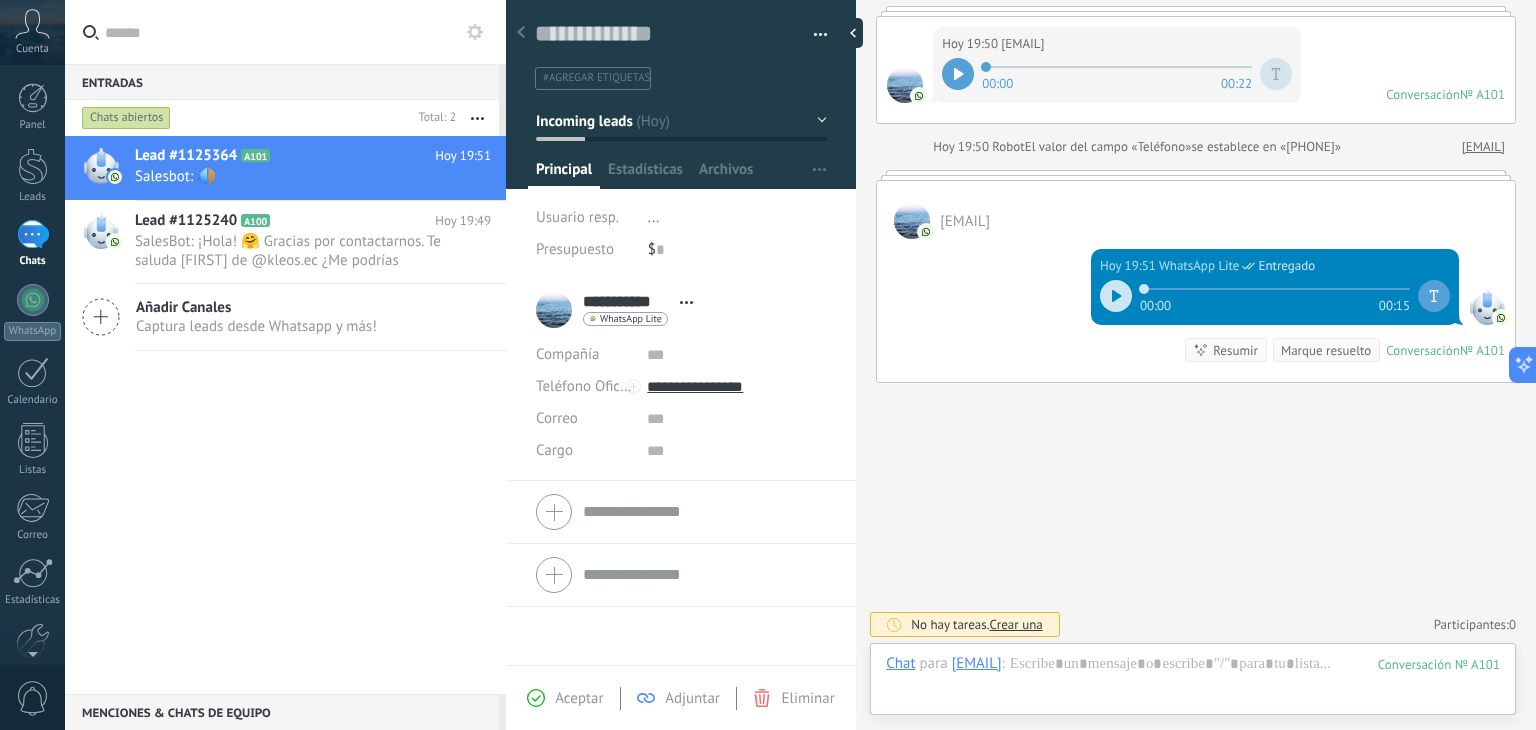 click on "Buscar Carga más Hoy Hoy Creación:  2  eventos   Expandir Hoy 19:50 [EMAIL]  00:00 00:22 Conversación  № A101 Conversación № A101 Hoy 19:50 Robot  El valor del campo «Teléfono»  se establece en «[PHONE]» [EMAIL] [EMAIL]  Hoy 19:51 WhatsApp Lite  Entregado 00:00 00:15 Conversación  № A101 Conversación № A101 Resumir Resumir Marque resuelto Hoy 19:51 SalesBot: 🔊 Conversación № A101 No hay tareas.  Crear una Participantes:  0 Agregar usuario Bots:  0" at bounding box center [1196, 298] 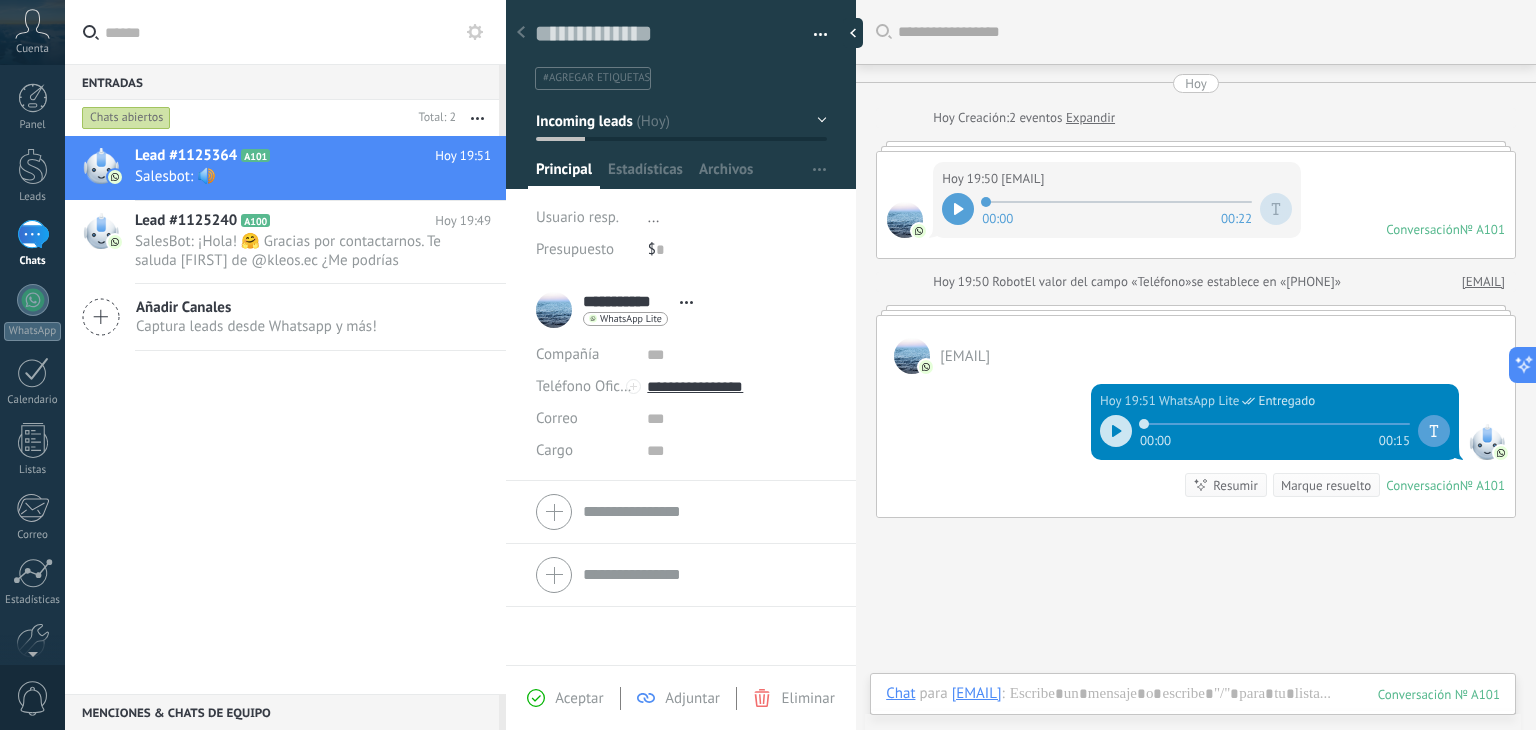 click at bounding box center [1116, 431] 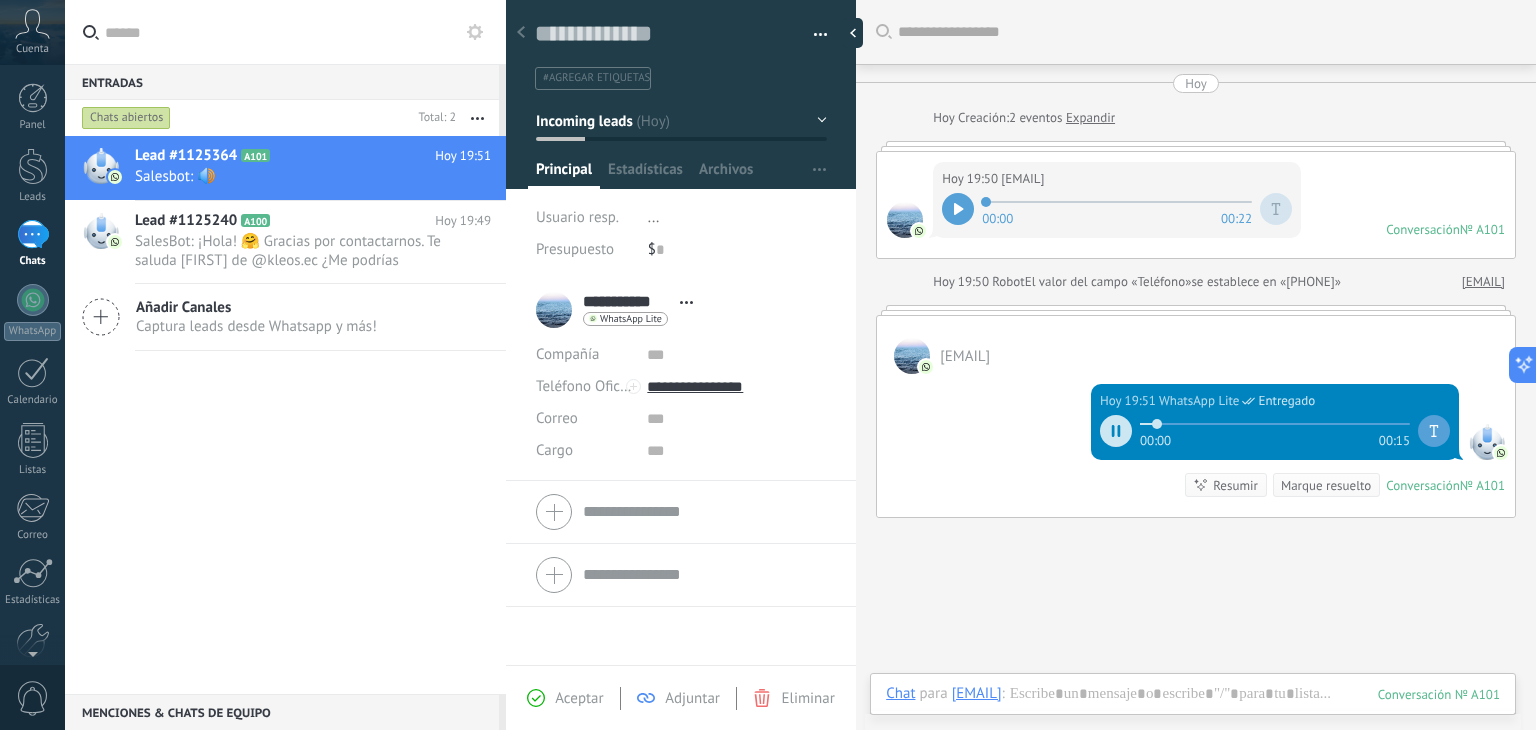 click at bounding box center (1116, 431) 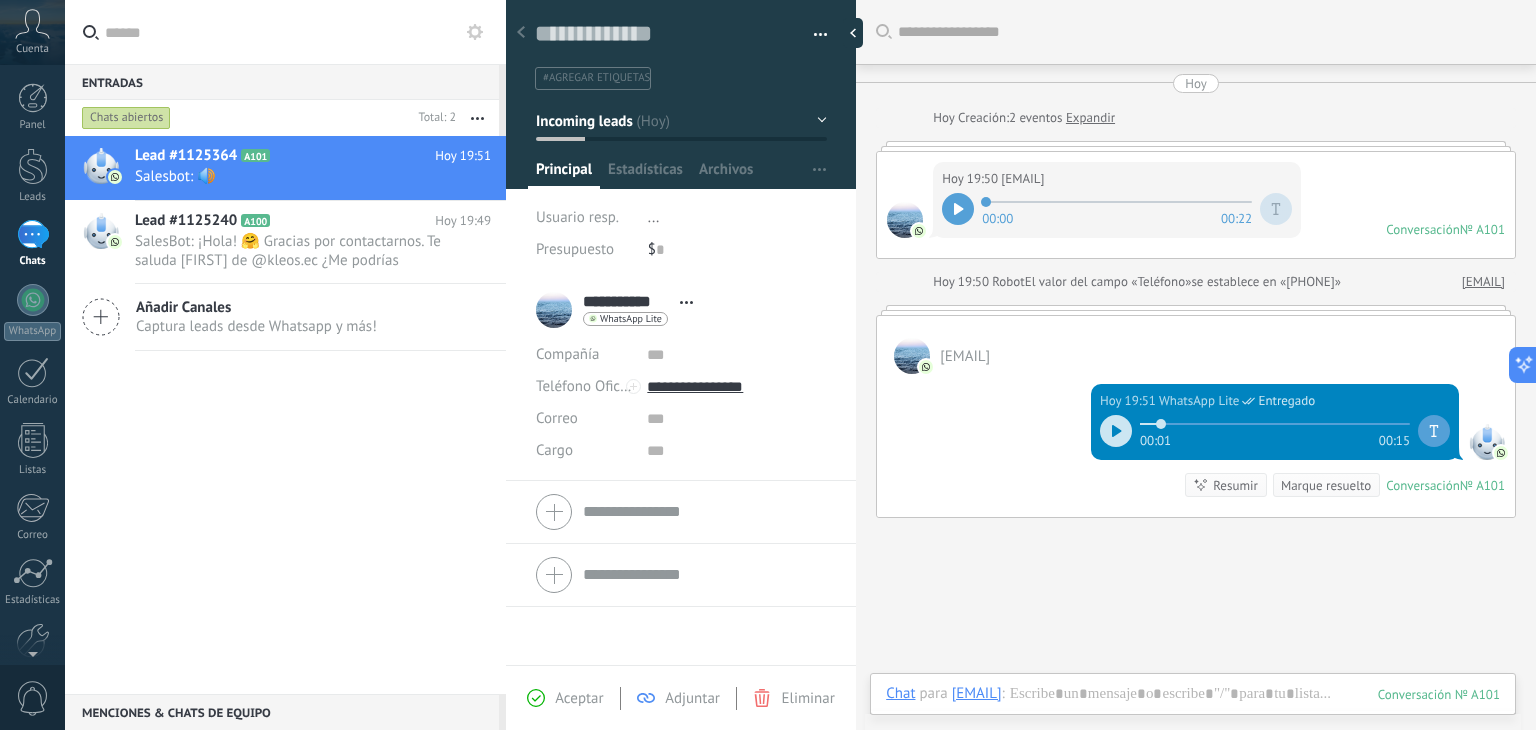 click on "Buscar Carga más Hoy Hoy Creación:  2  eventos   Expandir Hoy 19:50 [EMAIL]  00:00 00:22 Conversación  № A101 Conversación № A101 Hoy 19:50 Robot  El valor del campo «Teléfono»  se establece en «[PHONE]» [EMAIL] [EMAIL]  Hoy 19:51 WhatsApp Lite  Entregado 00:01 00:15 Conversación  № A101 Conversación № A101 Resumir Resumir Marque resuelto Hoy 19:51 SalesBot: 🔊 Conversación № A101 No hay tareas.  Crear una Participantes:  0 Agregar usuario Bots:  0" at bounding box center [1196, 433] 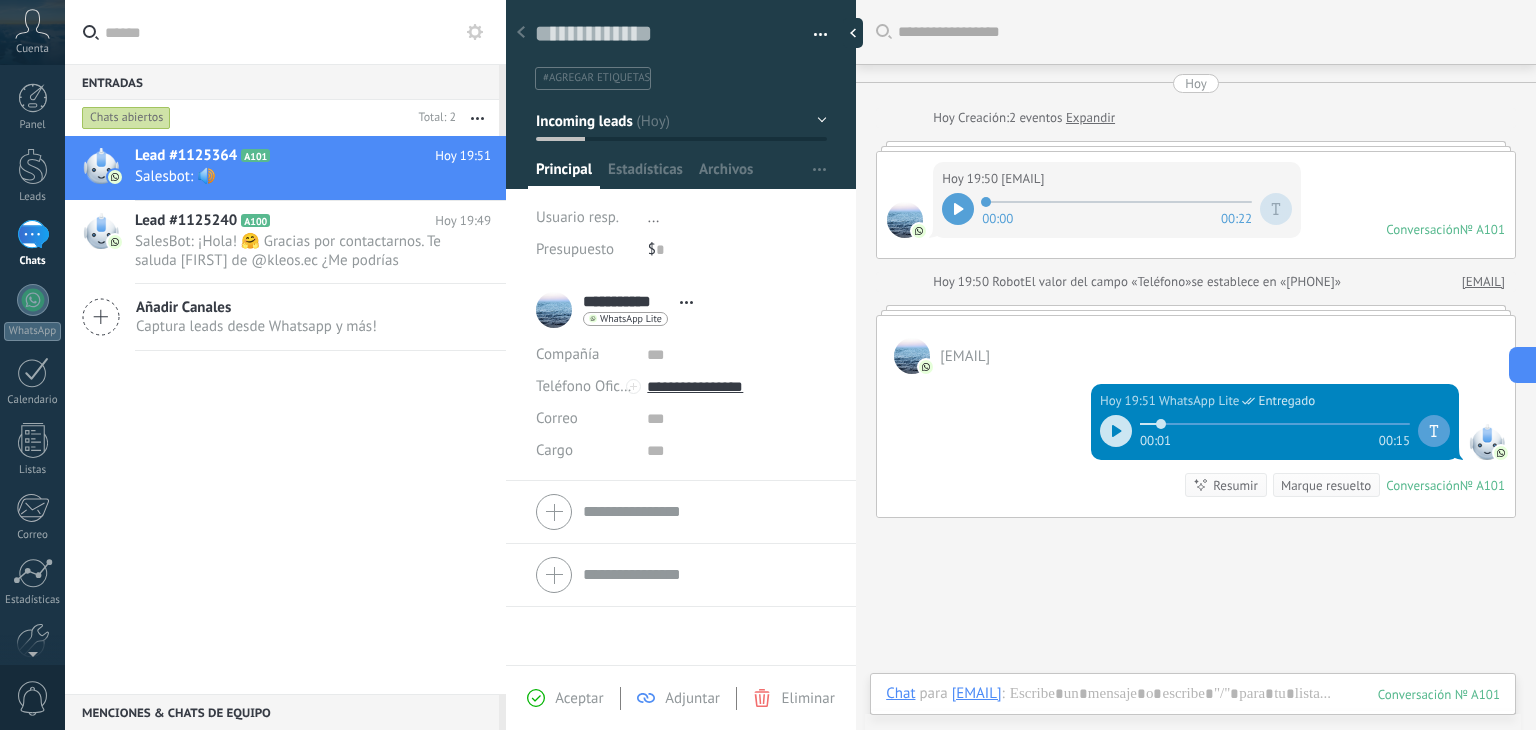 click on "Lead #1125364
A101
Hoy 19:51
Salesbot: 🔊
Lead #1125240
A100" at bounding box center (285, 415) 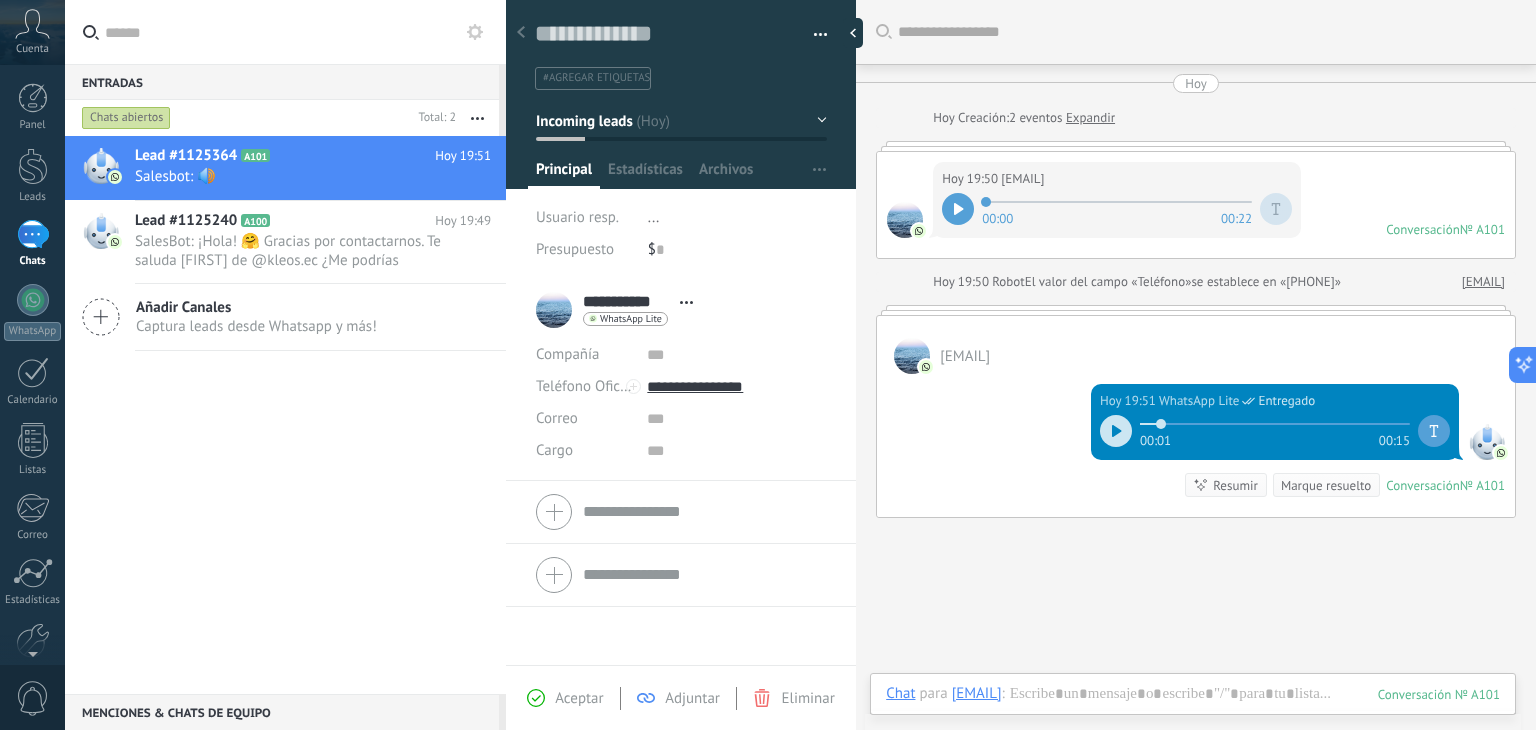 click on "Lead #1125364
A101
Hoy 19:51
Salesbot: 🔊
Lead #1125240
A100" at bounding box center [285, 415] 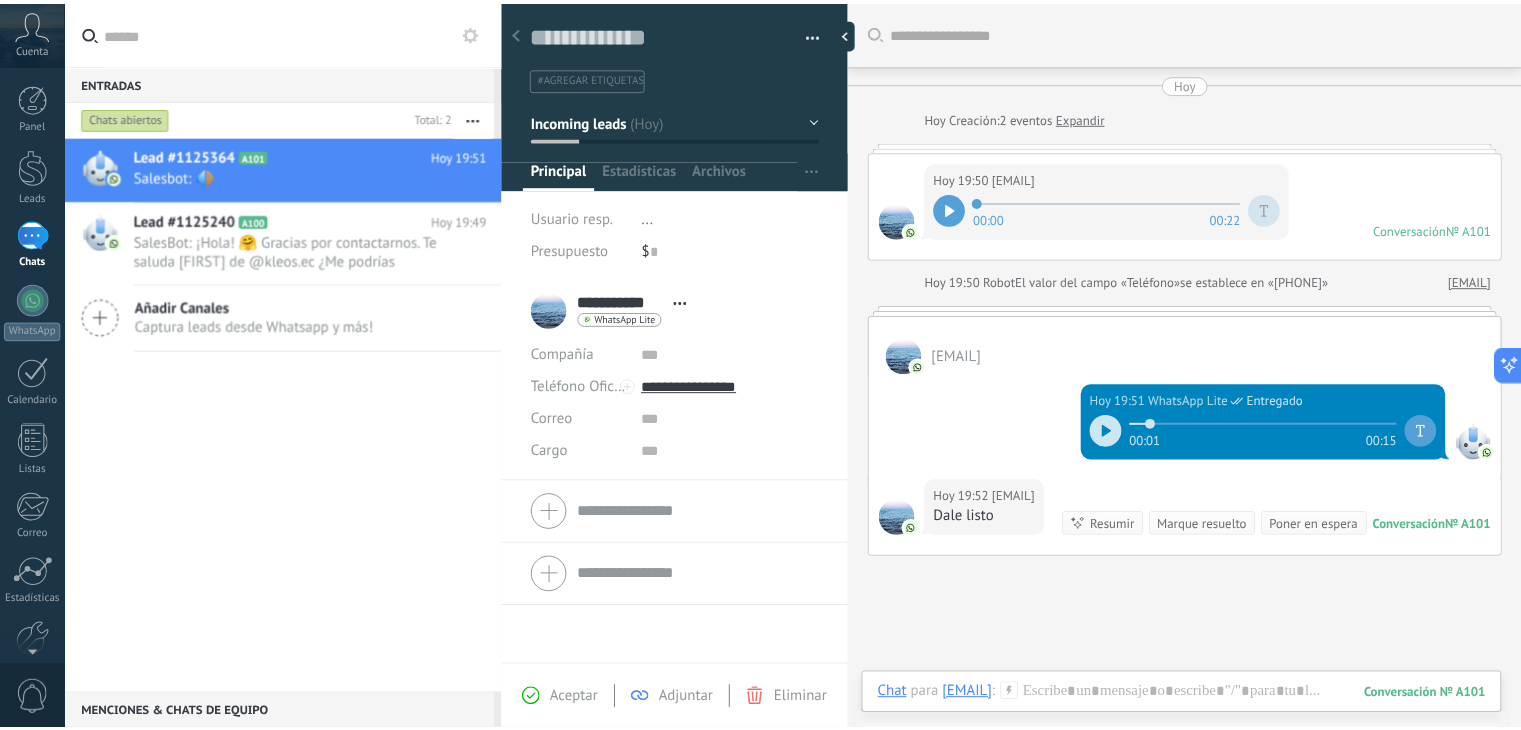 scroll, scrollTop: 87, scrollLeft: 0, axis: vertical 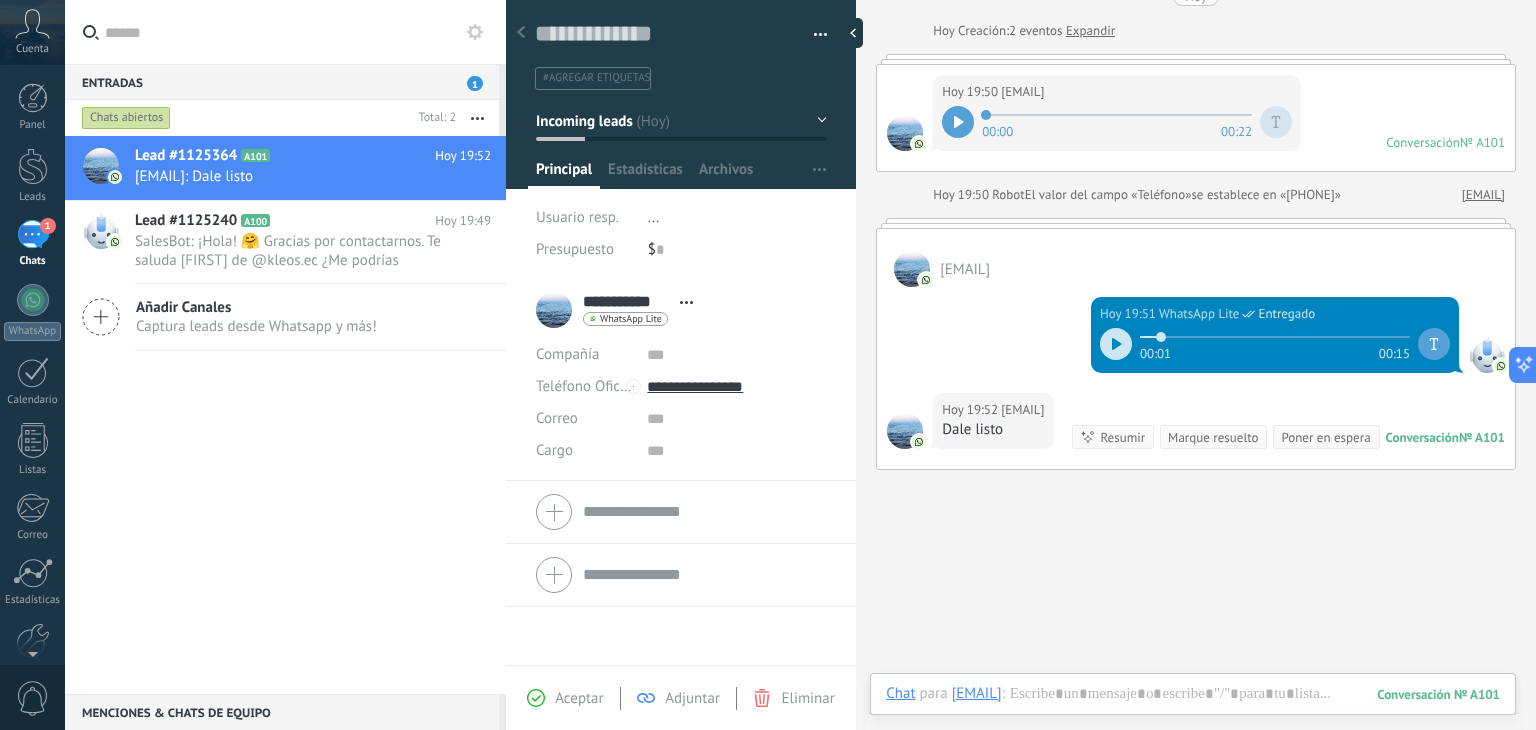 click on "Lead #1125364
A101
Hoy 19:52
[EMAIL]: Dale listo
Lead #1125240
A100" at bounding box center [285, 415] 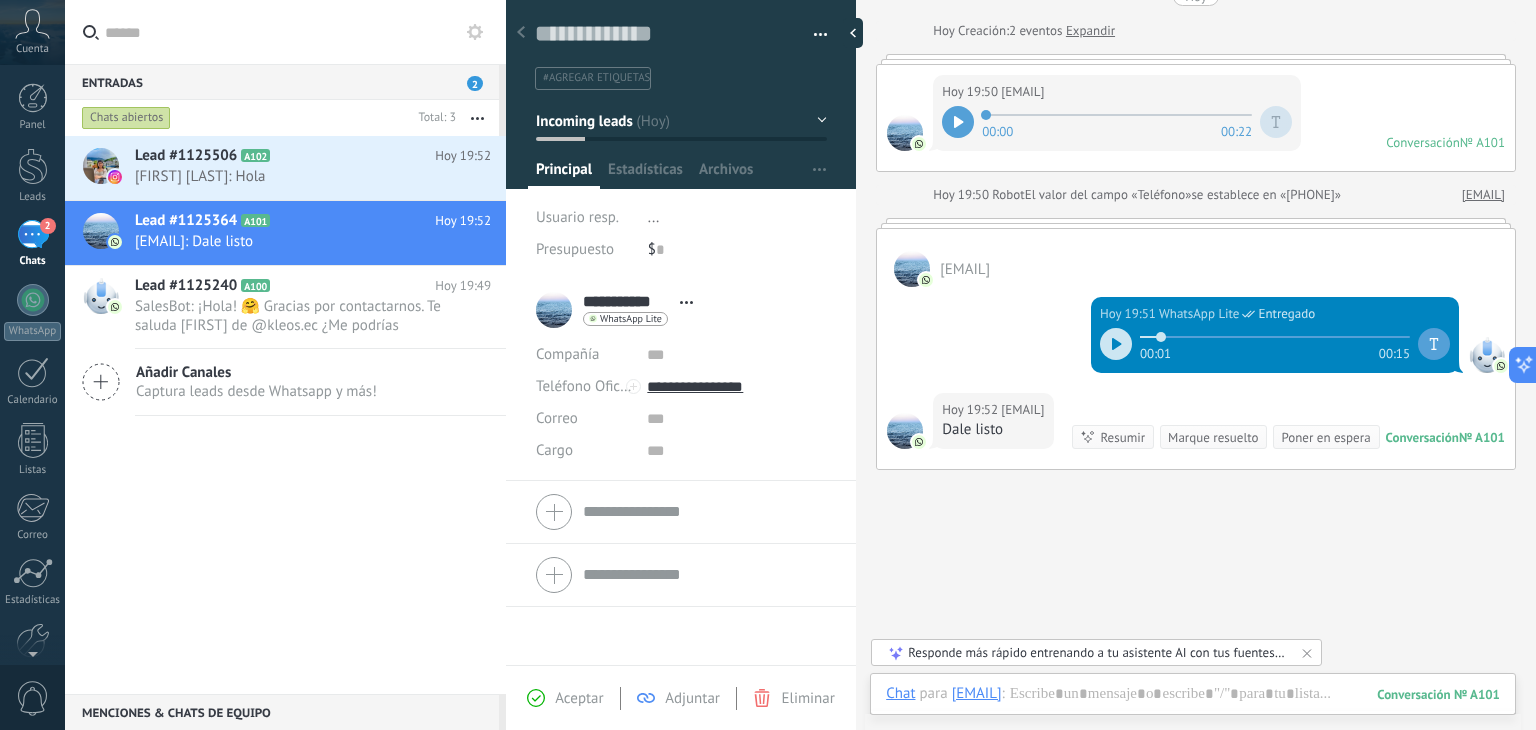click 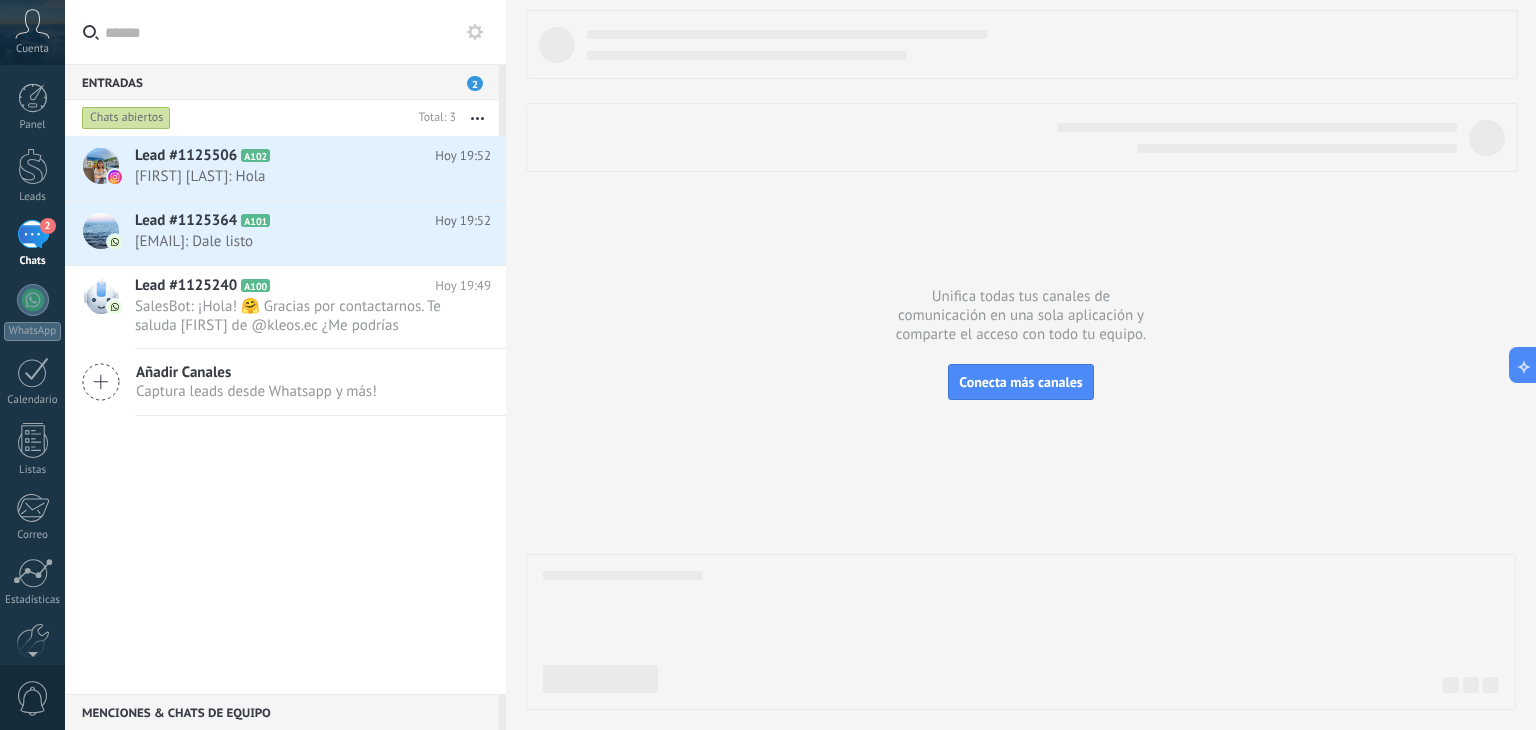 click at bounding box center (1021, 360) 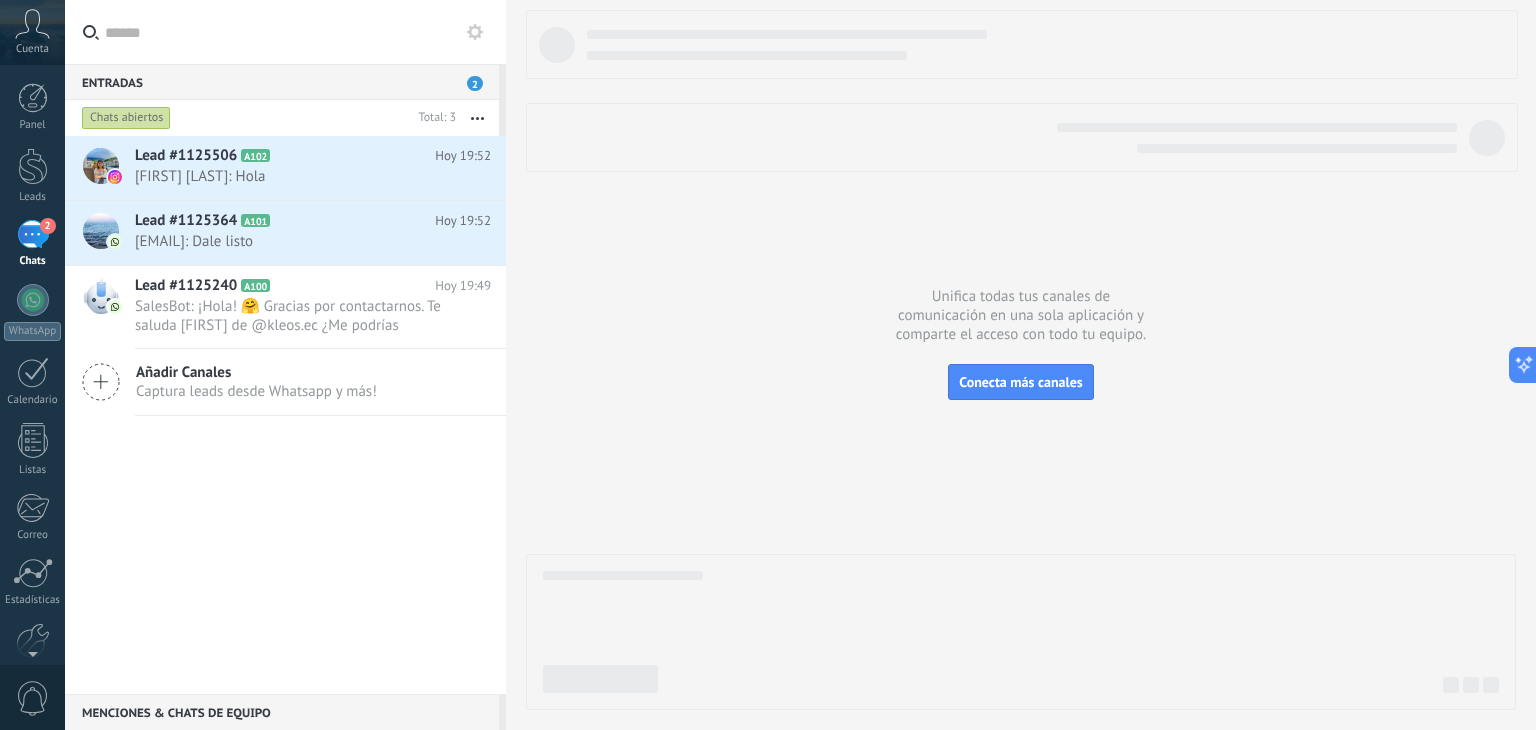 click 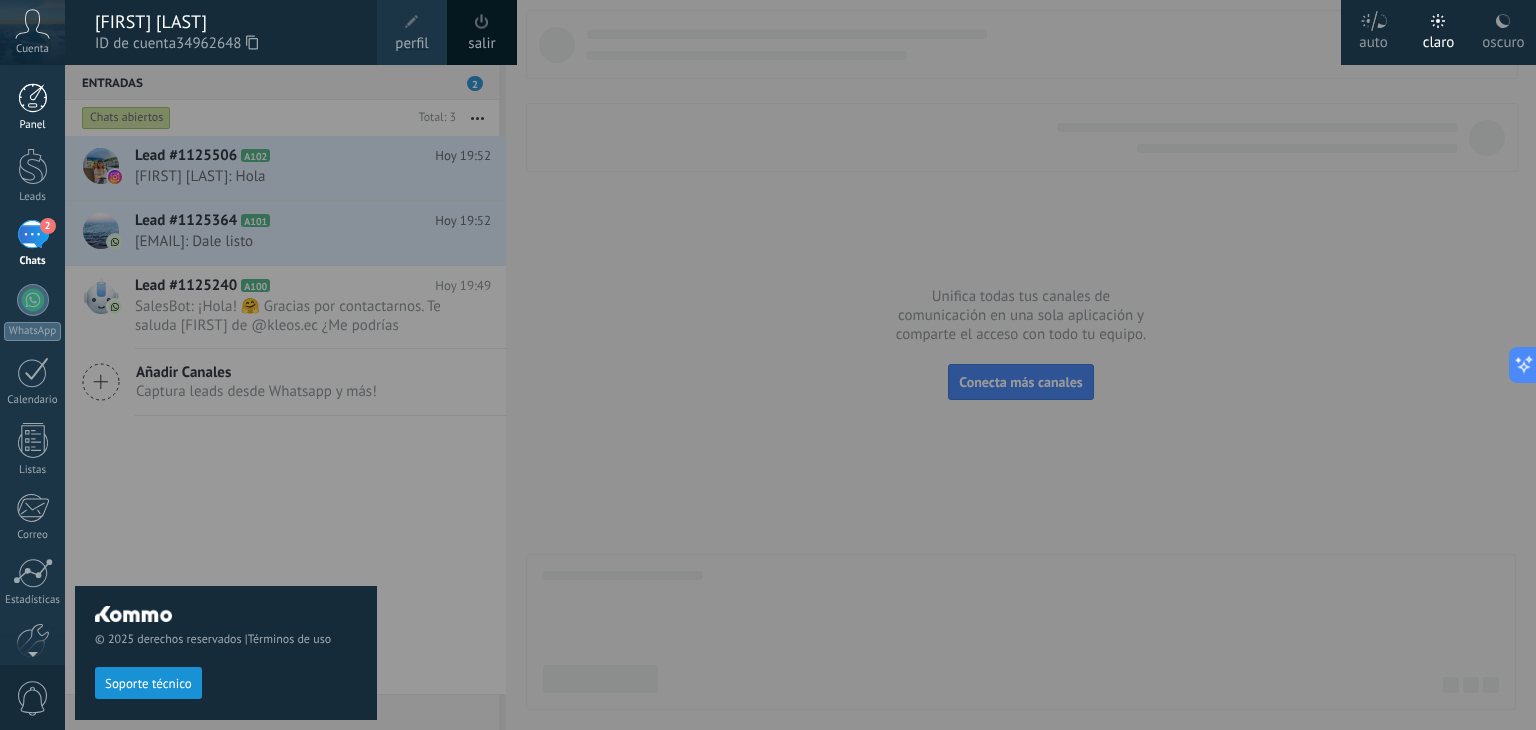 click at bounding box center [33, 98] 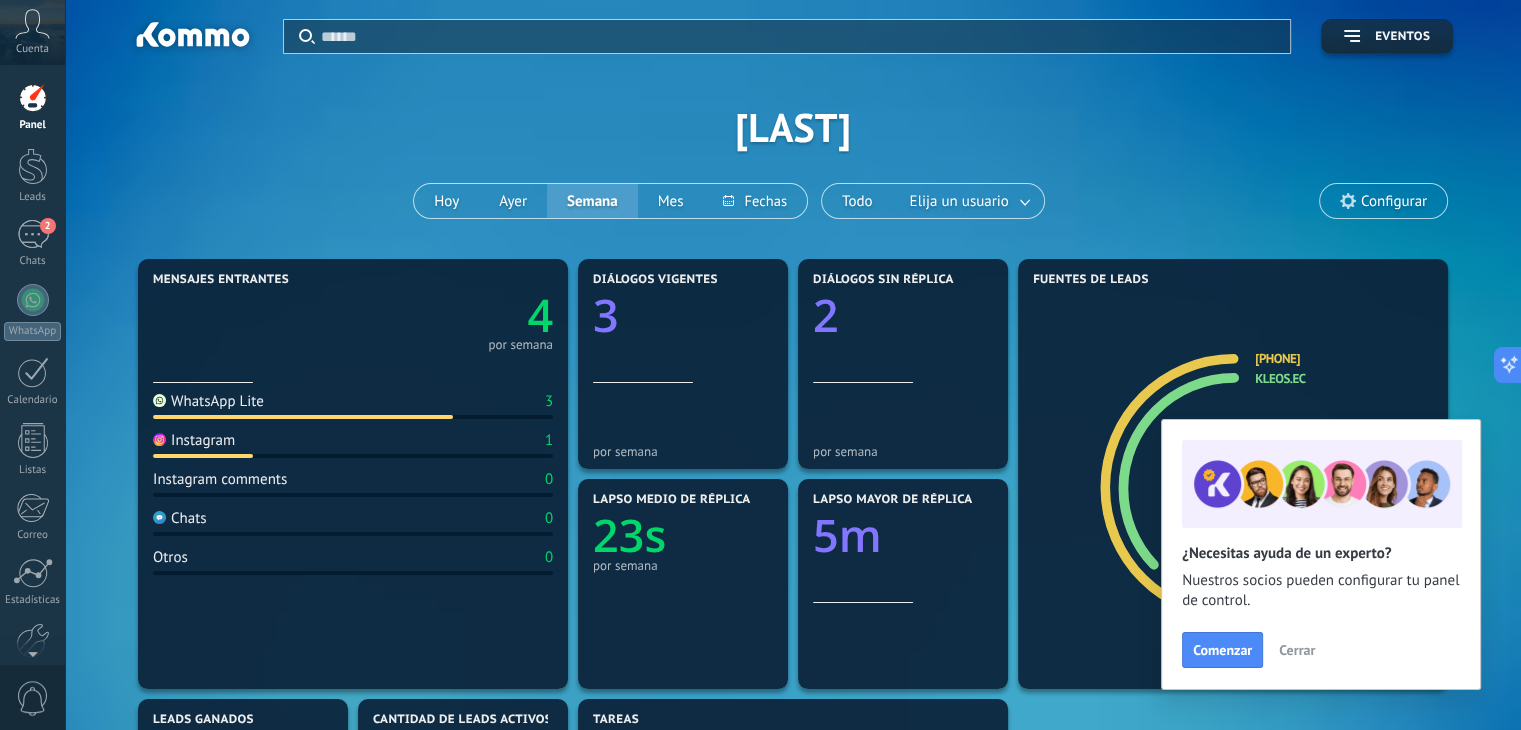 click on "WhatsApp Lite    3" at bounding box center [353, 405] 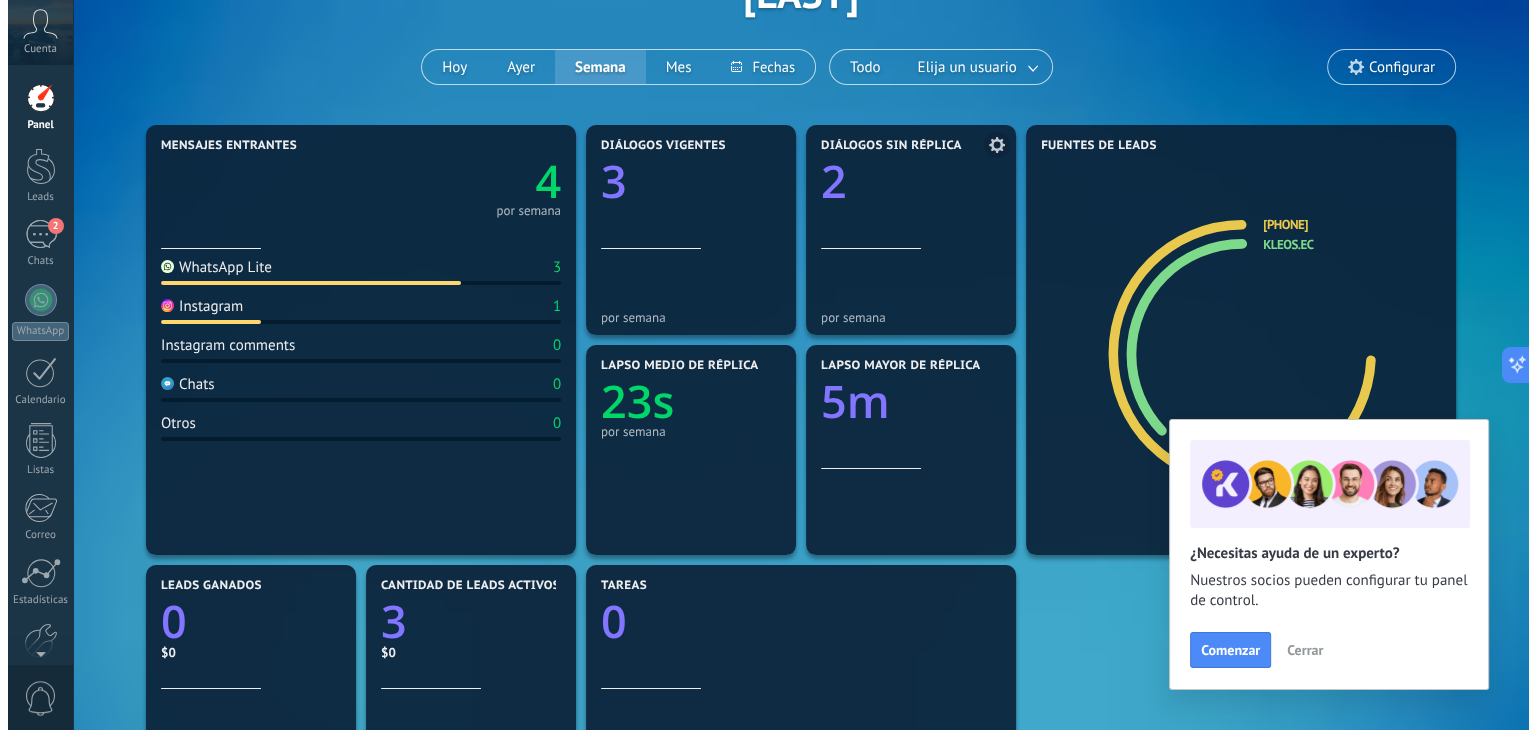 scroll, scrollTop: 0, scrollLeft: 0, axis: both 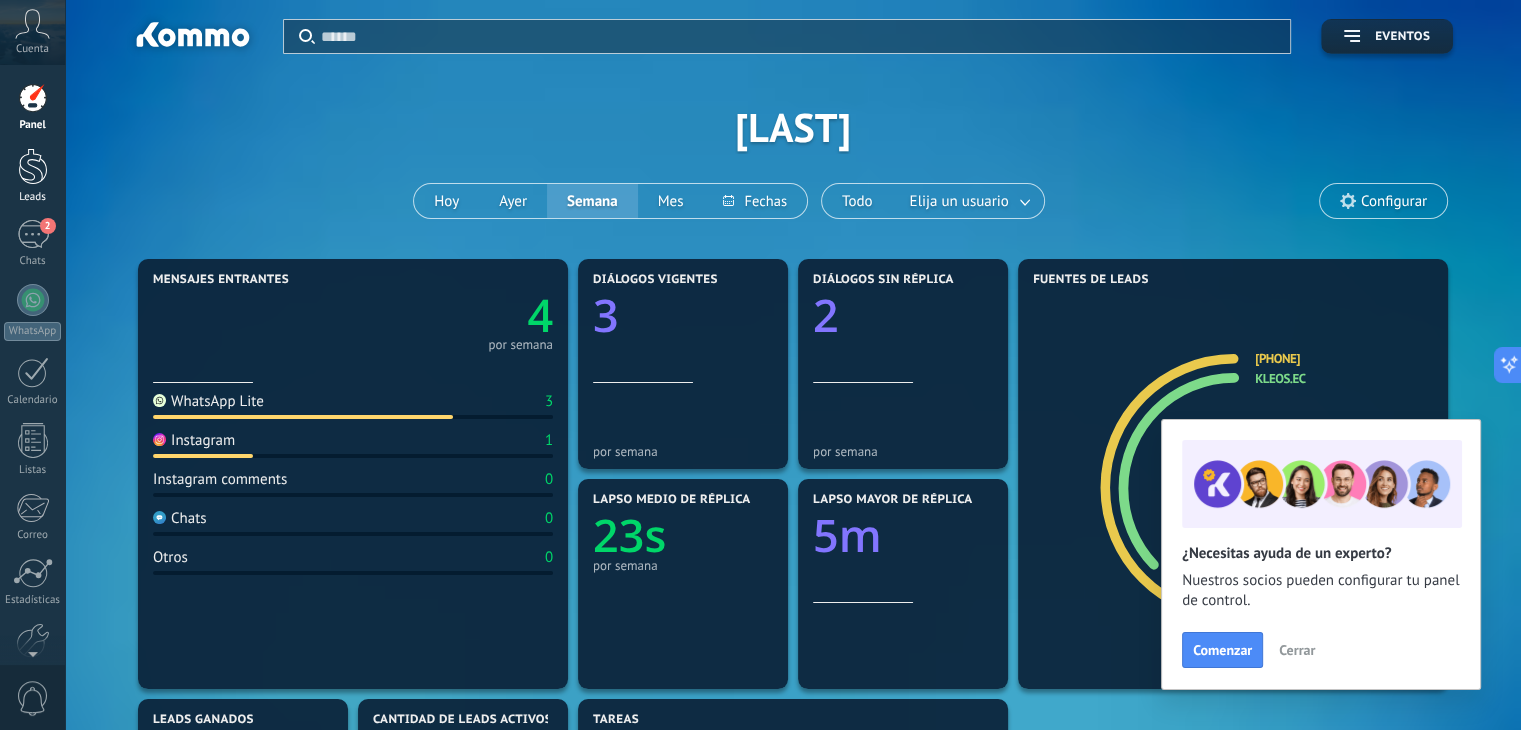 click at bounding box center (33, 166) 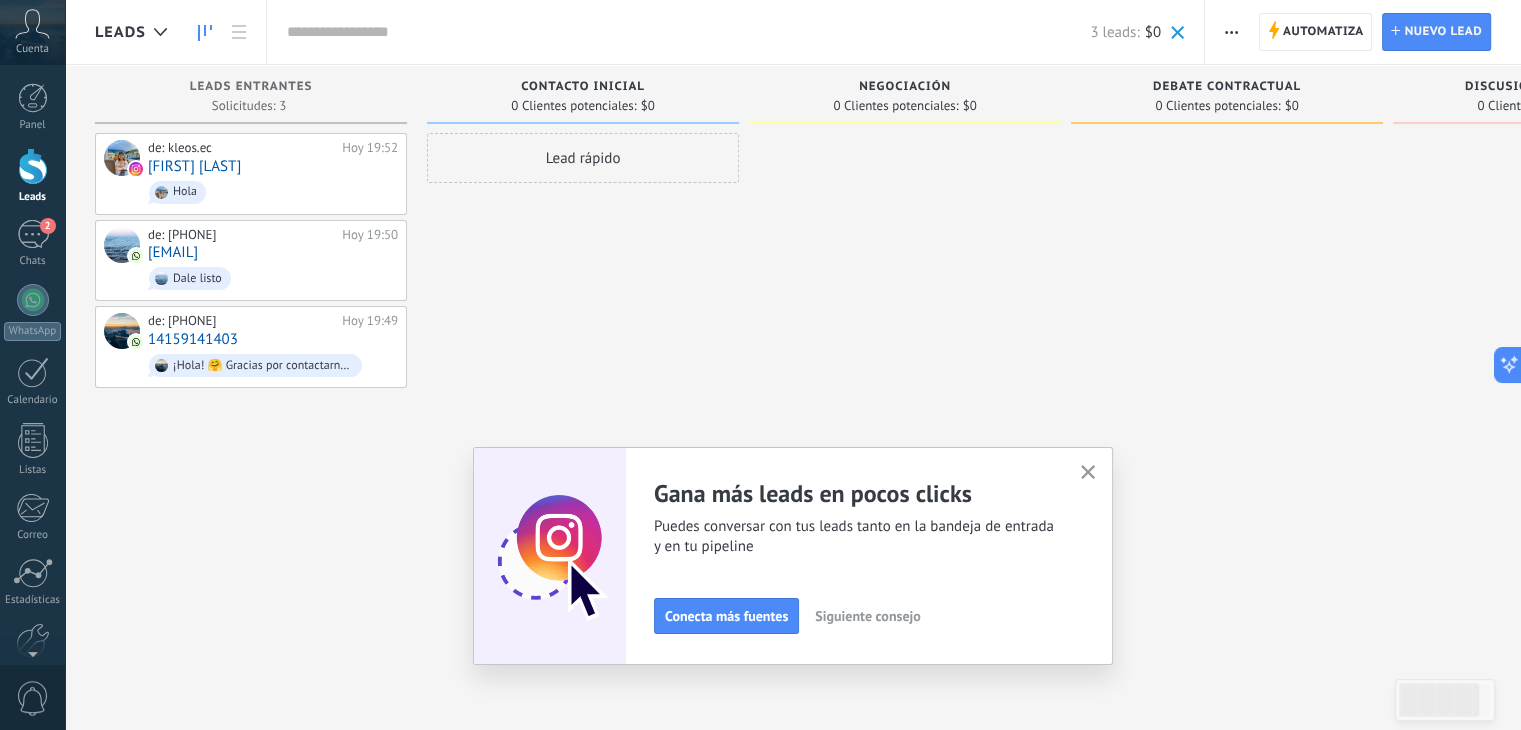 click on "Lead rápido" at bounding box center [583, 367] 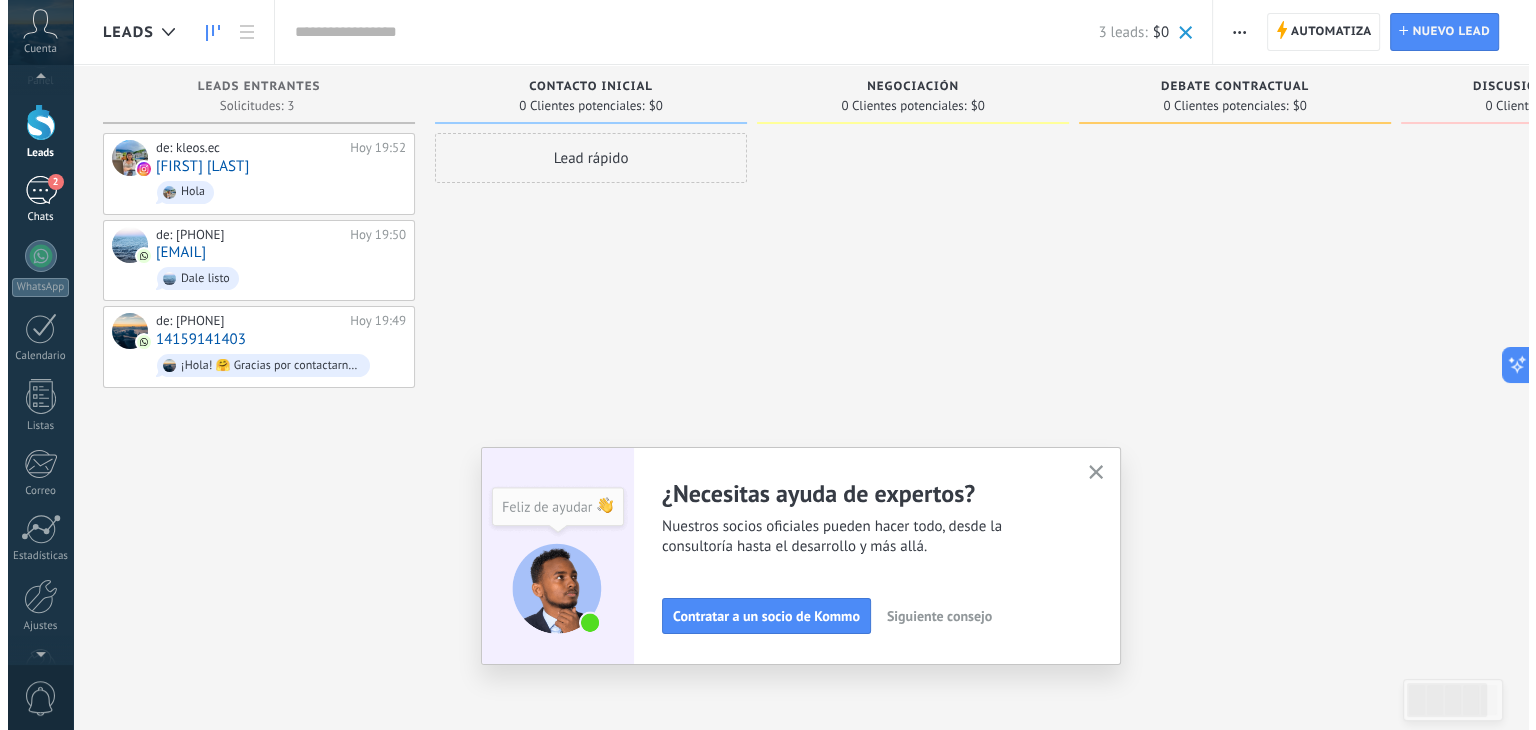 scroll, scrollTop: 0, scrollLeft: 0, axis: both 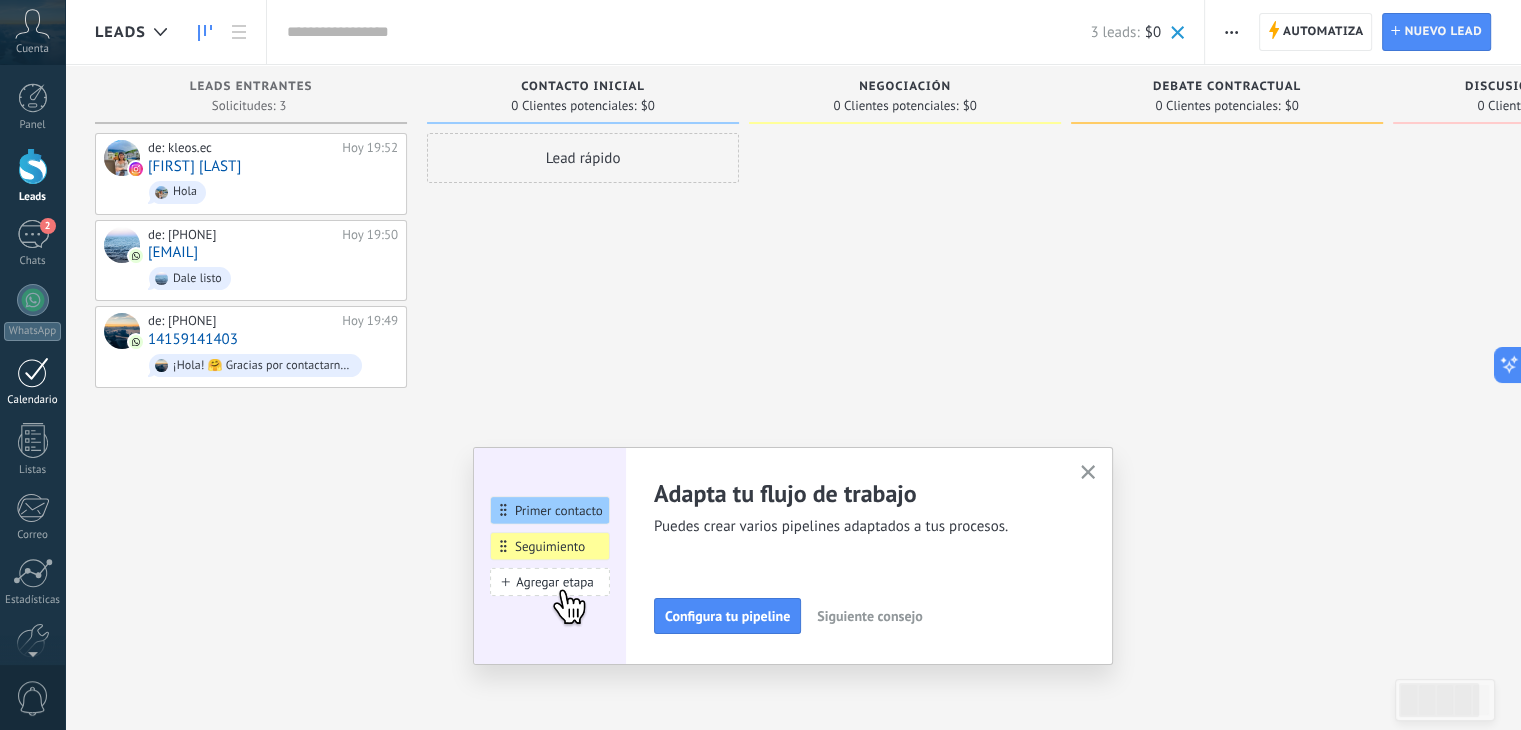 click on "Calendario" at bounding box center (32, 382) 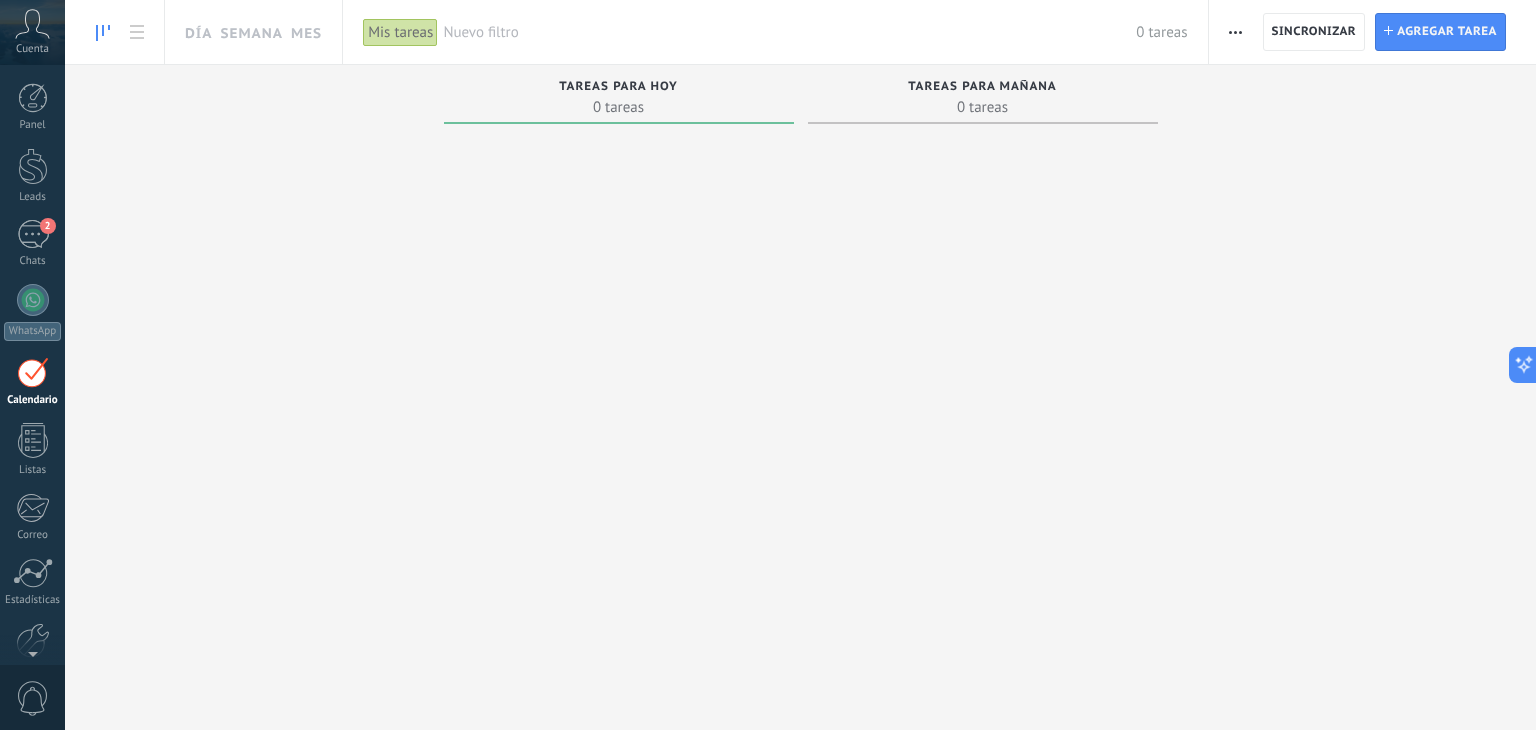 click at bounding box center [619, 406] 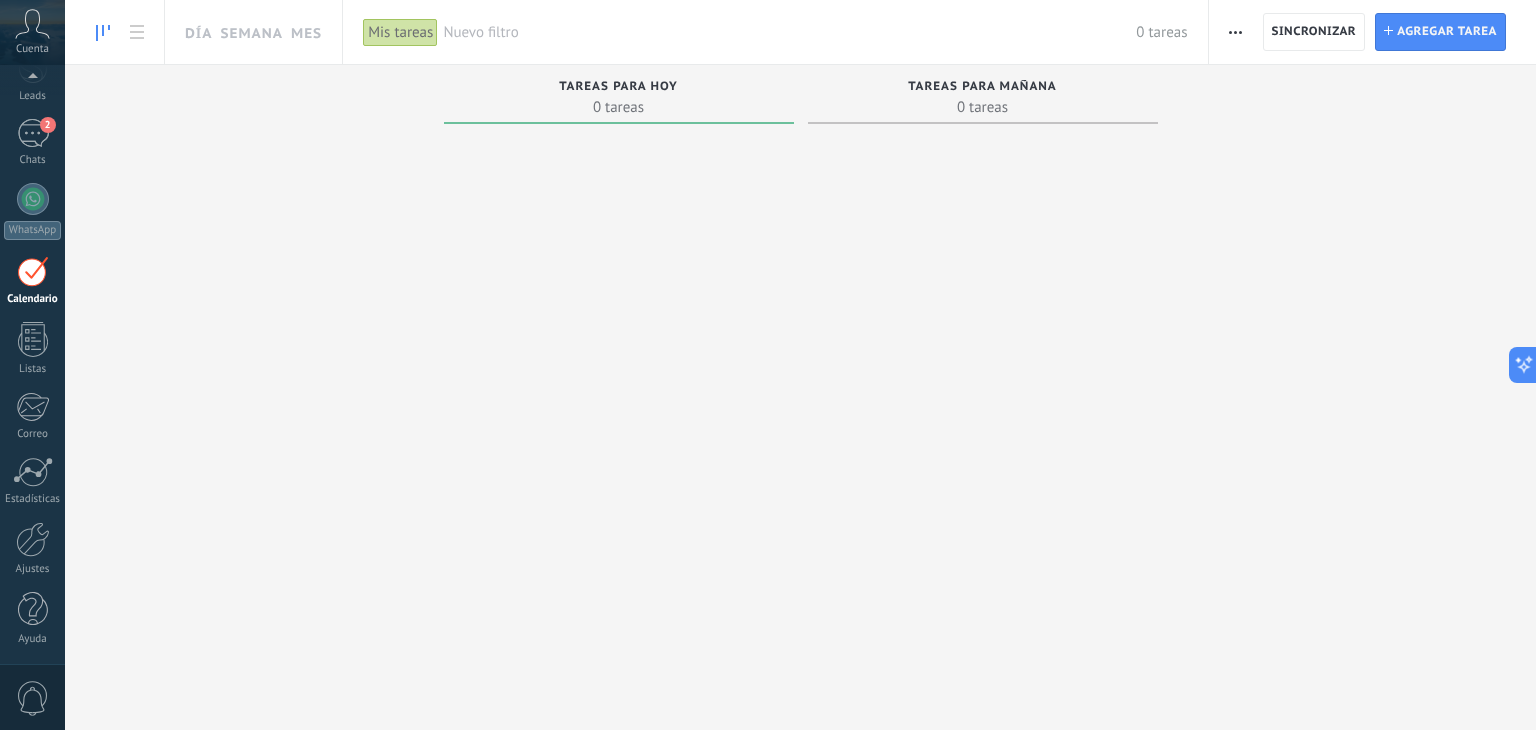 scroll, scrollTop: 0, scrollLeft: 0, axis: both 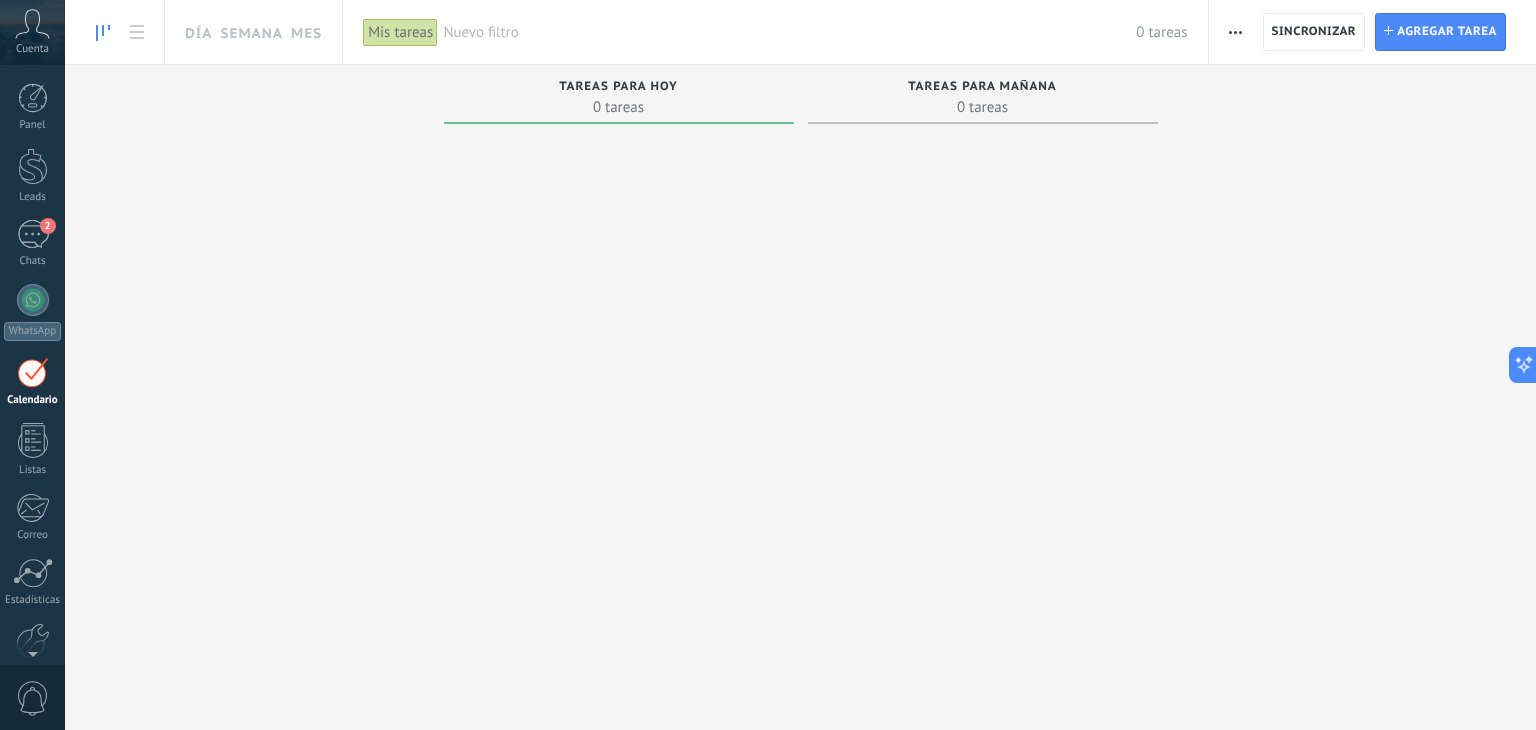 click on "Panel
Leads
2
Chats
WhatsApp
Clientes" at bounding box center (32, 425) 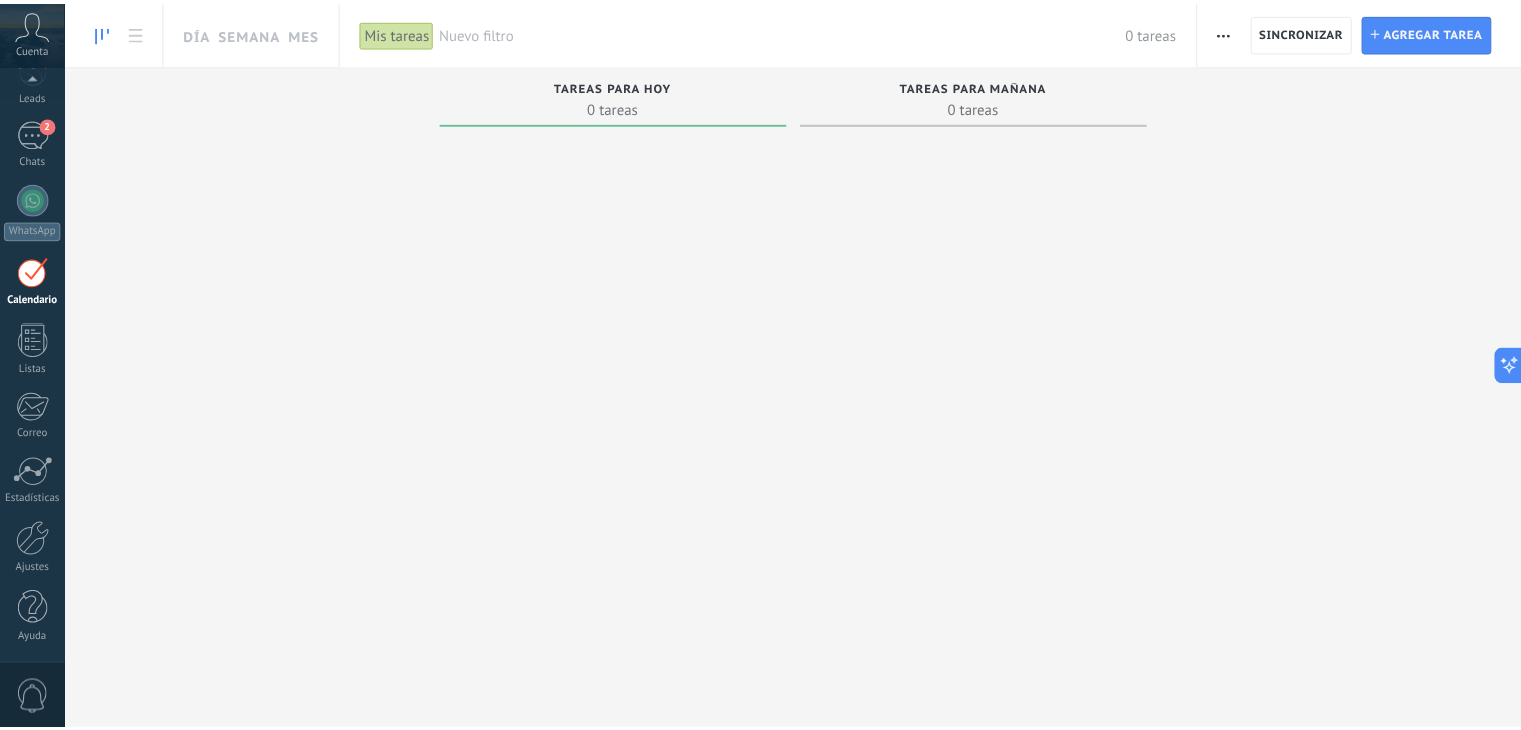 scroll, scrollTop: 0, scrollLeft: 0, axis: both 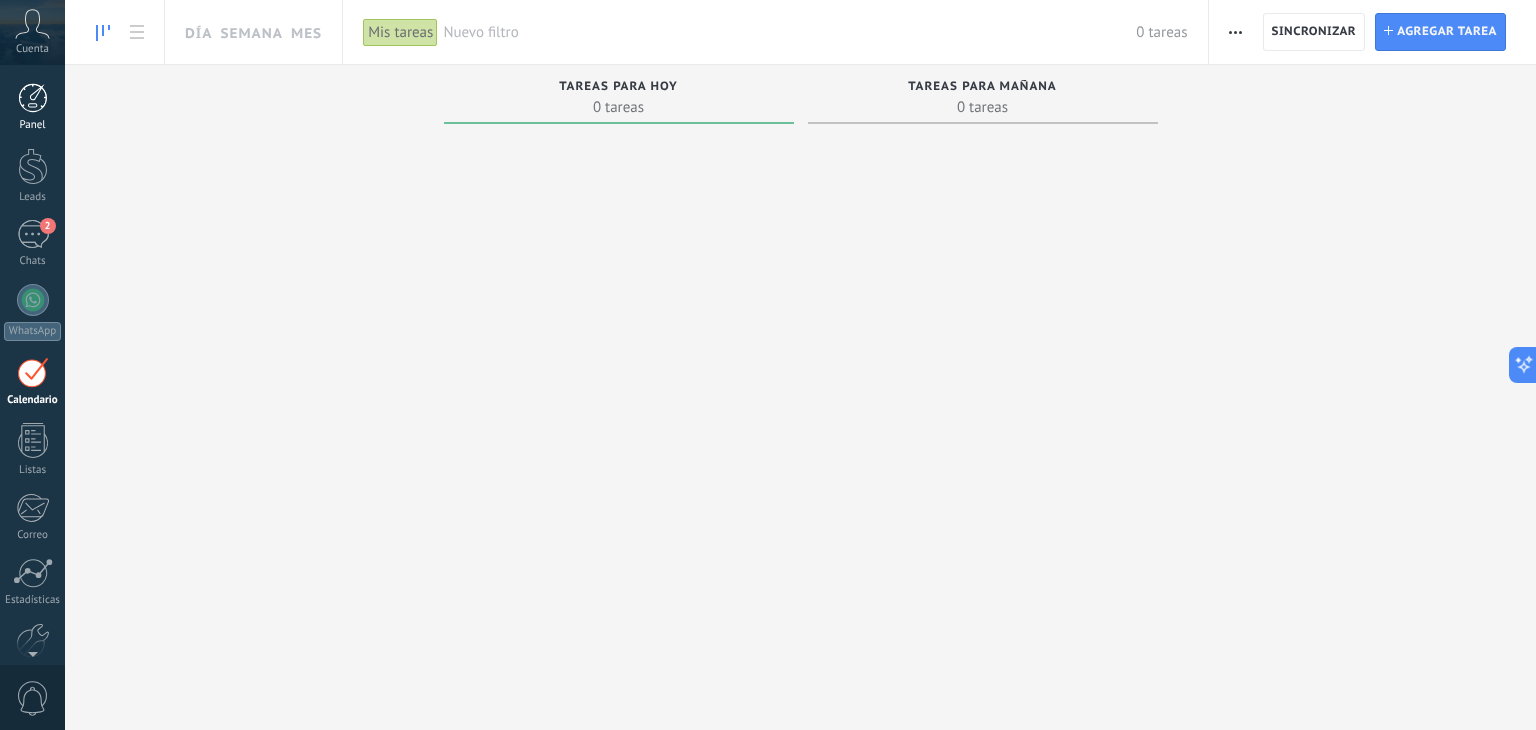 click at bounding box center (33, 98) 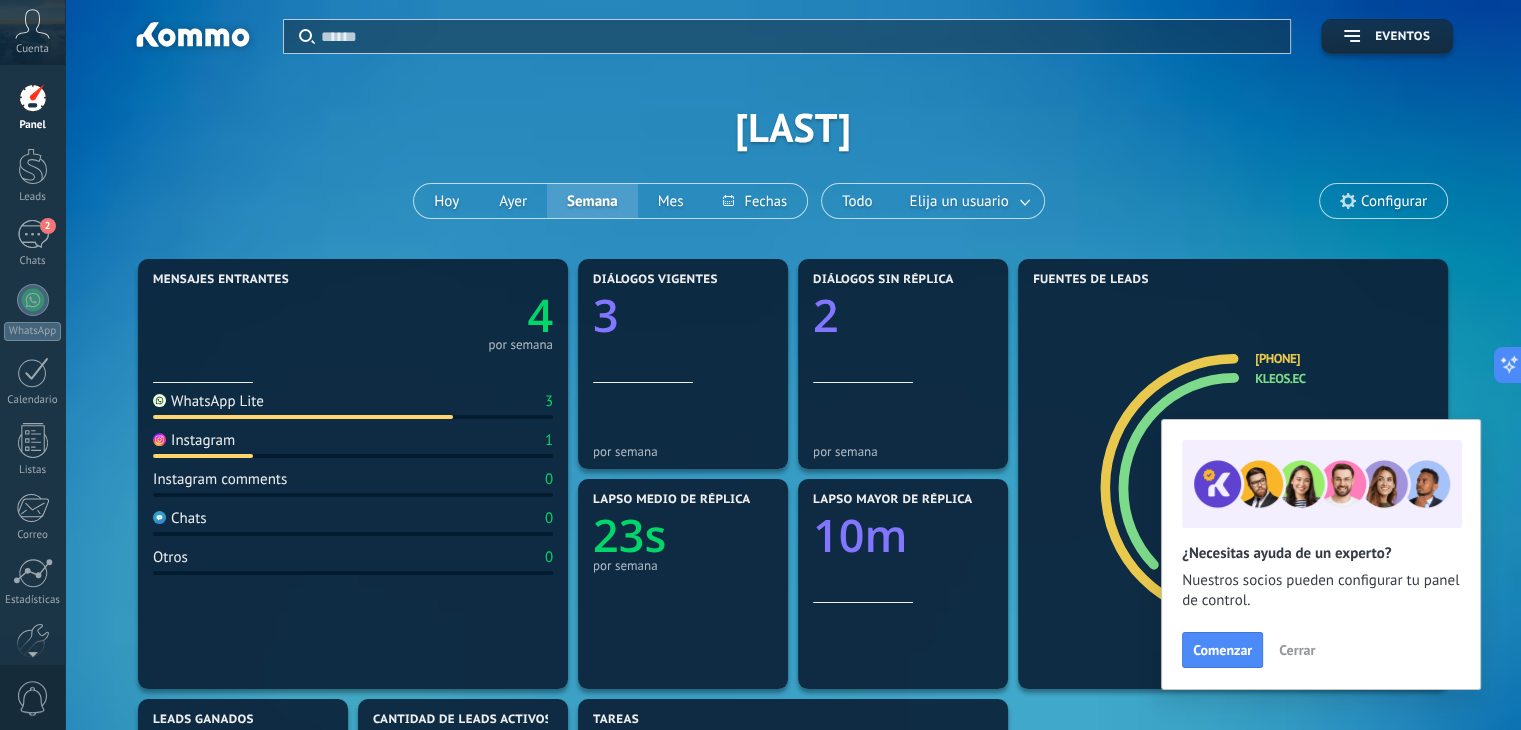 click on "Cerrar" at bounding box center [1297, 650] 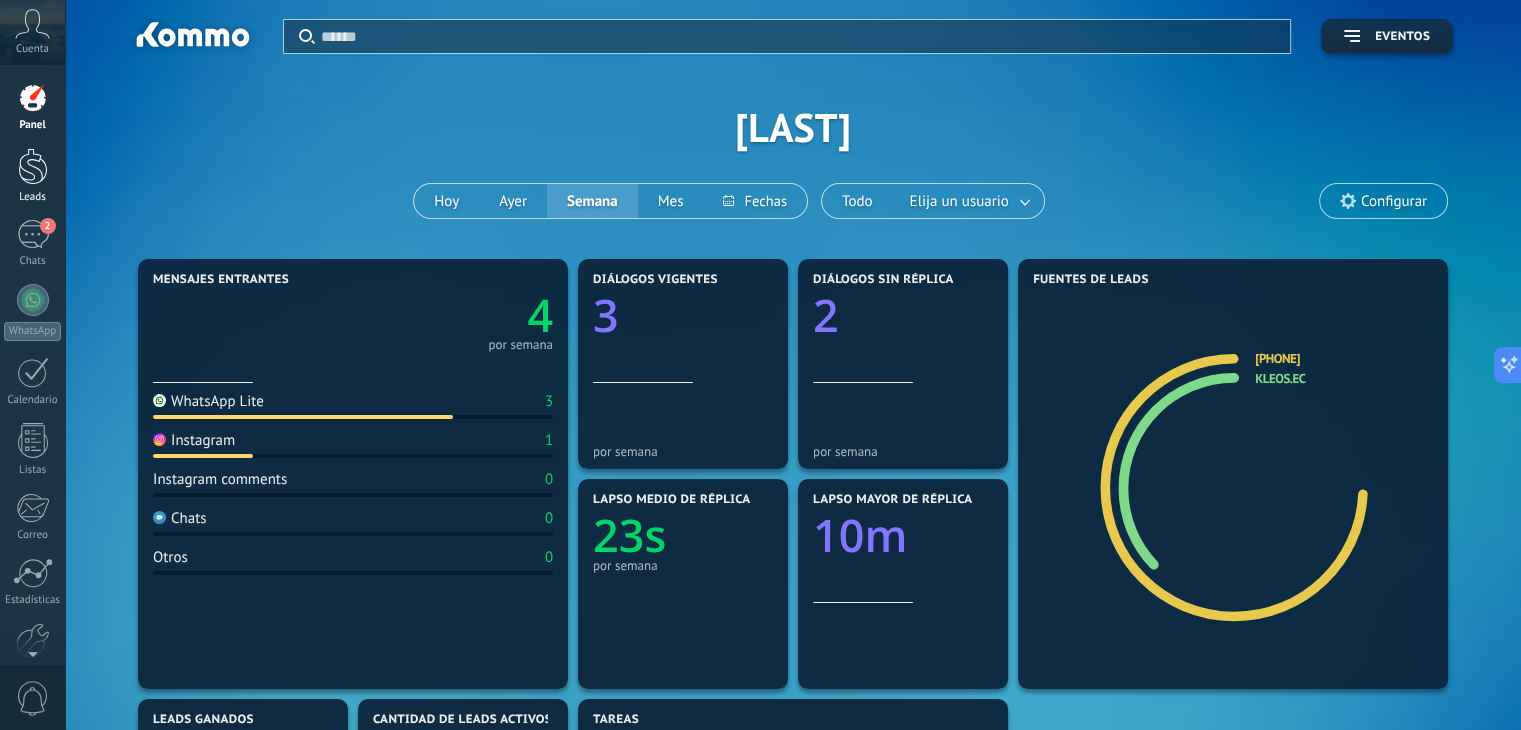 click at bounding box center [33, 166] 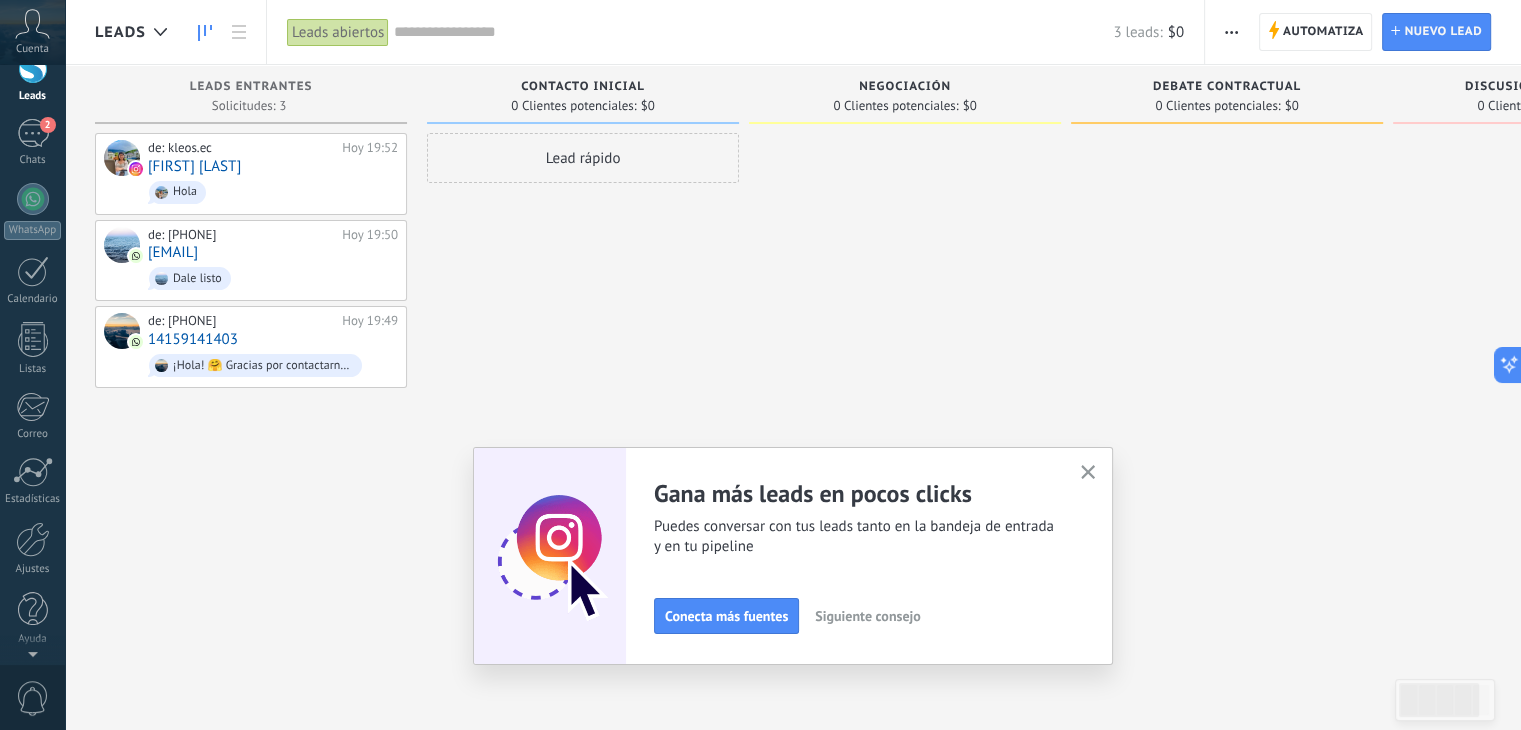 scroll, scrollTop: 0, scrollLeft: 0, axis: both 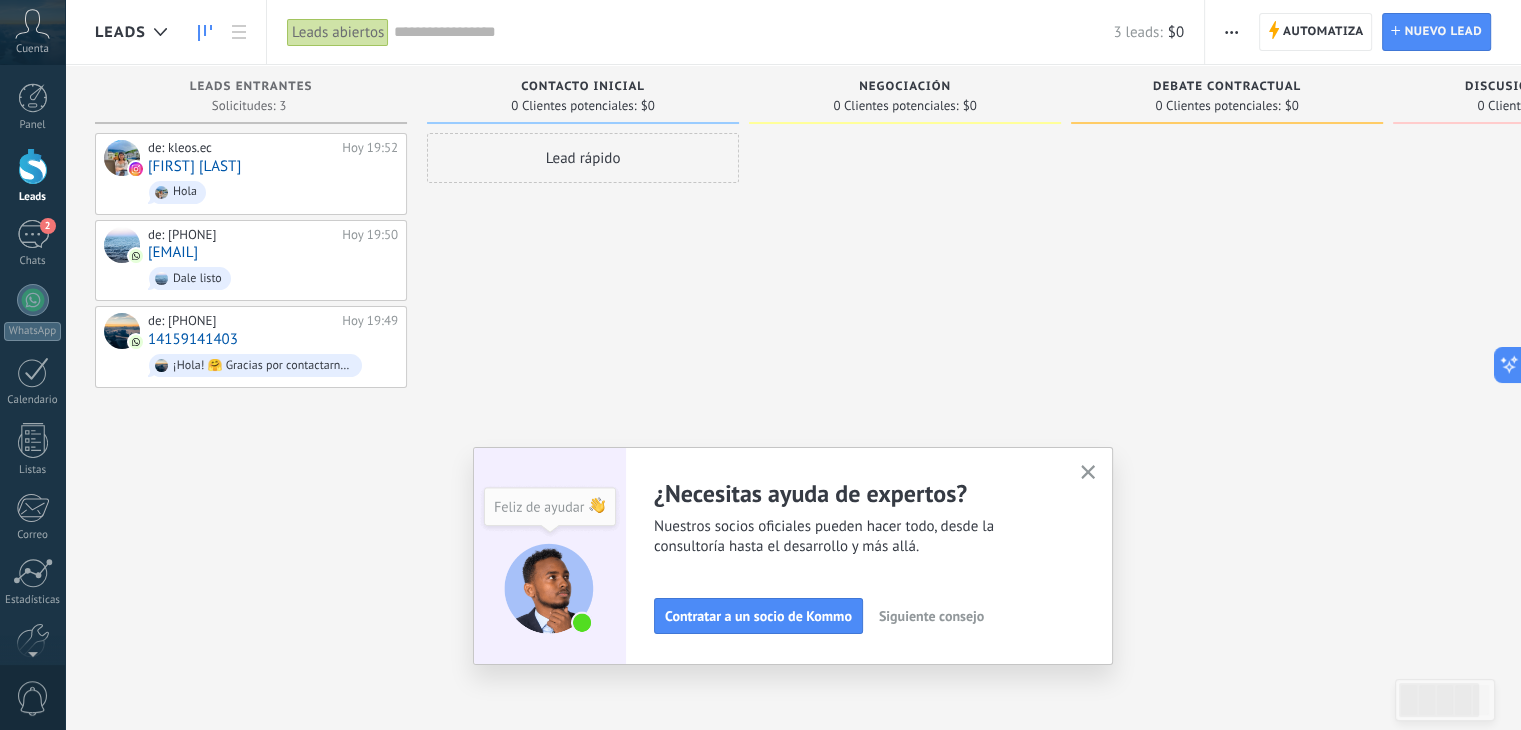 click at bounding box center (33, 166) 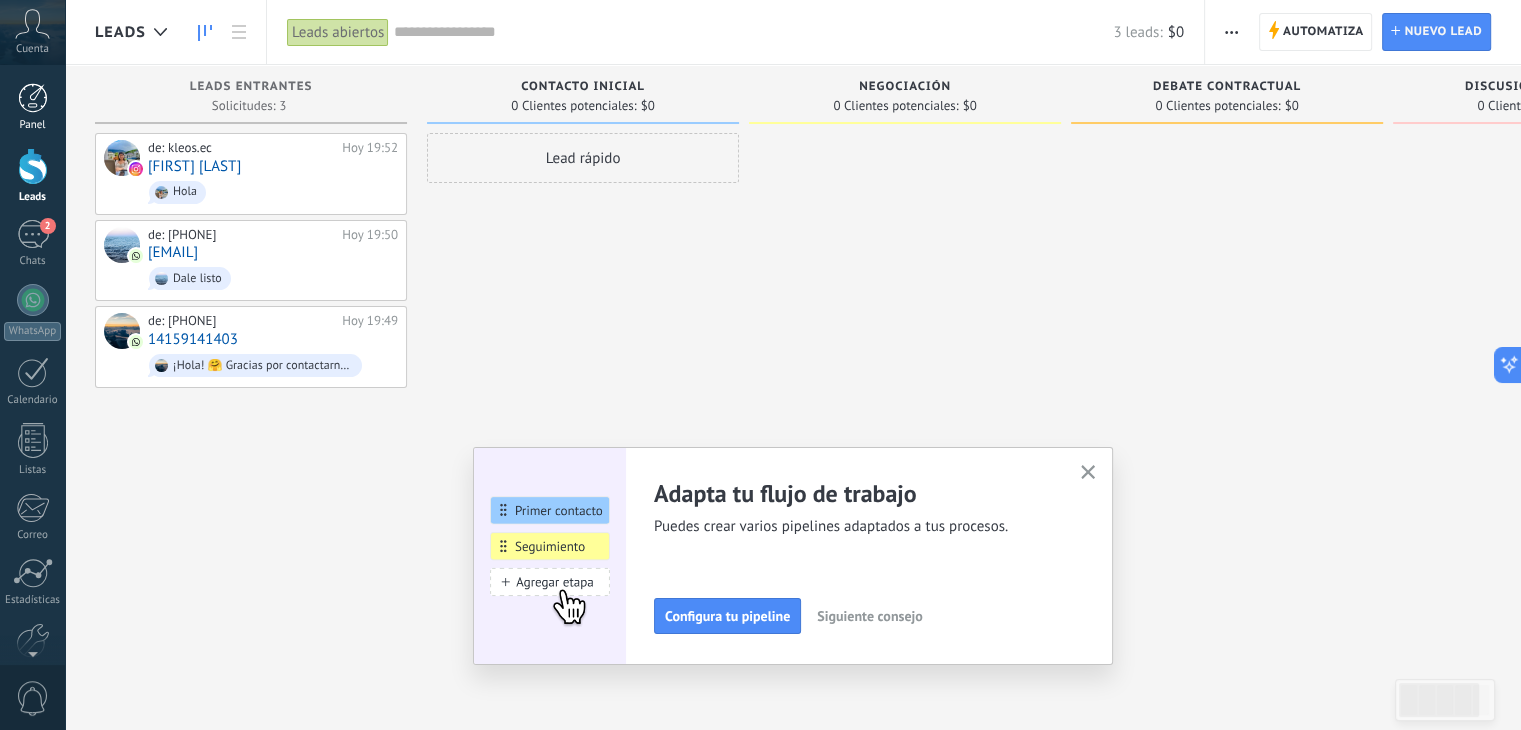 click at bounding box center [33, 98] 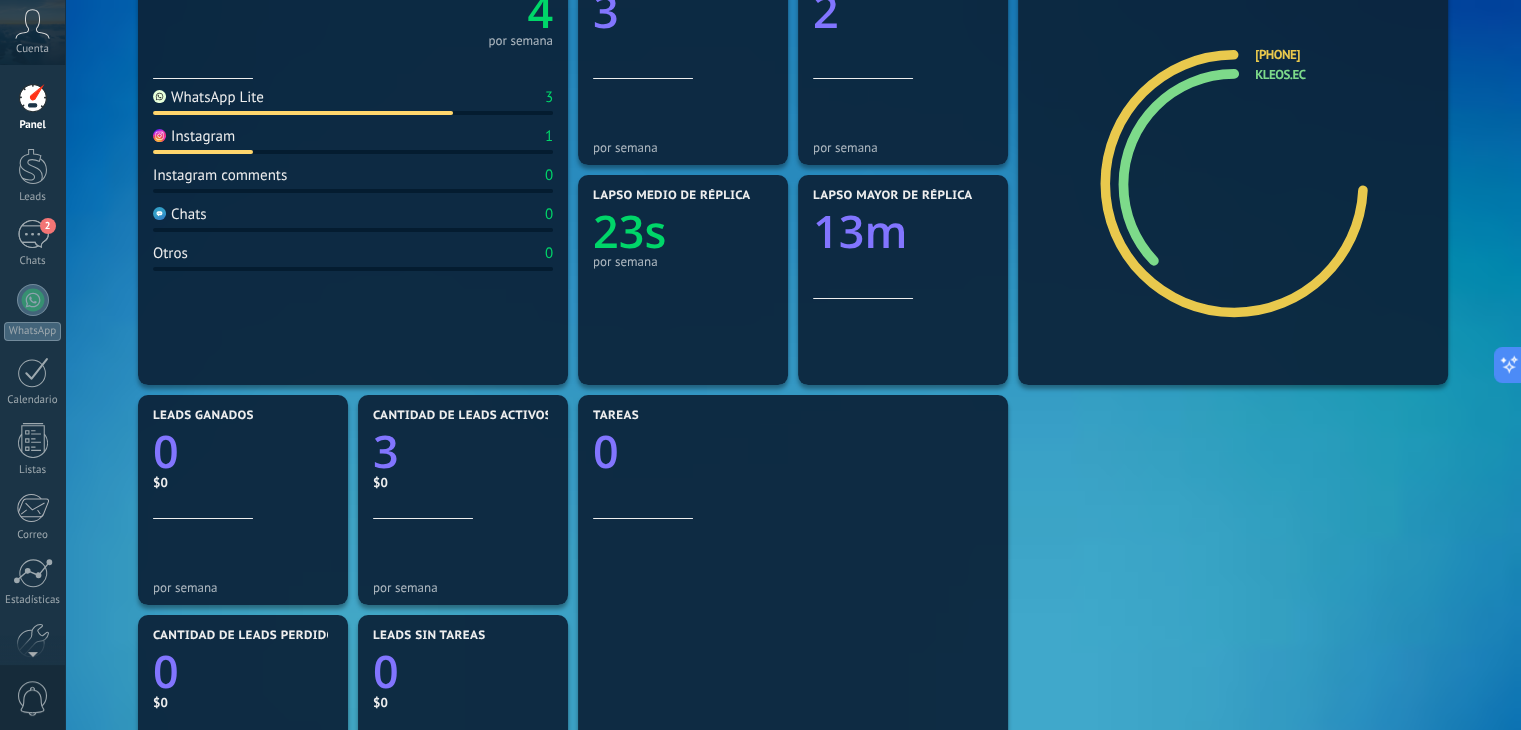 scroll, scrollTop: 300, scrollLeft: 0, axis: vertical 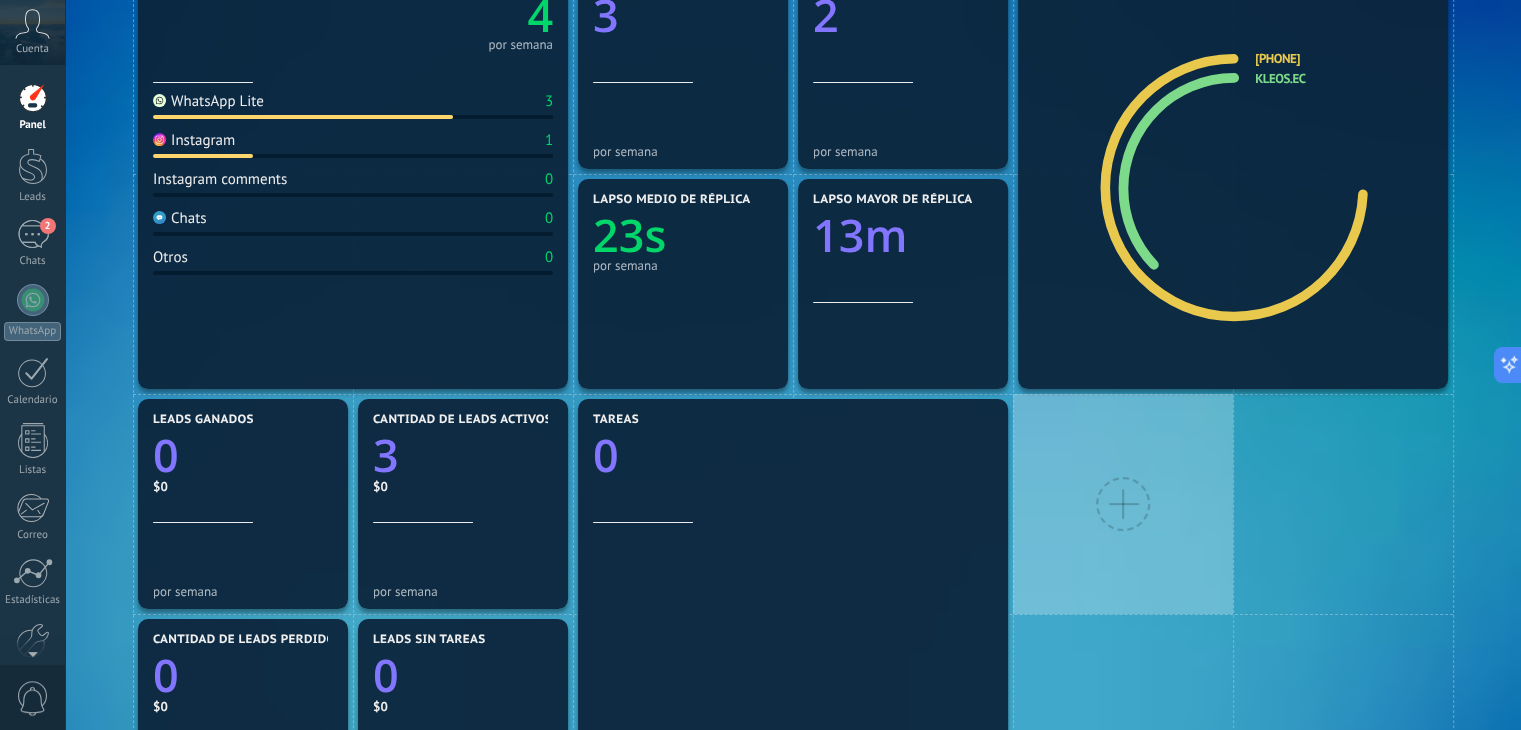 click on "Mensajes entrantes 4 por semana   WhatsApp Lite    3 Instagram   1 Instagram comments   0 Chats   0 Otros   0 Diálogos vigentes 3   por semana Diálogos sin réplica 2   por semana Lapso medio de réplica 23s por semana Lapso mayor de réplica 13m Fuentes de leads [PHONE] kleos.ec Leads ganados 0 $0 por semana Cantidad de leads activos 3 $0 por semana Cantidad de leads perdidos 0 $0 por semana Leads sin tareas 0 $0 por semana Tareas 0" at bounding box center (793, 724) 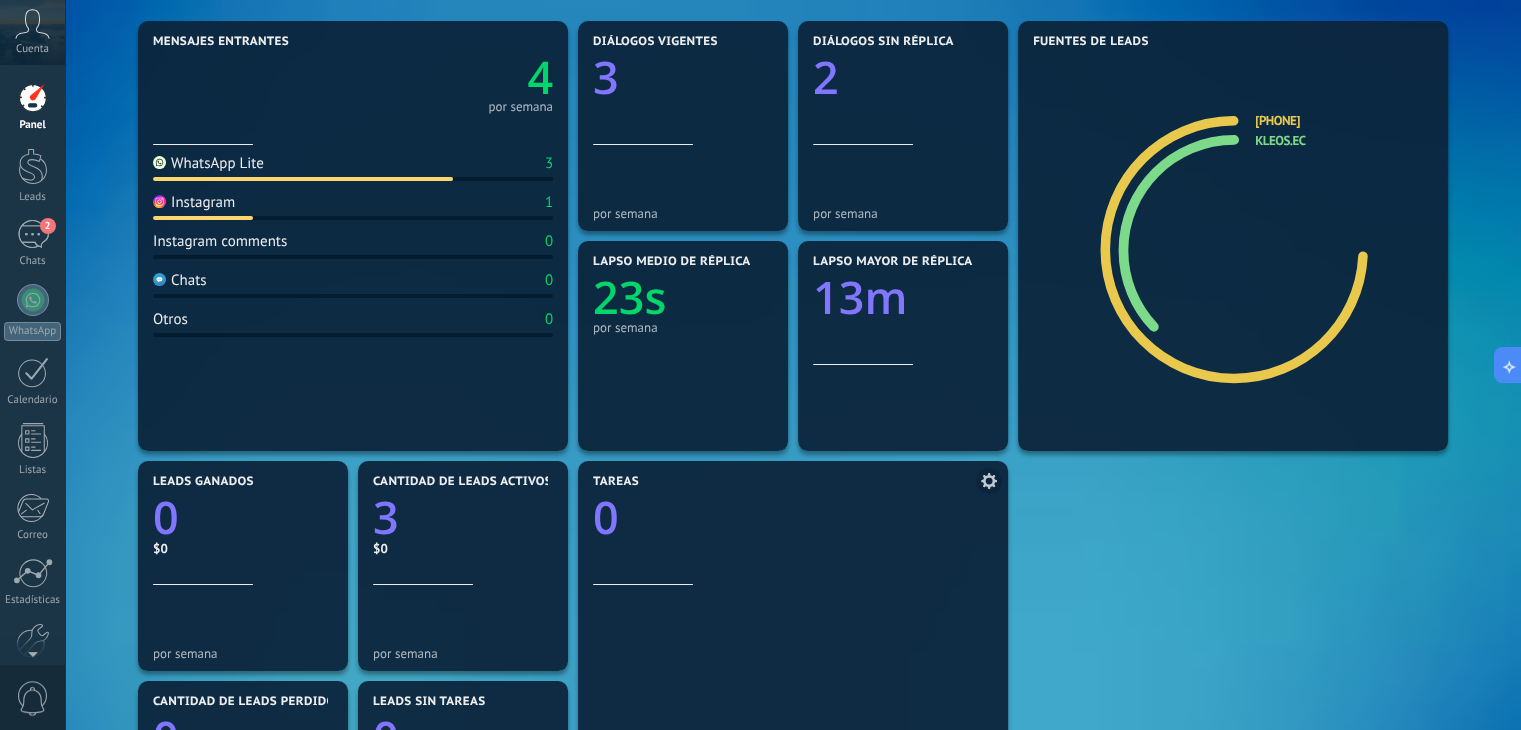 scroll, scrollTop: 0, scrollLeft: 0, axis: both 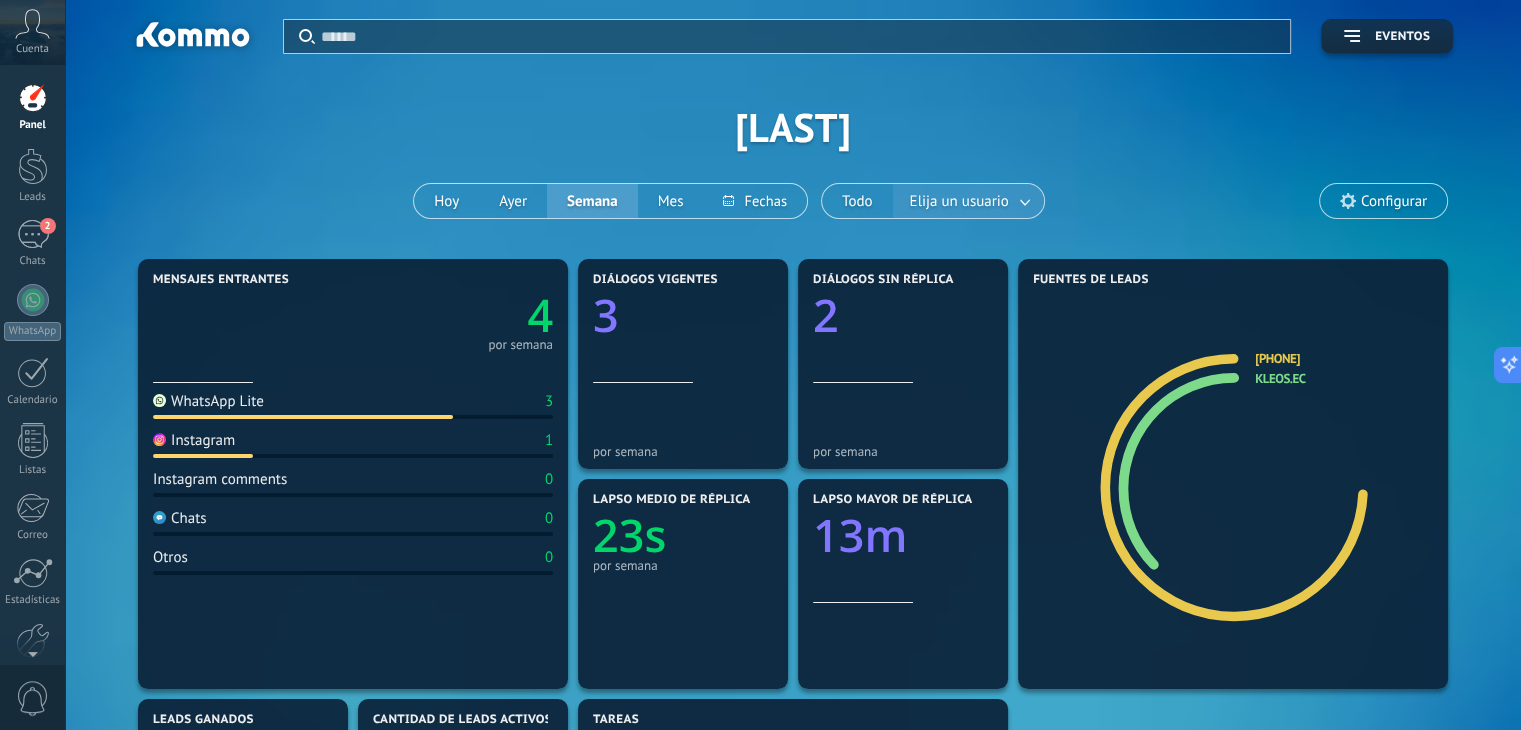 click on "Elija un usuario" at bounding box center [959, 201] 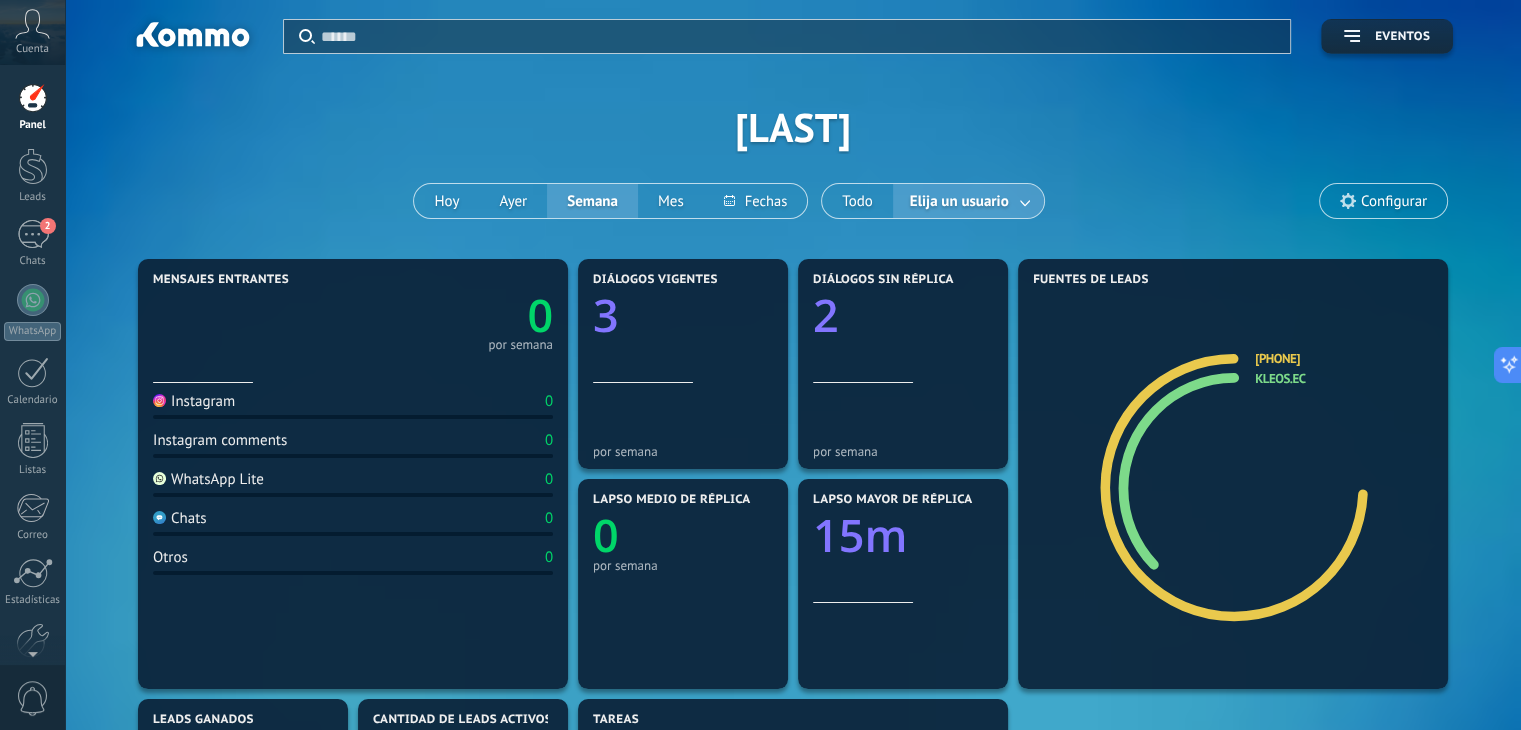 click at bounding box center [1026, 201] 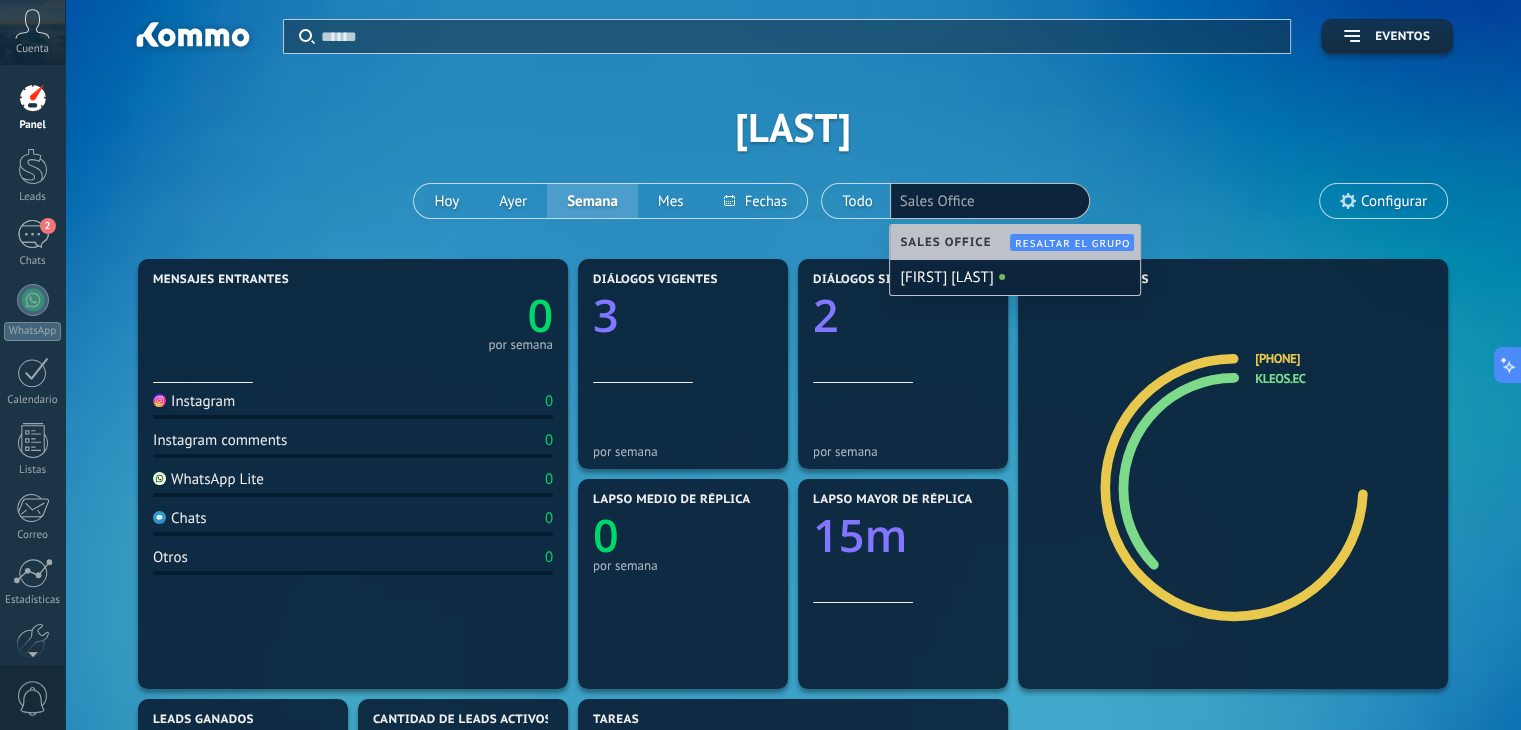click on "Mensajes entrantes 0 por semana   Instagram    0 Instagram comments   0 WhatsApp Lite   0 Chats   0 Otros   0" at bounding box center (353, 474) 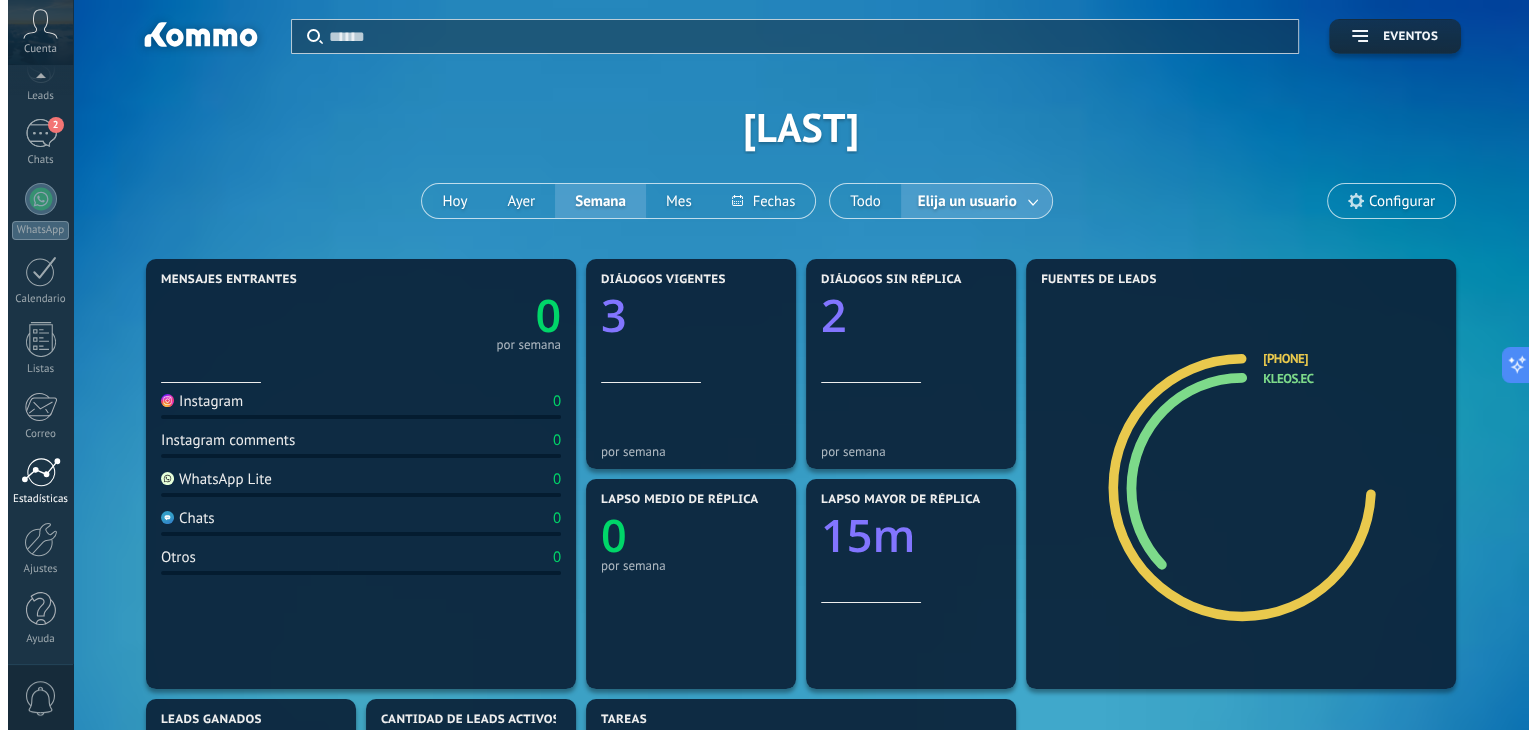 scroll, scrollTop: 0, scrollLeft: 0, axis: both 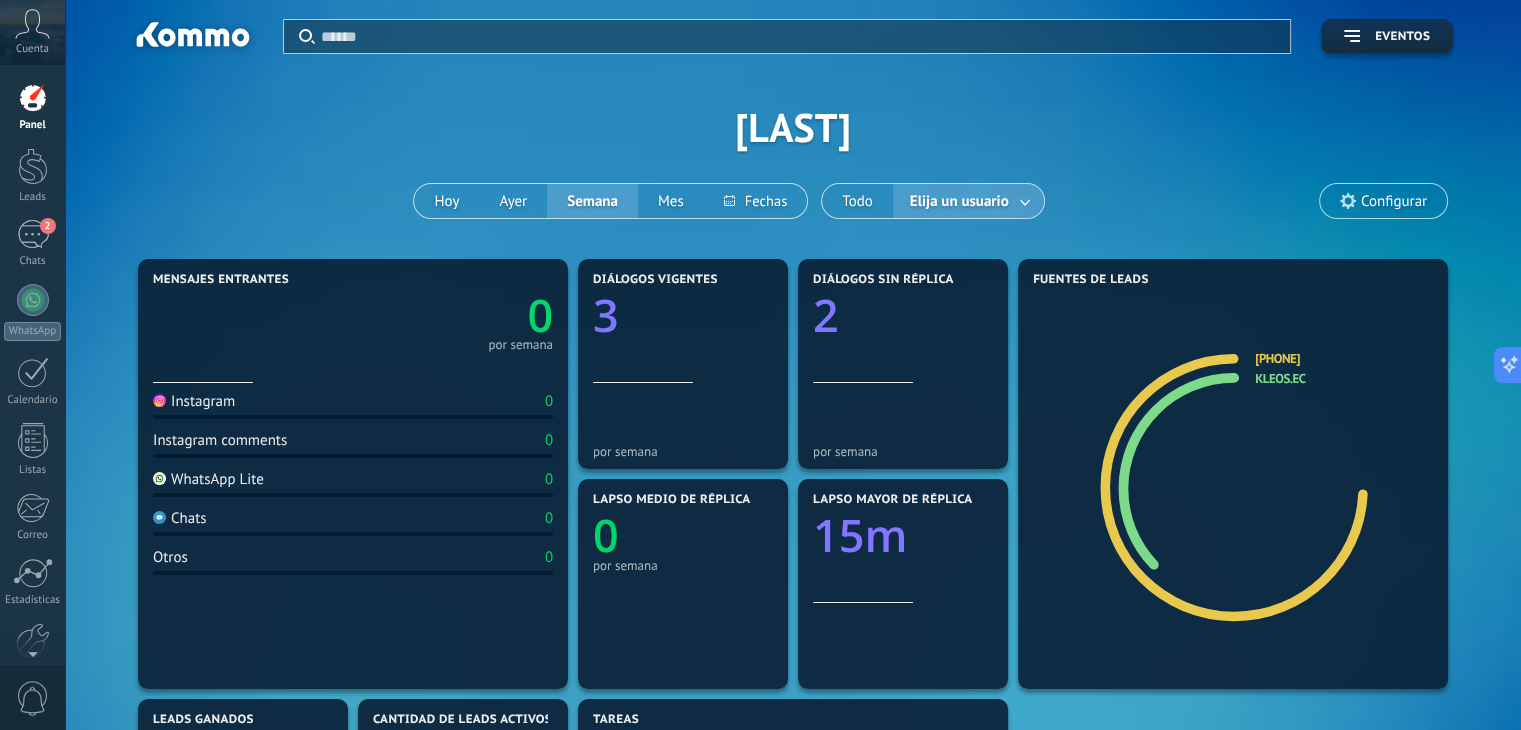 click 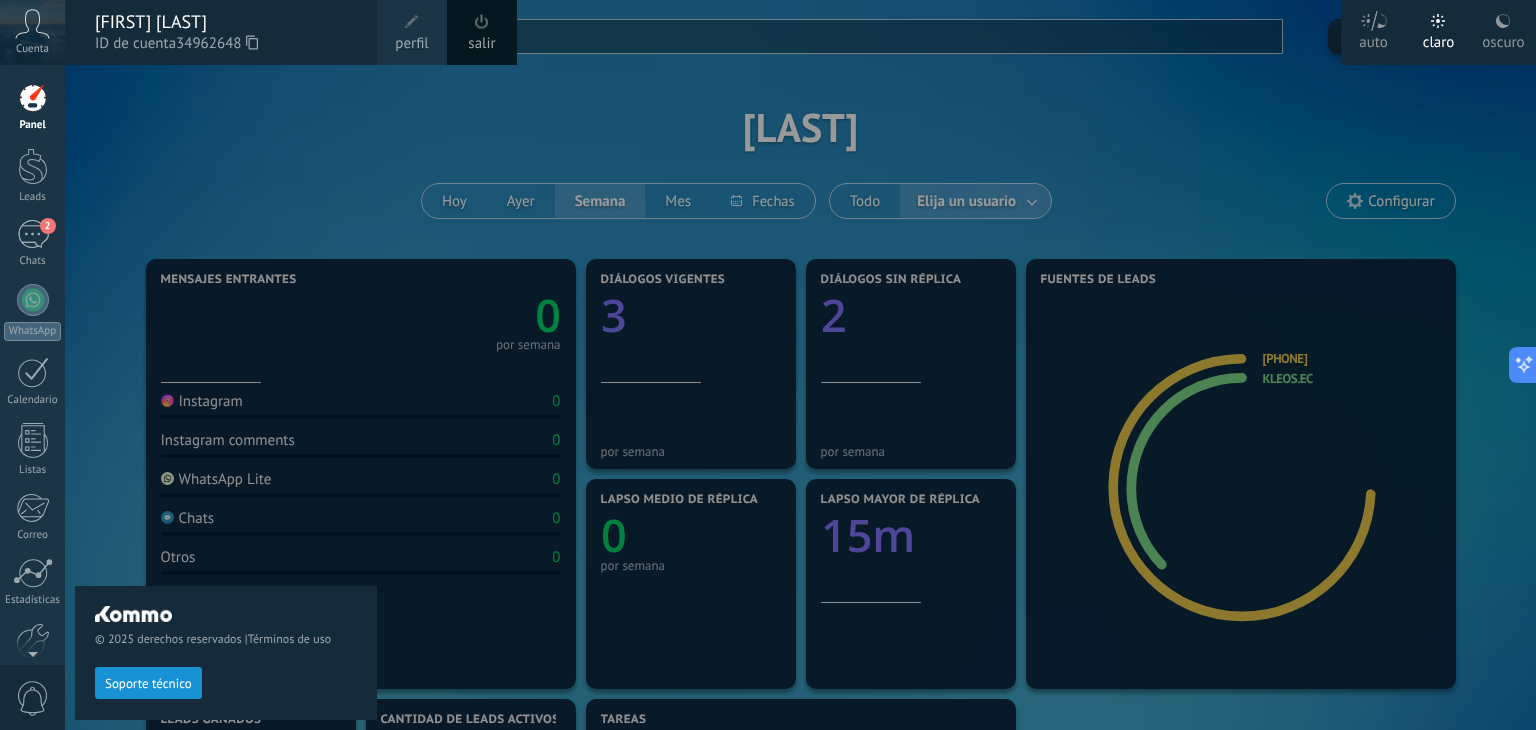click at bounding box center [33, 98] 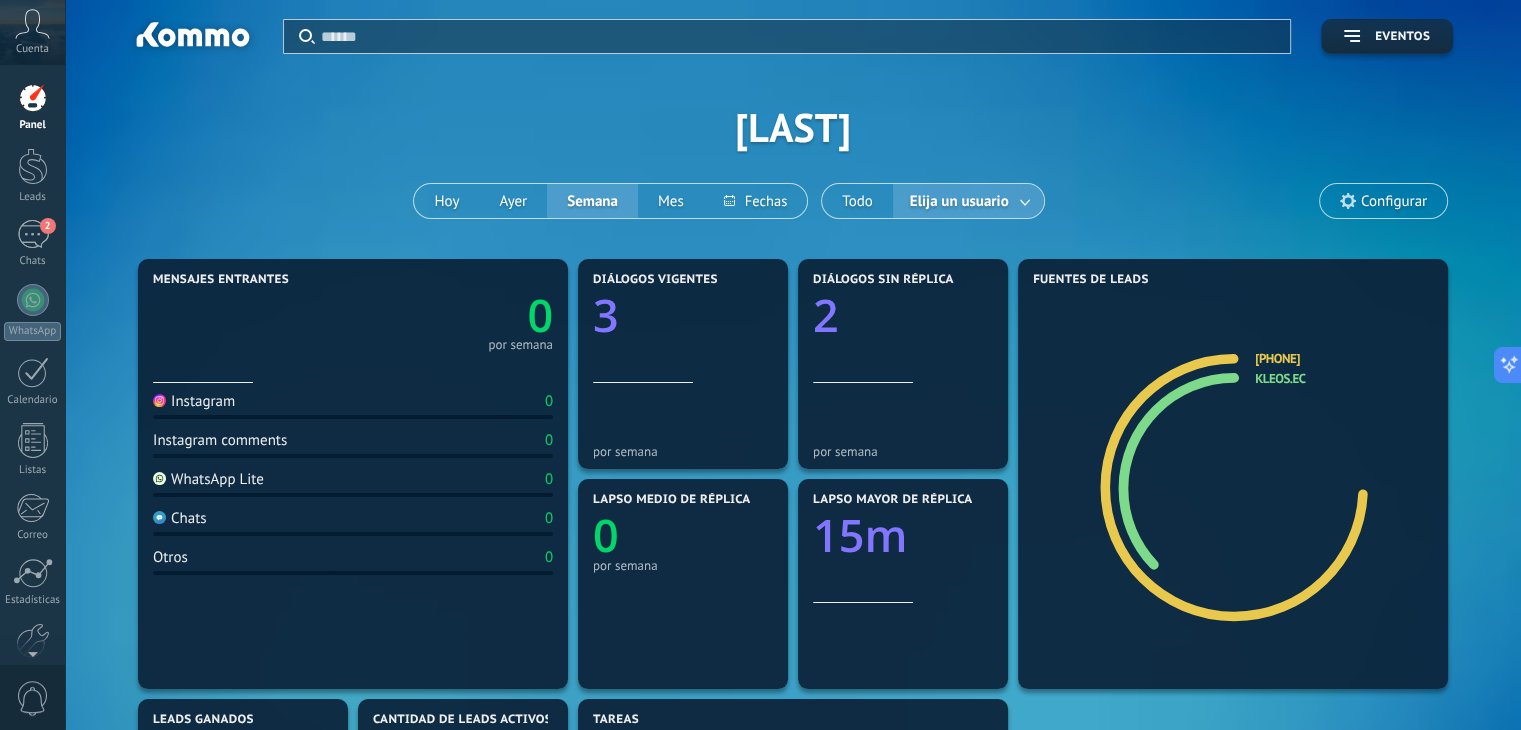click on "Configurar" at bounding box center (1394, 201) 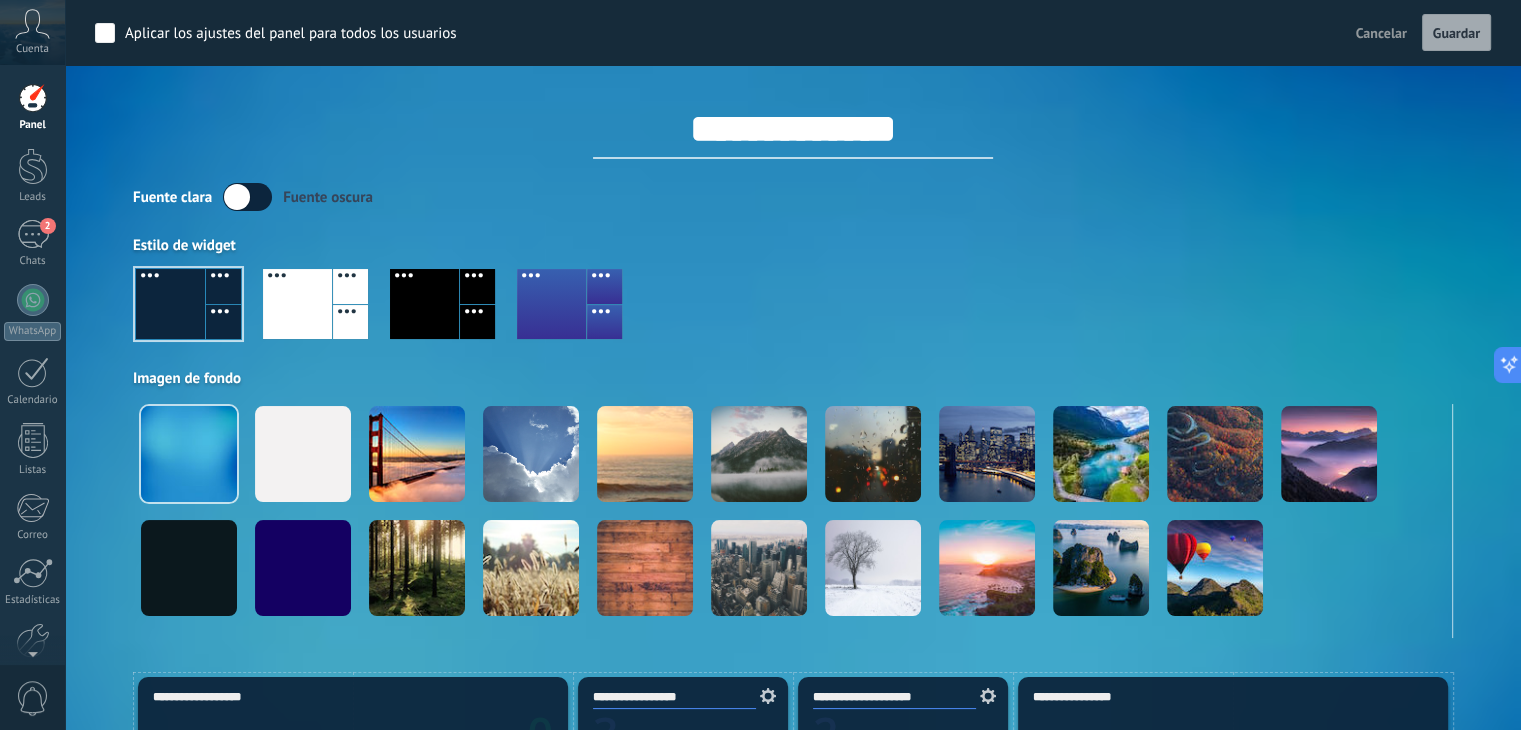 click on "Cancelar" at bounding box center (1381, 33) 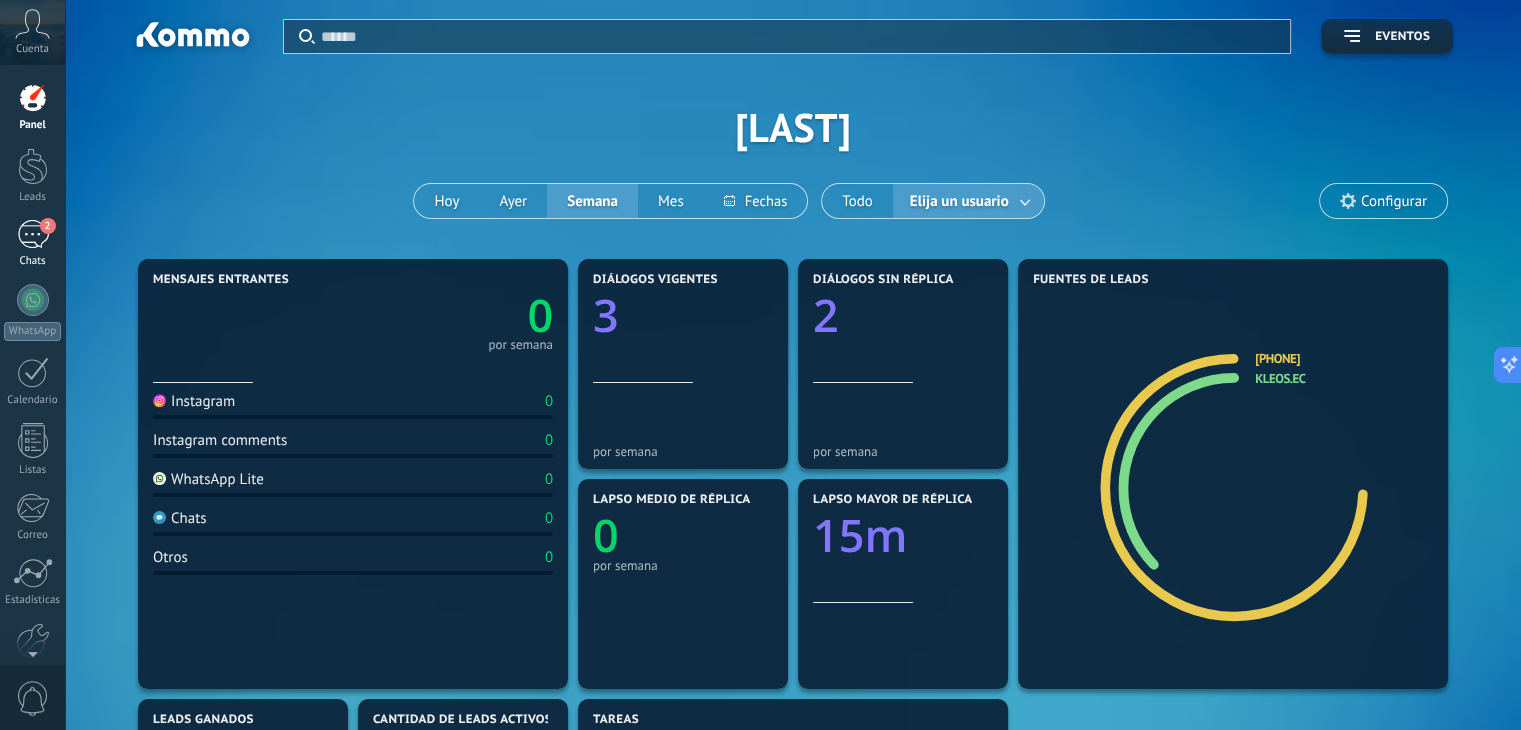 click on "2" at bounding box center [33, 234] 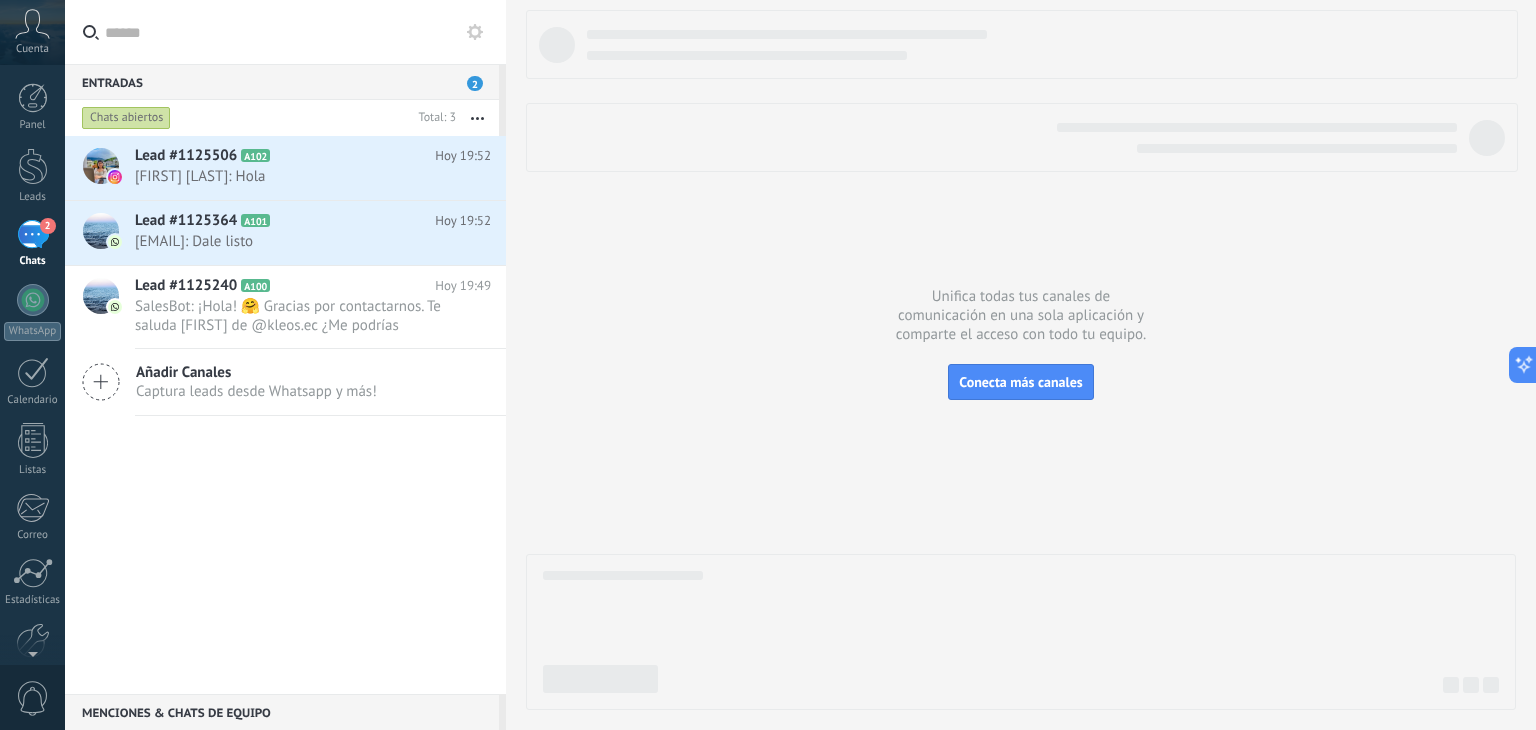 click on "Añadir Canales" at bounding box center (256, 372) 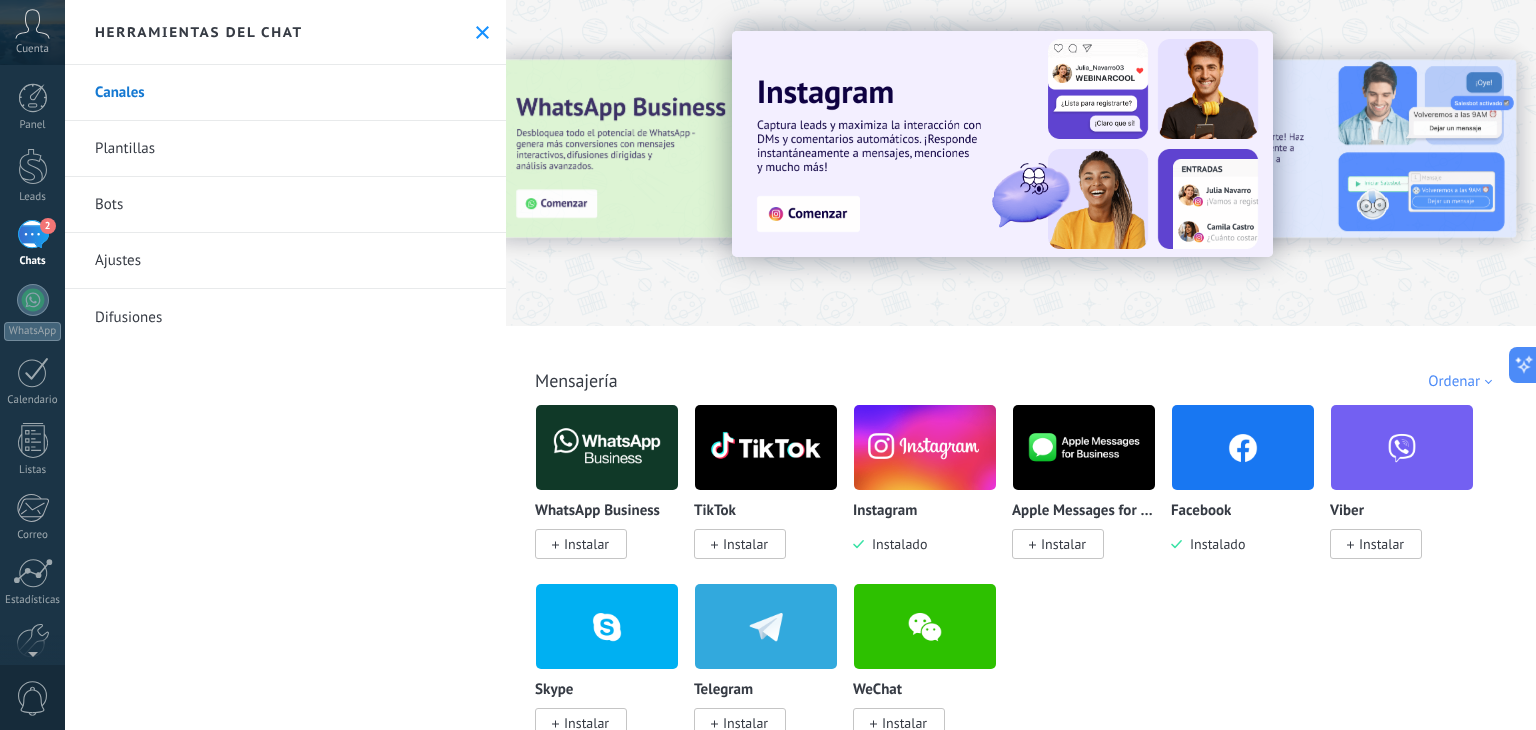 click on "Ajustes" at bounding box center (285, 261) 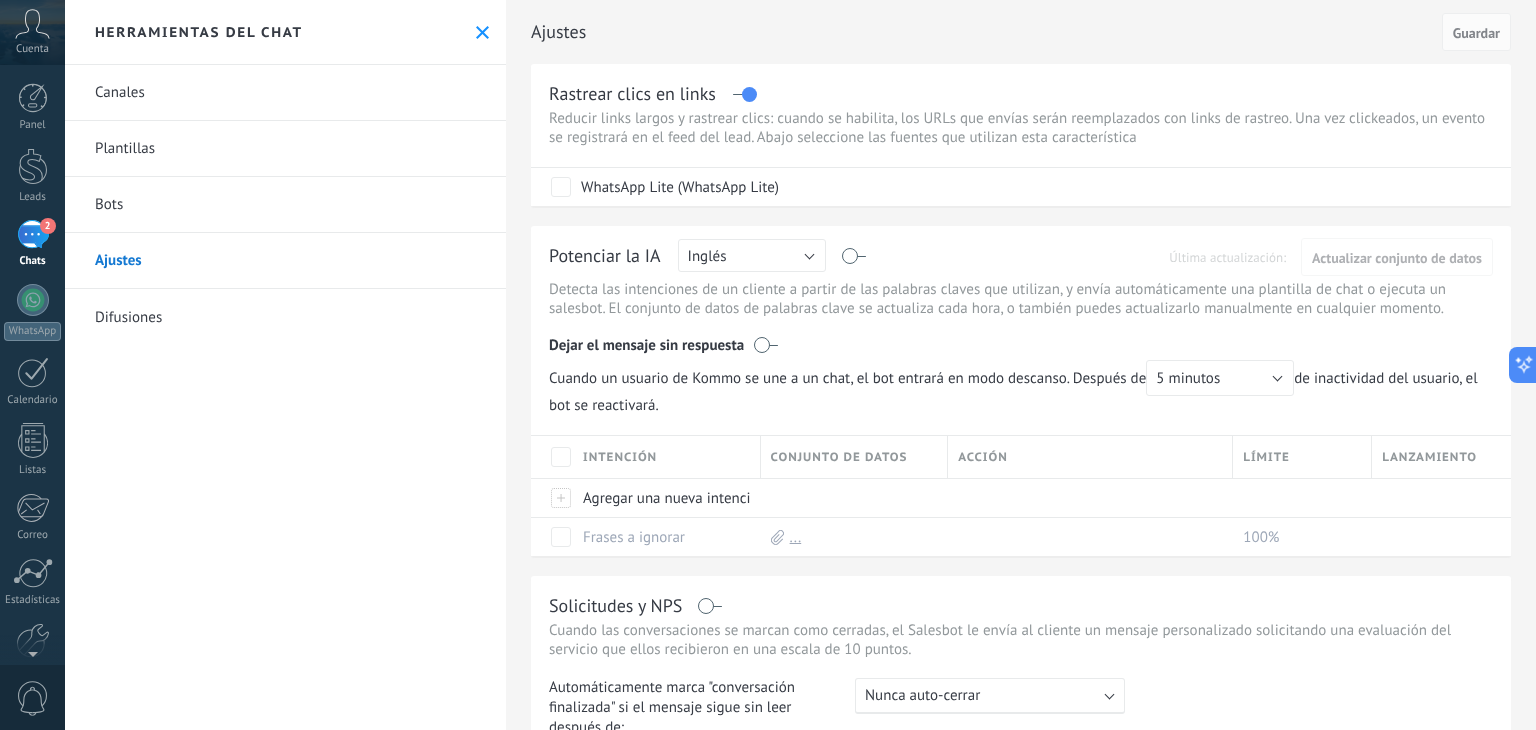 click on "Difusiones" at bounding box center (285, 317) 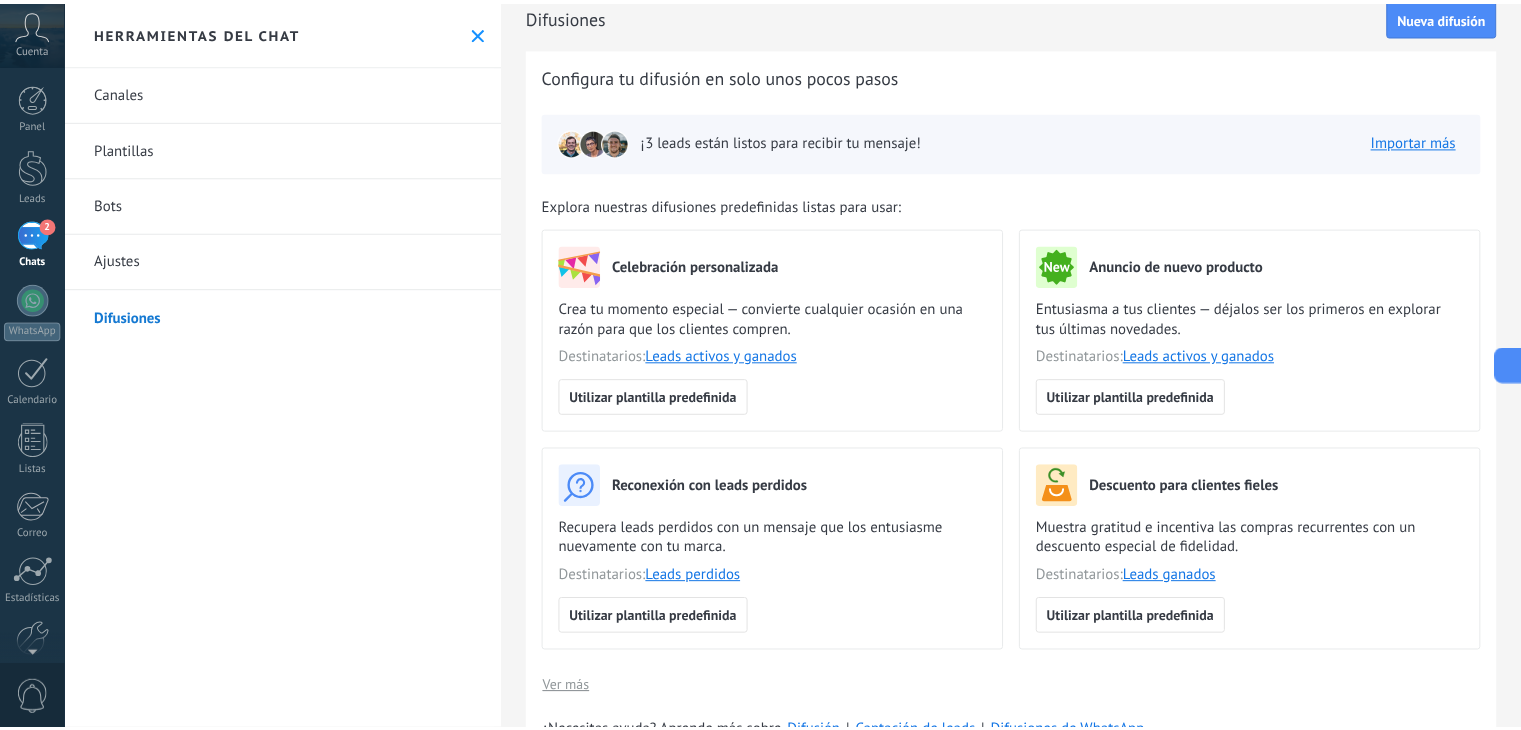scroll, scrollTop: 0, scrollLeft: 0, axis: both 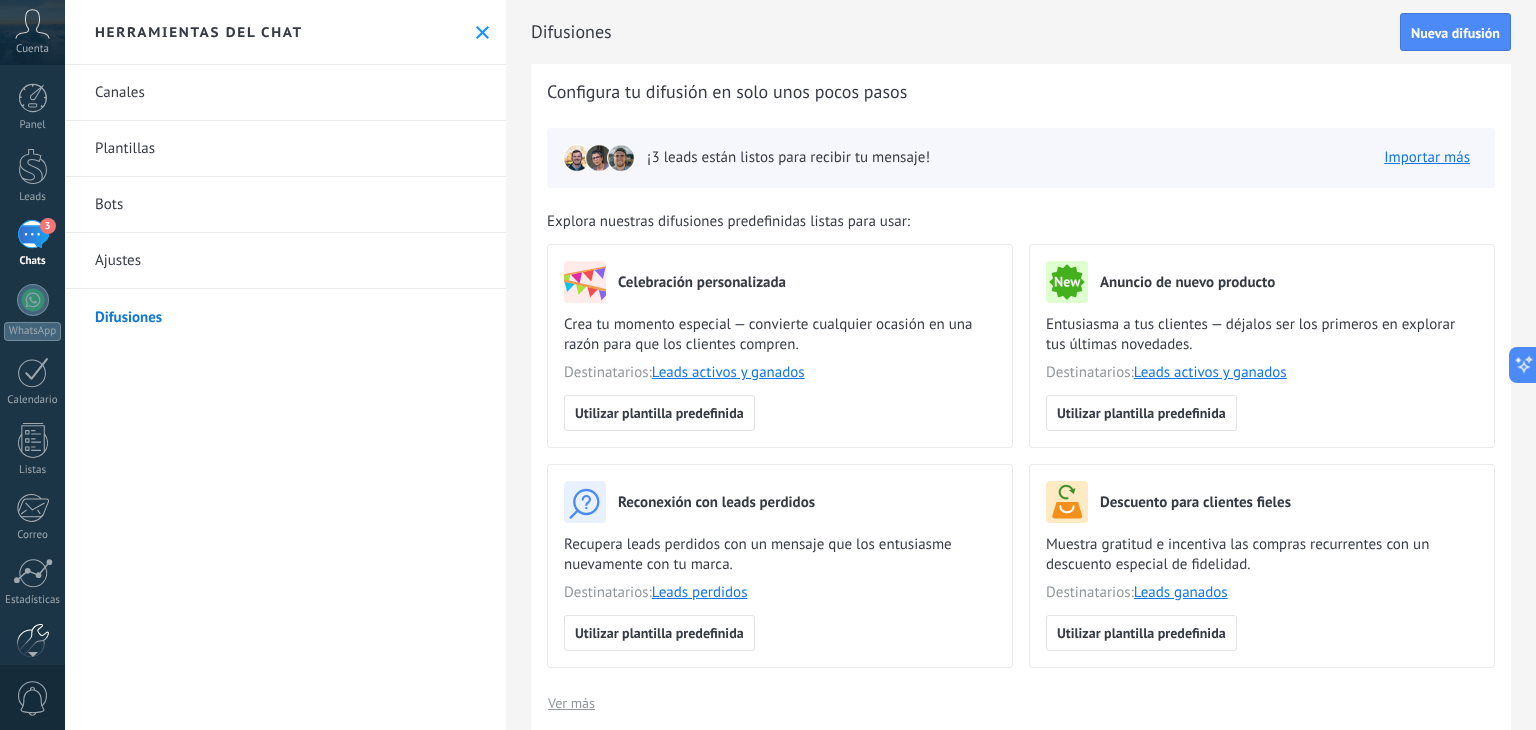 click at bounding box center [33, 640] 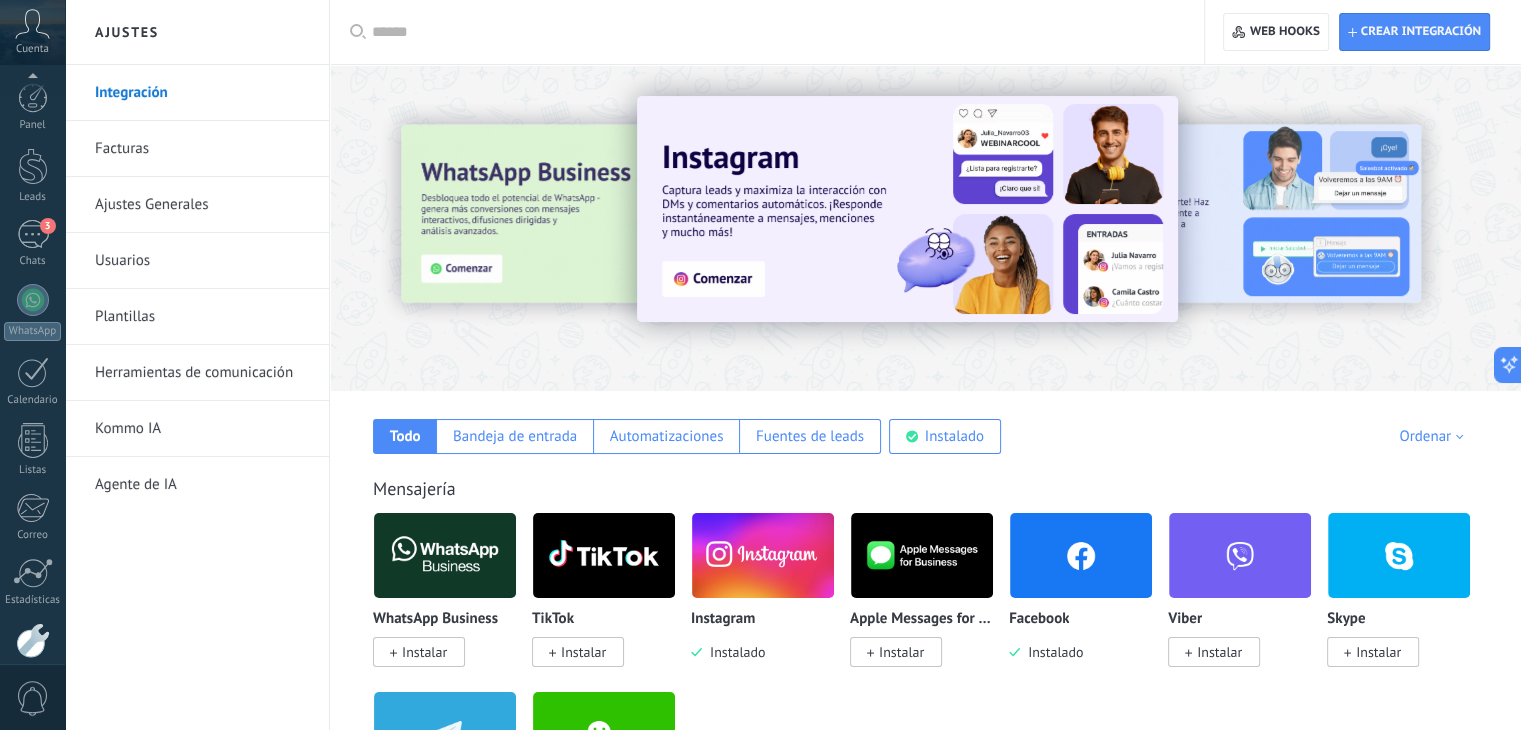 scroll, scrollTop: 101, scrollLeft: 0, axis: vertical 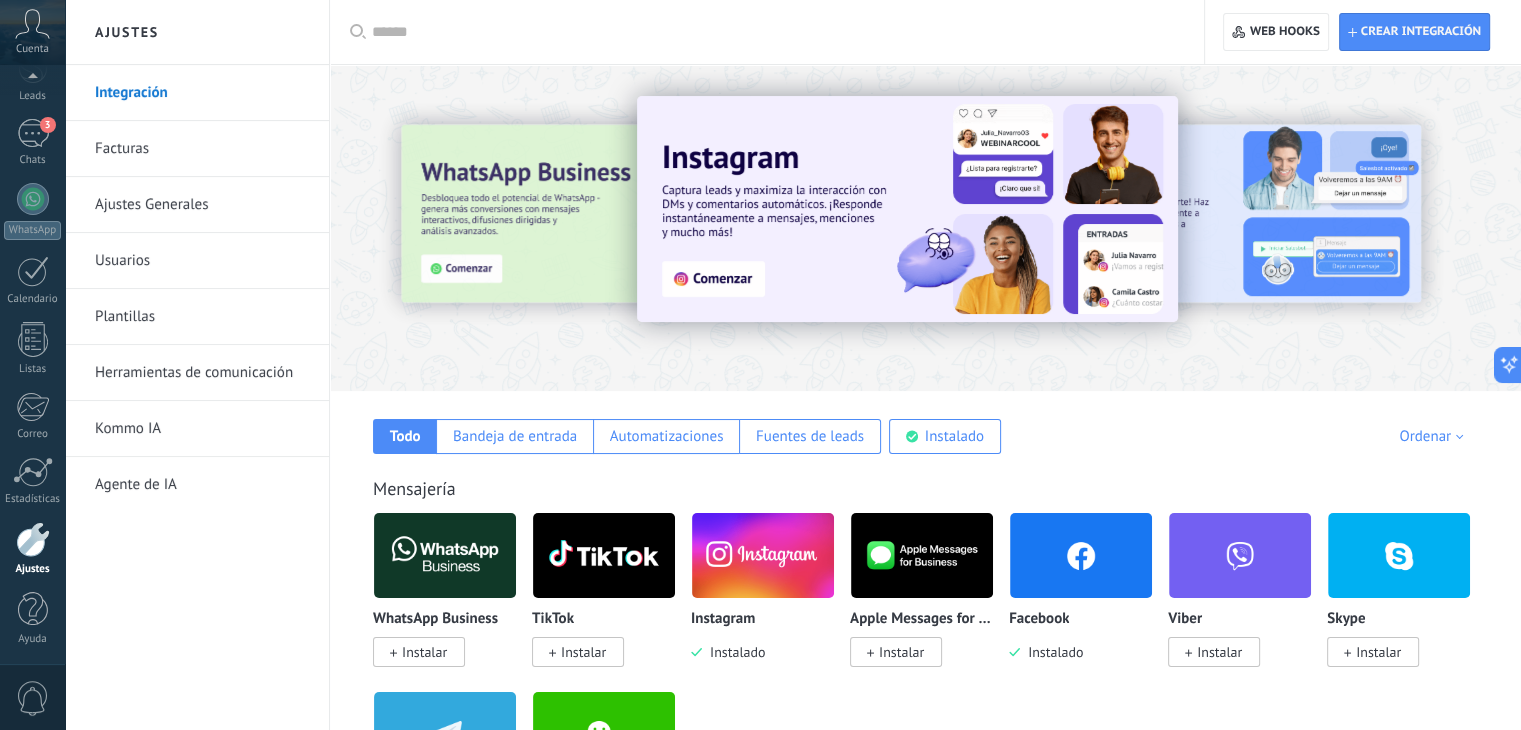 click at bounding box center (774, 32) 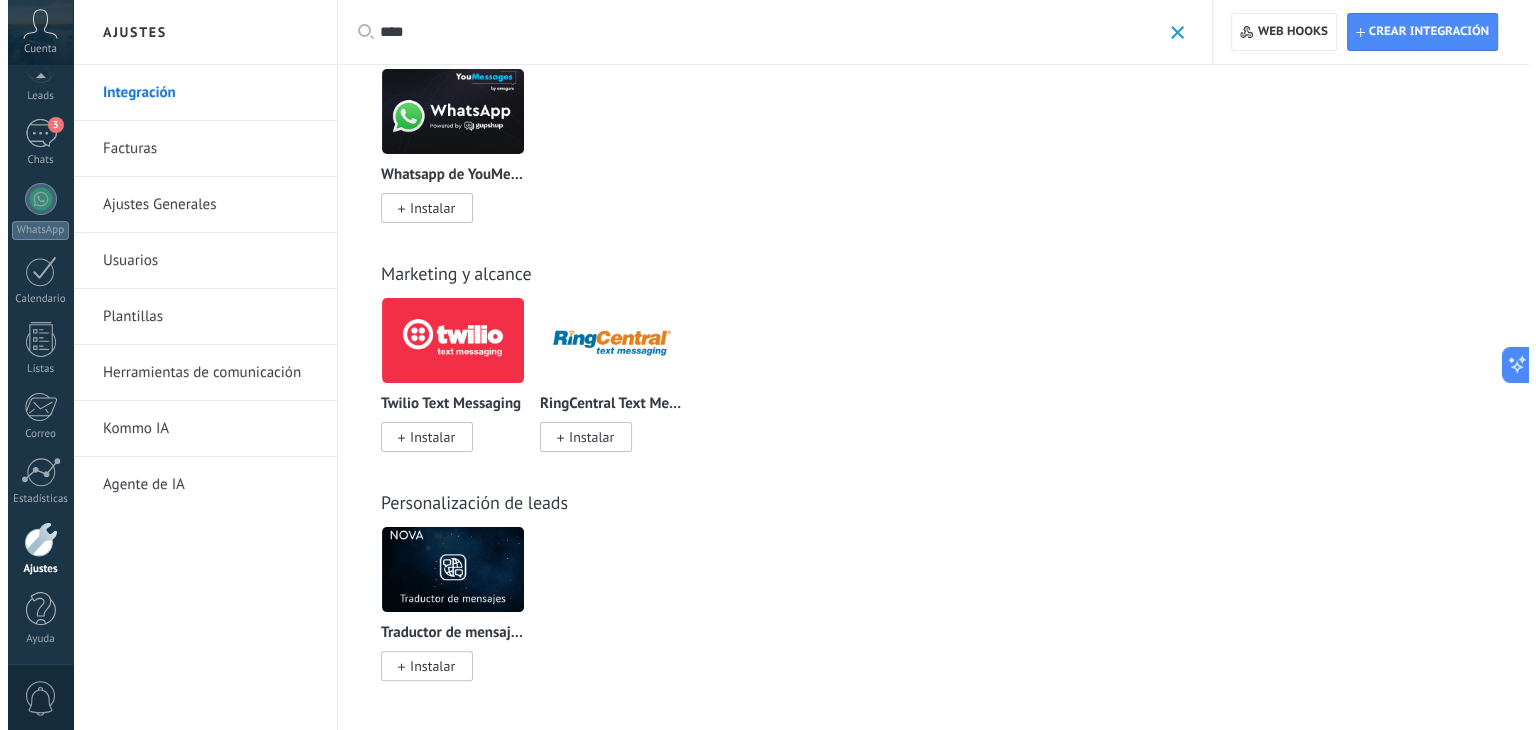scroll, scrollTop: 0, scrollLeft: 0, axis: both 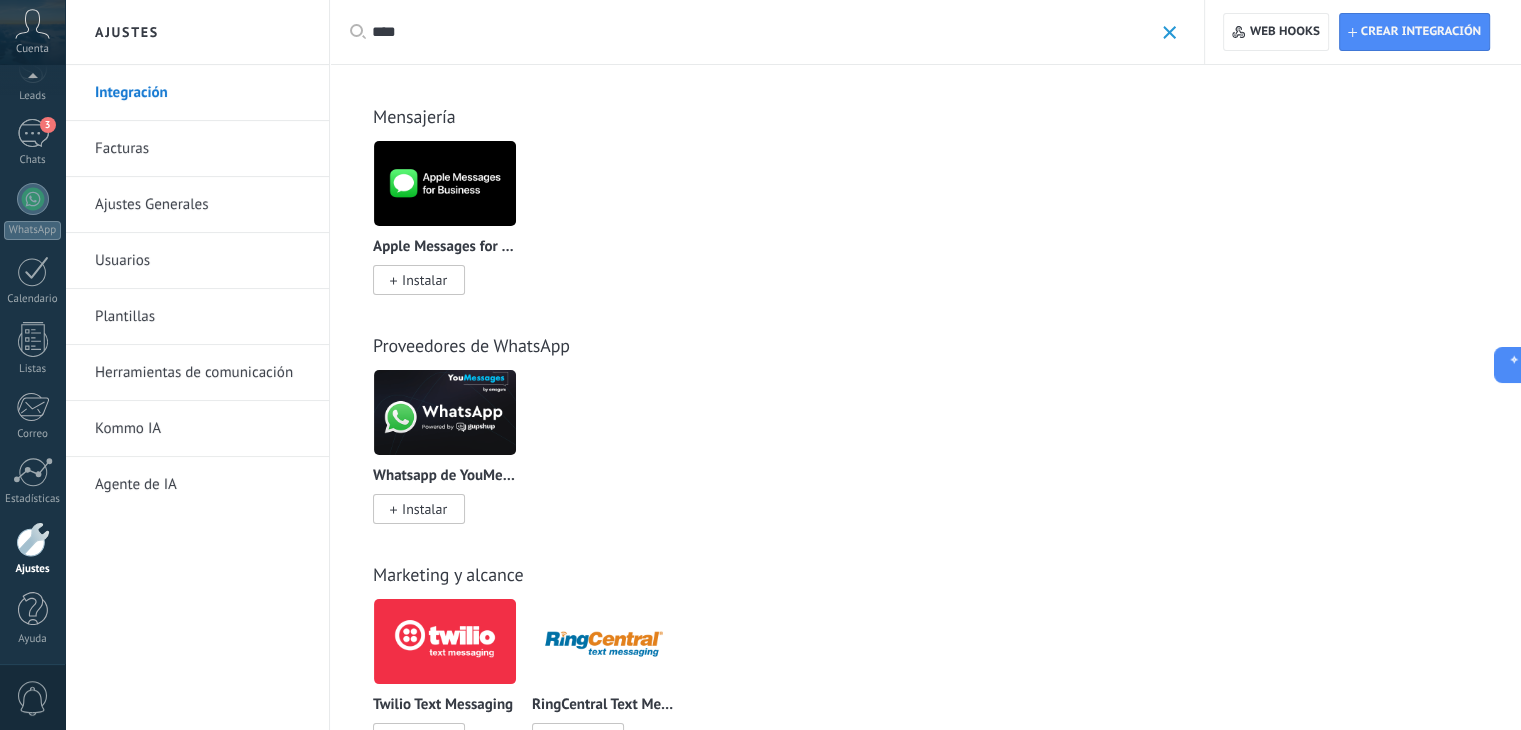 click on "****" at bounding box center (762, 32) 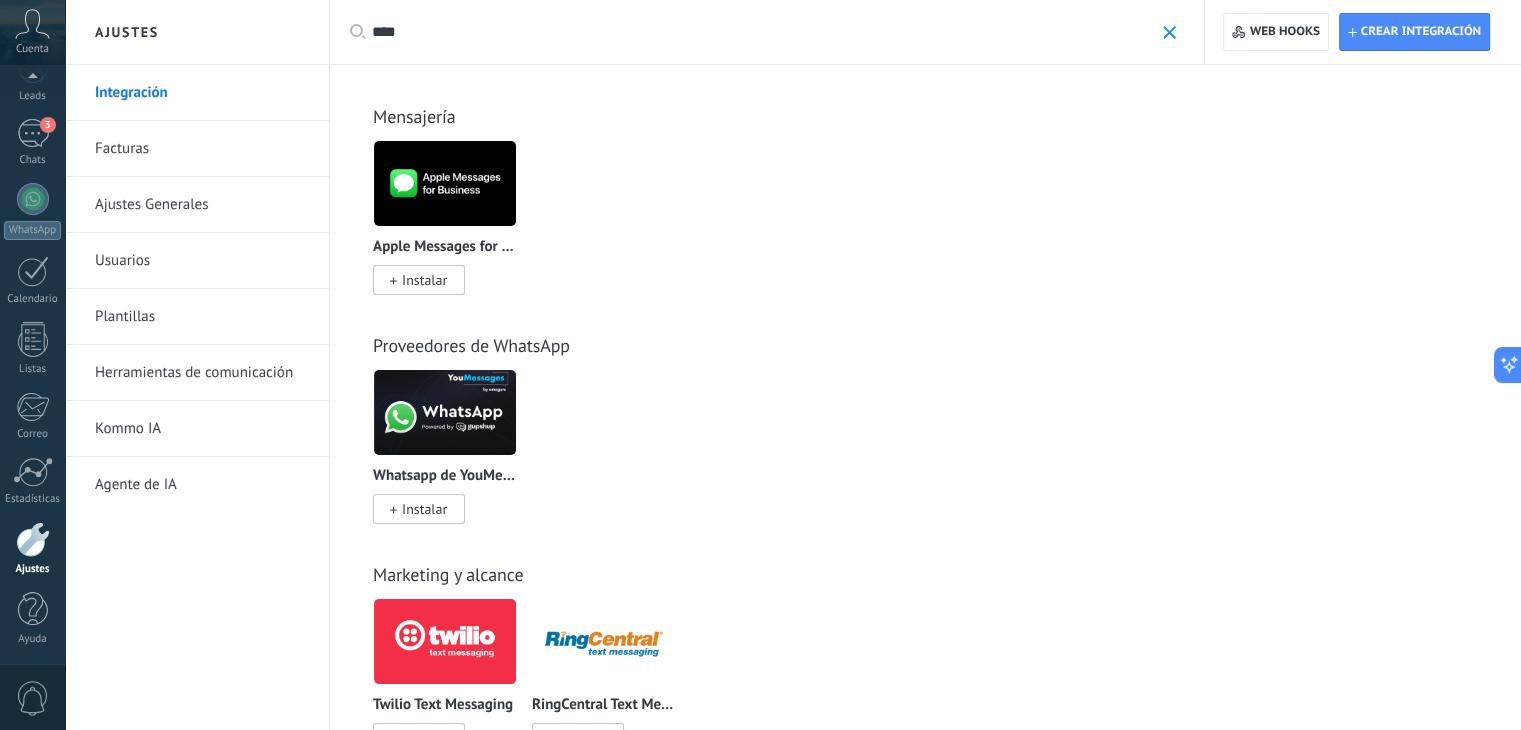 click on "****" at bounding box center [762, 32] 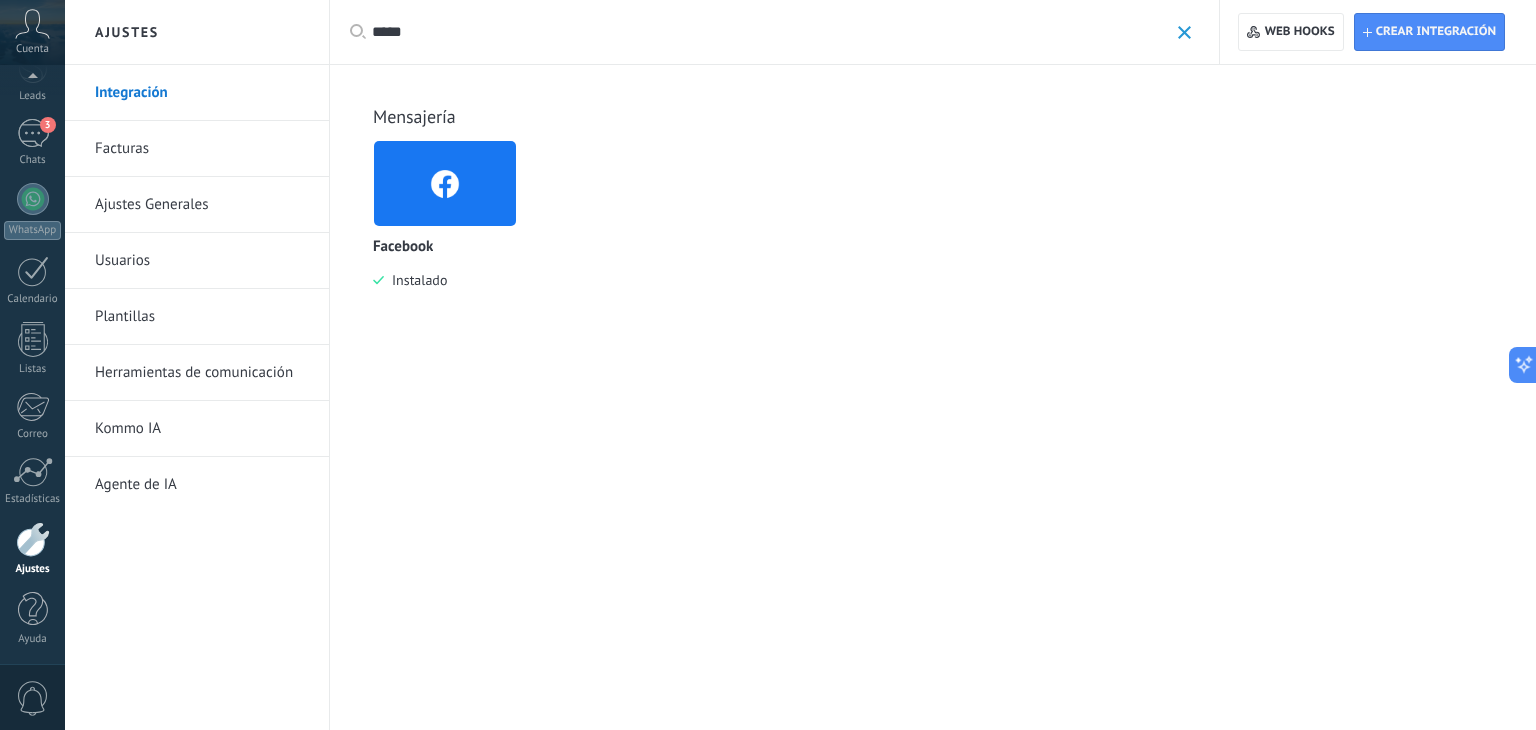 type on "*****" 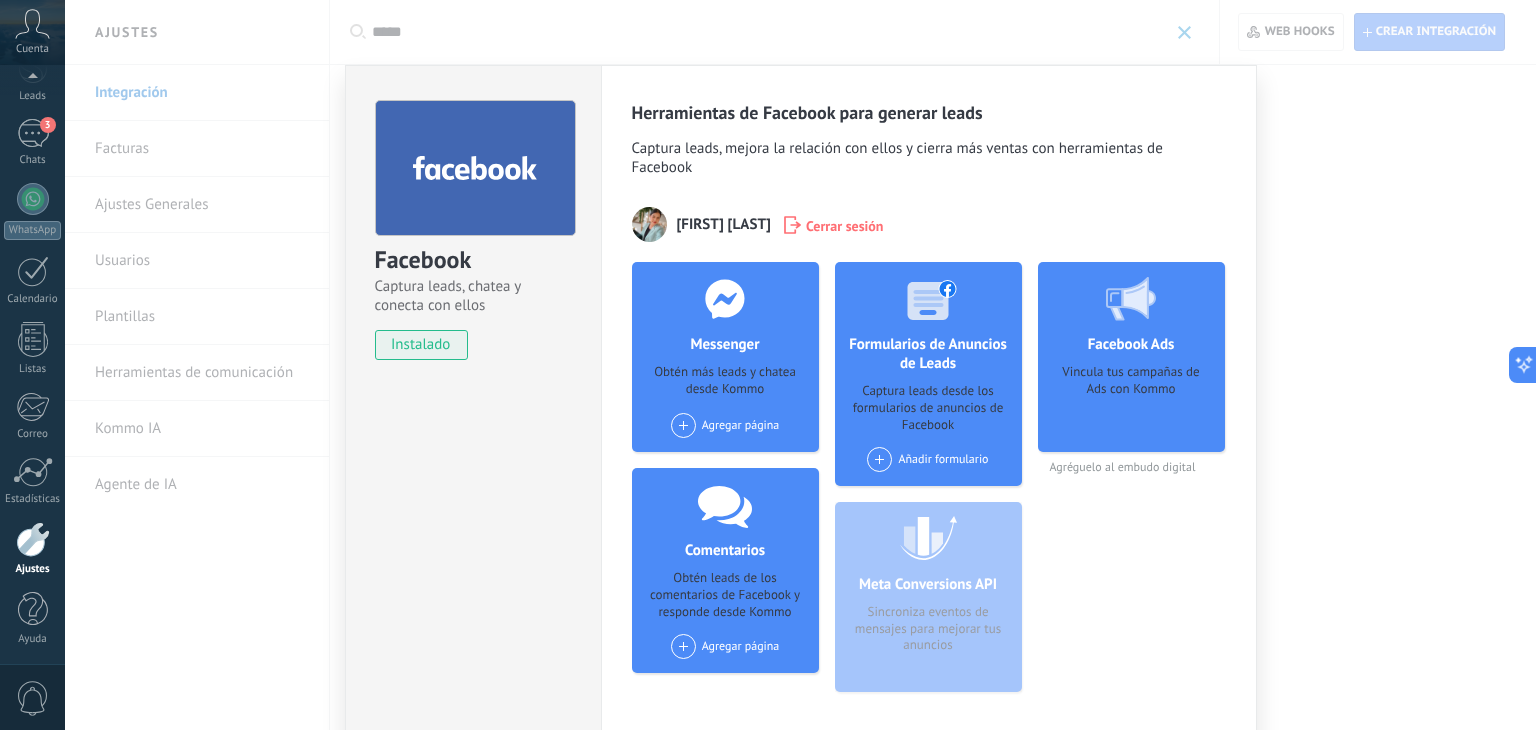 click at bounding box center [683, 425] 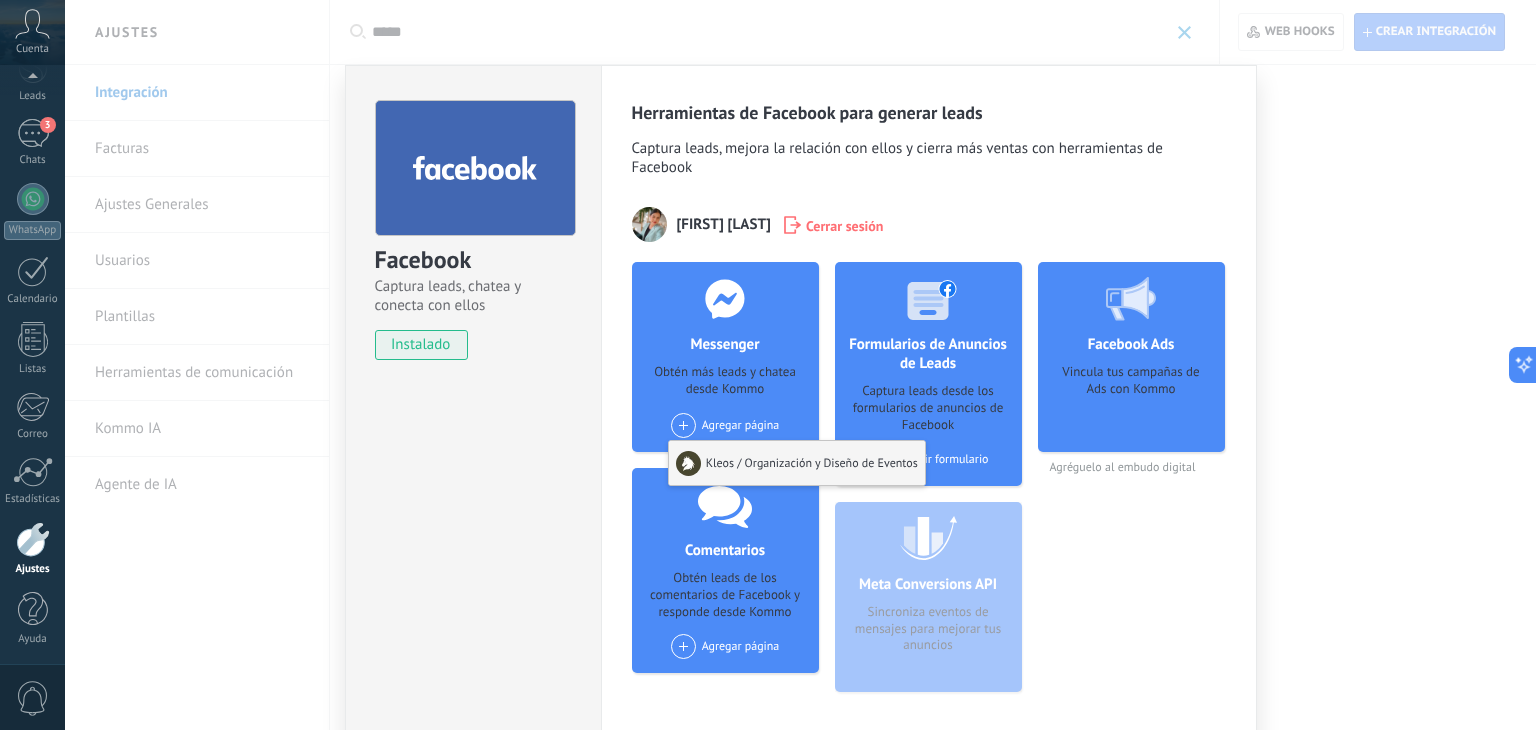 click on "Kleos / Organización y Diseño de Eventos" at bounding box center (797, 463) 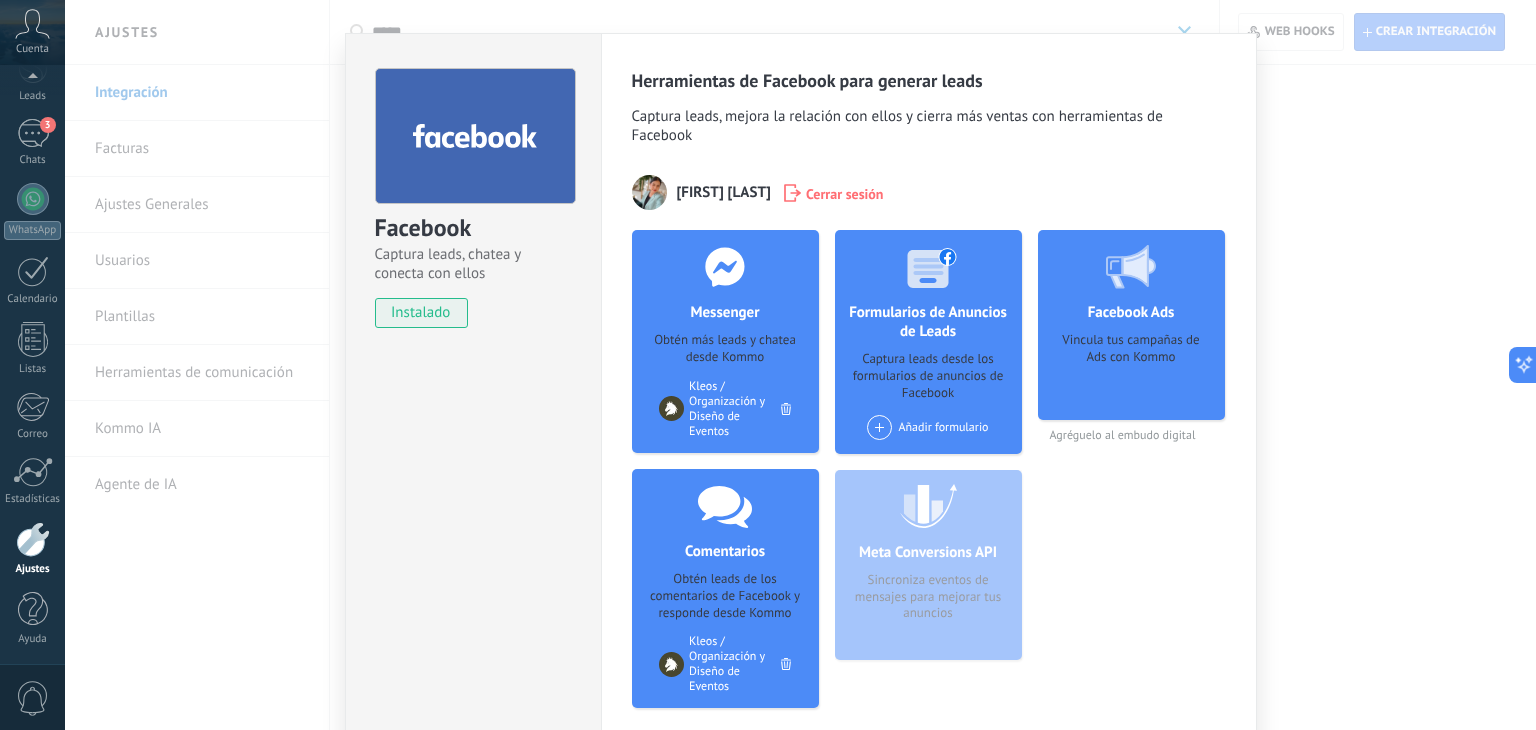 scroll, scrollTop: 31, scrollLeft: 0, axis: vertical 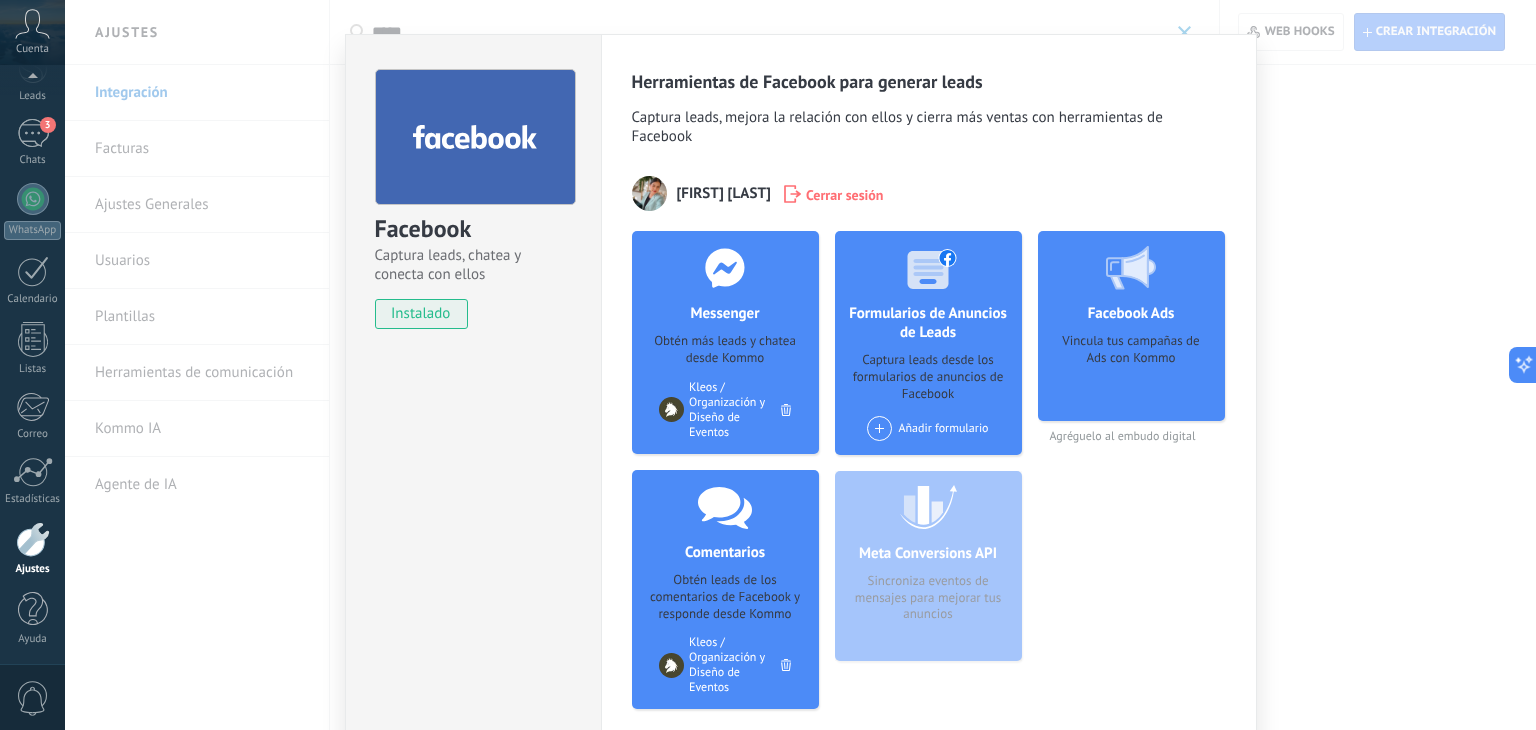 click on "Facebook Captura leads, chatea y conecta con ellos instalado Desinstalar Herramientas de Facebook para generar leads Captura leads, mejora la relación con ellos y cierra más ventas con herramientas de Facebook [FIRST] [LAST] Cerrar sesión Messenger Obtén más leads y chatea desde Kommo Agregar página Kleos / Organización y Diseño de Eventos Comentarios Obtén leads de los comentarios de Facebook y responde desde Kommo Agregar página Kleos / Organización y Diseño de Eventos Formularios de Anuncios de Leads Captura leads desde los formularios de anuncios de Facebook Añadir formulario Meta Conversions API Sincroniza eventos de mensajes para mejorar tus anuncios Facebook Ads Vincula tus campañas de Ads con Kommo Agréguelo al embudo digital más" at bounding box center (800, 365) 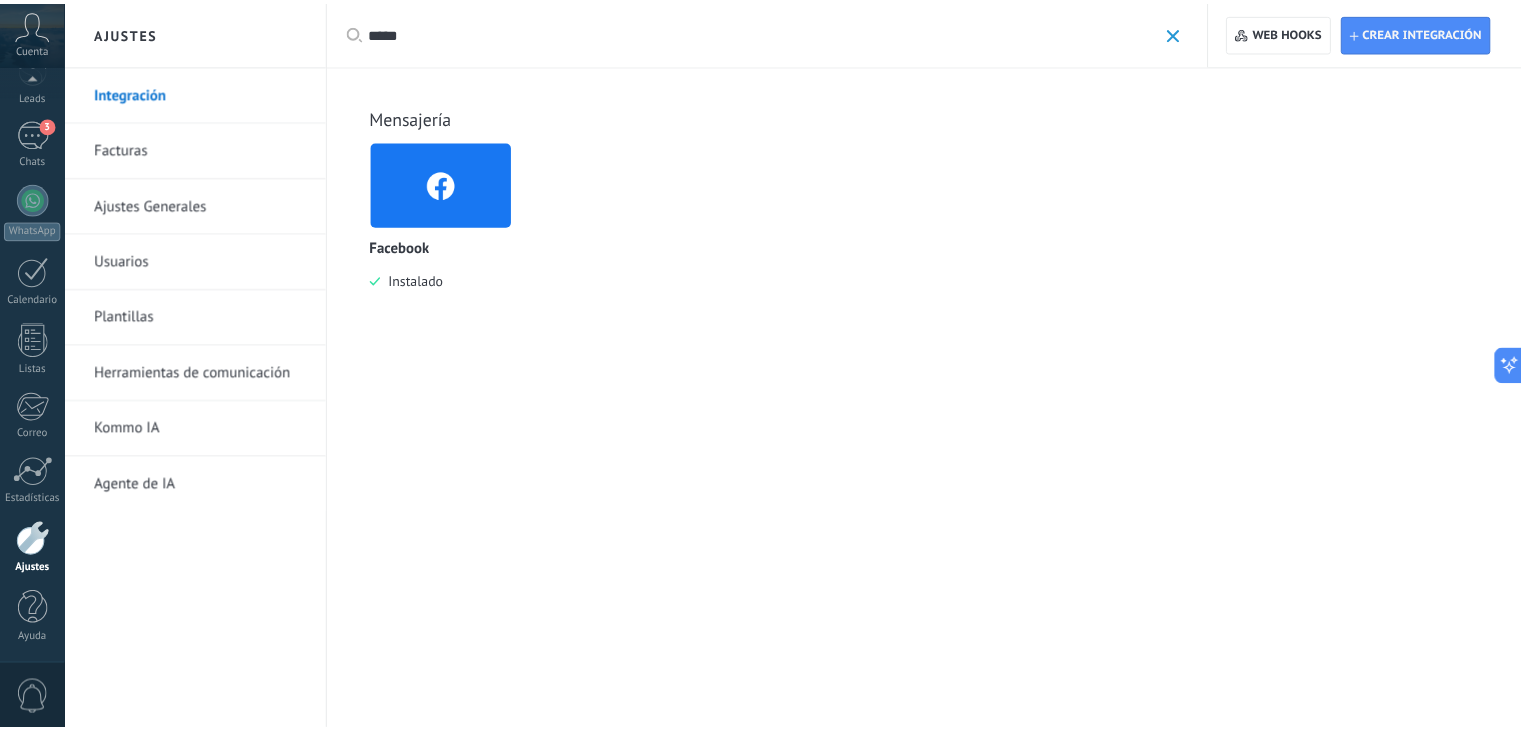 scroll, scrollTop: 0, scrollLeft: 0, axis: both 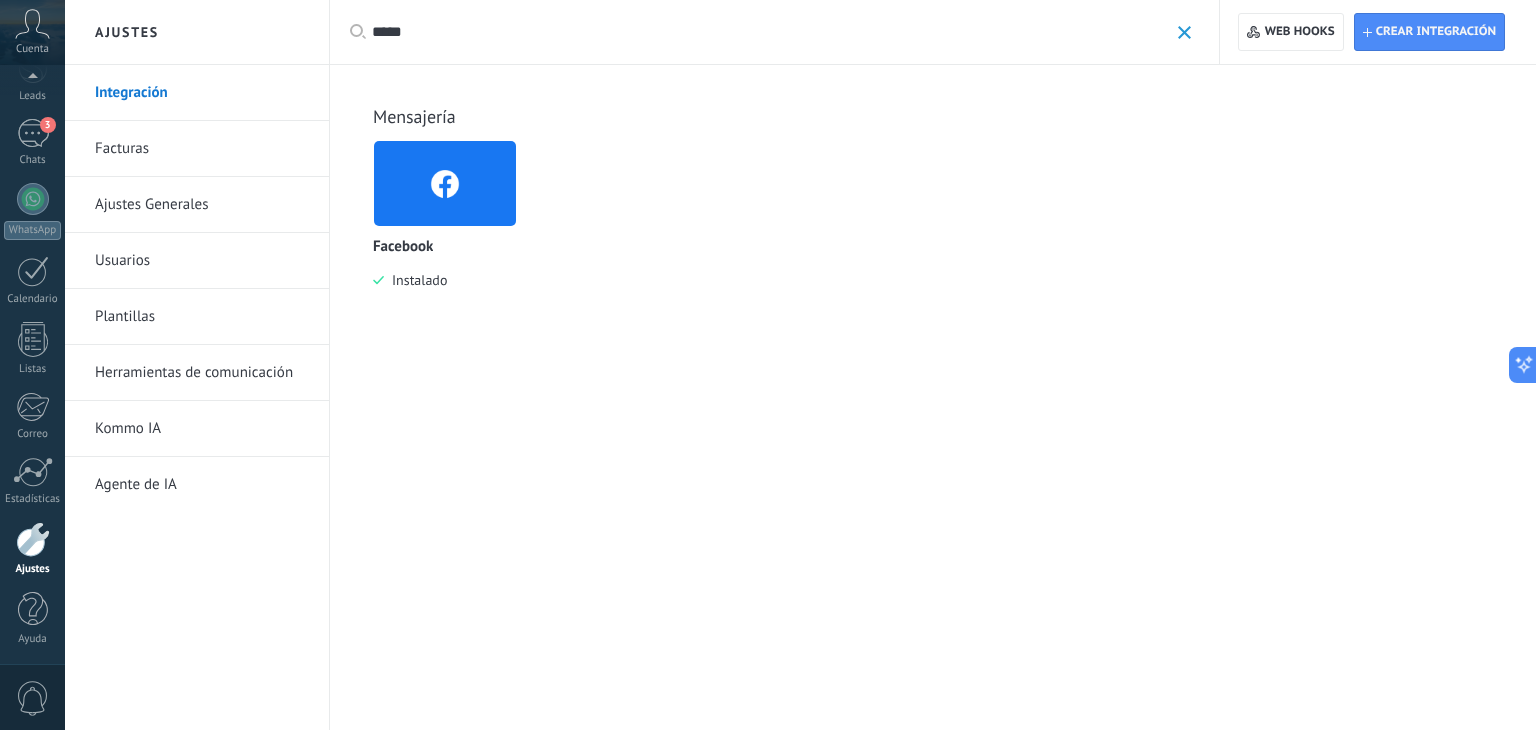 click on "Ajustes Generales" at bounding box center [202, 205] 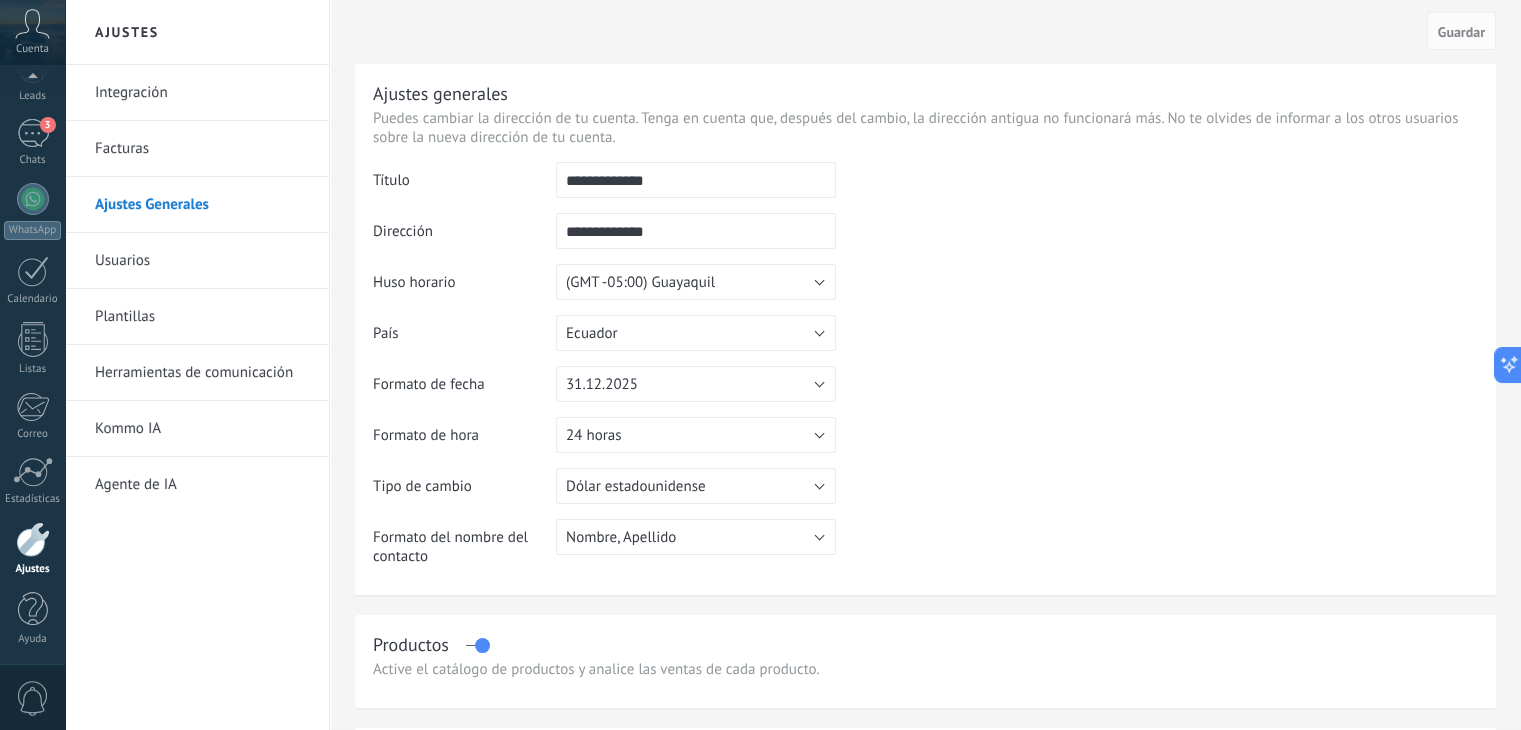 click on "Herramientas de comunicación" at bounding box center [202, 373] 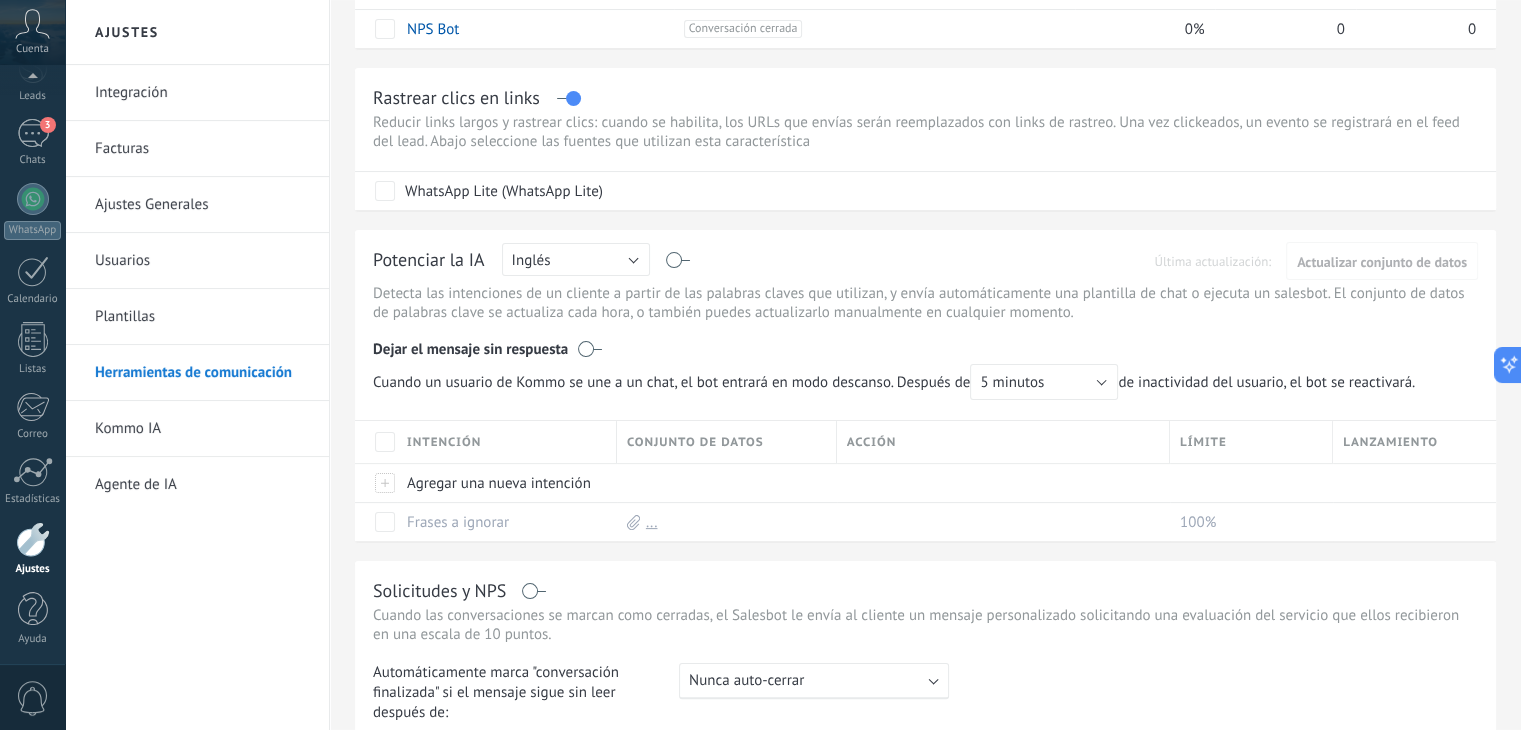 scroll, scrollTop: 307, scrollLeft: 0, axis: vertical 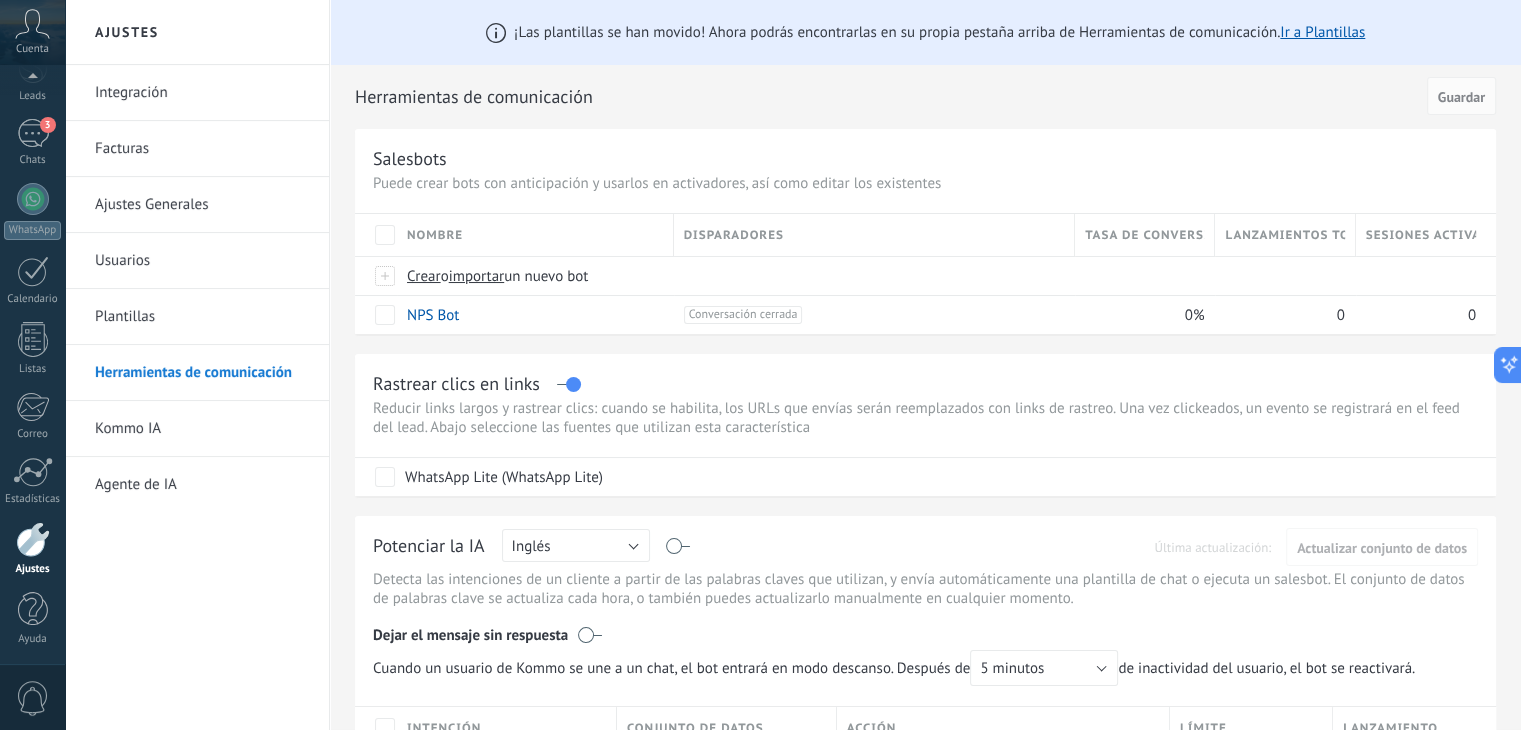 click on "Integración" at bounding box center [202, 93] 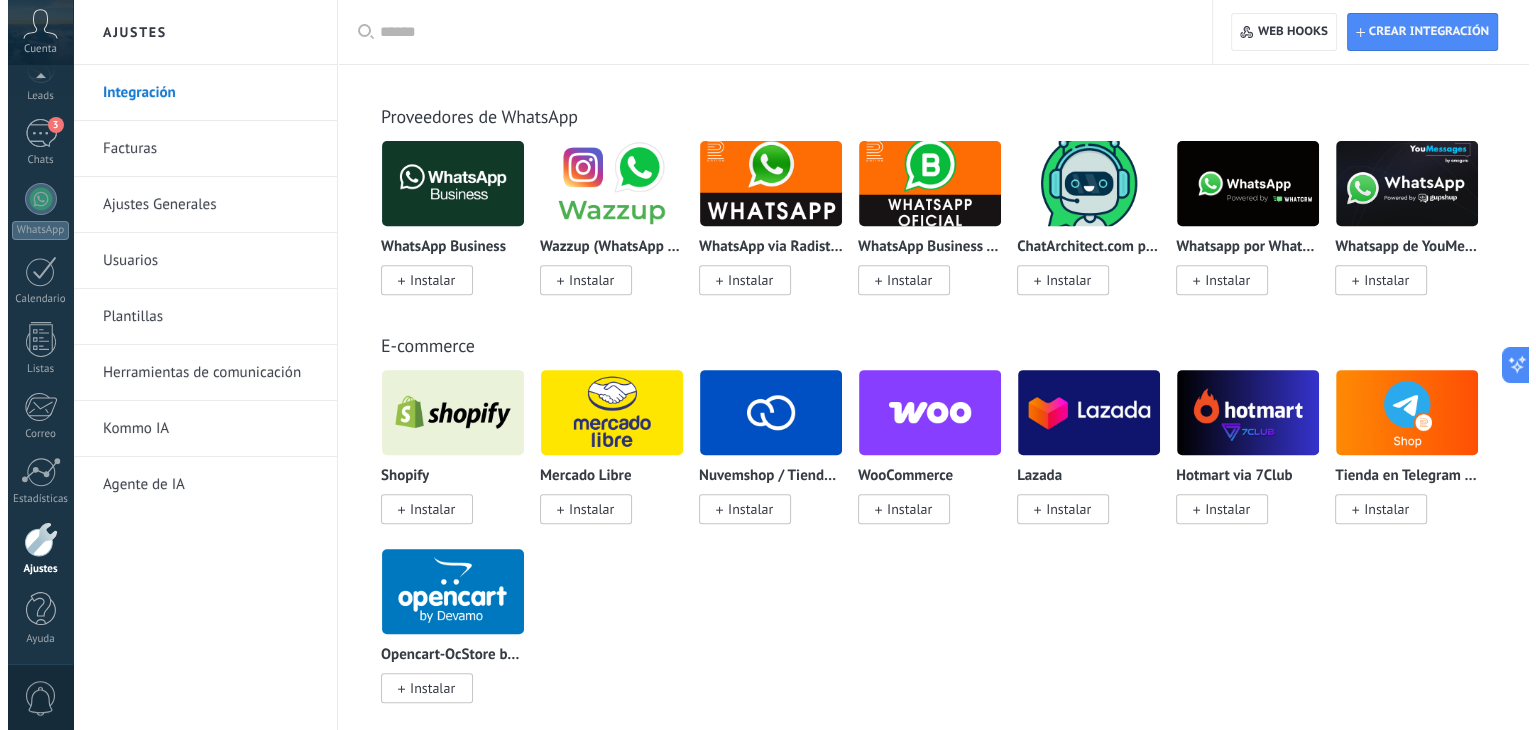 scroll, scrollTop: 0, scrollLeft: 0, axis: both 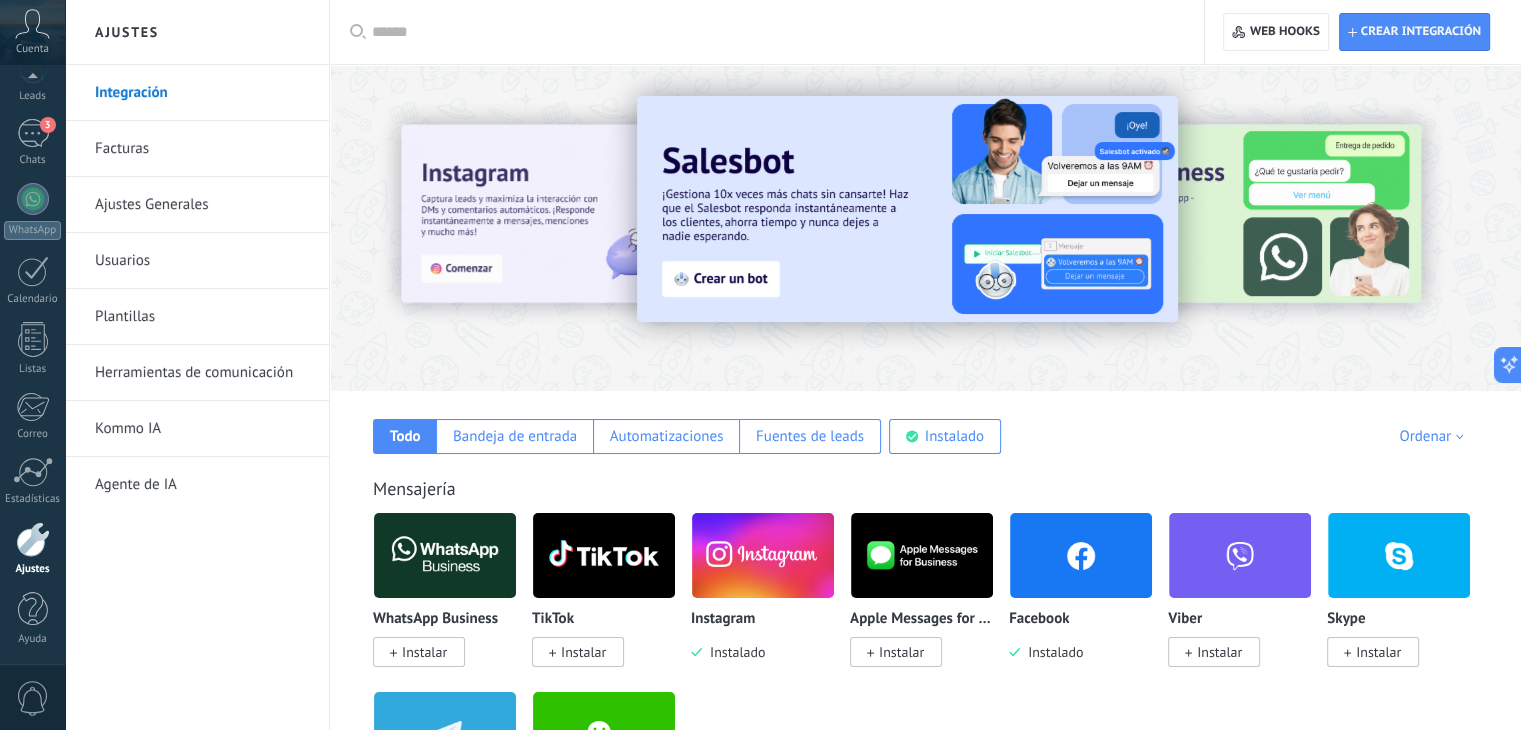 click on "Usuarios" at bounding box center [202, 261] 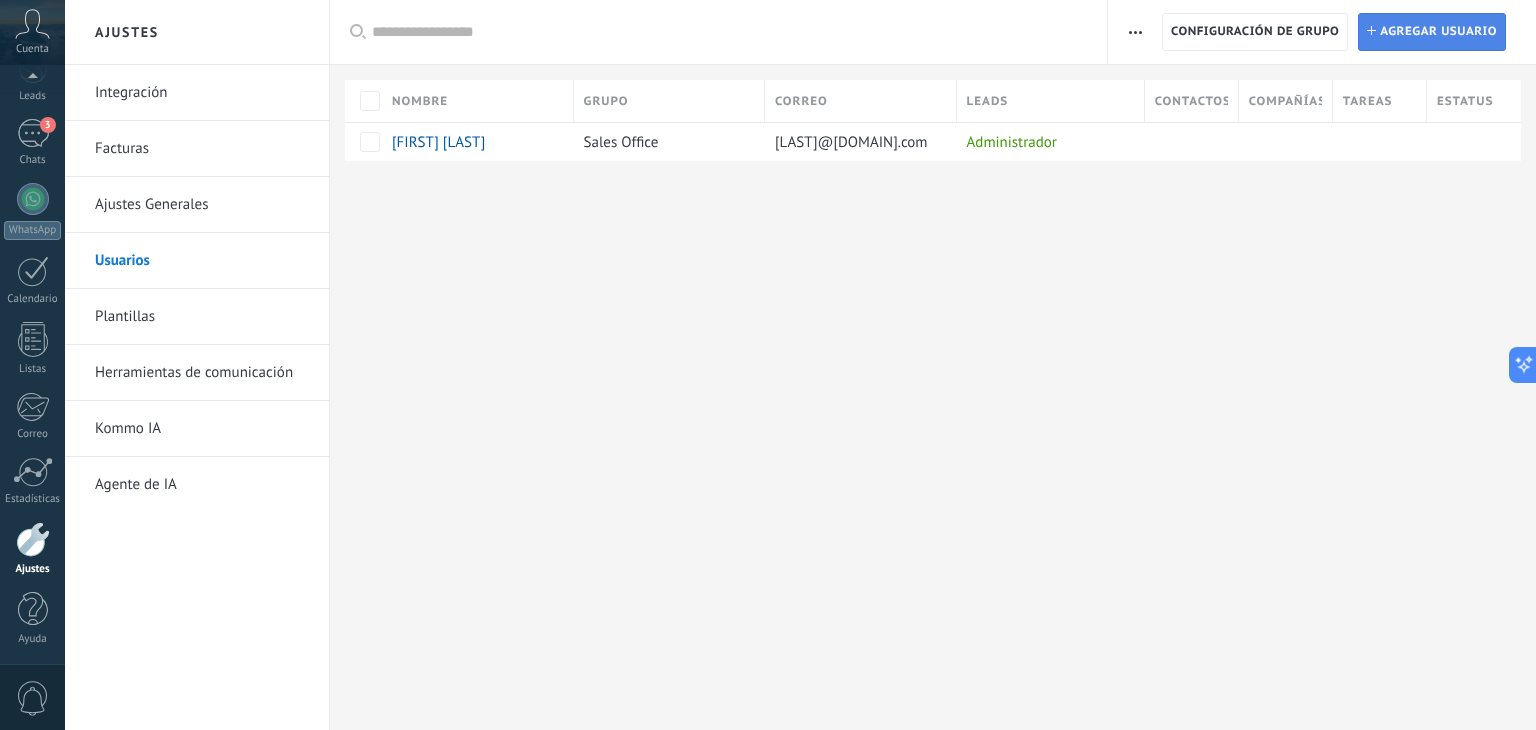 click on "Agregar usuario" at bounding box center [1438, 32] 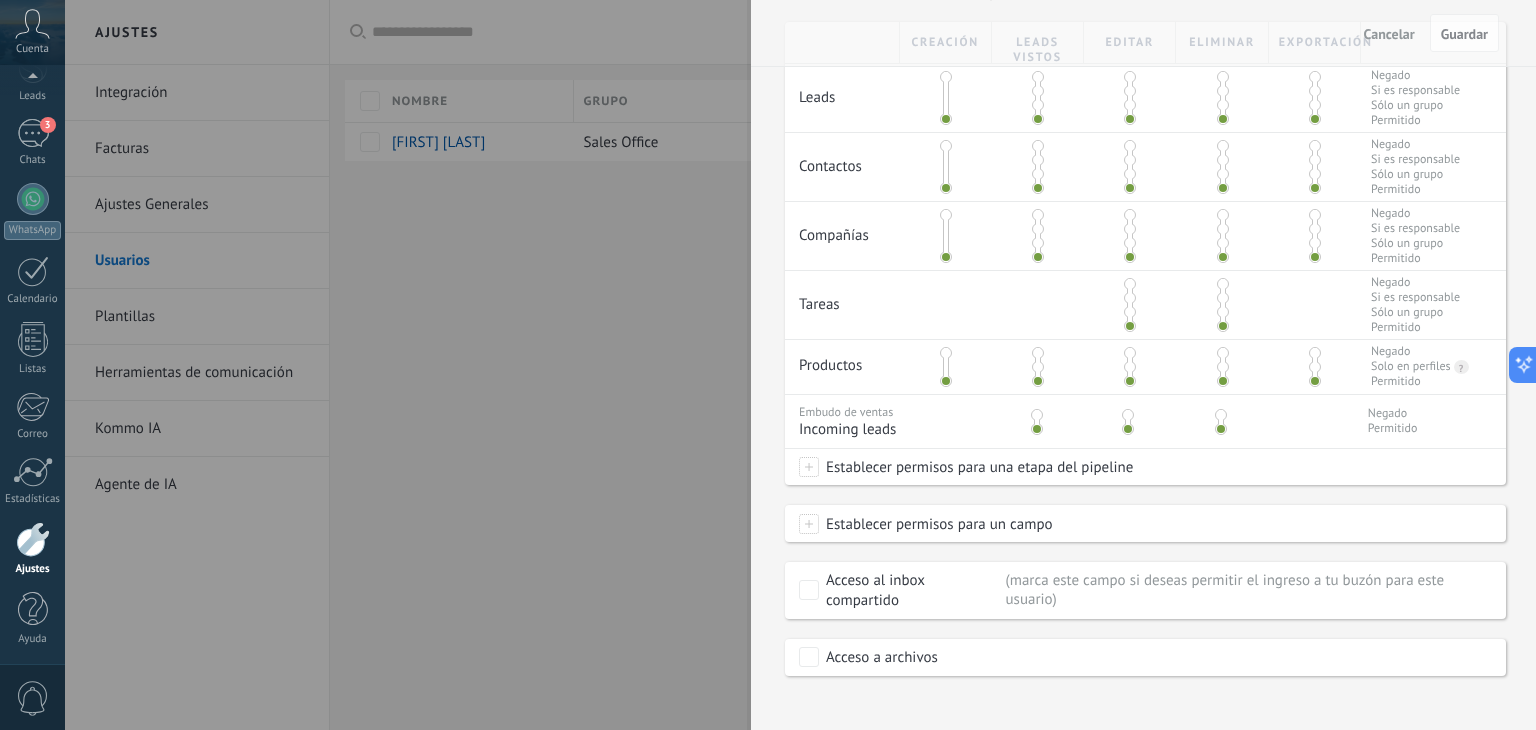 scroll, scrollTop: 458, scrollLeft: 0, axis: vertical 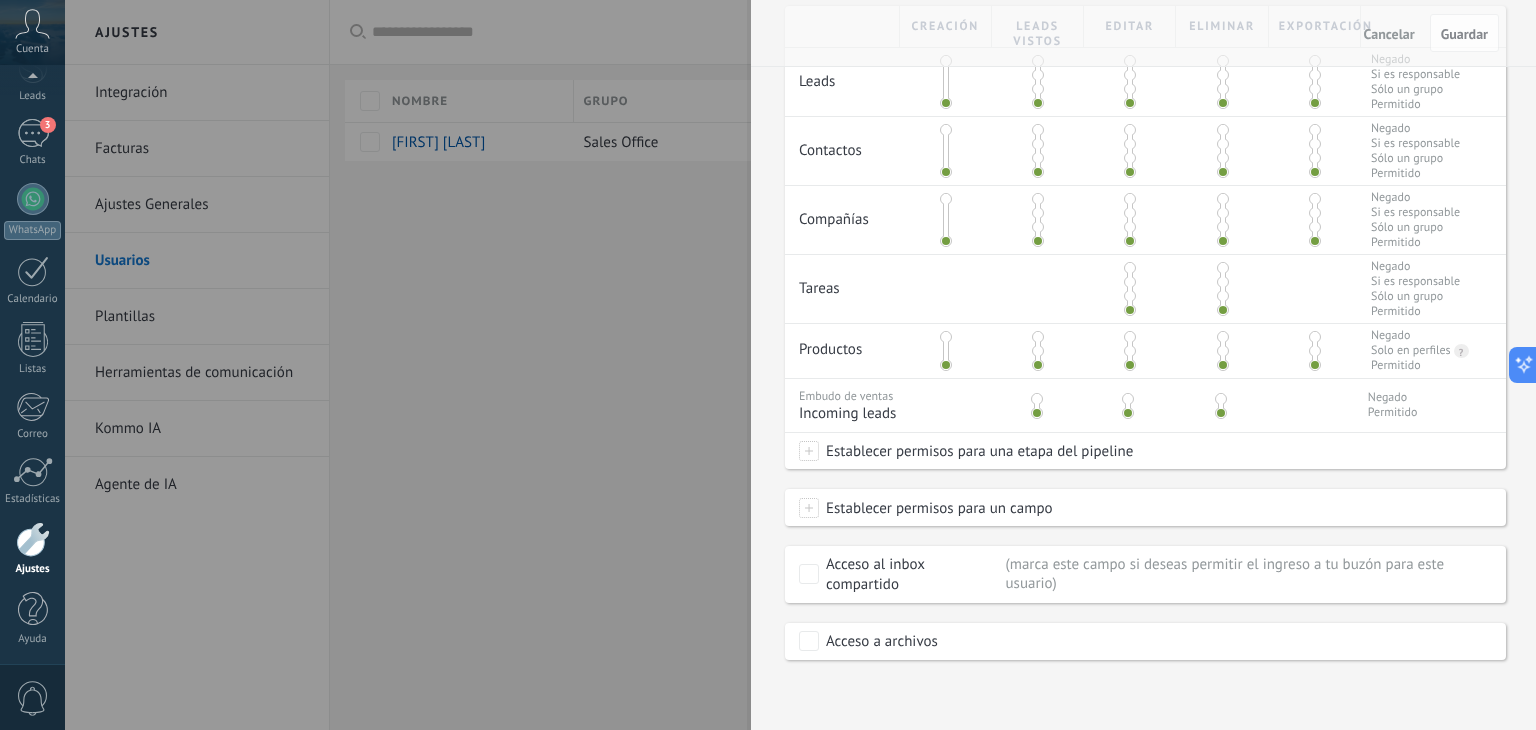 drag, startPoint x: 1034, startPoint y: 408, endPoint x: 1030, endPoint y: 381, distance: 27.294687 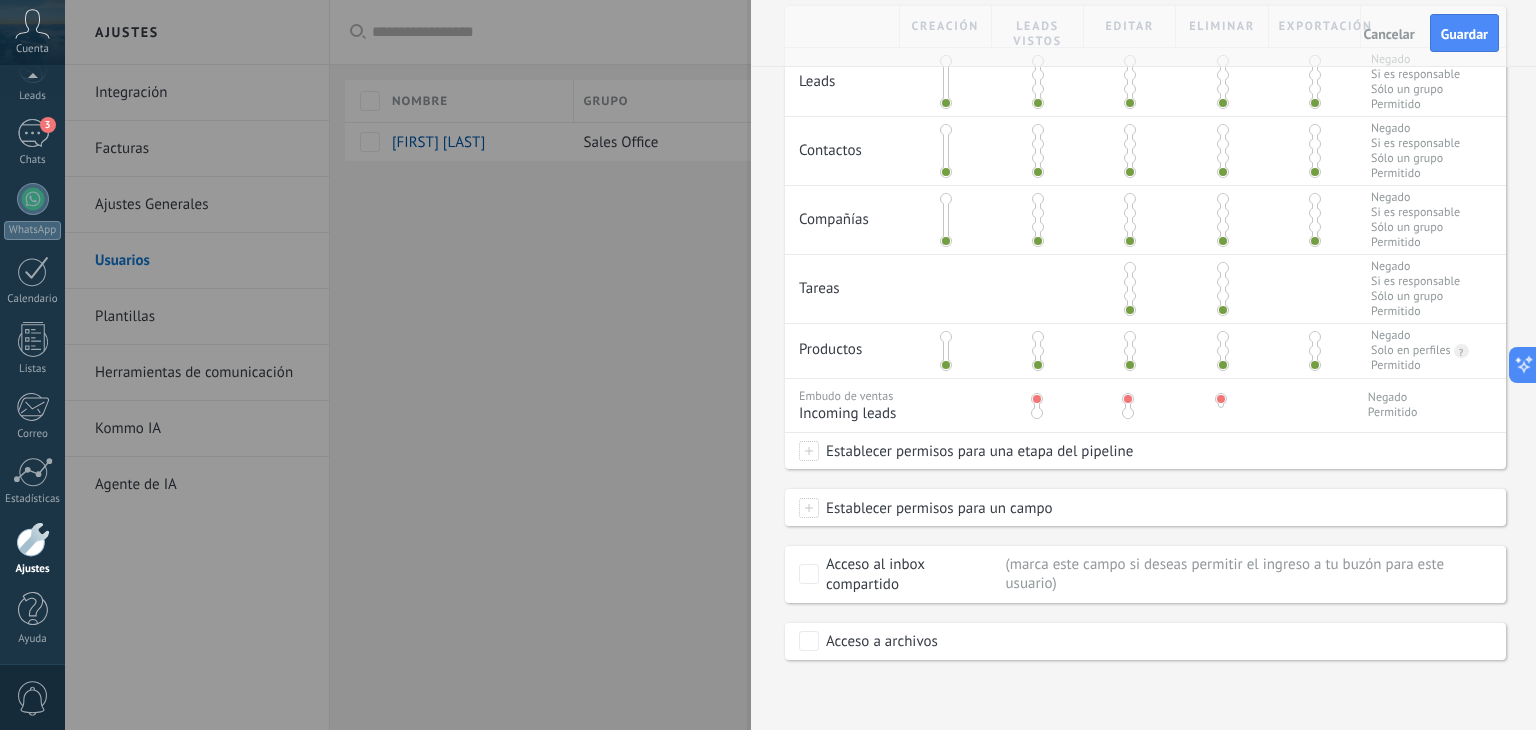 click at bounding box center [1037, 399] 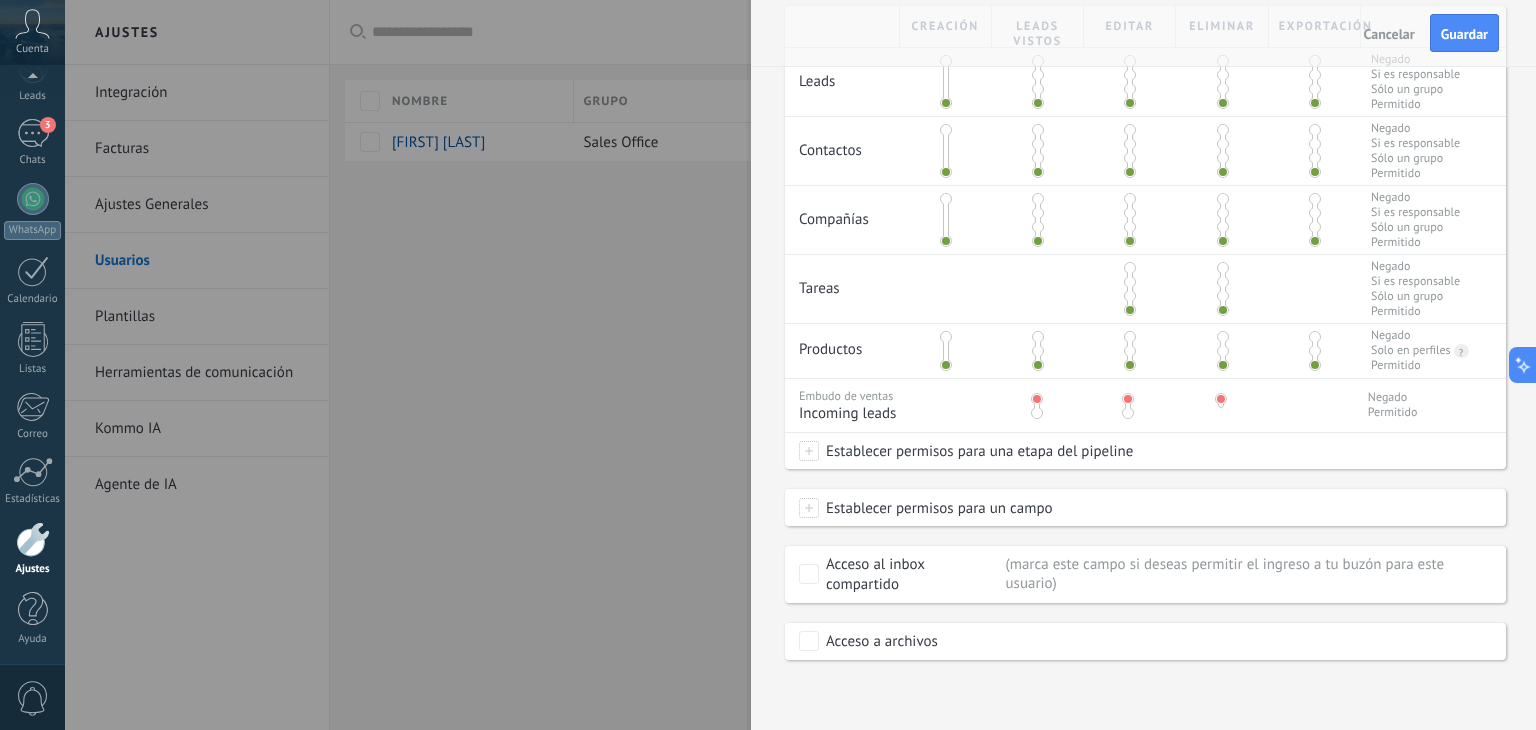 click at bounding box center [1037, 413] 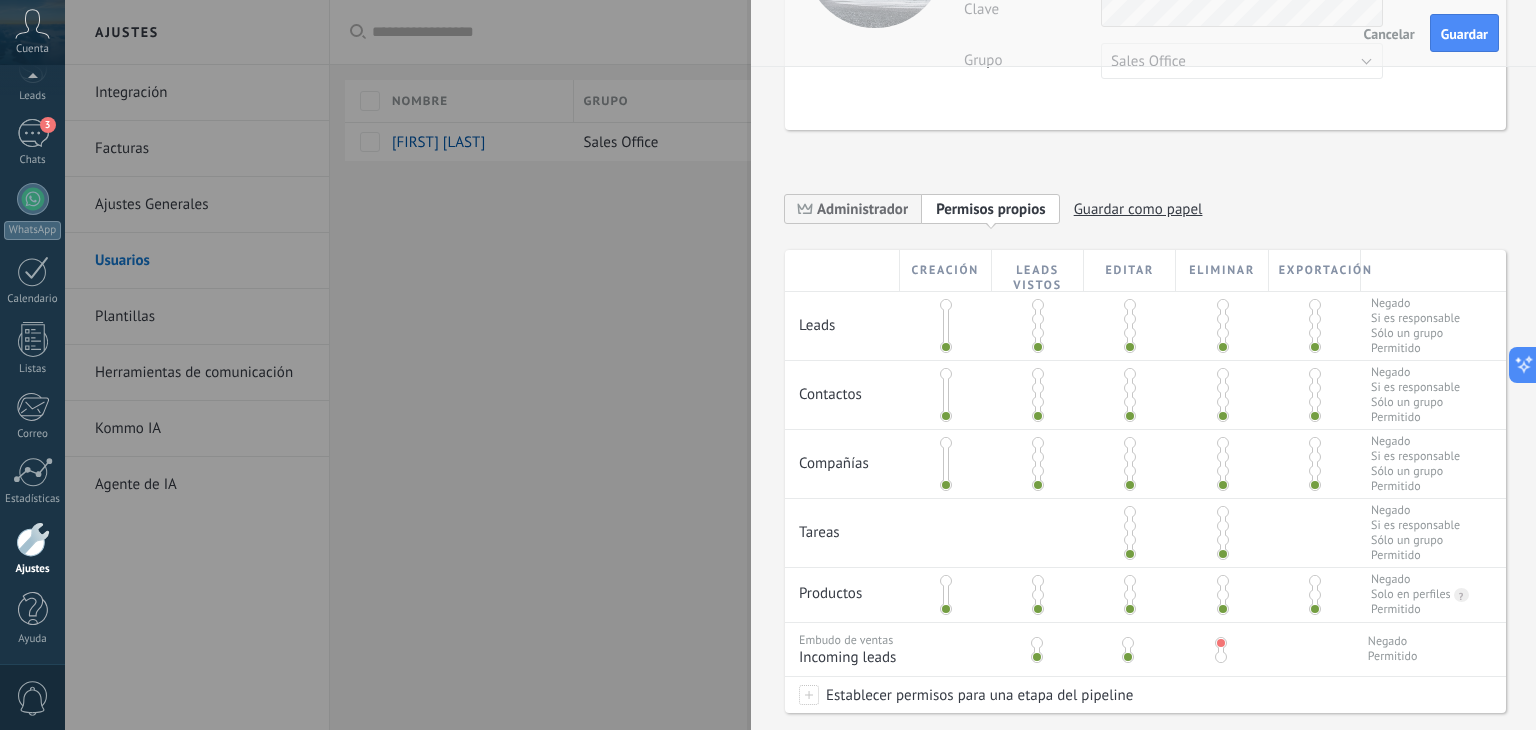 scroll, scrollTop: 220, scrollLeft: 0, axis: vertical 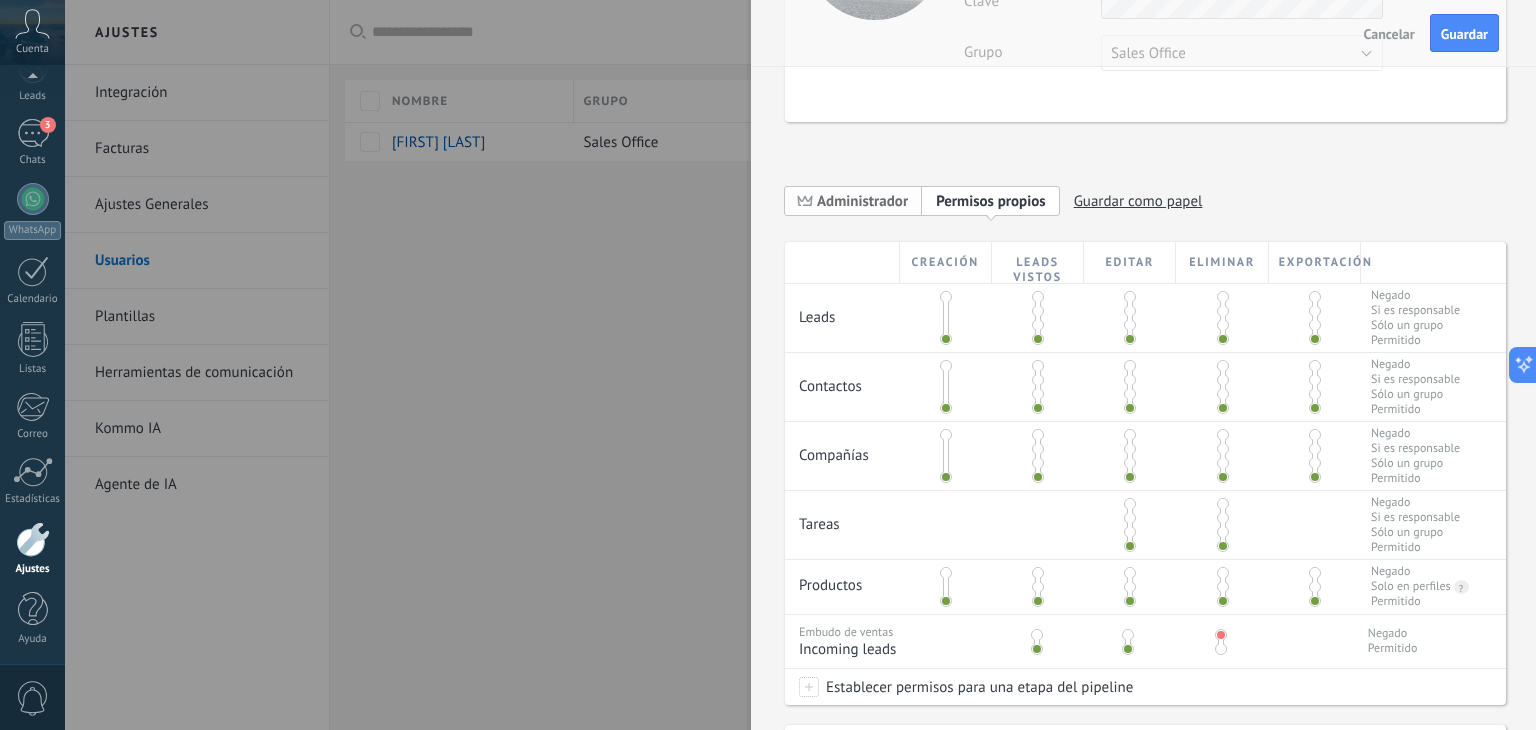 click on "Administrador" at bounding box center (862, 201) 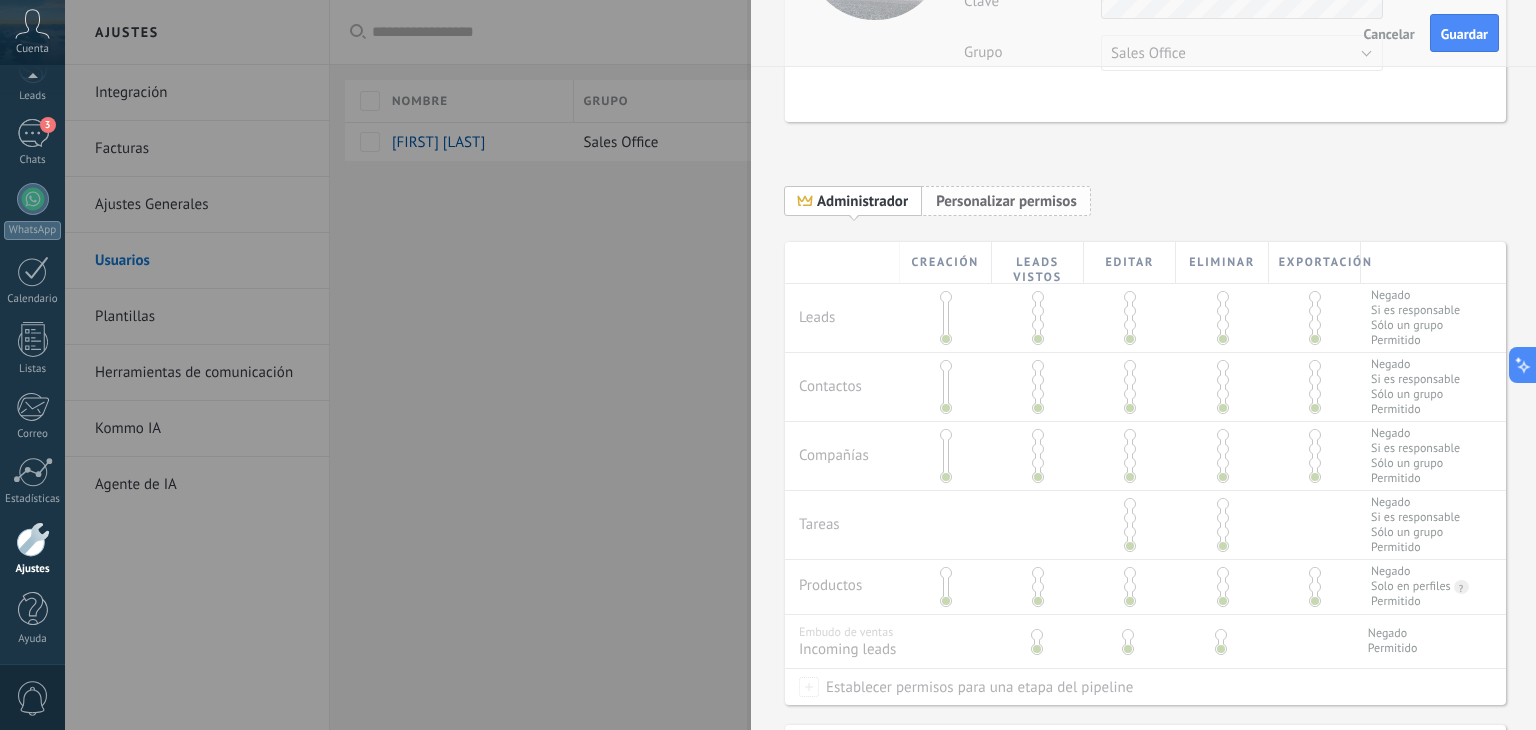 click on "Personalizar permisos" at bounding box center [1006, 201] 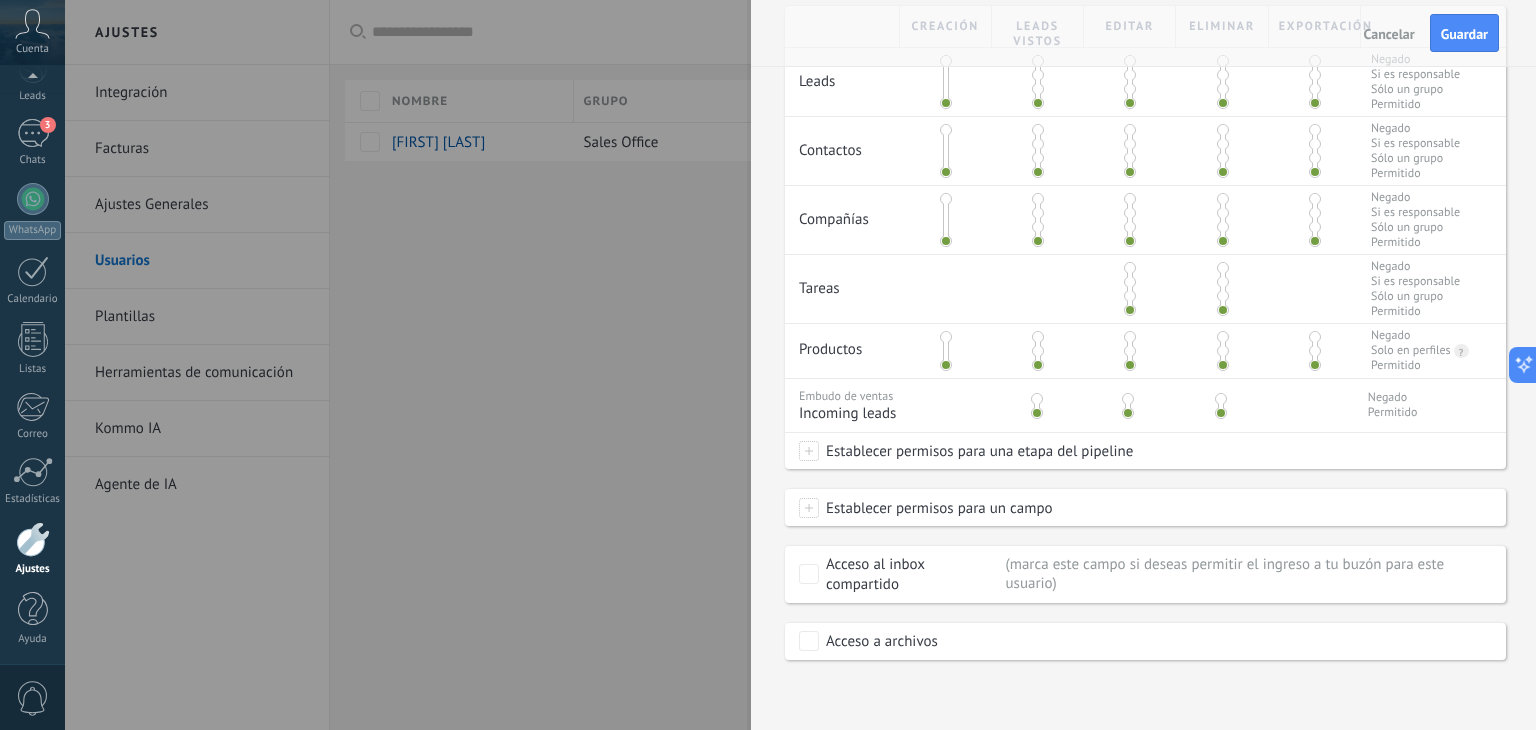 scroll, scrollTop: 0, scrollLeft: 0, axis: both 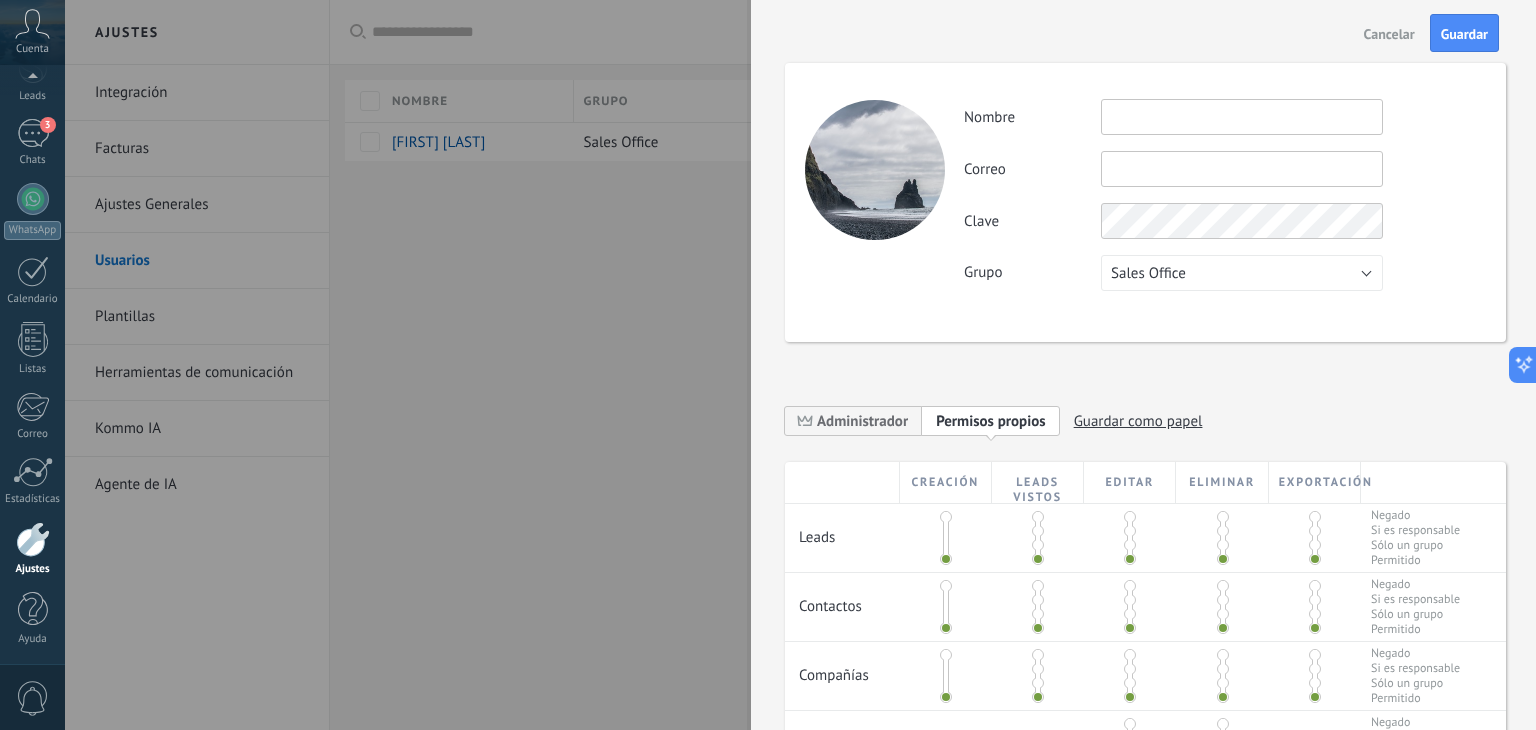 click on "Cancelar" at bounding box center [1389, 34] 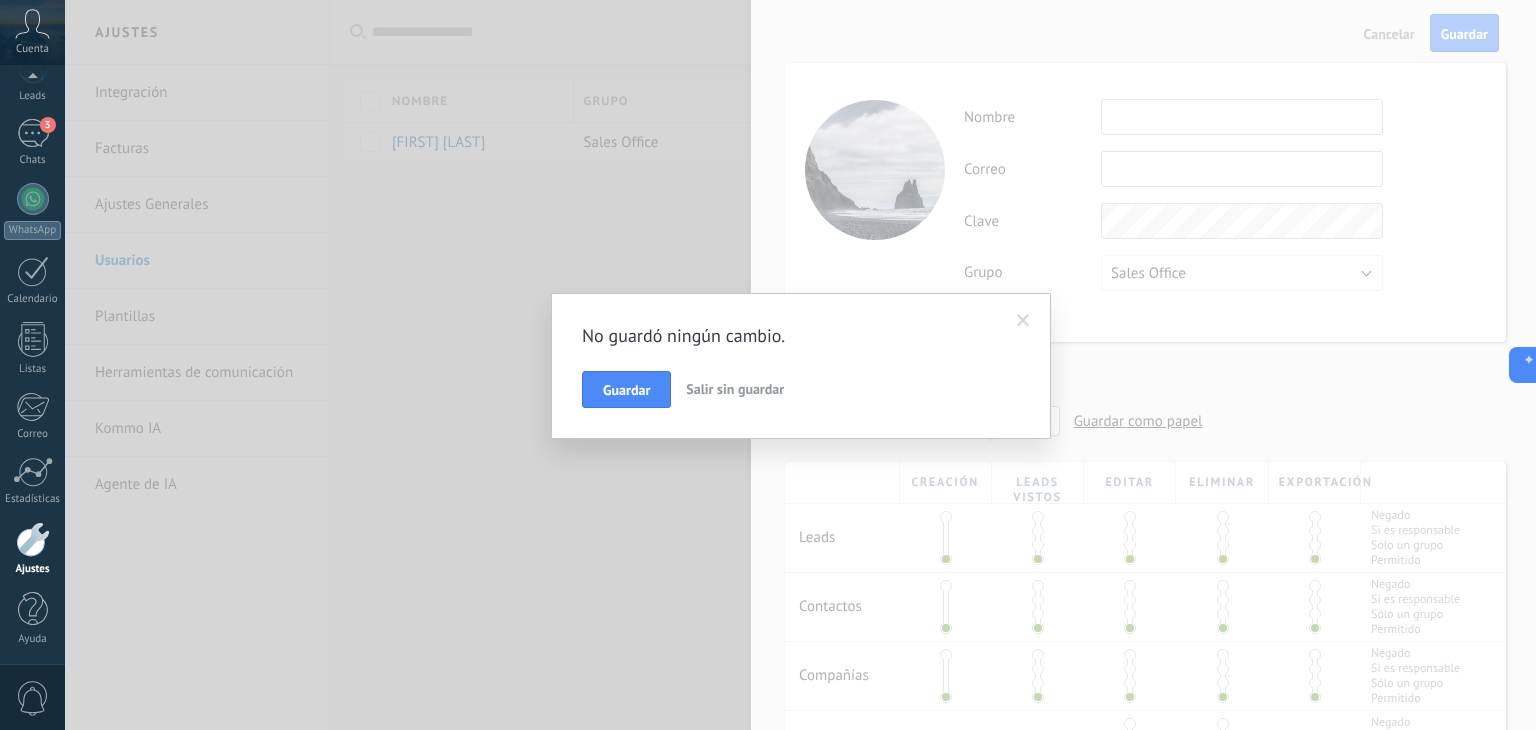 click at bounding box center (1023, 321) 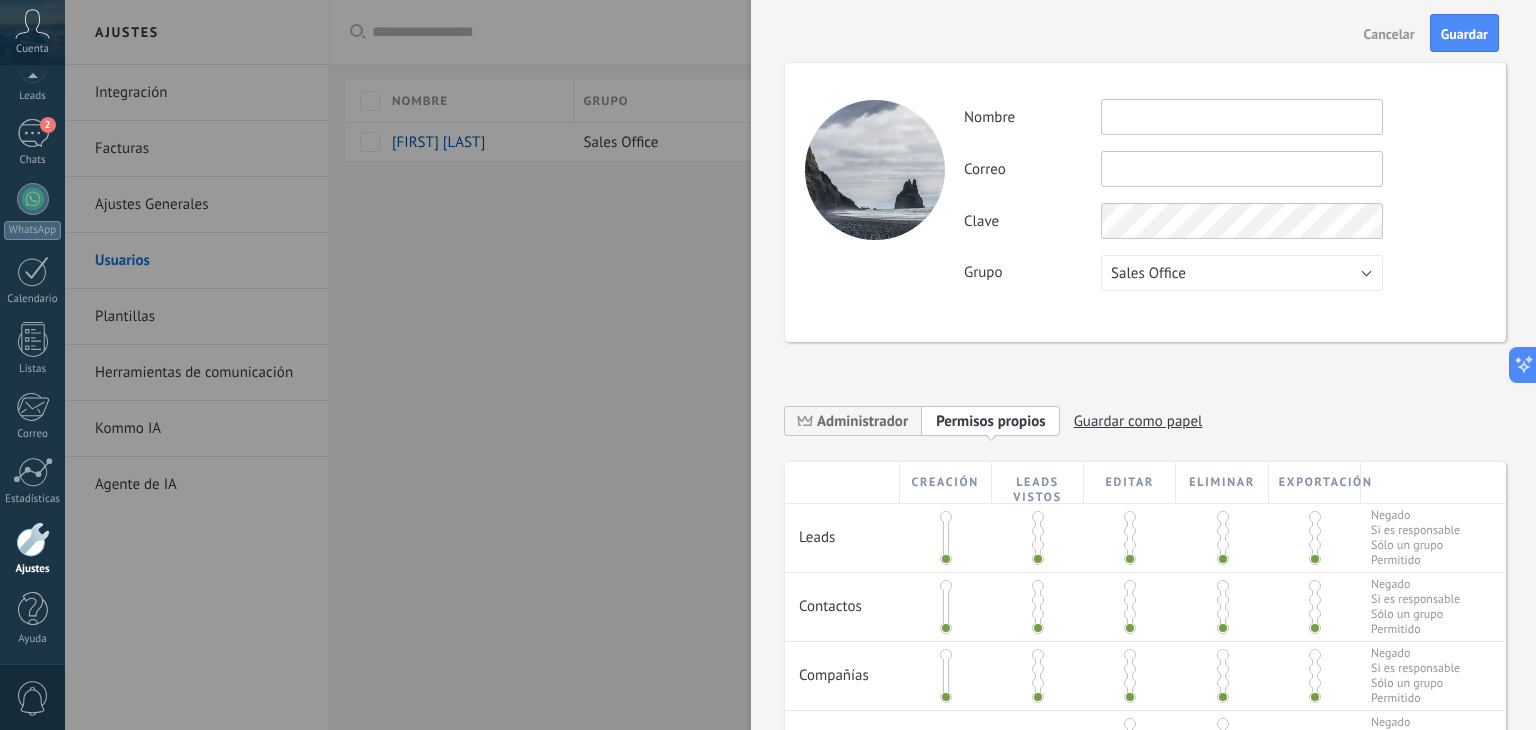 click at bounding box center (768, 365) 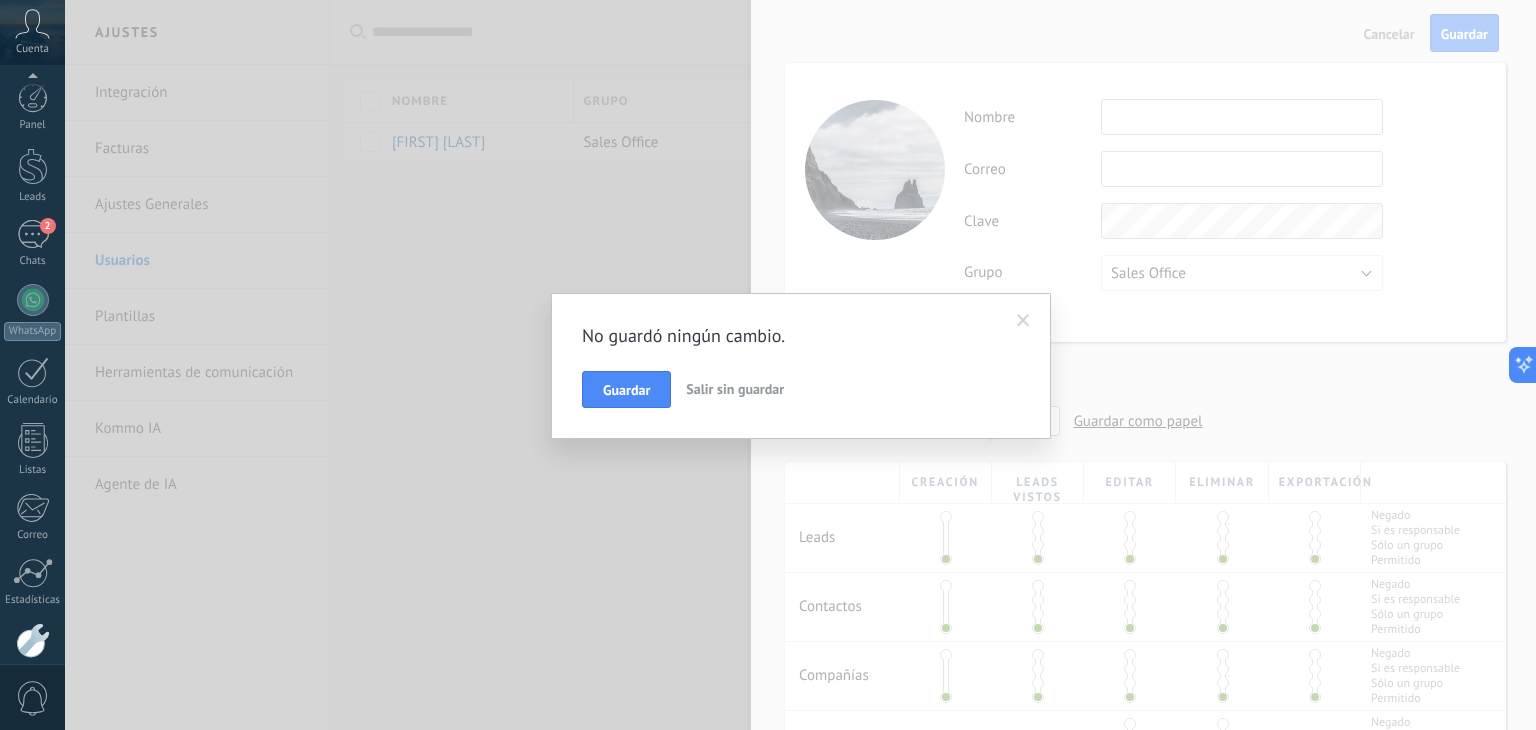 scroll, scrollTop: 101, scrollLeft: 0, axis: vertical 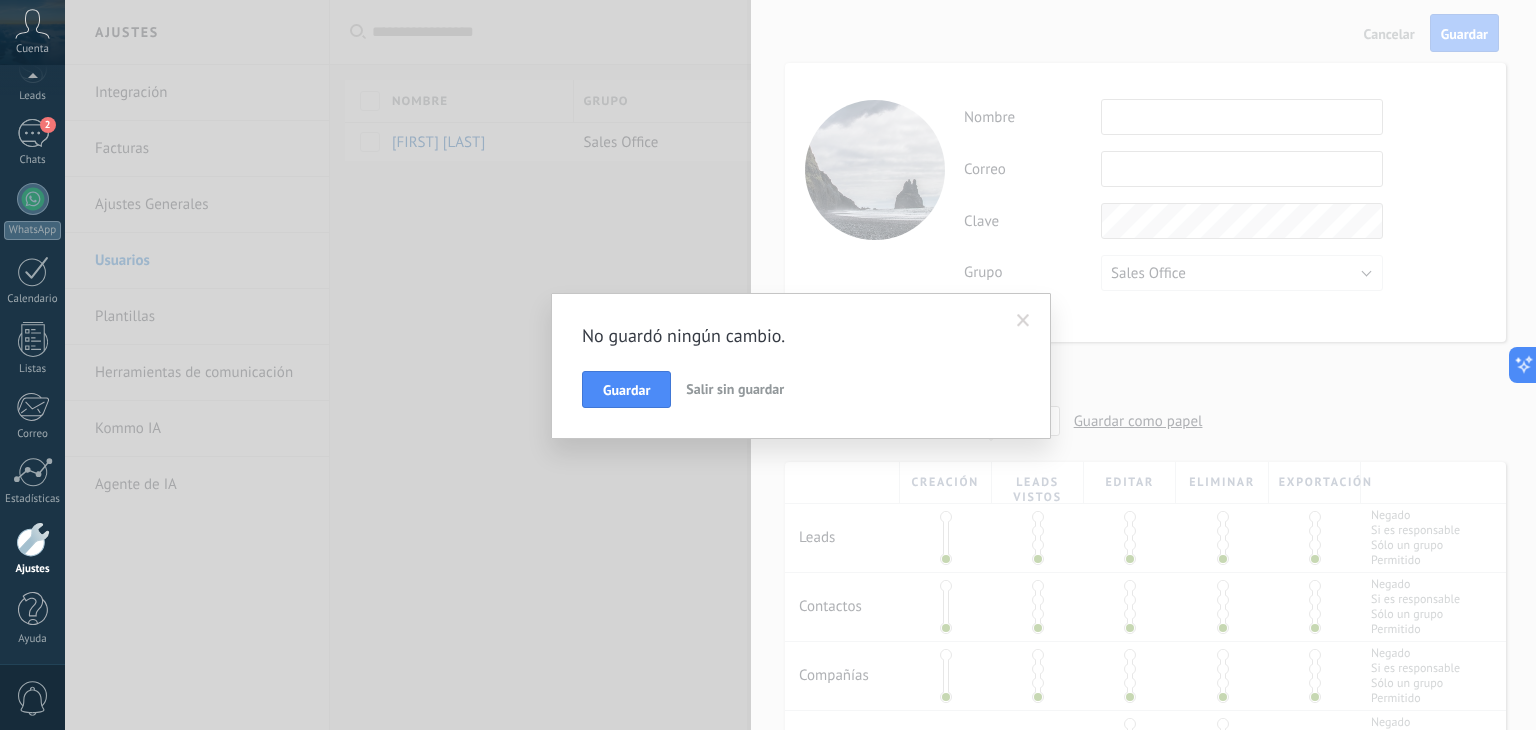 click on "Salir sin guardar" at bounding box center [735, 389] 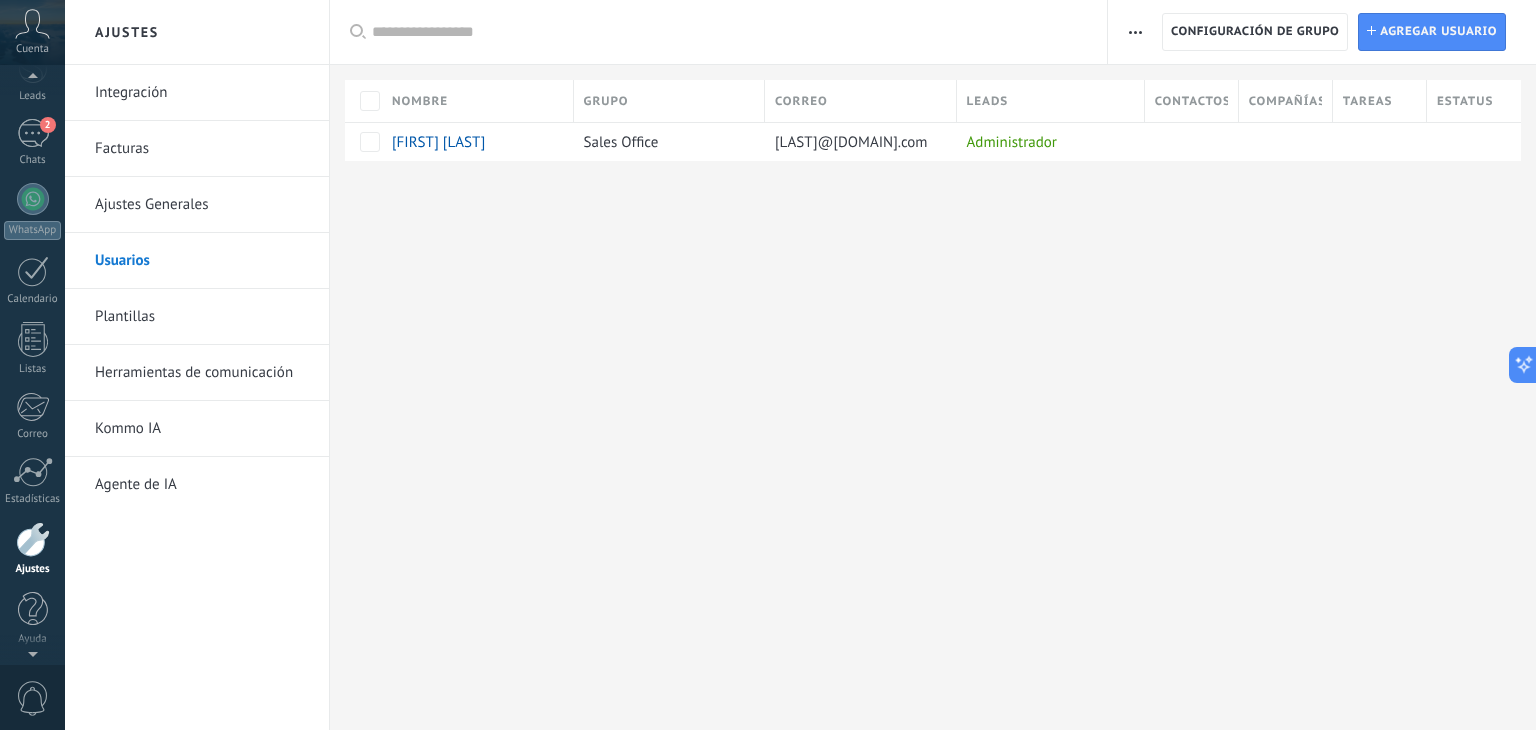 scroll, scrollTop: 82, scrollLeft: 0, axis: vertical 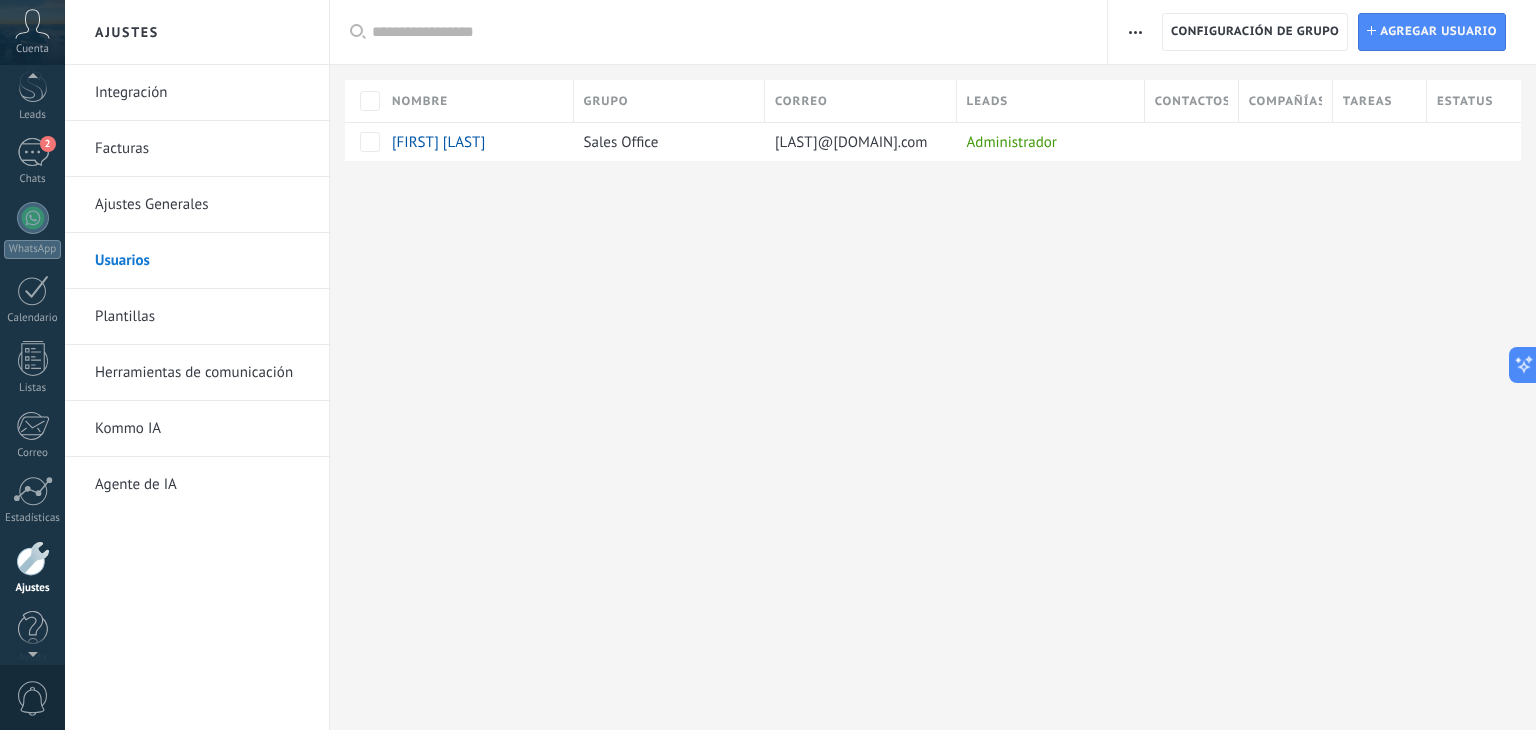 click 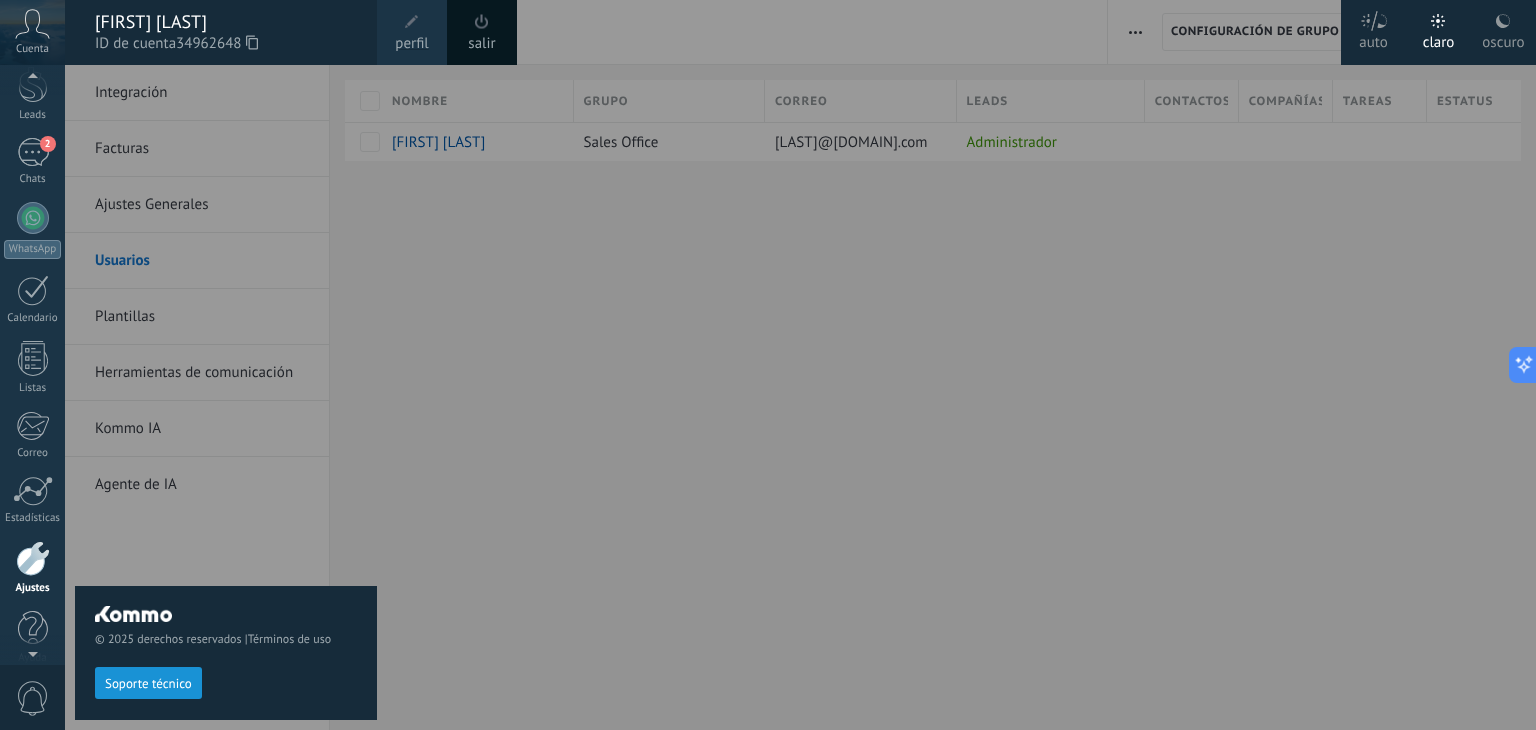 click at bounding box center (833, 365) 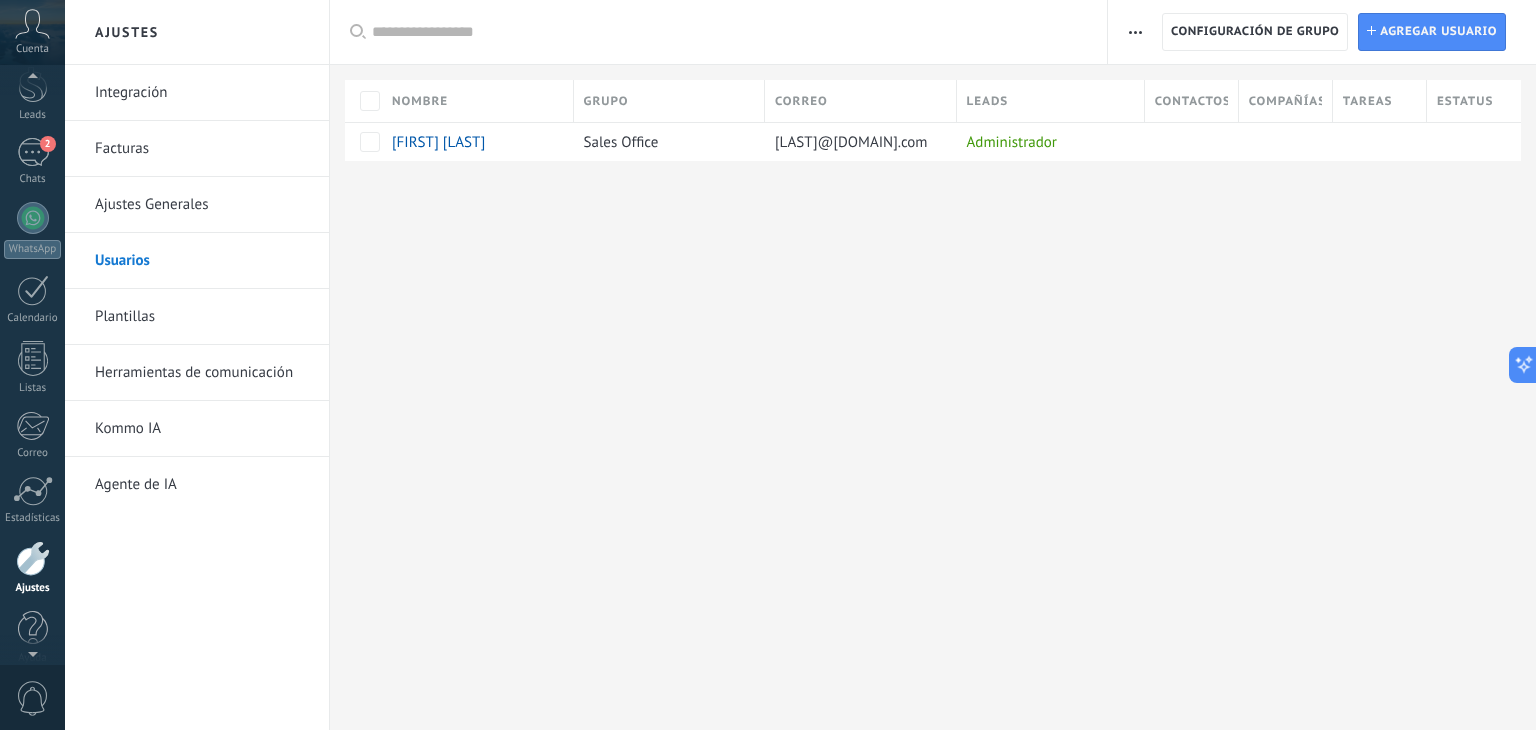 scroll, scrollTop: 101, scrollLeft: 0, axis: vertical 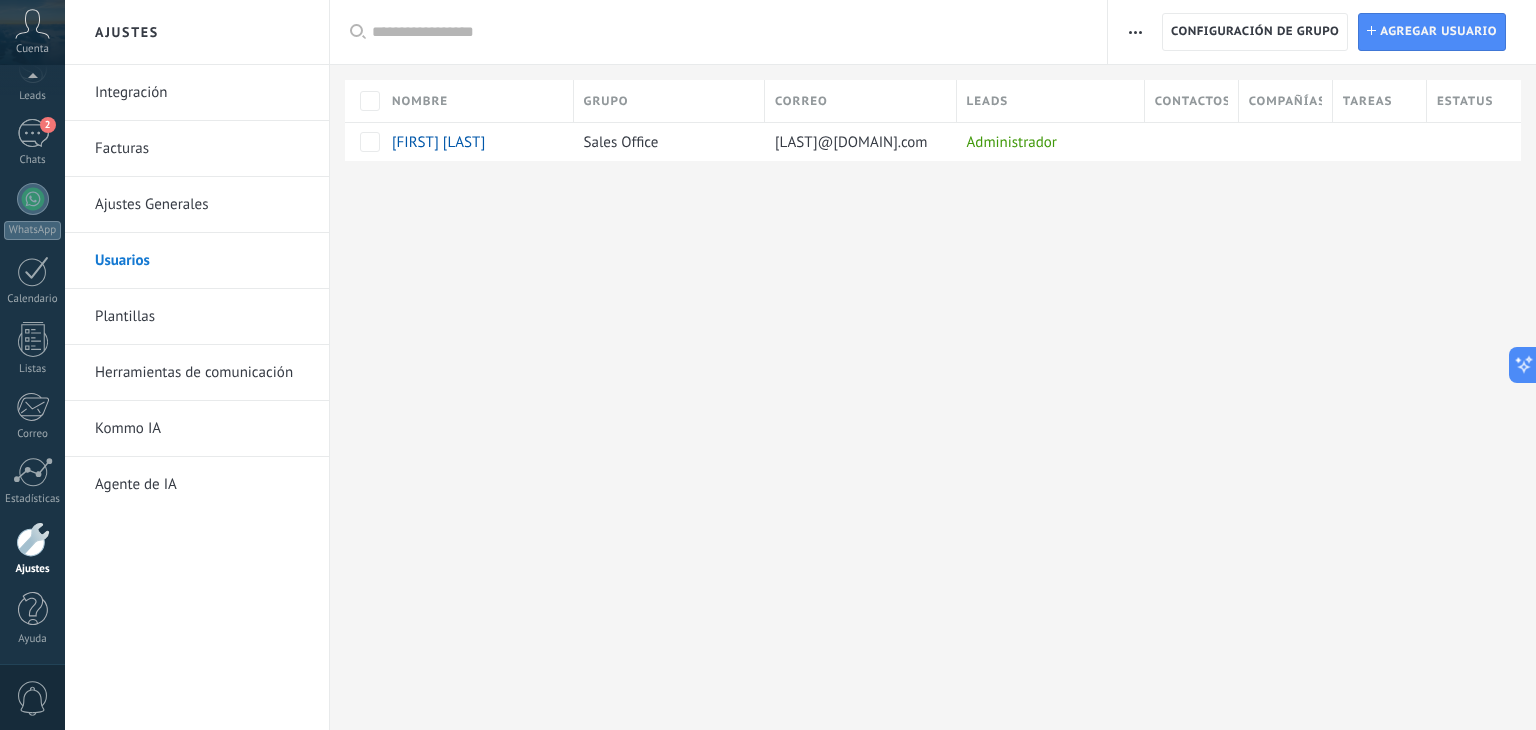 click on "0" at bounding box center [33, 698] 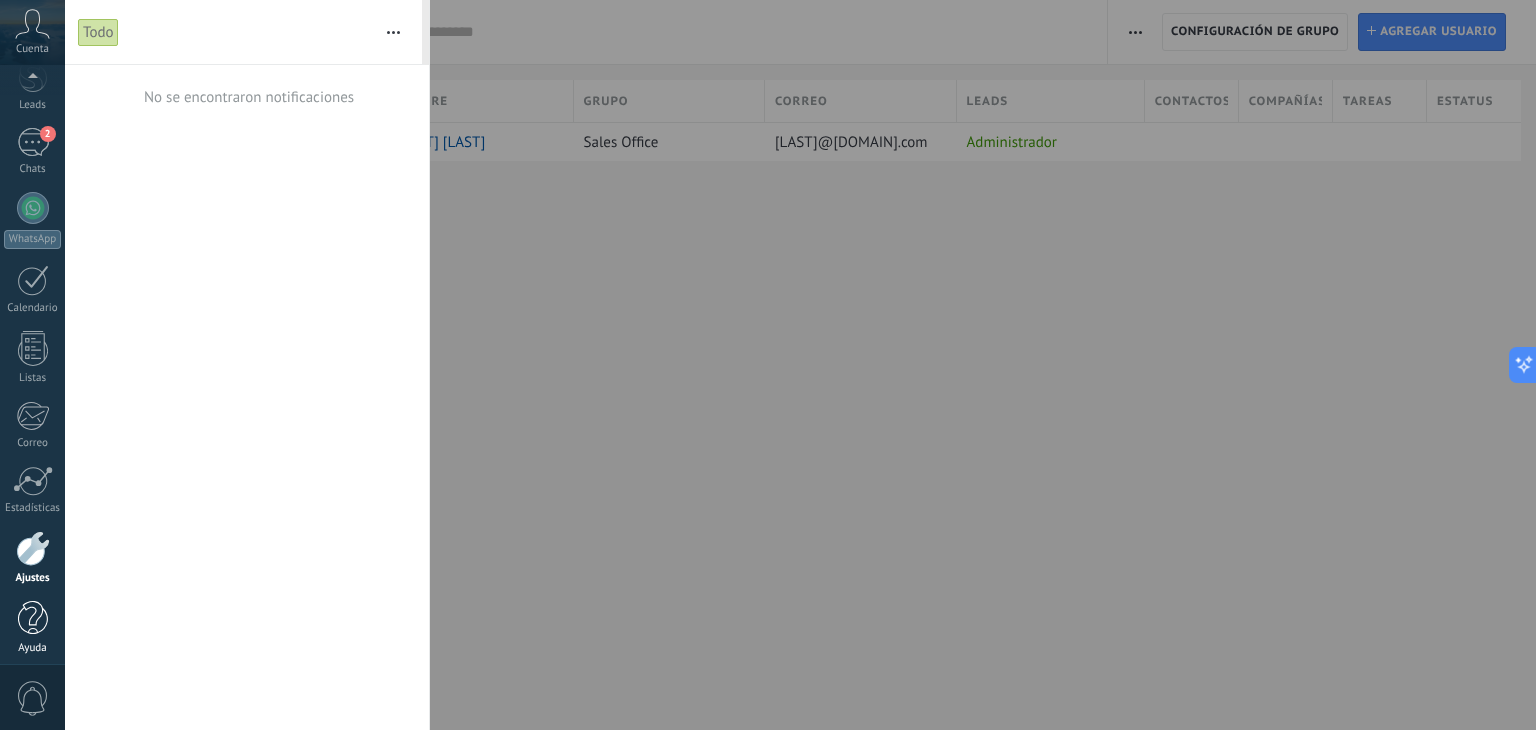 scroll, scrollTop: 101, scrollLeft: 0, axis: vertical 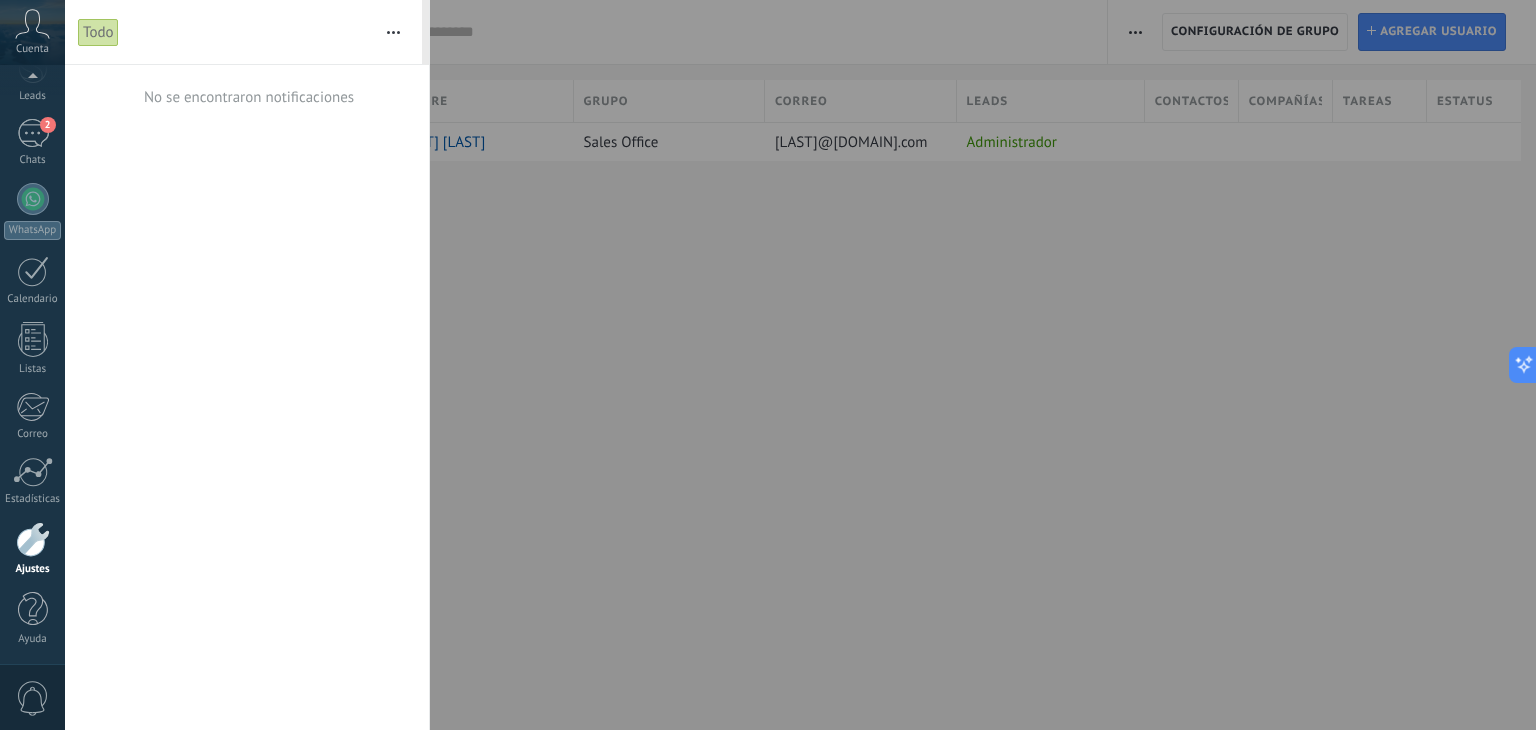 click at bounding box center (33, 539) 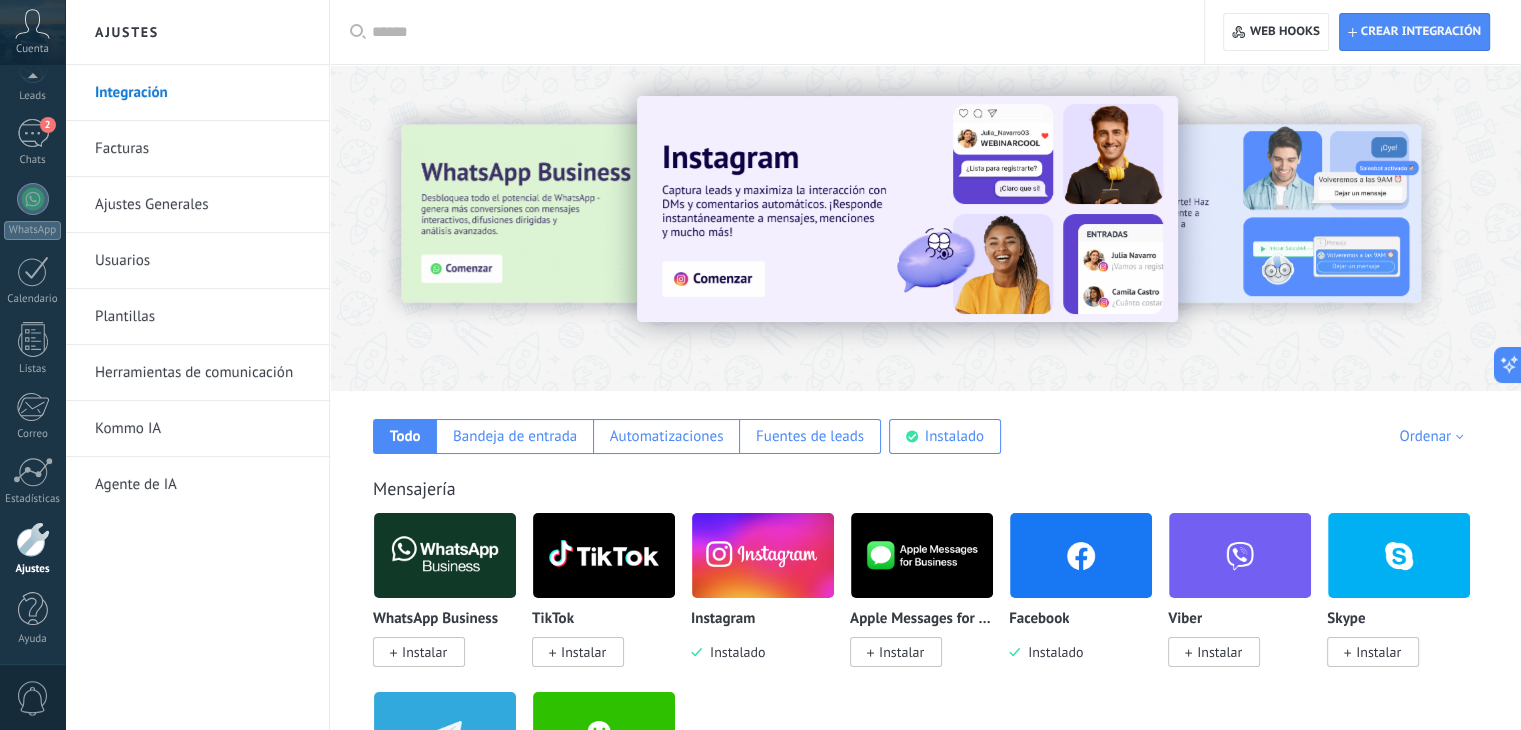 click on "Usuarios" at bounding box center [202, 261] 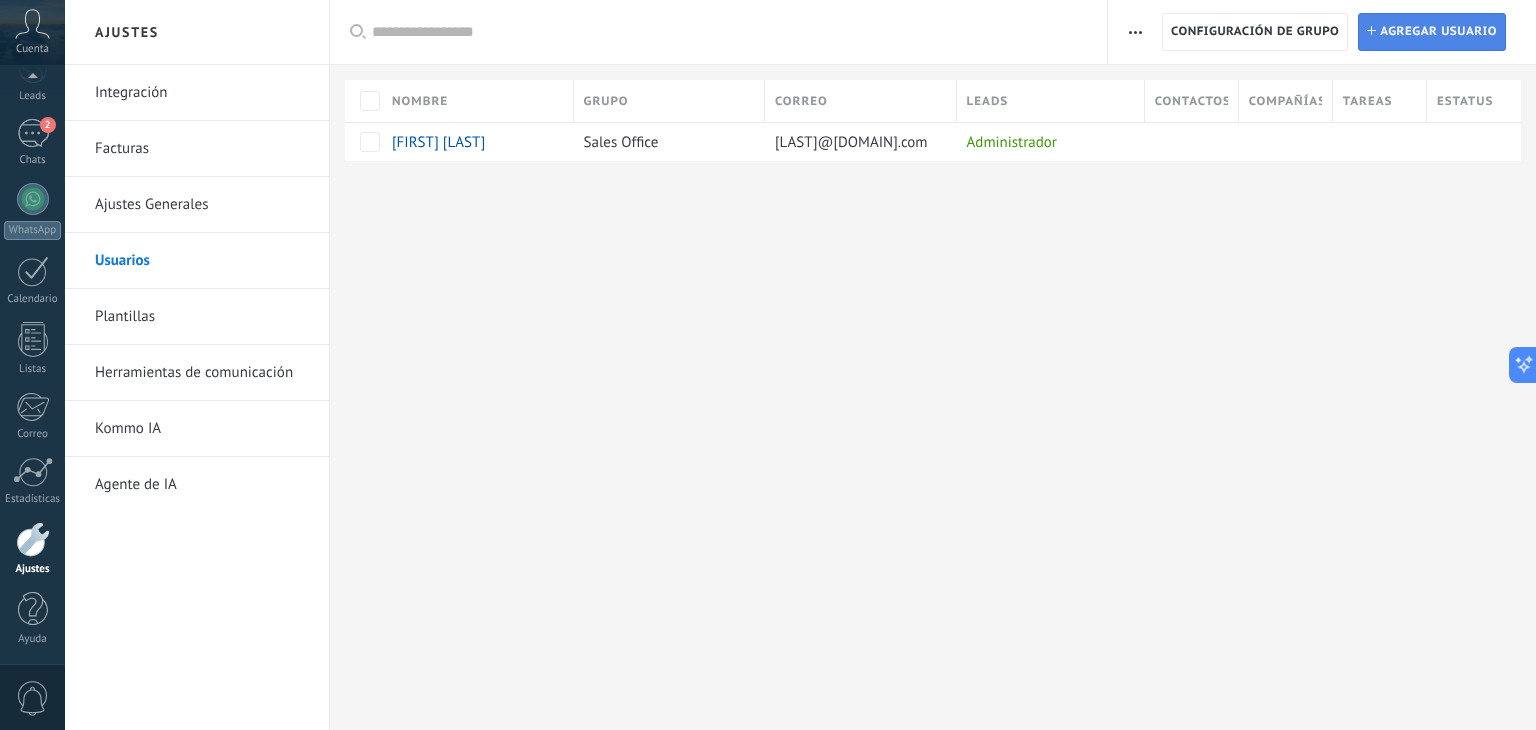 click on "Agregar usuario" at bounding box center [1438, 32] 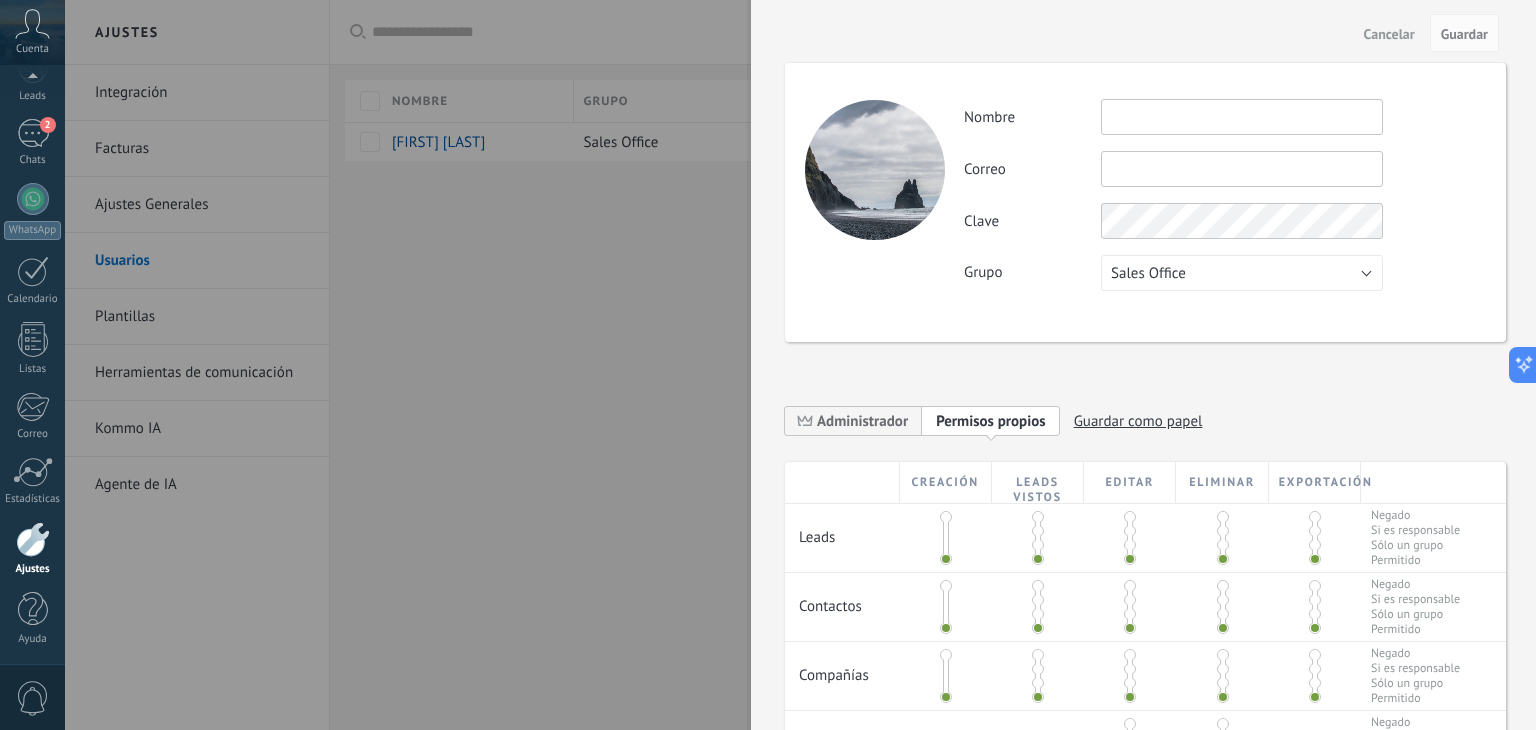 click at bounding box center (1242, 117) 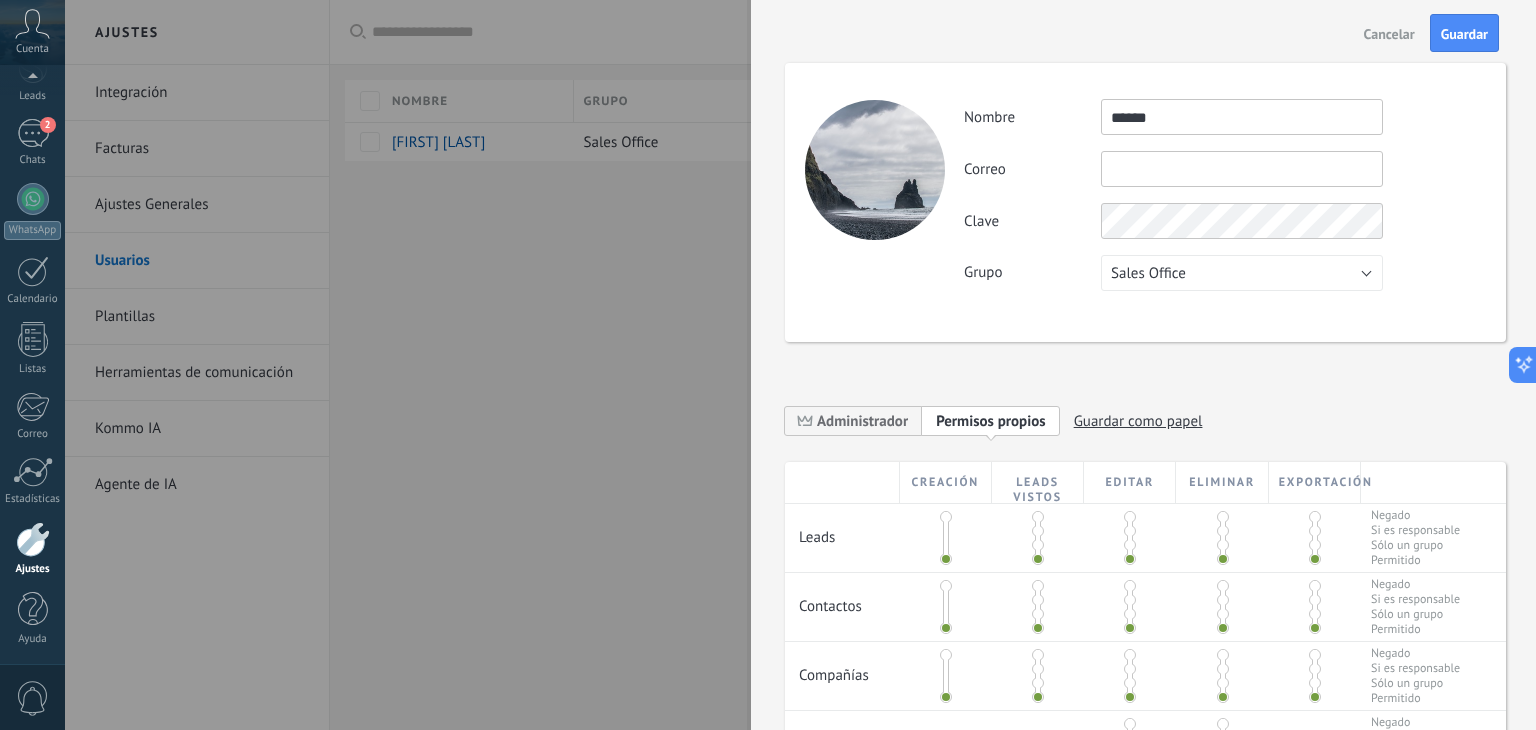type on "******" 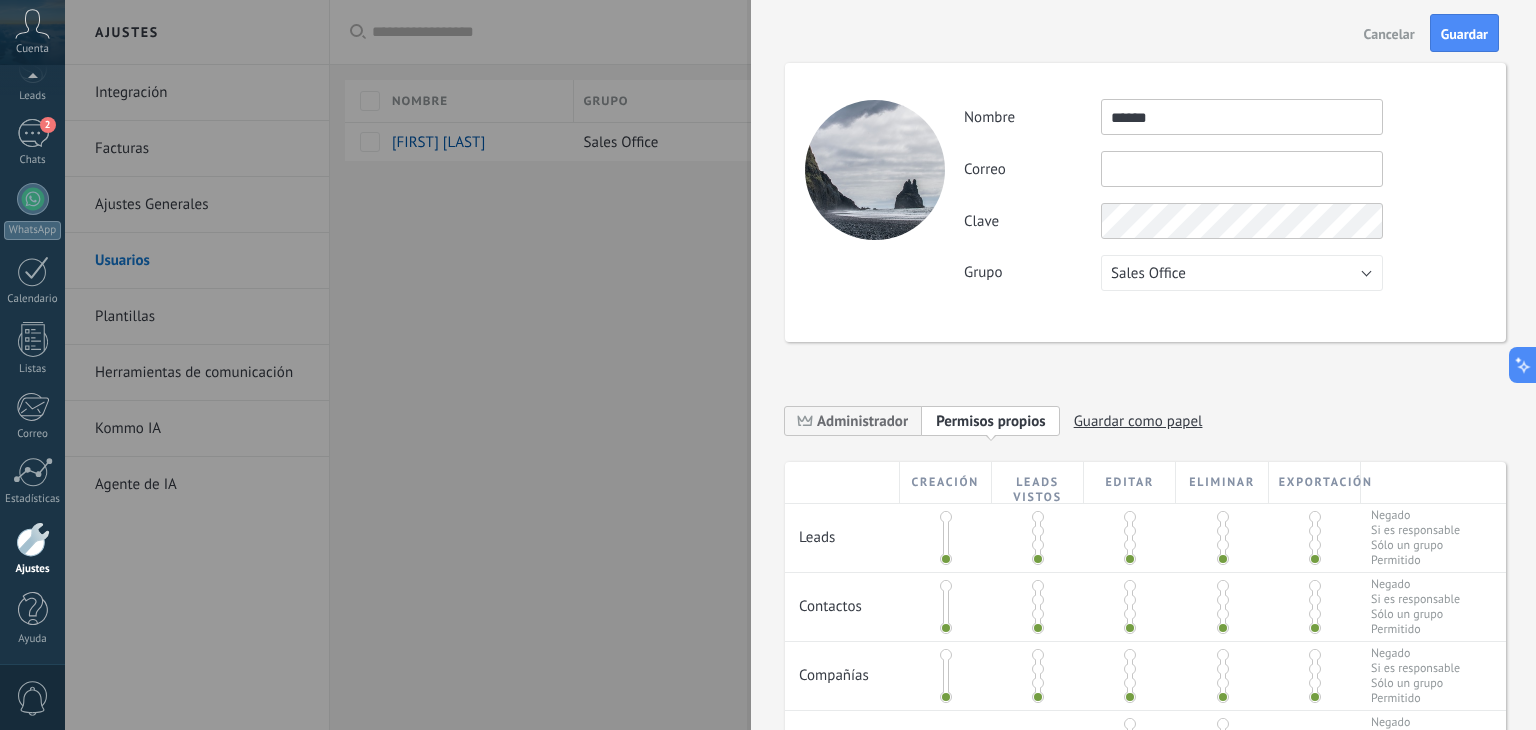 scroll, scrollTop: 0, scrollLeft: 0, axis: both 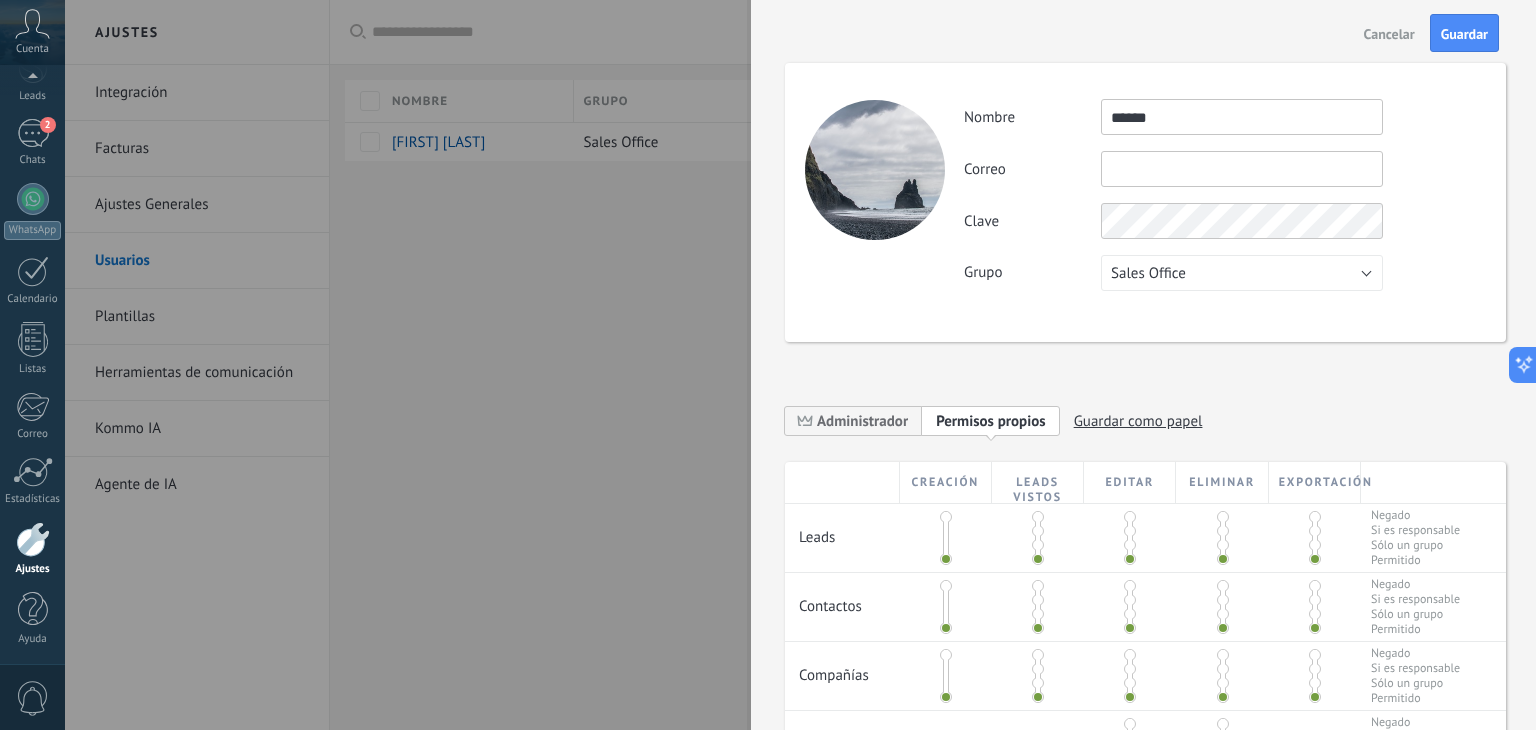 click at bounding box center (1242, 169) 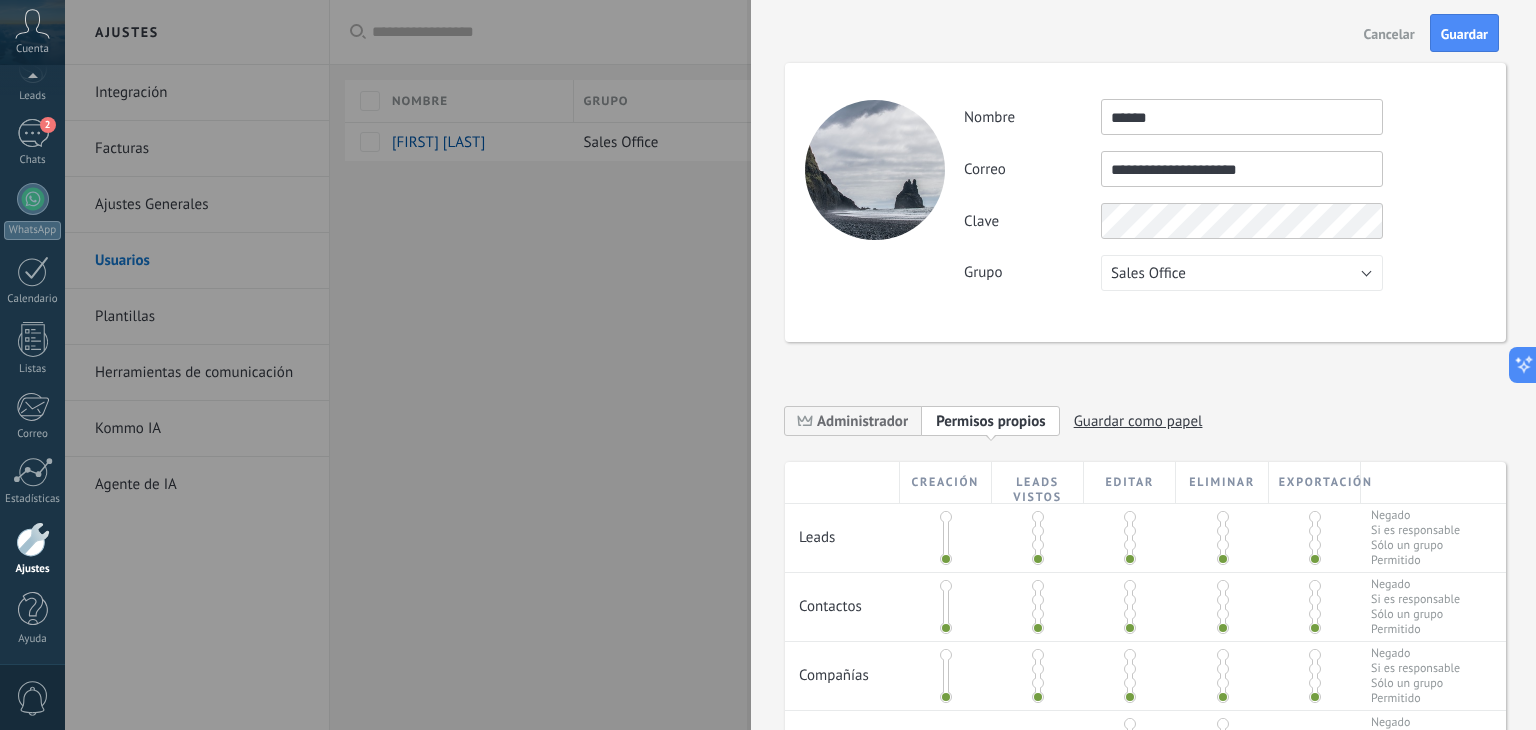 type on "**********" 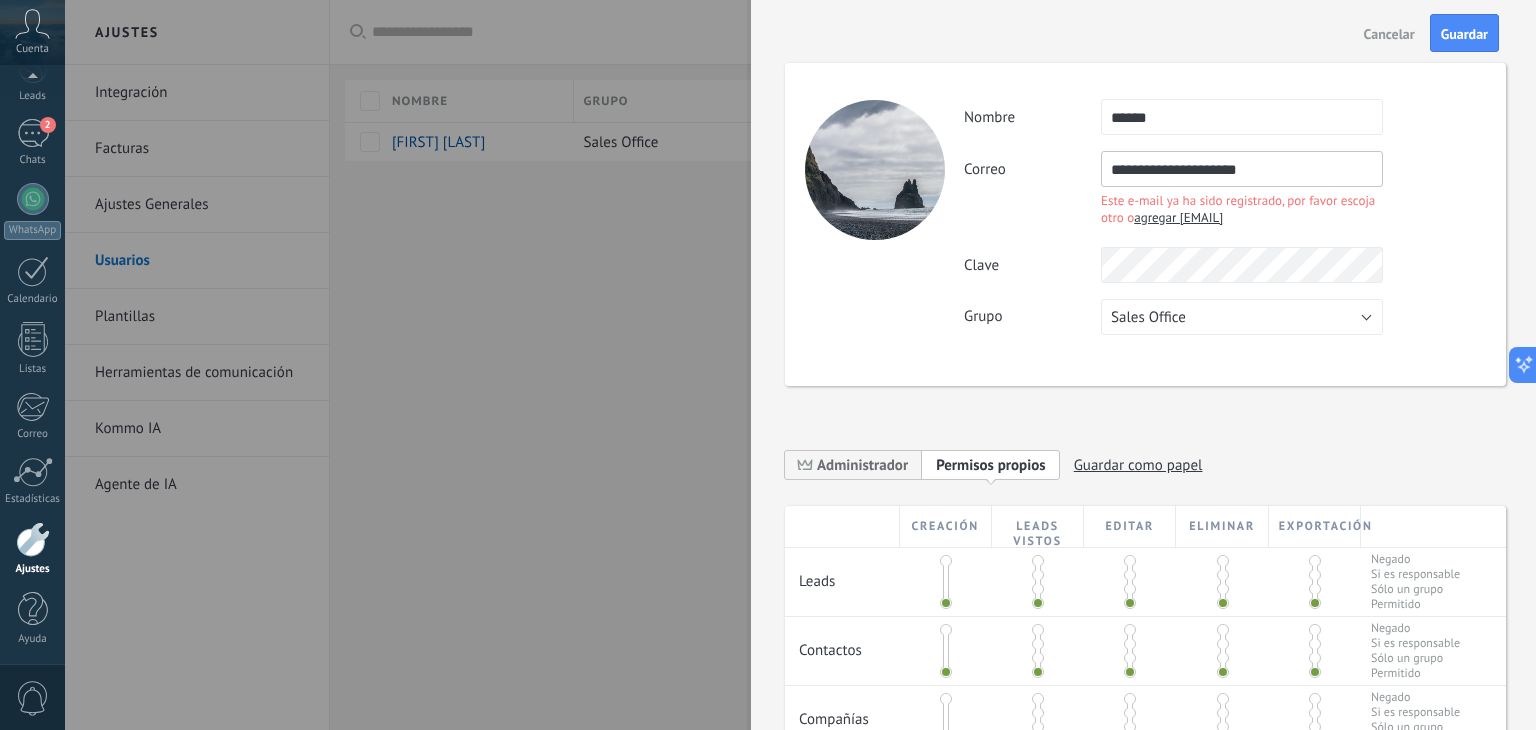 click on "agregar [EMAIL]" at bounding box center [1178, 217] 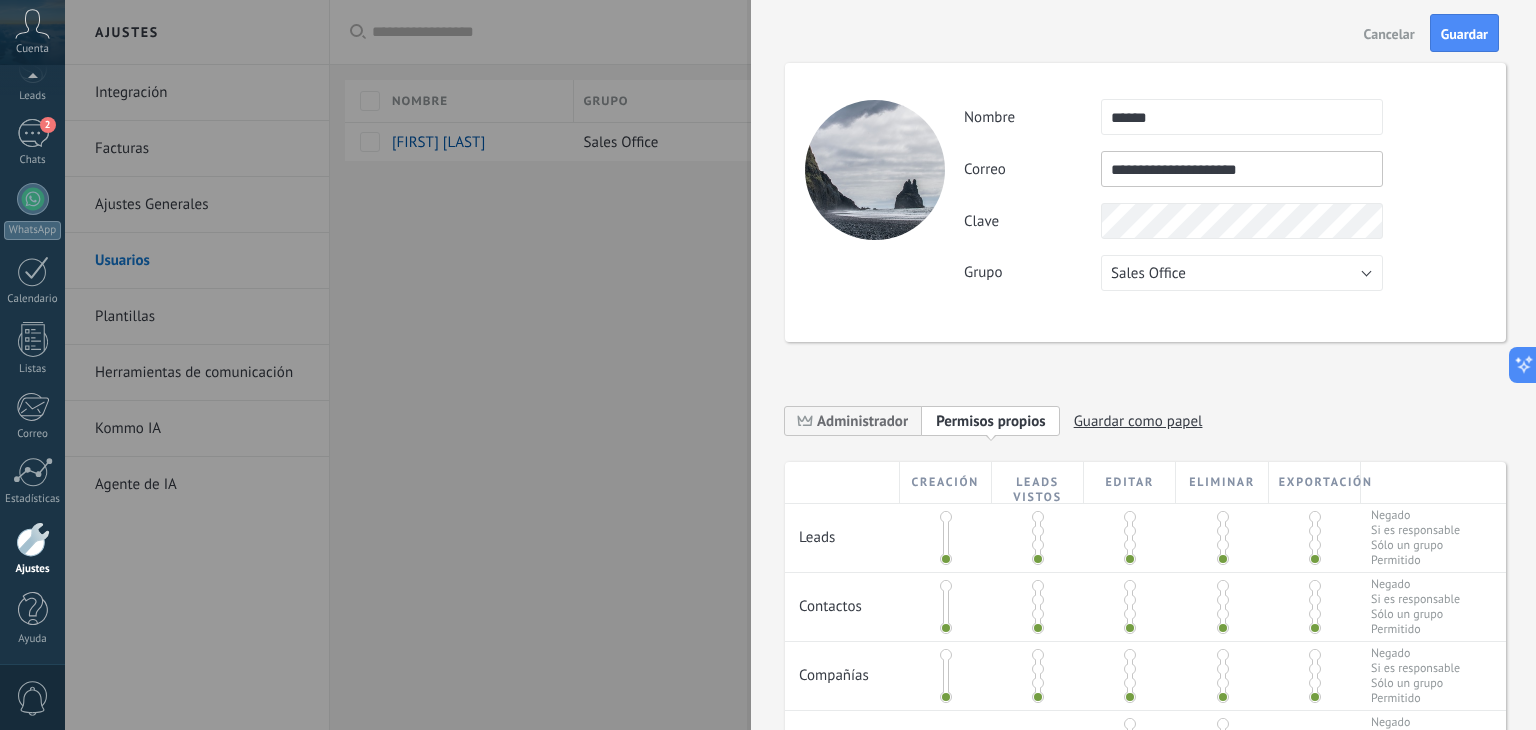click on "**********" at bounding box center [1242, 169] 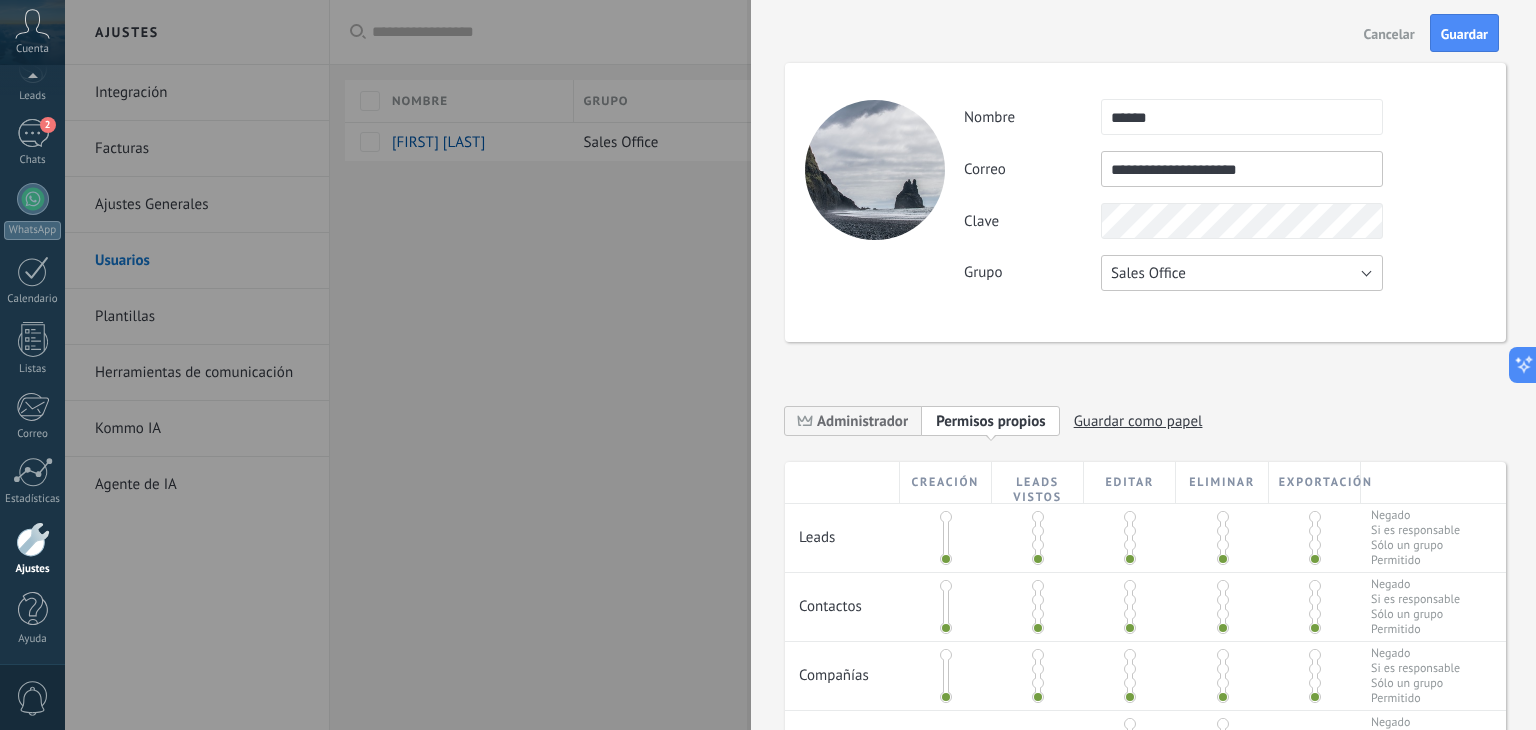 click on "Sales Office" at bounding box center [1242, 273] 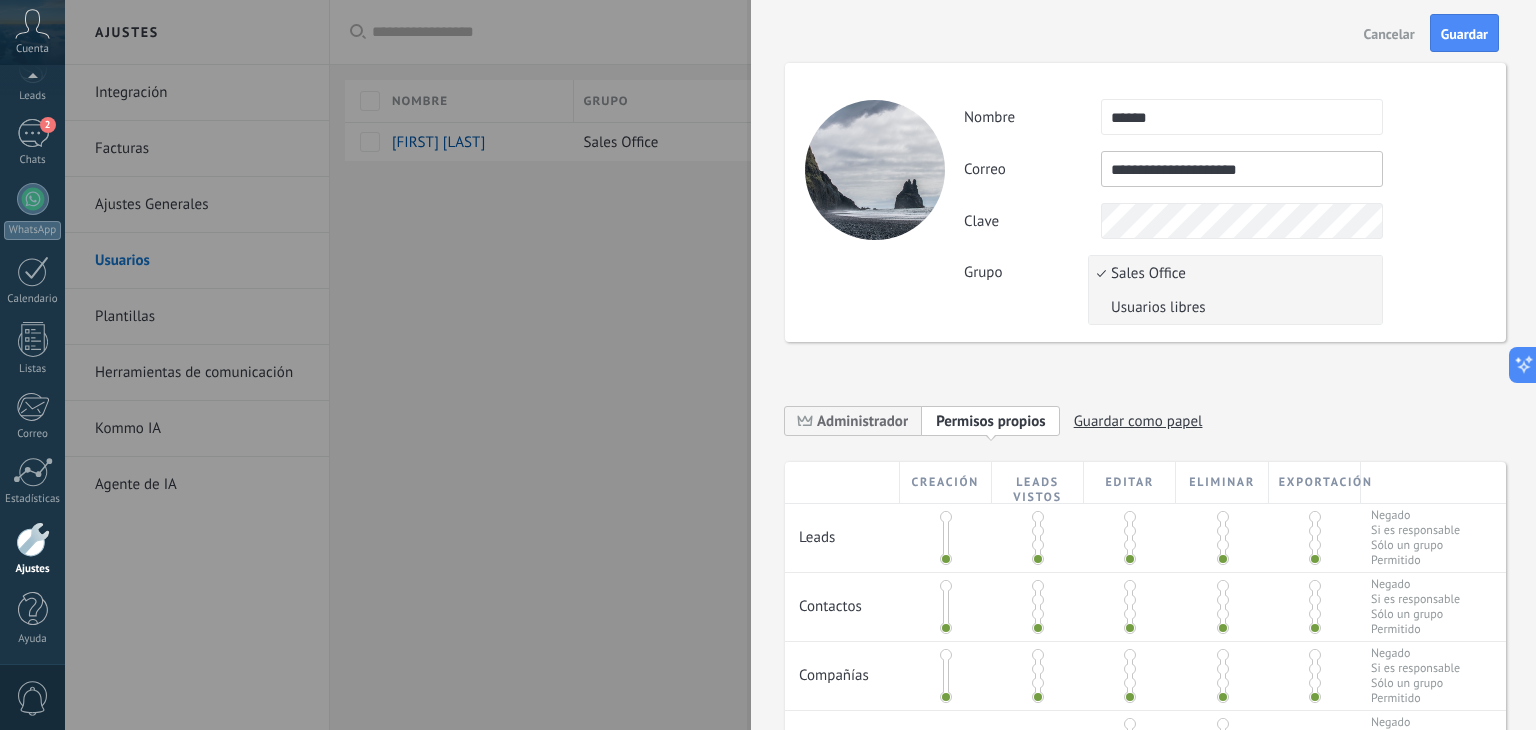 click on "Usuarios libres" at bounding box center [1232, 307] 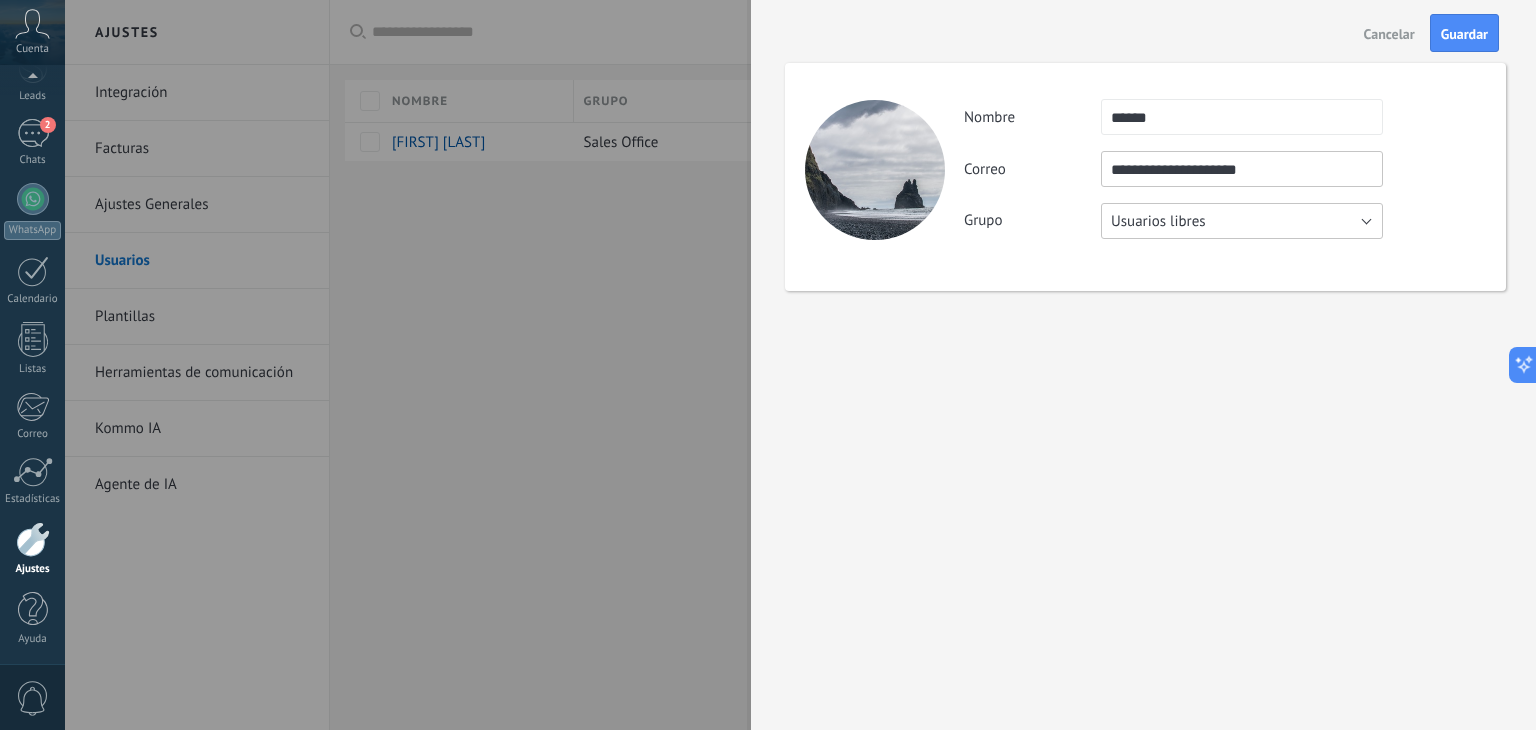 click on "Usuarios libres" at bounding box center (1242, 221) 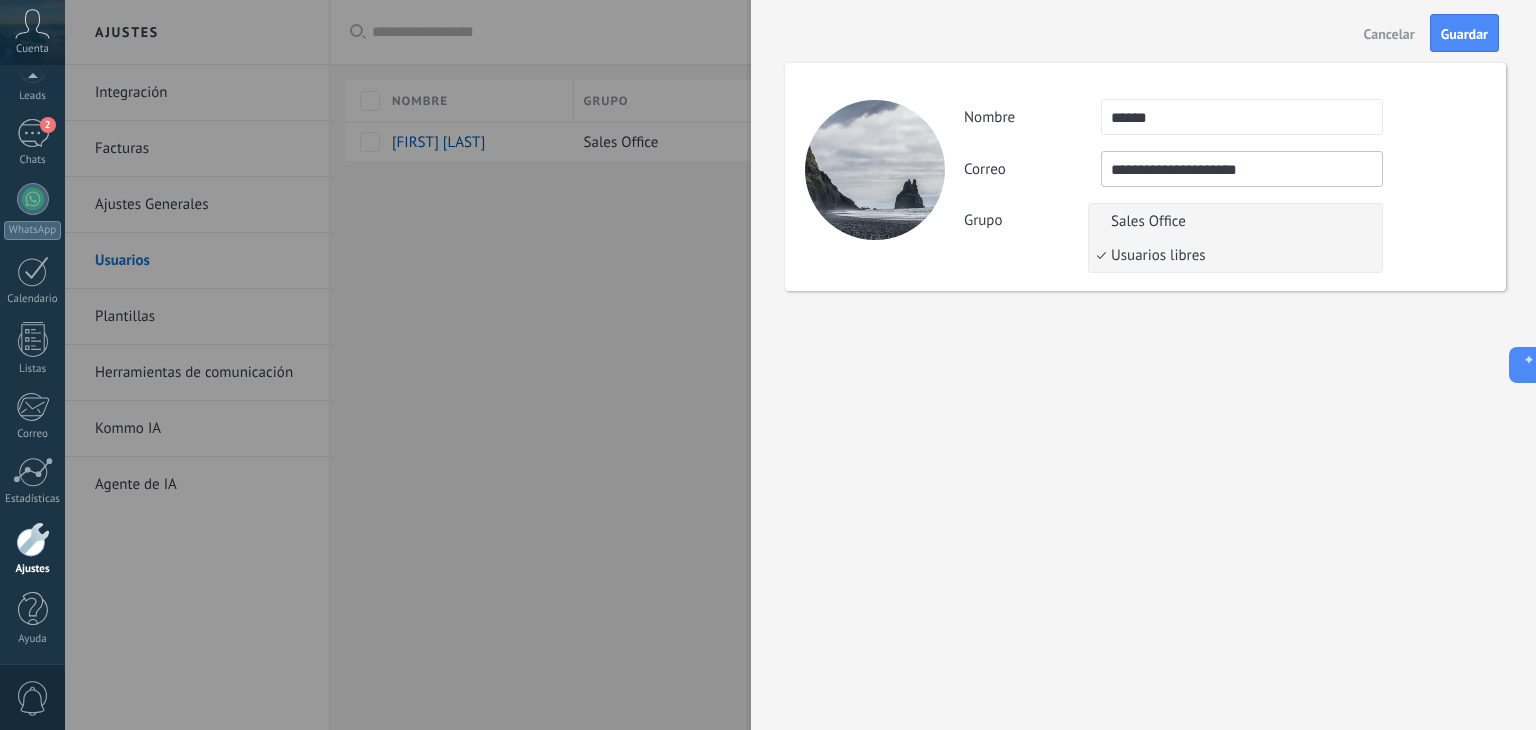click on "Sales Office" at bounding box center (1232, 221) 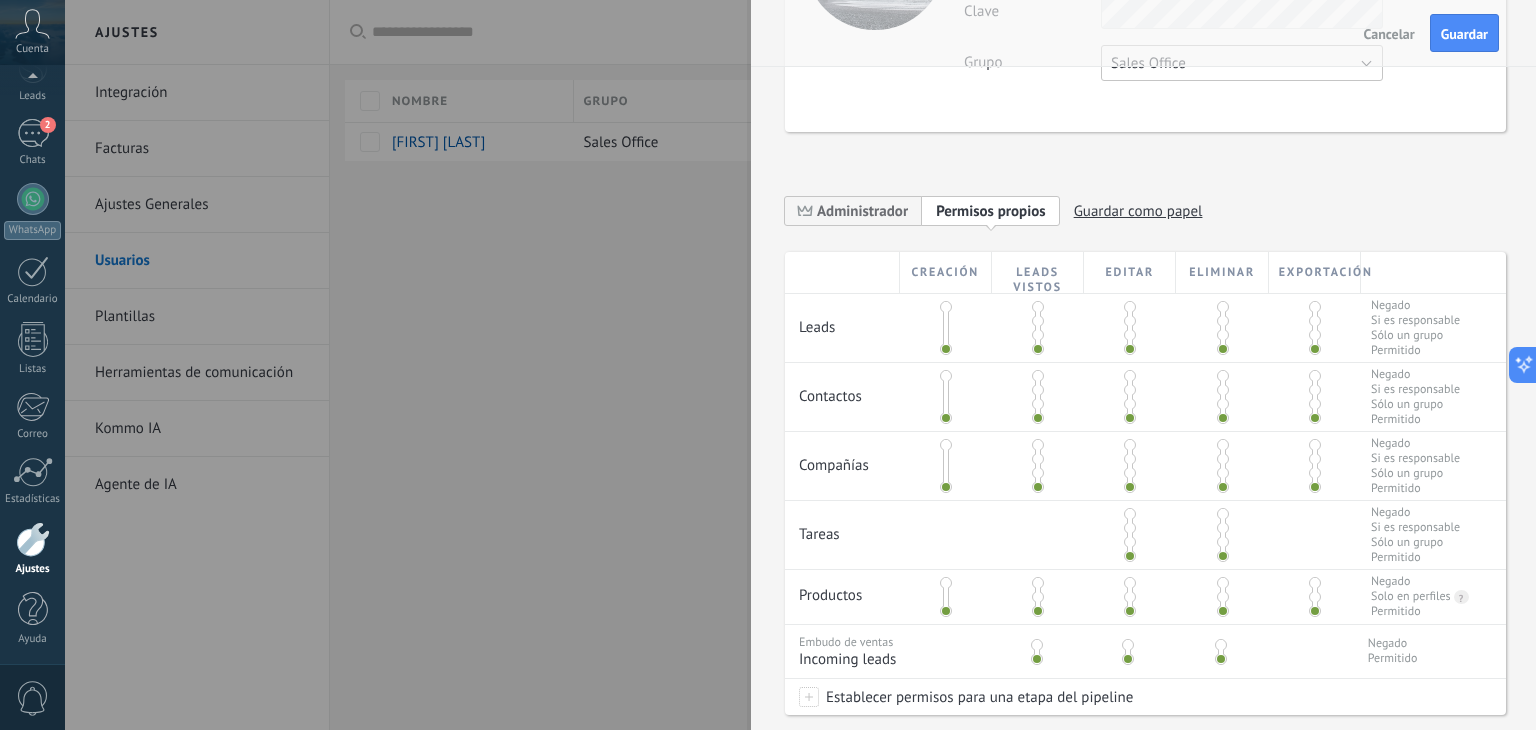 scroll, scrollTop: 0, scrollLeft: 0, axis: both 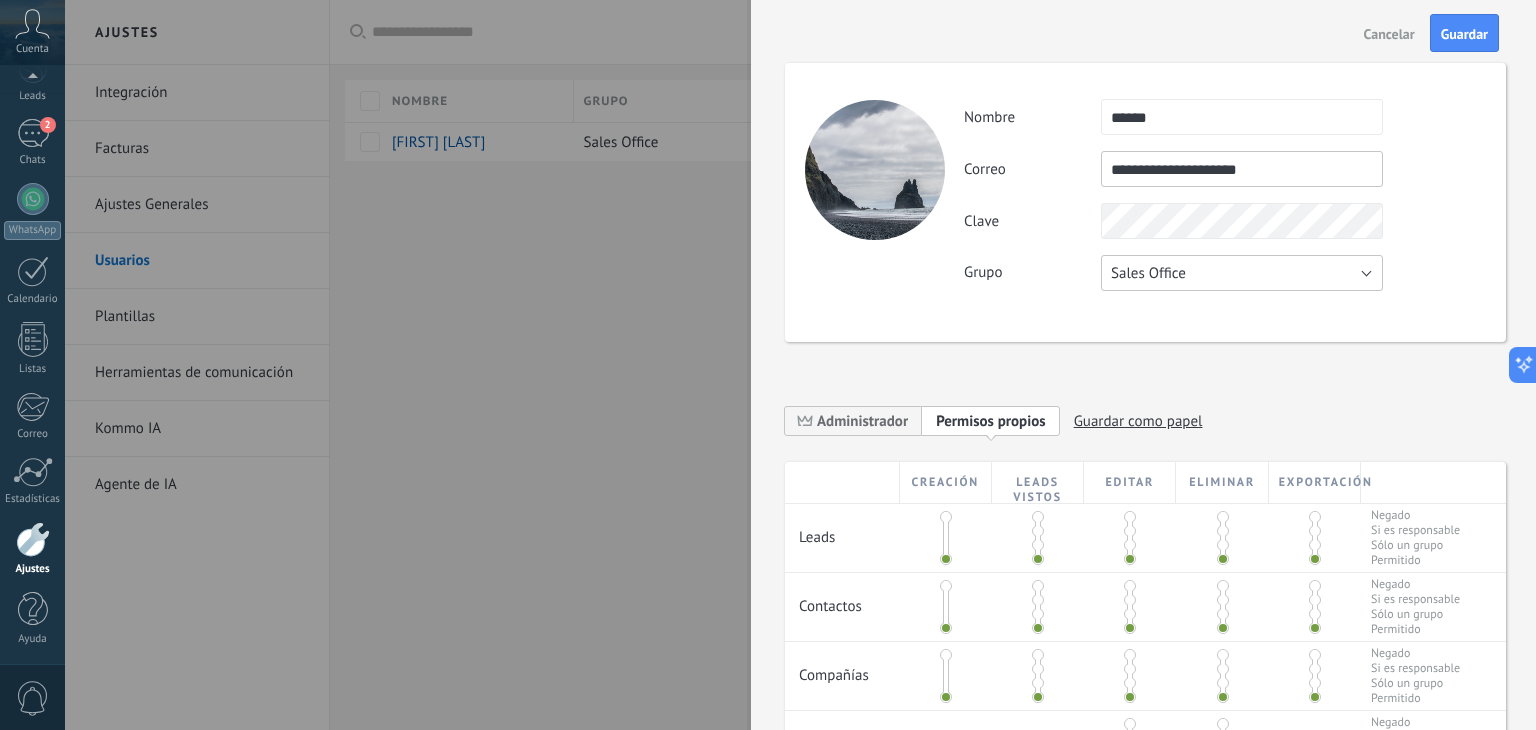 click on "Sales Office" at bounding box center [1242, 273] 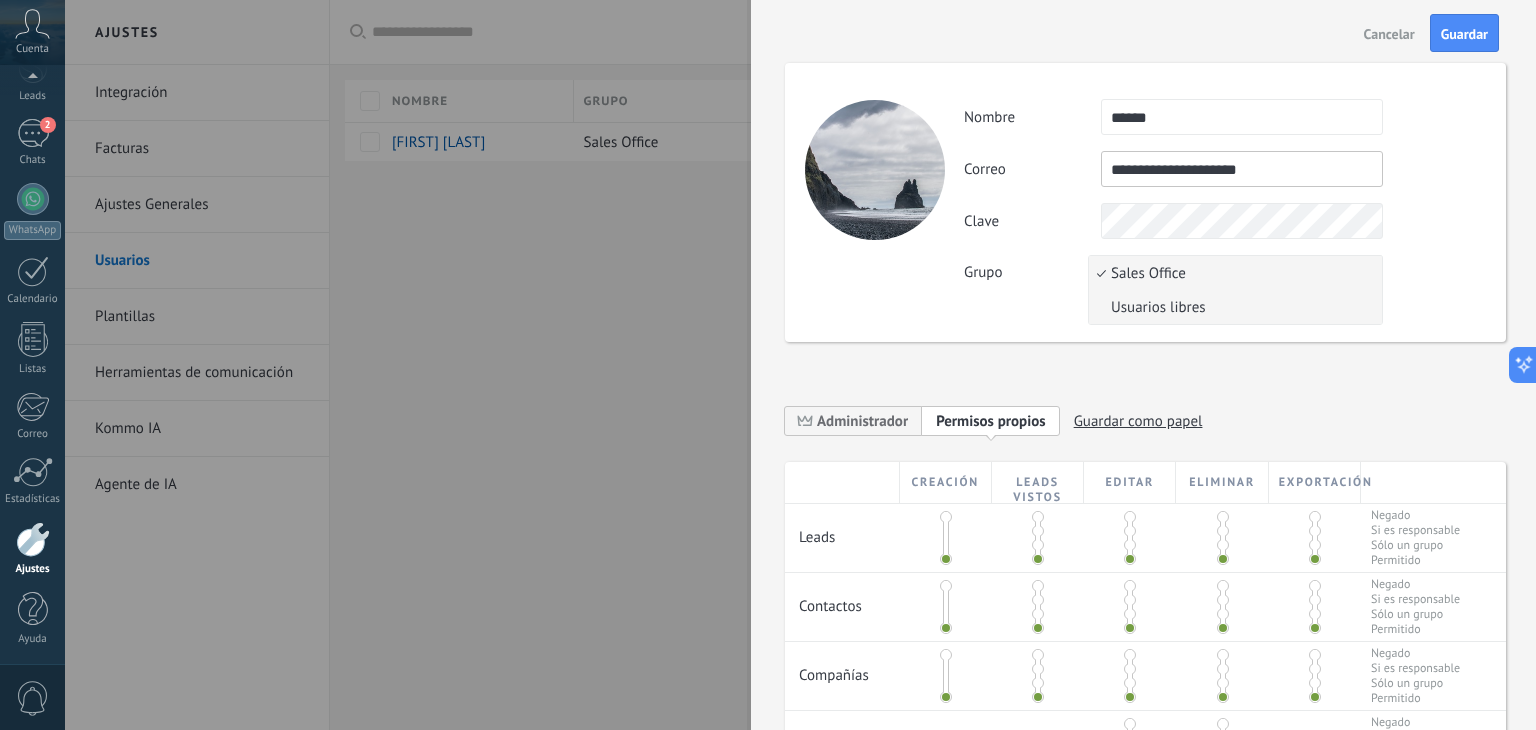click on "Usuarios libres" at bounding box center (1232, 307) 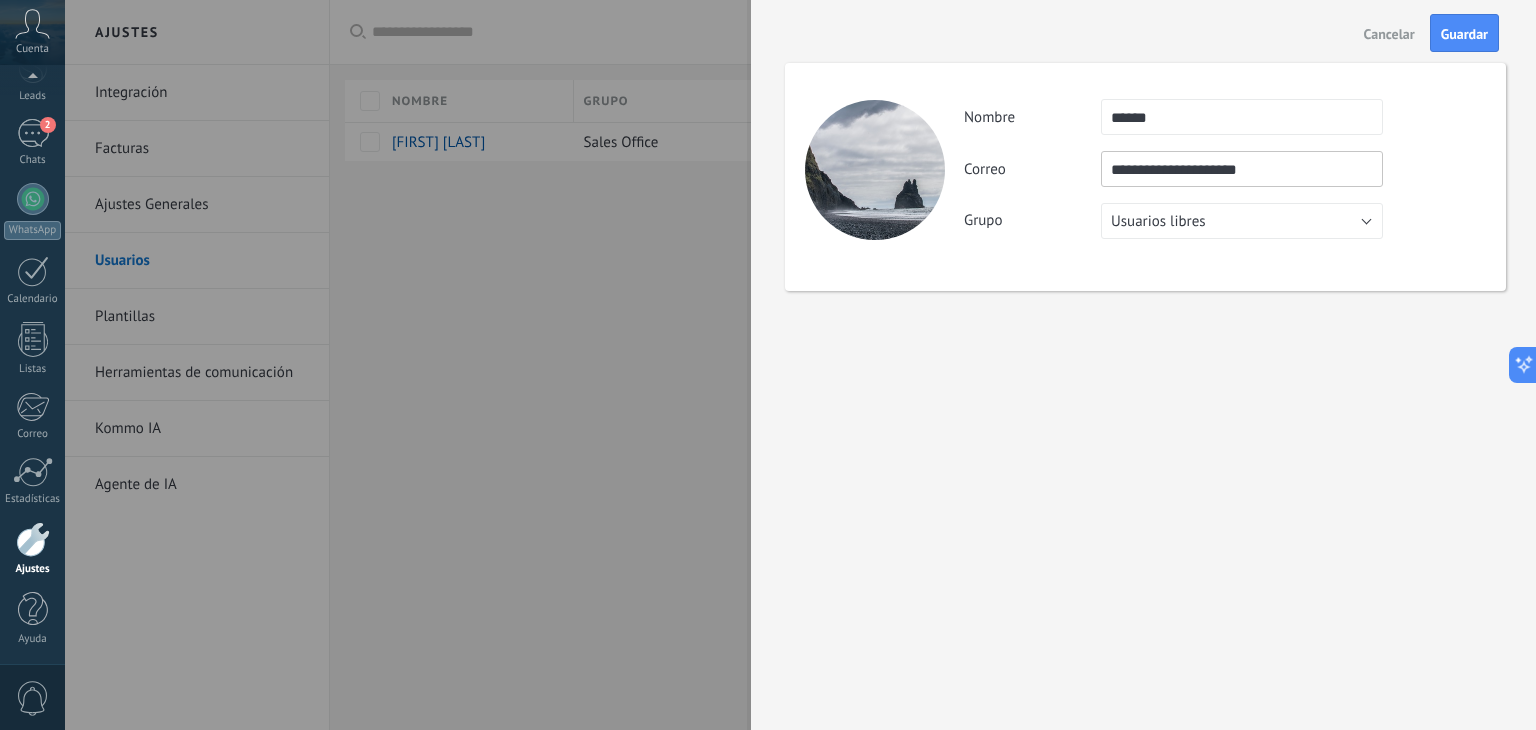 click on "**********" at bounding box center [1242, 169] 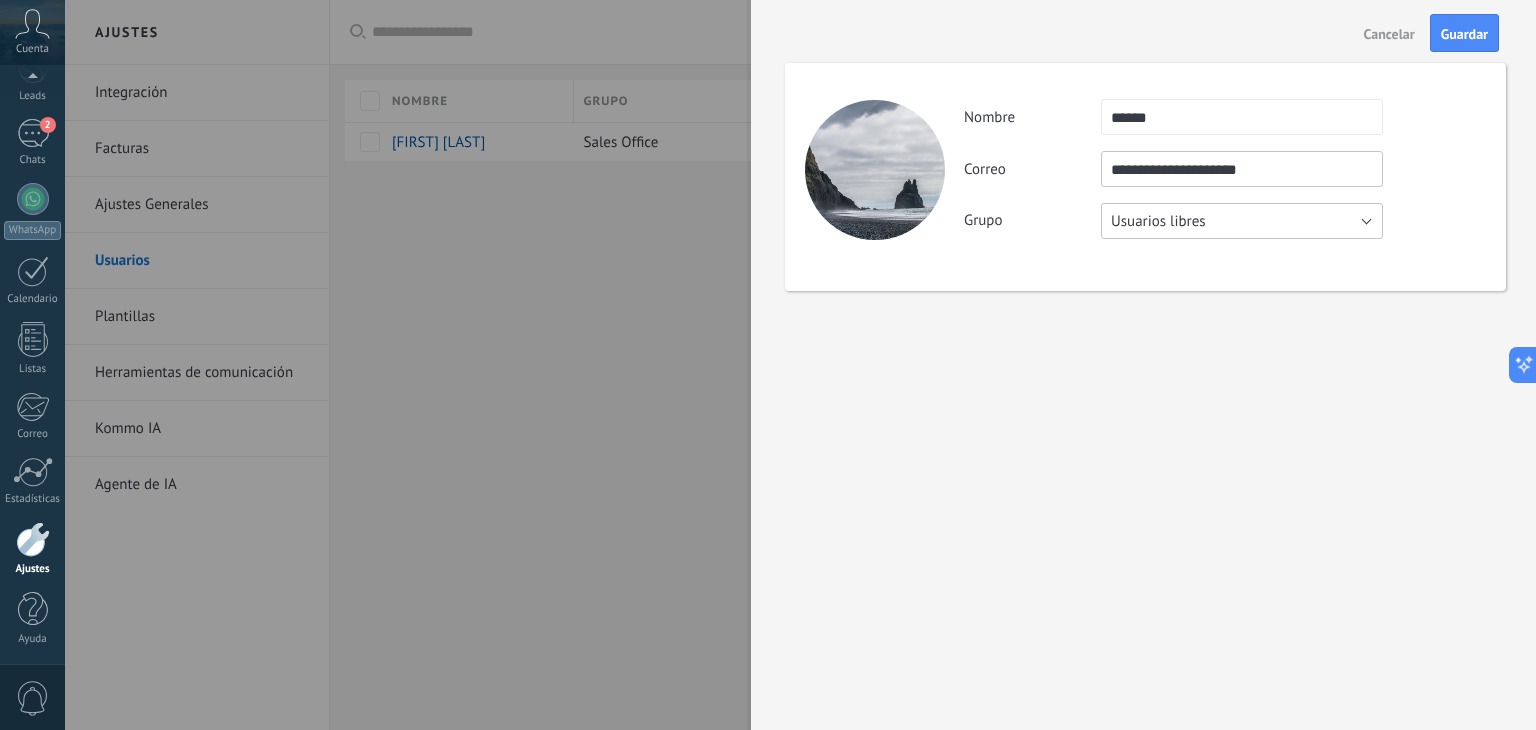 click on "Usuarios libres" at bounding box center (1158, 221) 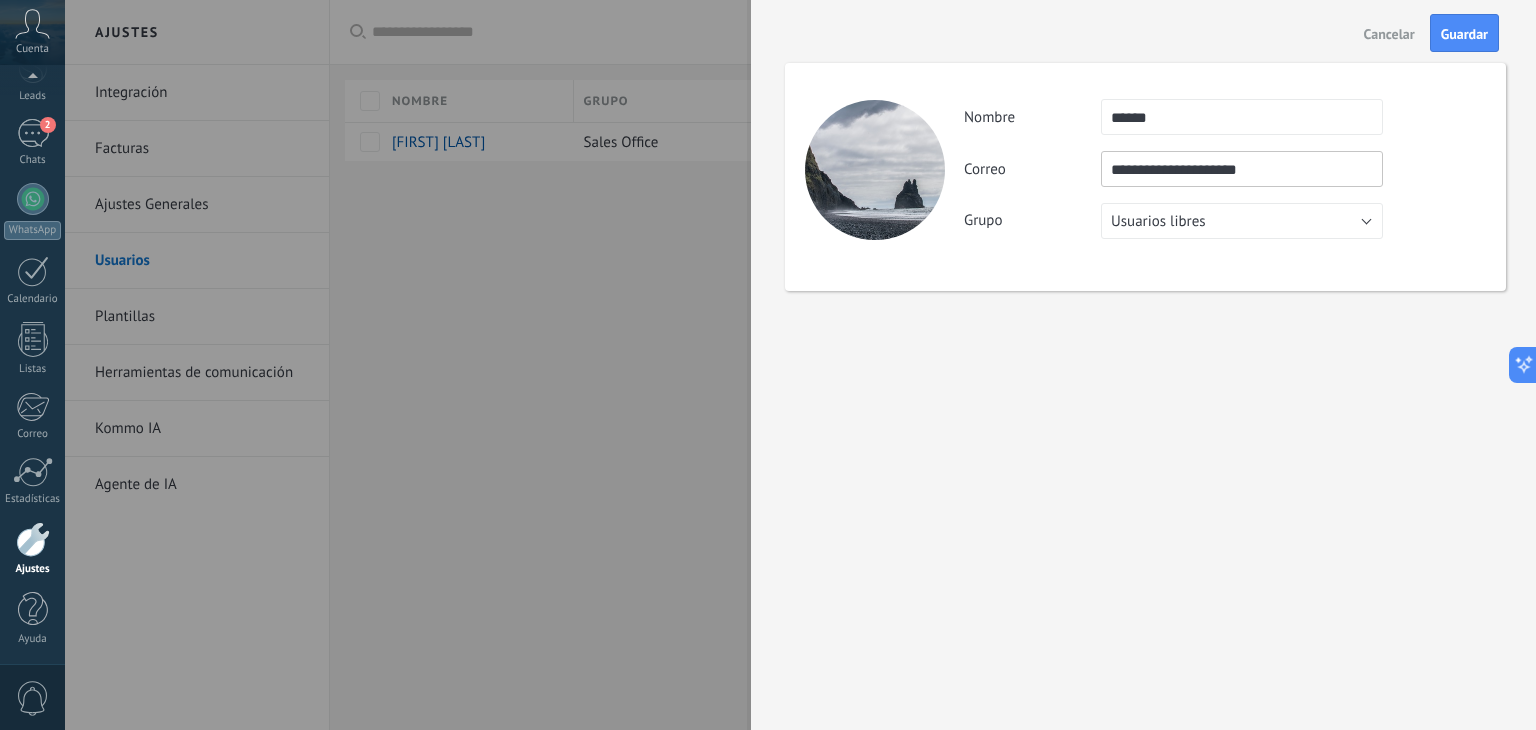 click on "Grupo" at bounding box center (1032, 220) 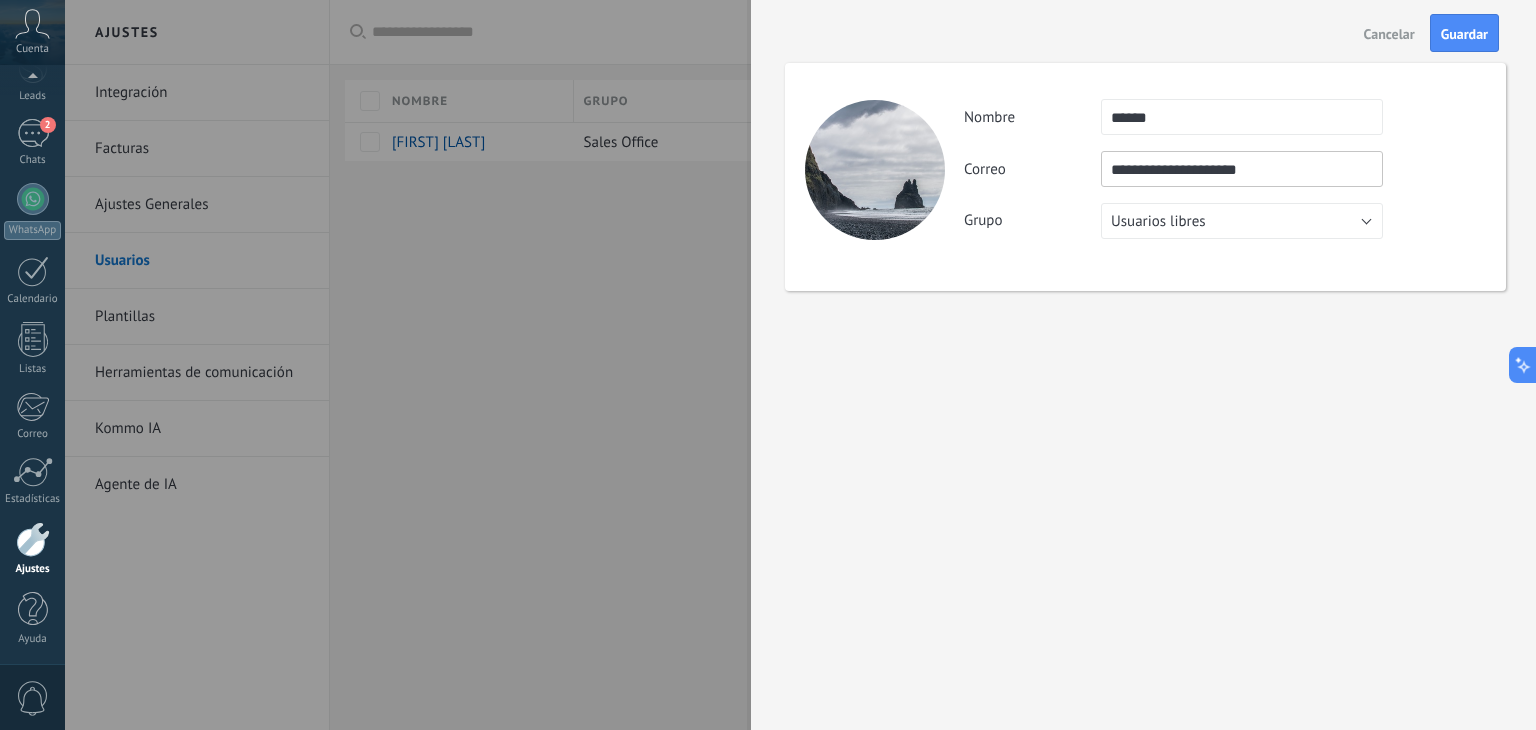 click on "**********" at bounding box center [1145, 177] 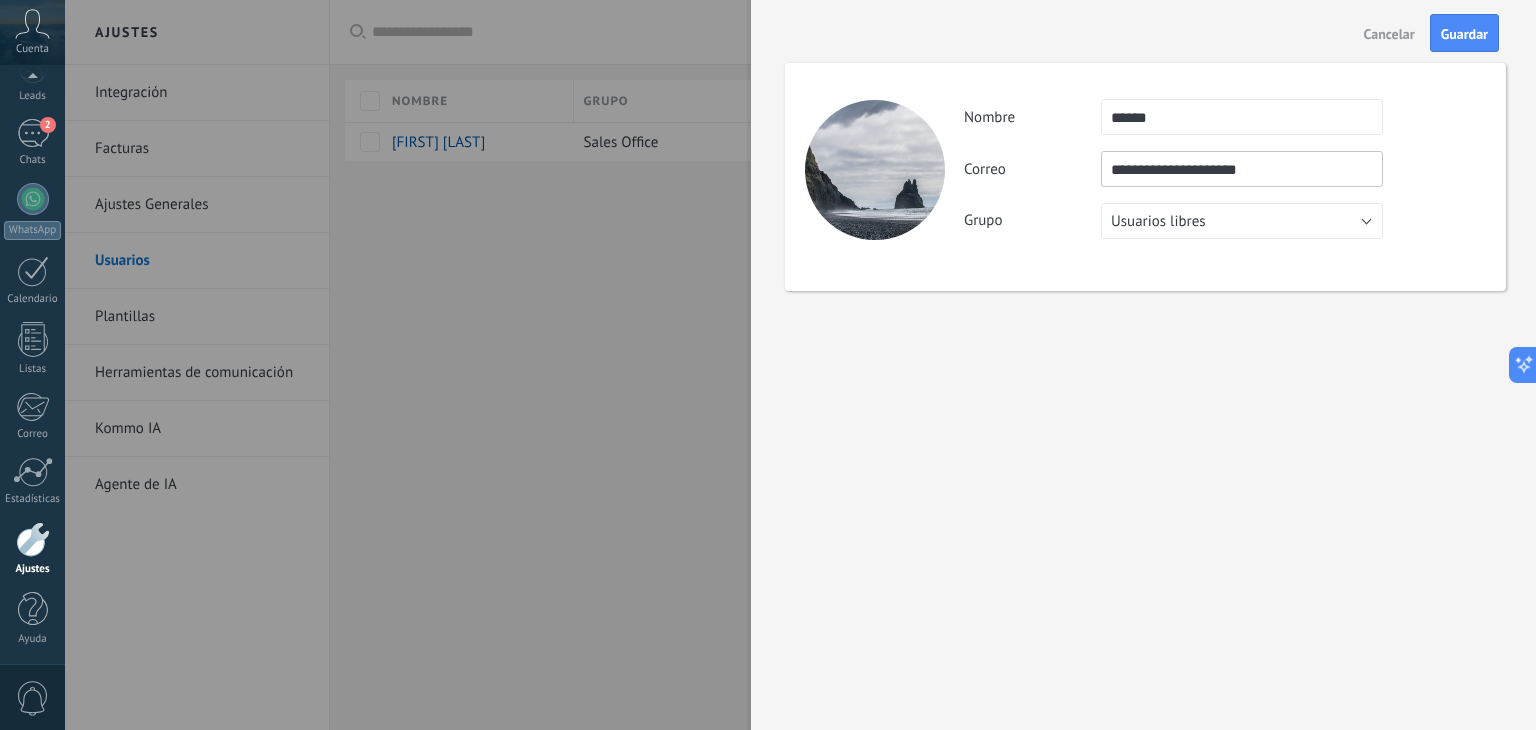 drag, startPoint x: 784, startPoint y: 262, endPoint x: 880, endPoint y: 305, distance: 105.1903 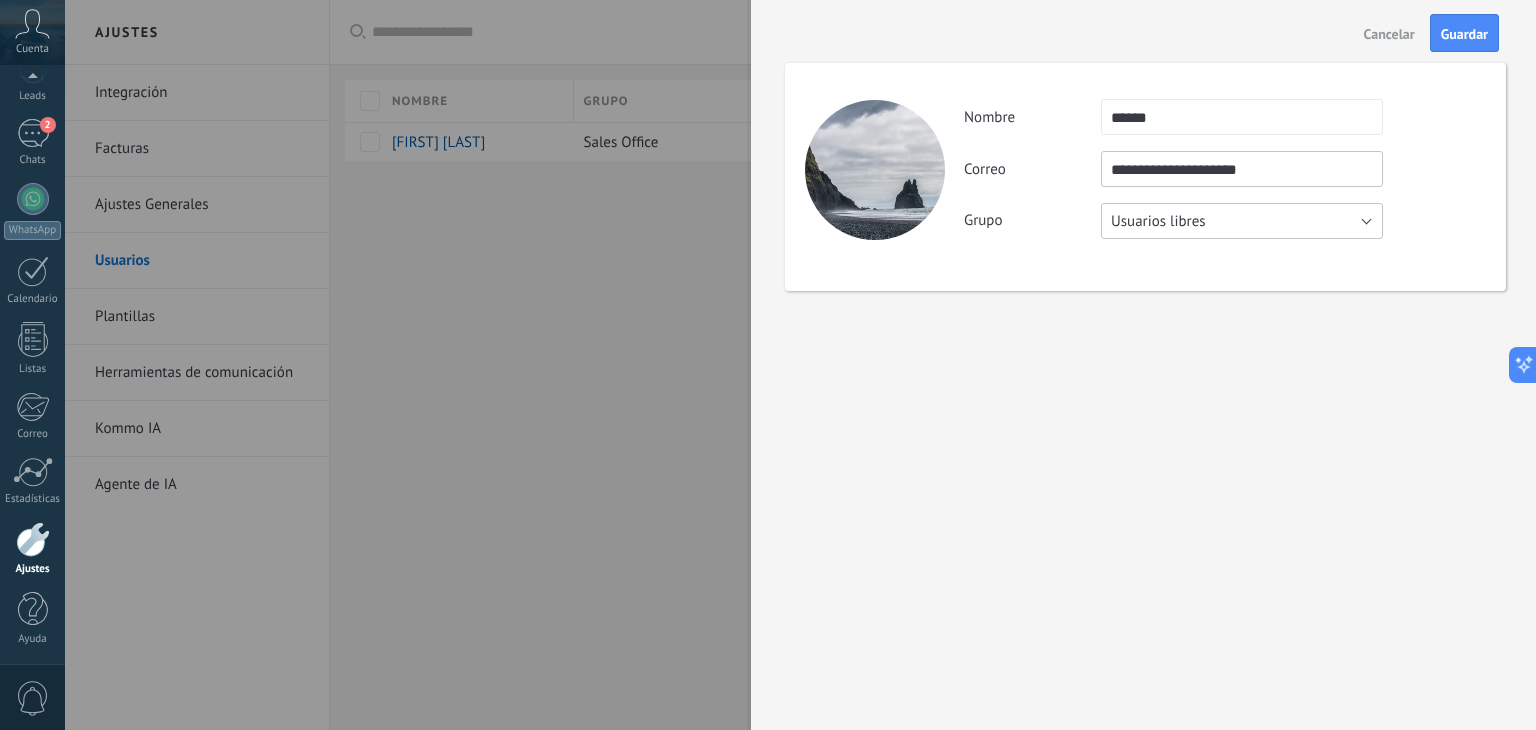 click on "Usuarios libres" at bounding box center (1242, 221) 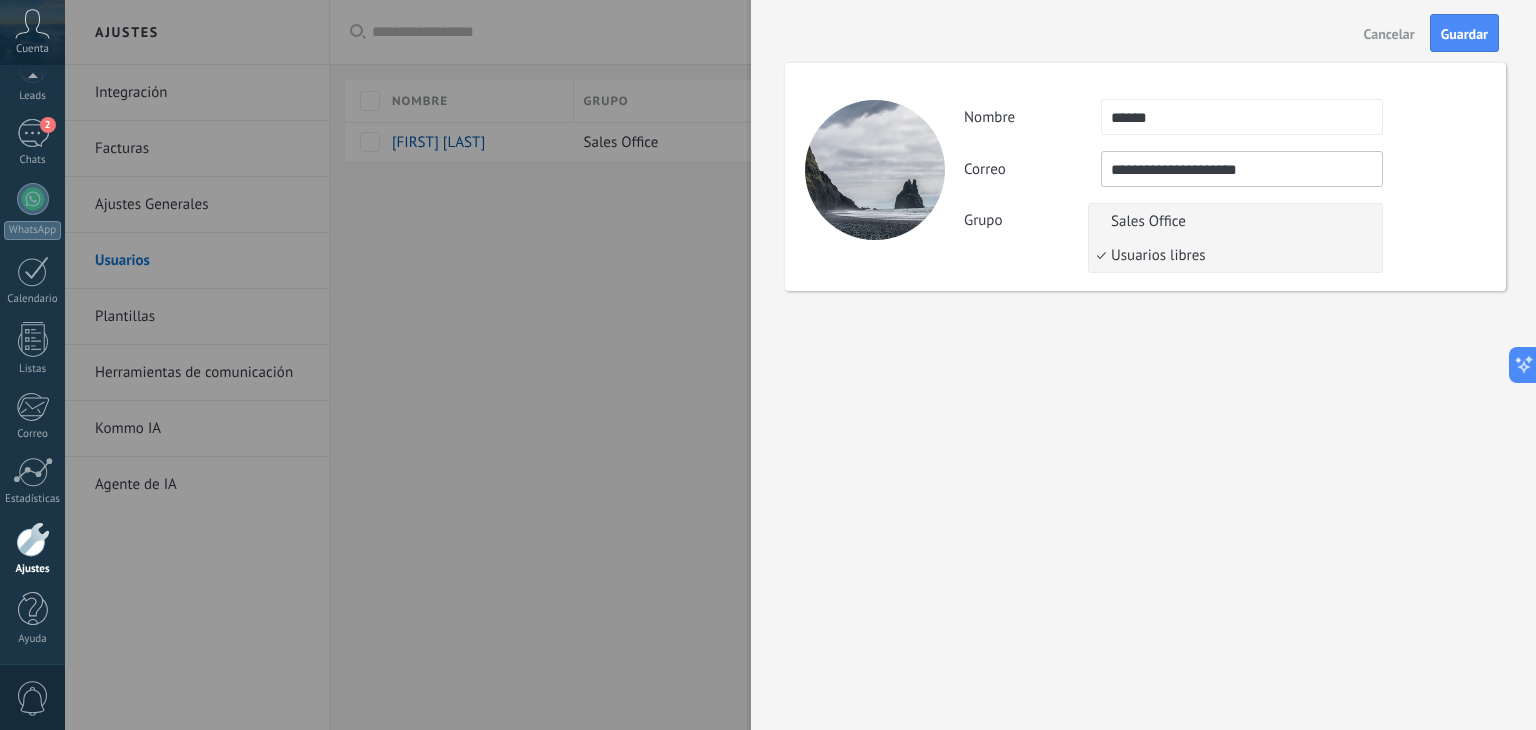 click on "Sales Office" at bounding box center (1232, 221) 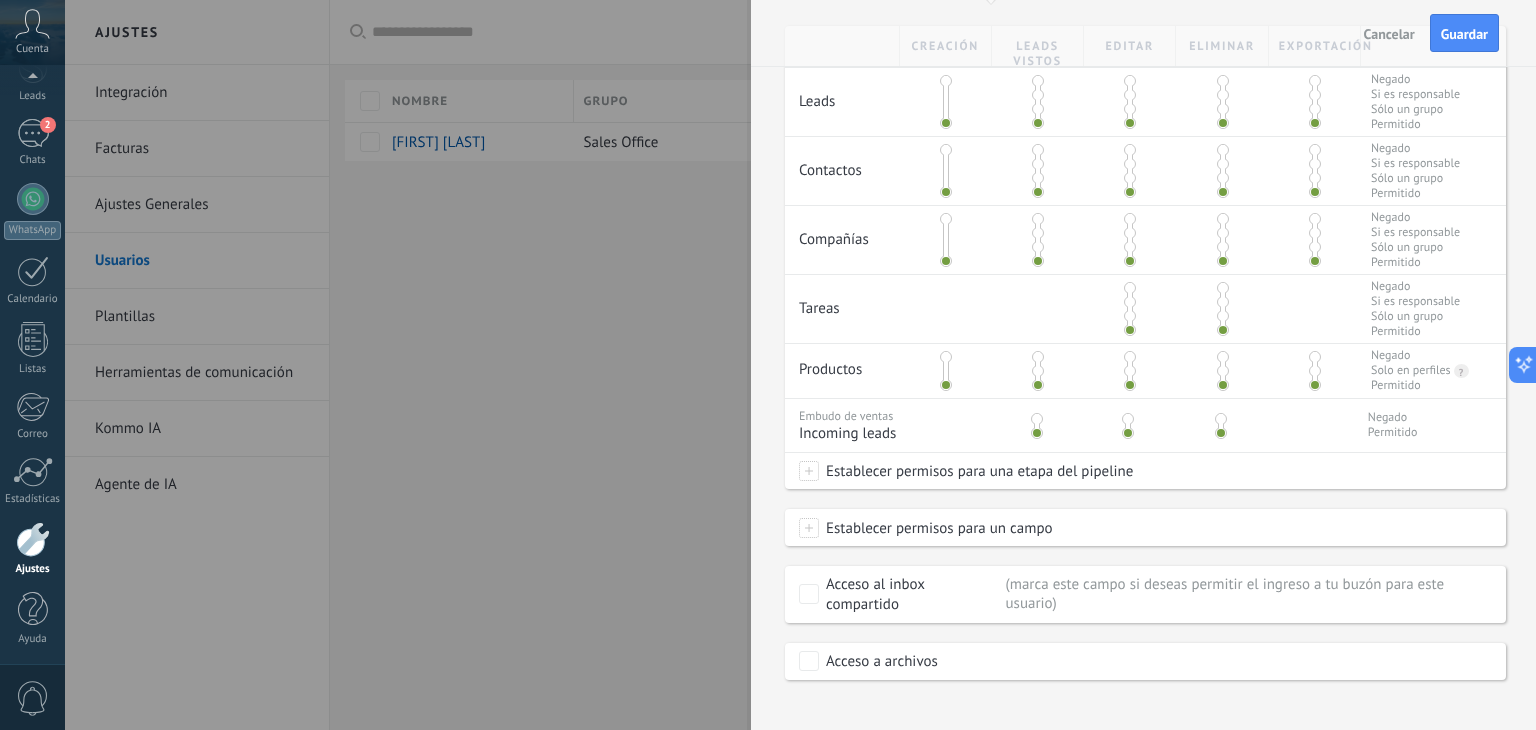 scroll, scrollTop: 436, scrollLeft: 0, axis: vertical 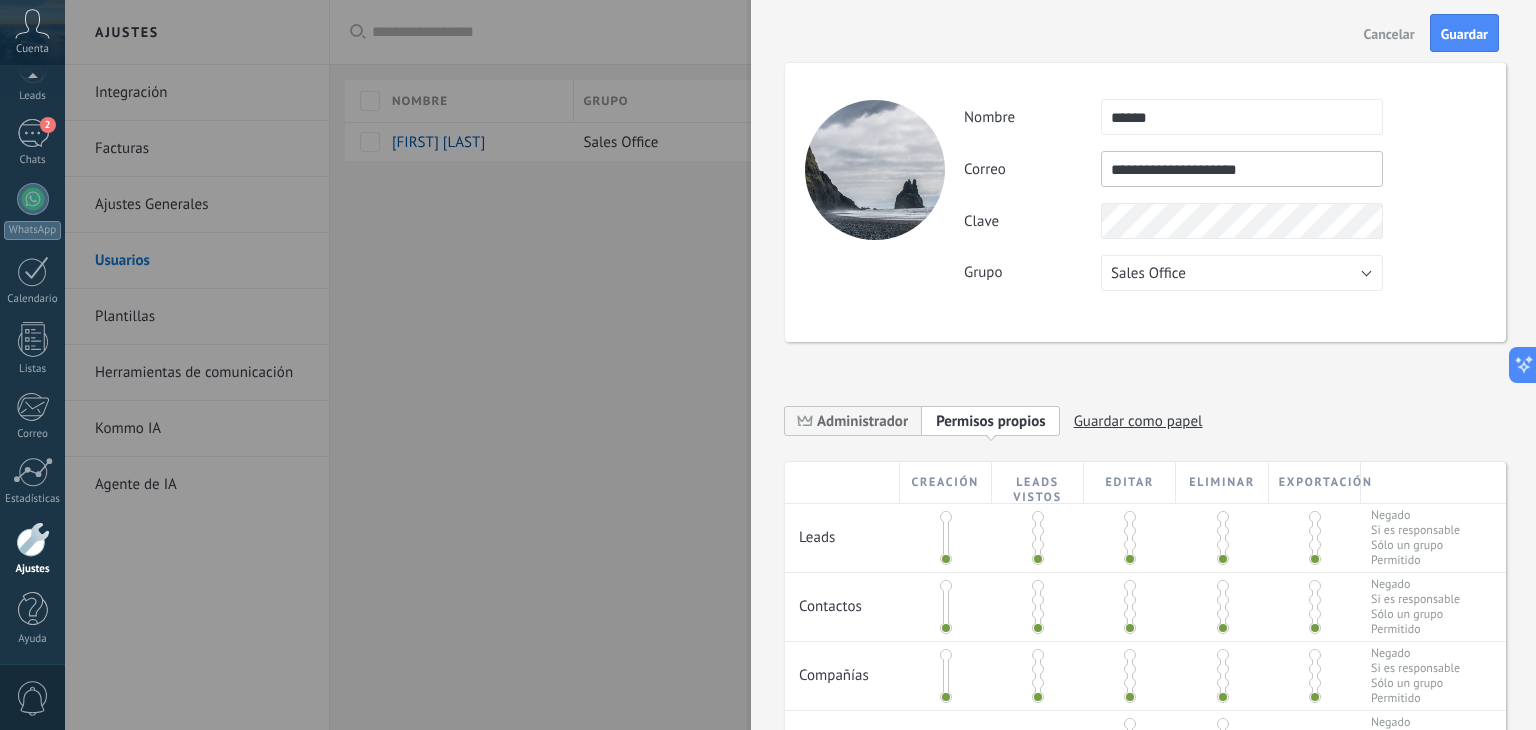 click on "Creación" at bounding box center (946, 482) 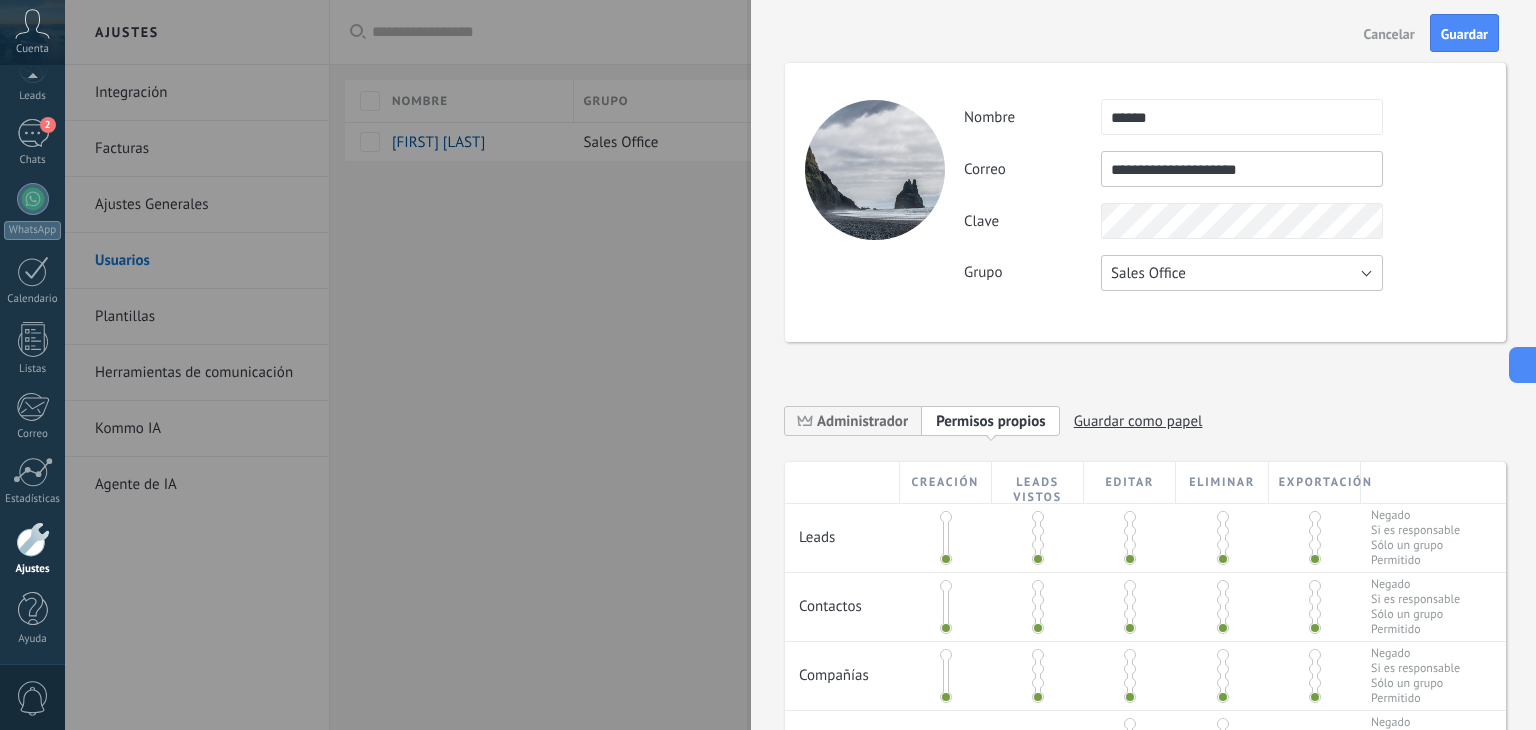 click on "Sales Office" at bounding box center [1242, 273] 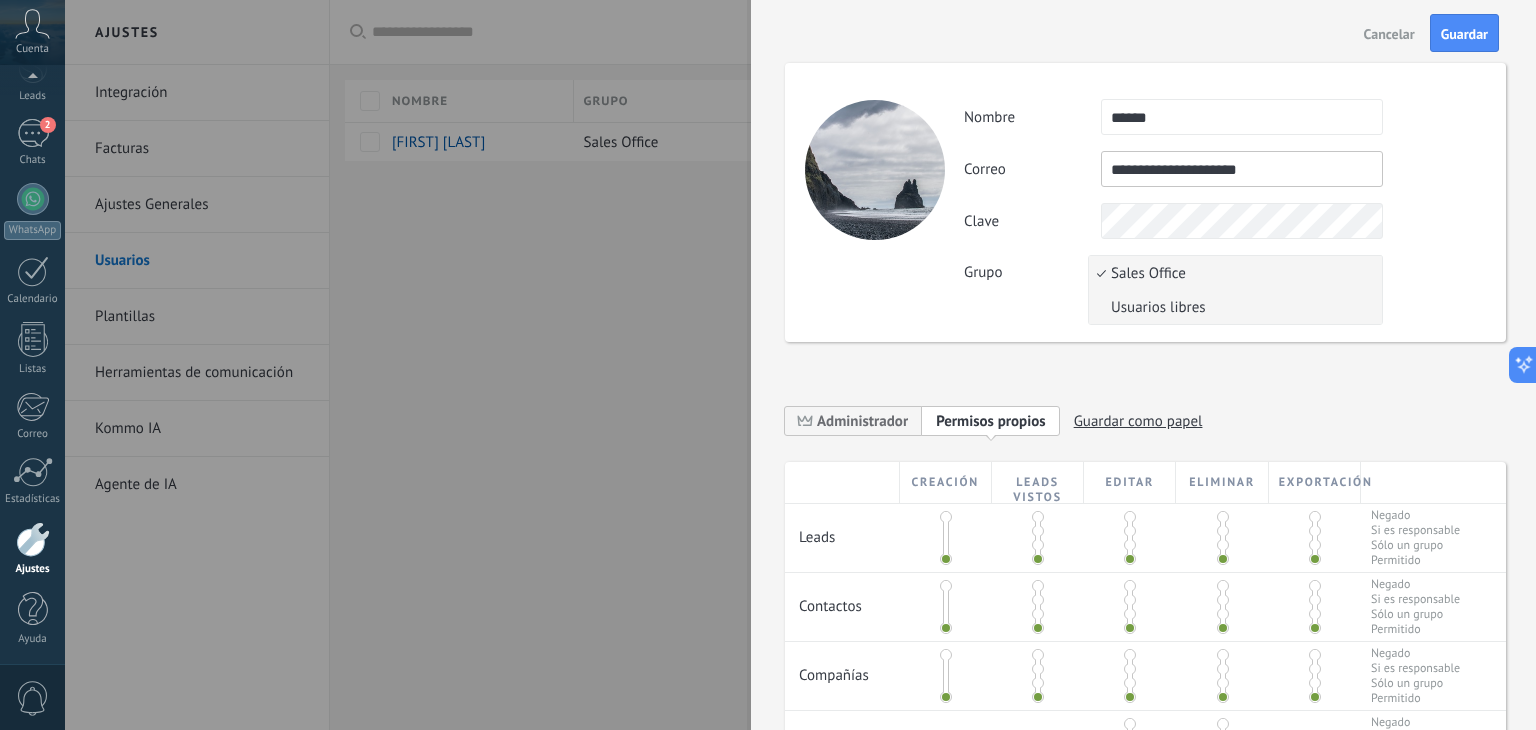 click on "Usuarios libres" at bounding box center (1232, 307) 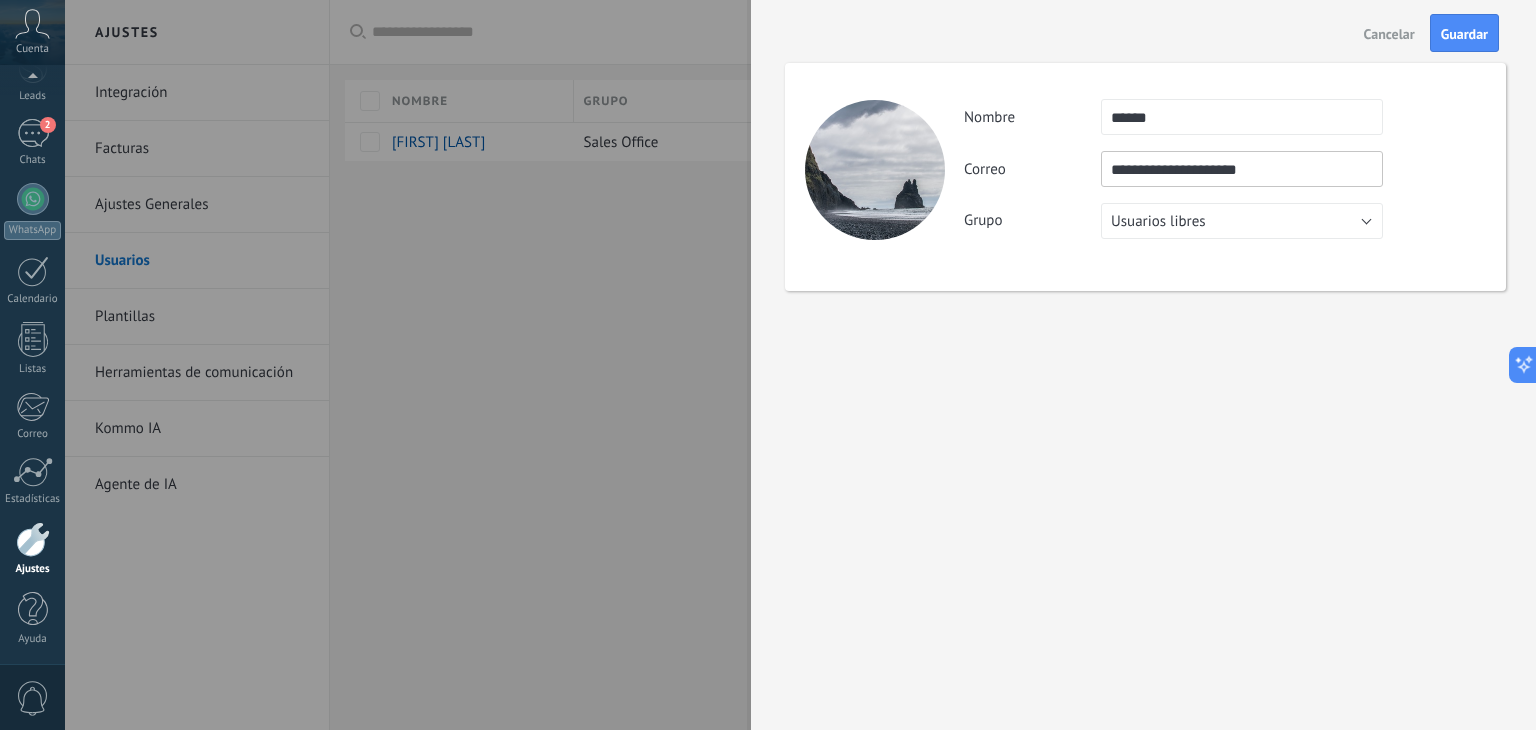 click on "**********" at bounding box center (1143, 365) 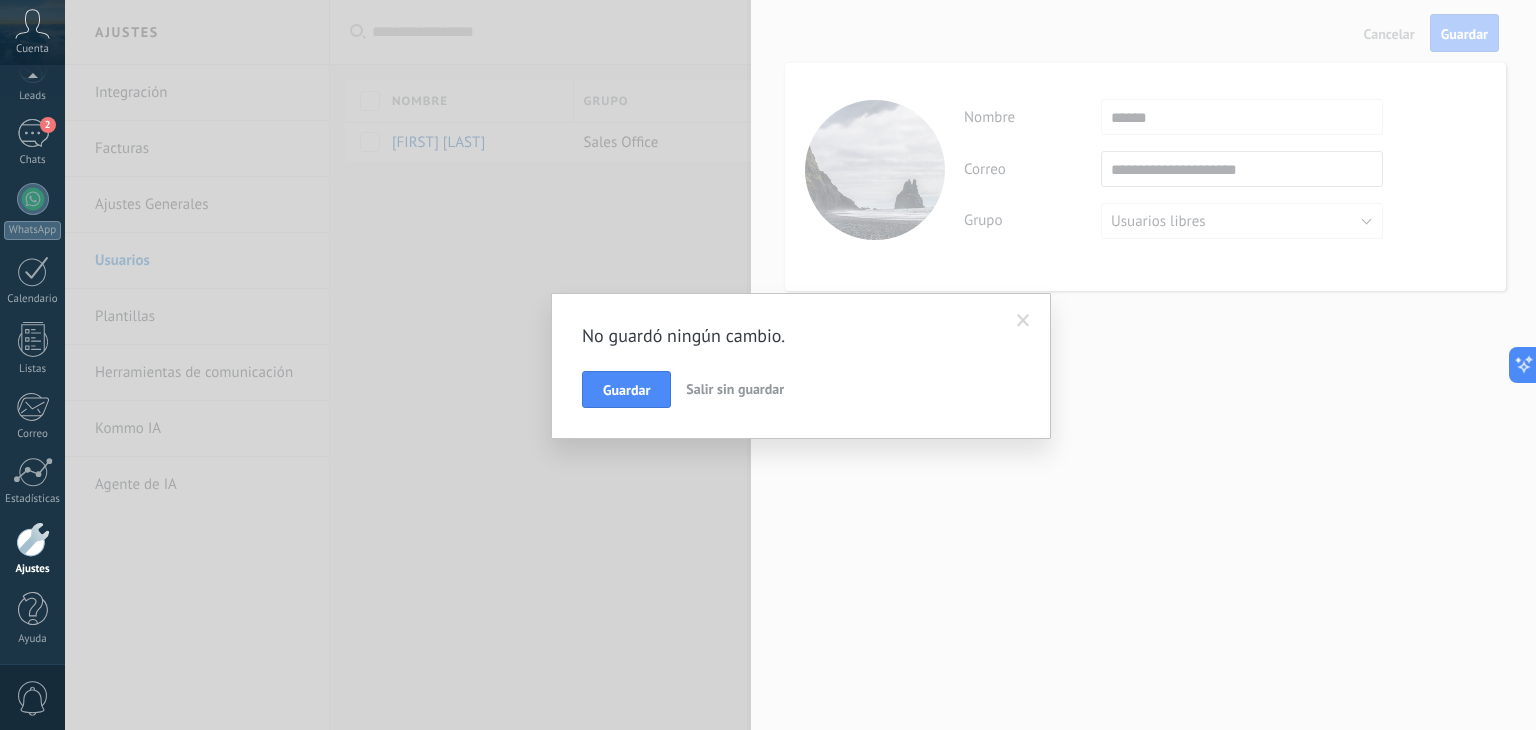 click on "Salir sin guardar" at bounding box center [735, 389] 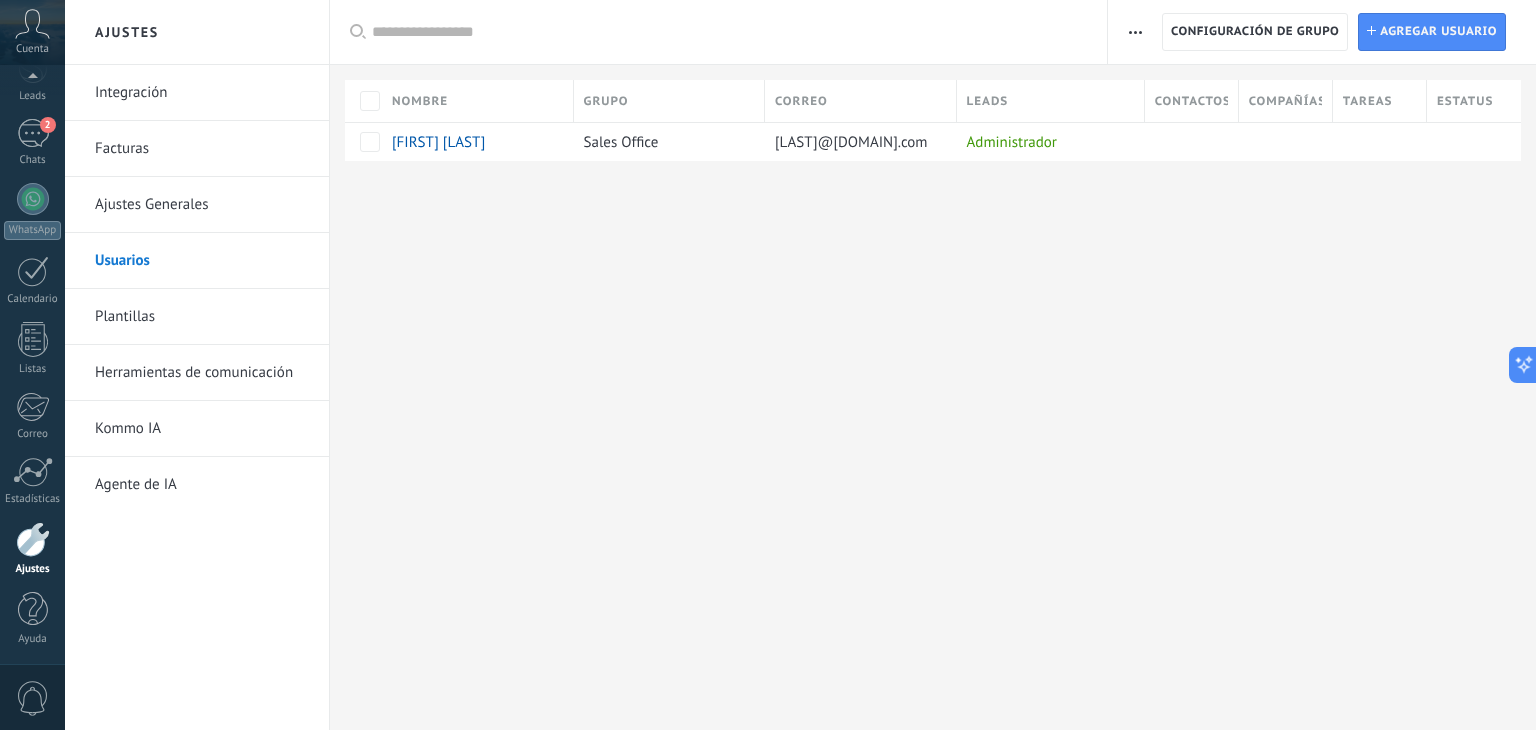 click at bounding box center [933, 193] 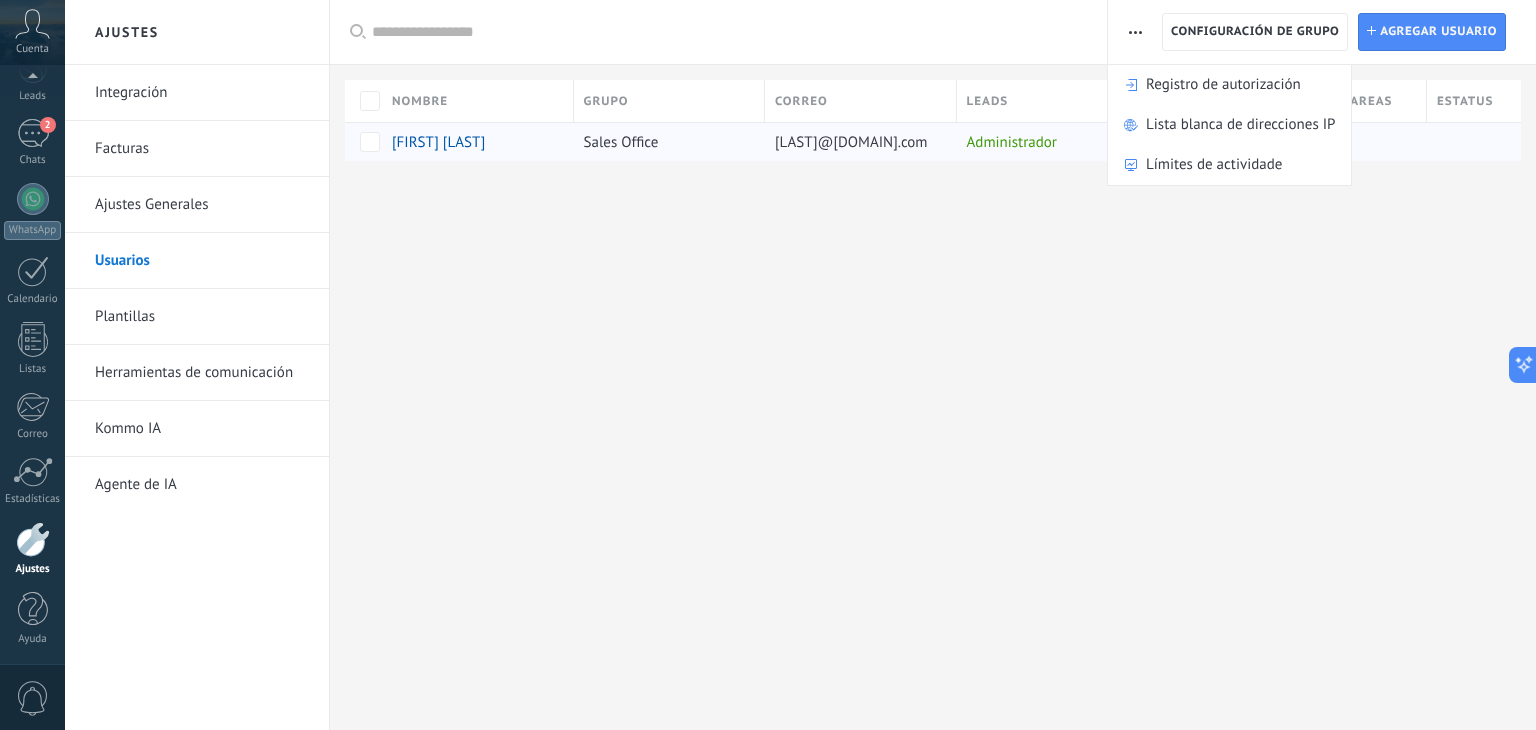 click on "Administrador" at bounding box center [1046, 142] 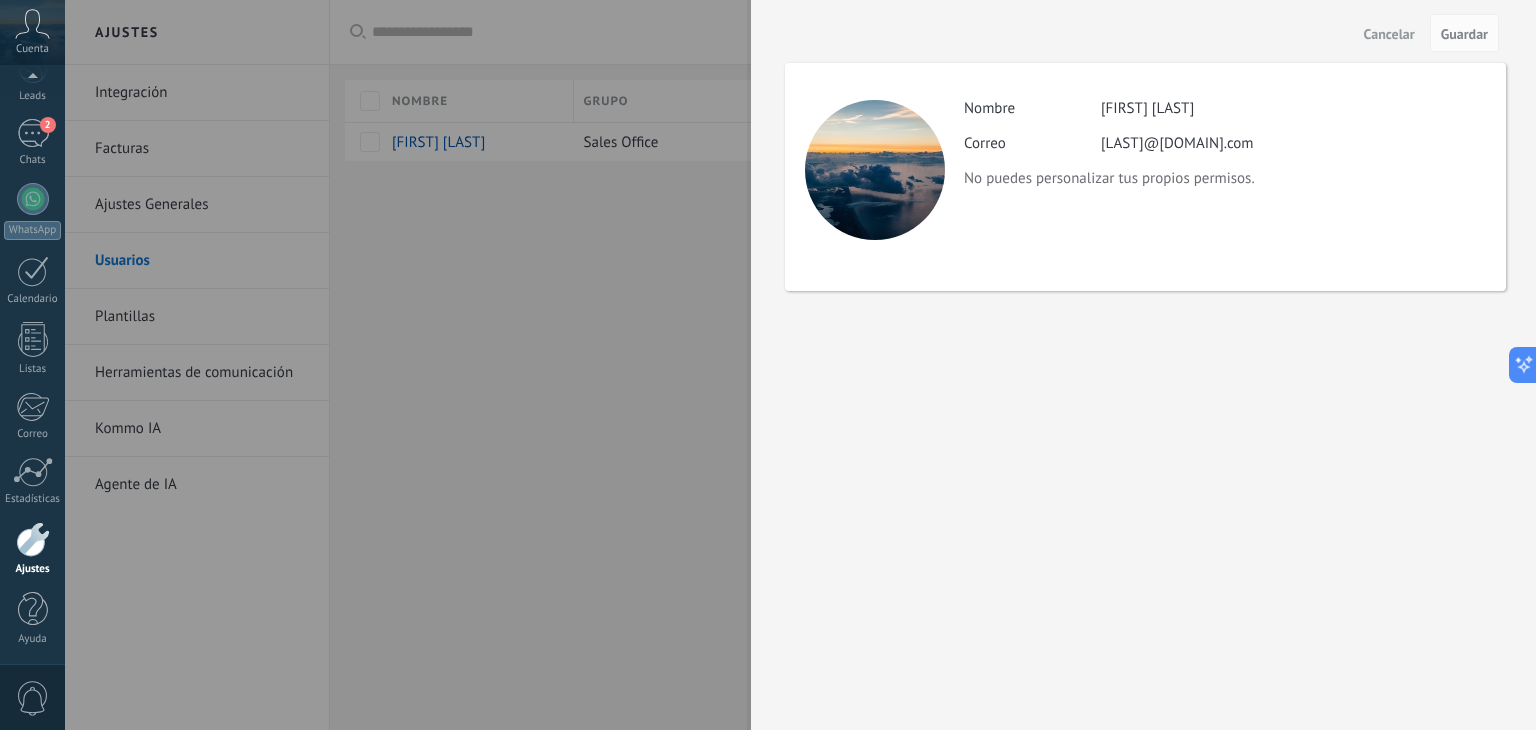 click at bounding box center (768, 365) 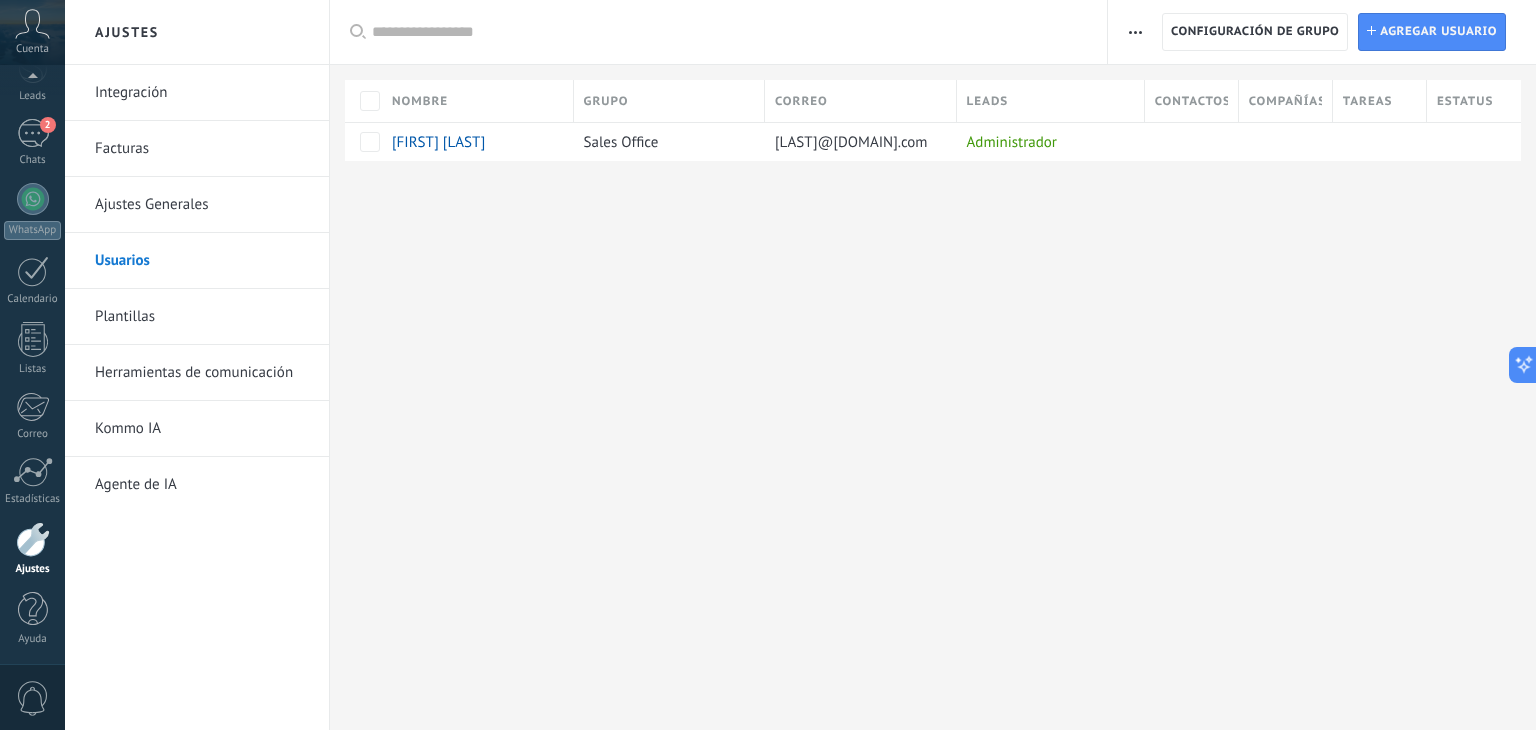 click at bounding box center [1135, 32] 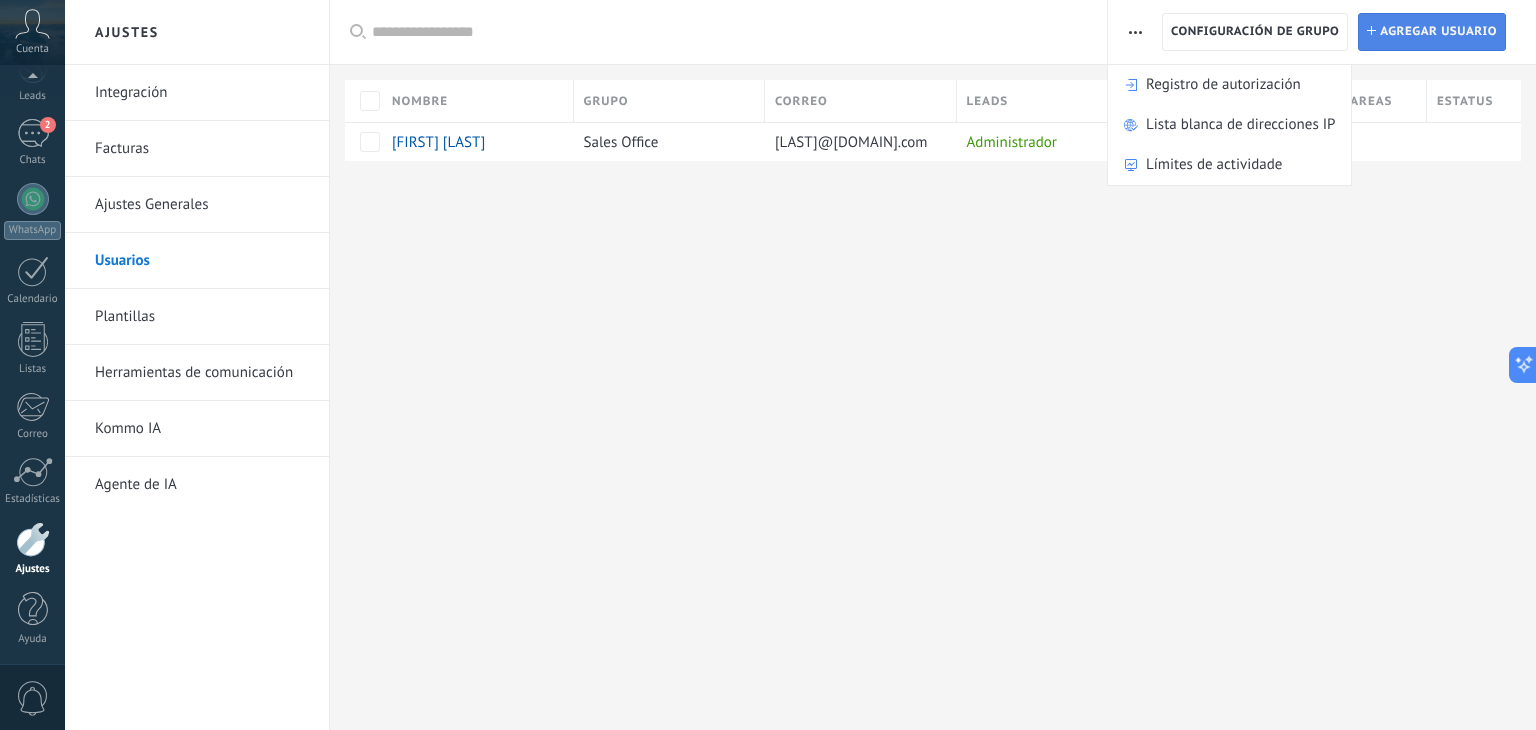 click on "Agregar usuario" at bounding box center [1438, 32] 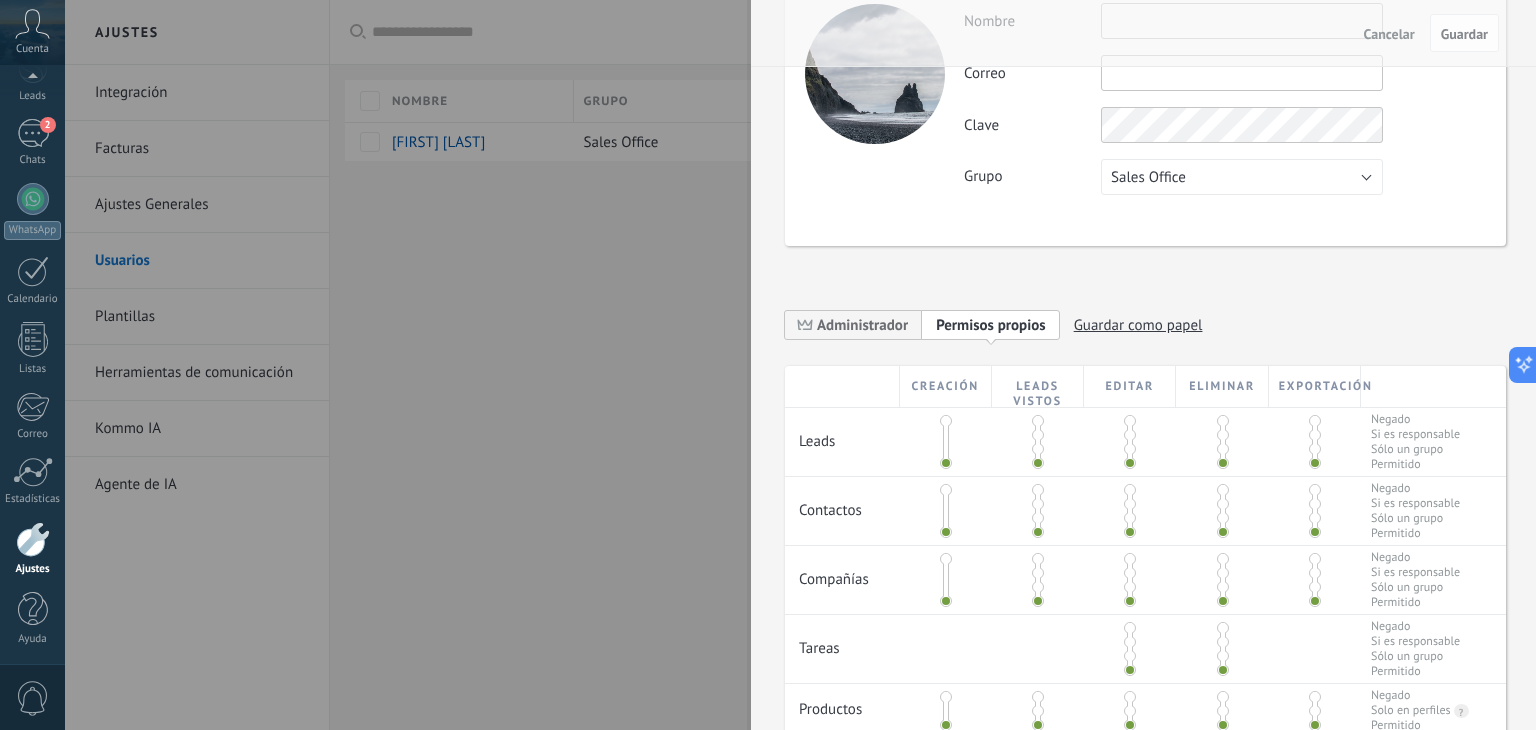 scroll, scrollTop: 0, scrollLeft: 0, axis: both 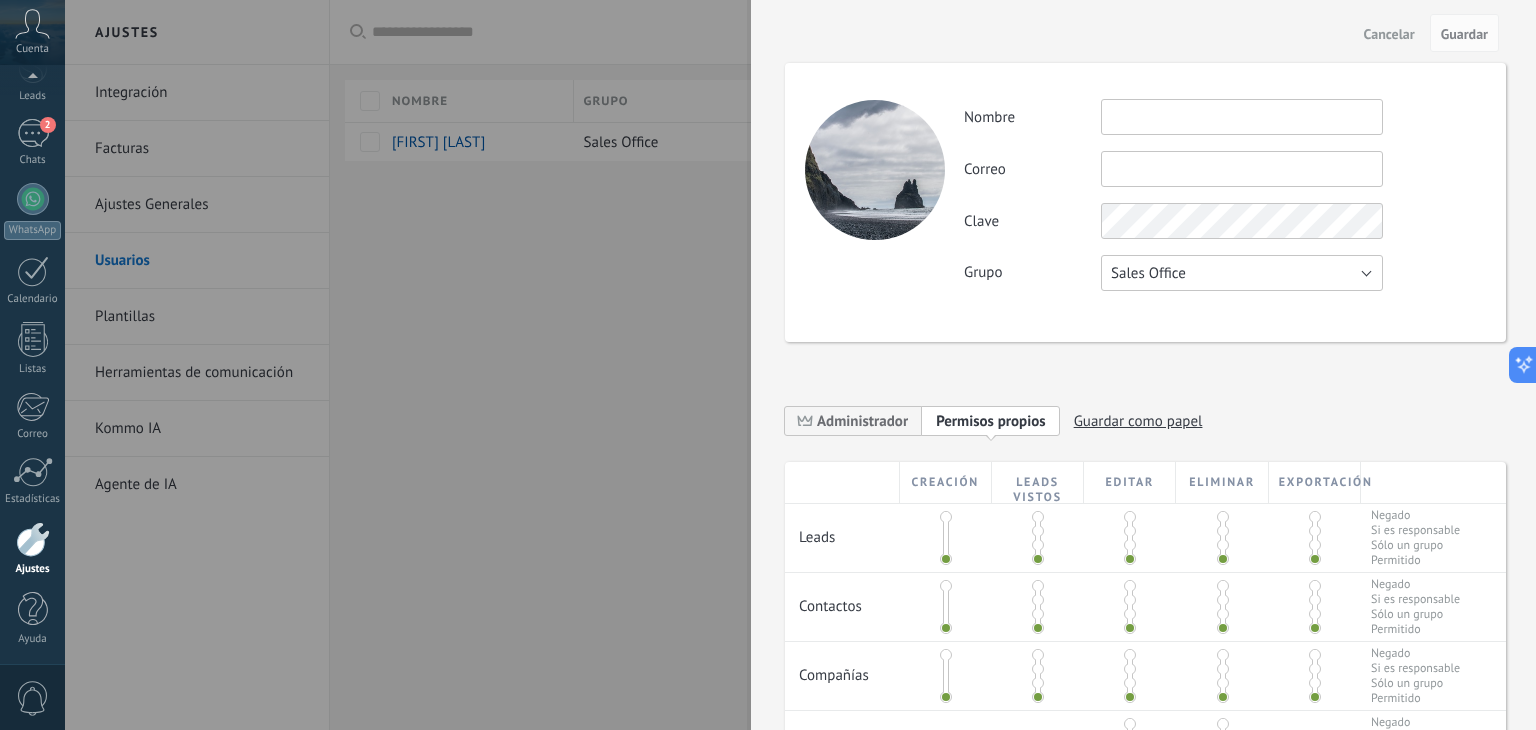 click on "Sales Office" at bounding box center (1148, 273) 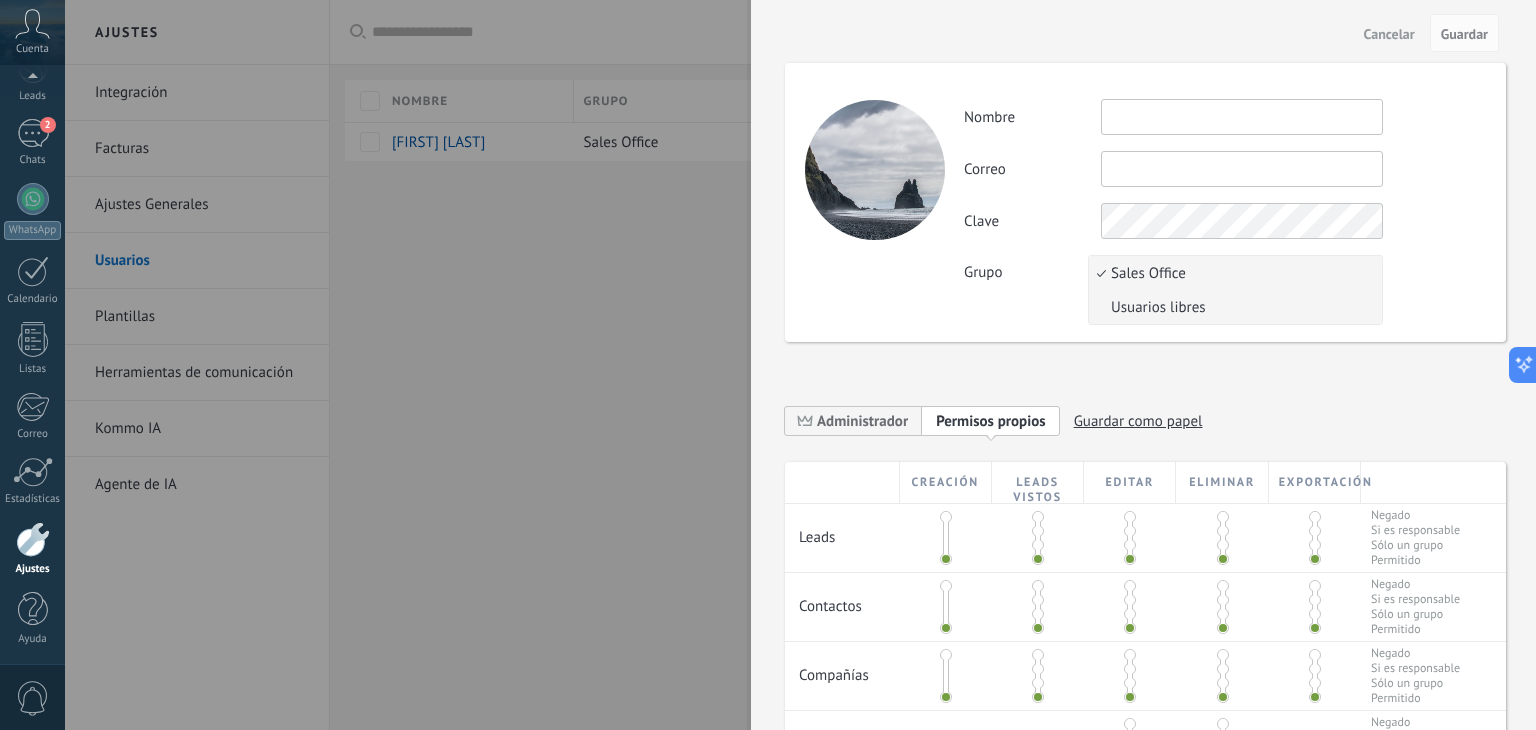 click on "Usuarios libres" at bounding box center [1232, 307] 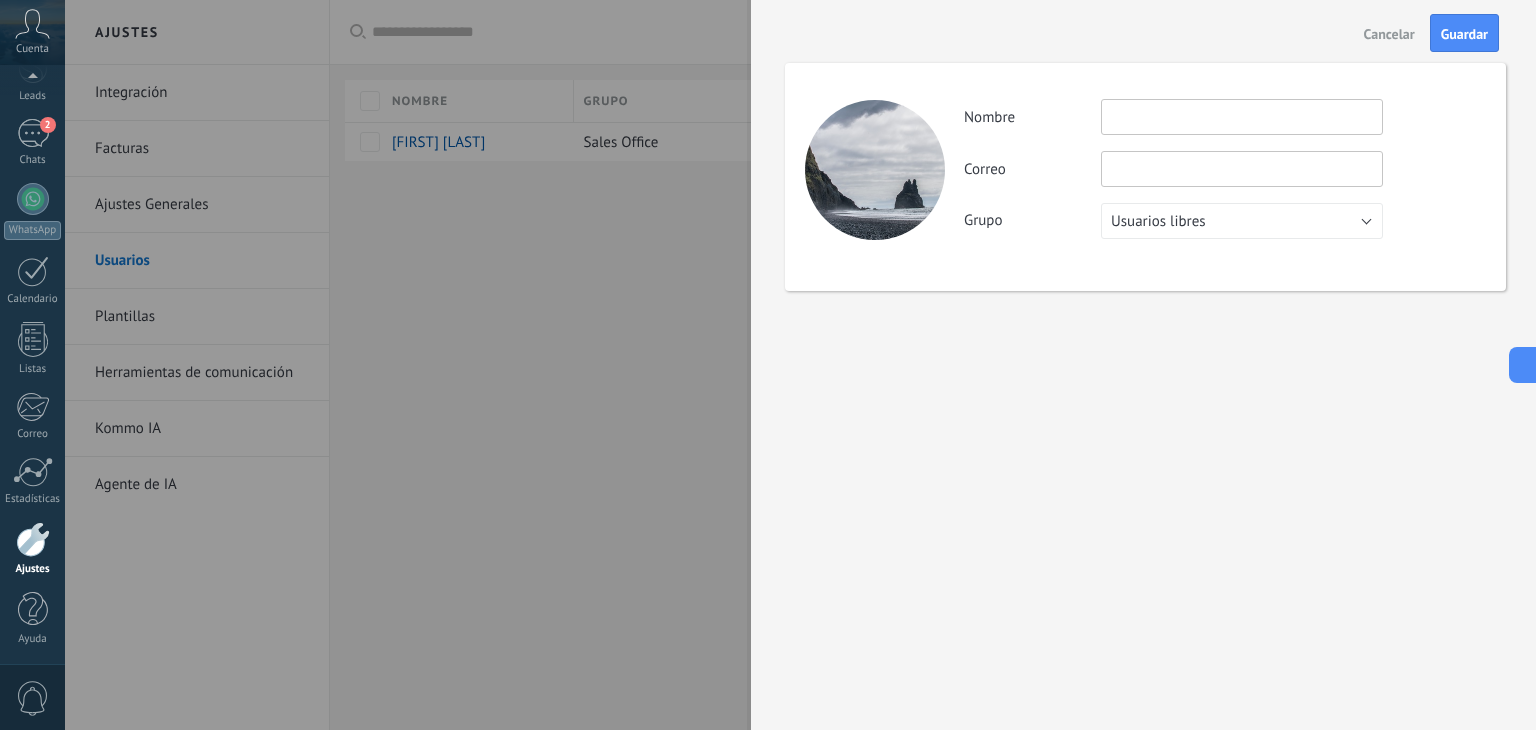 click at bounding box center [1242, 117] 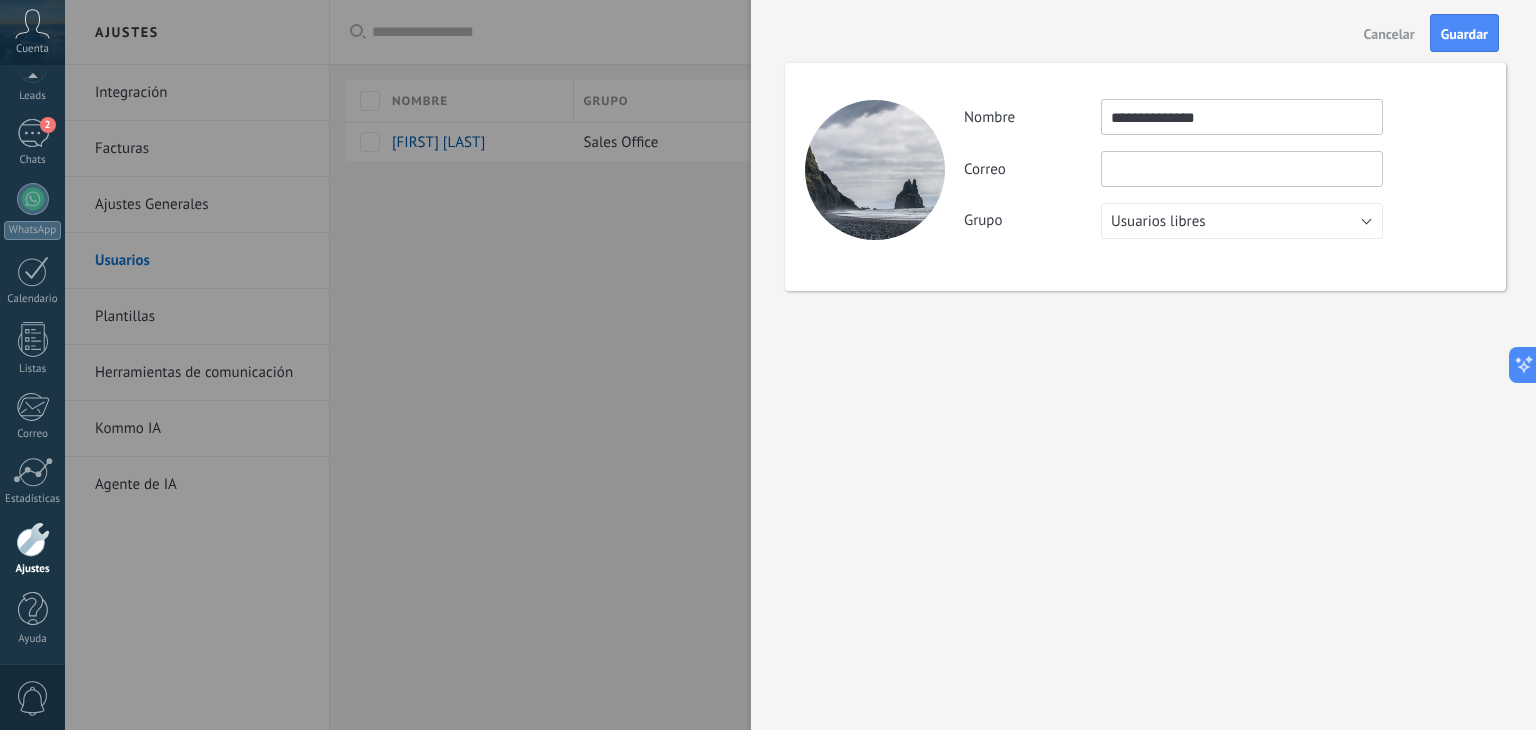 type on "**********" 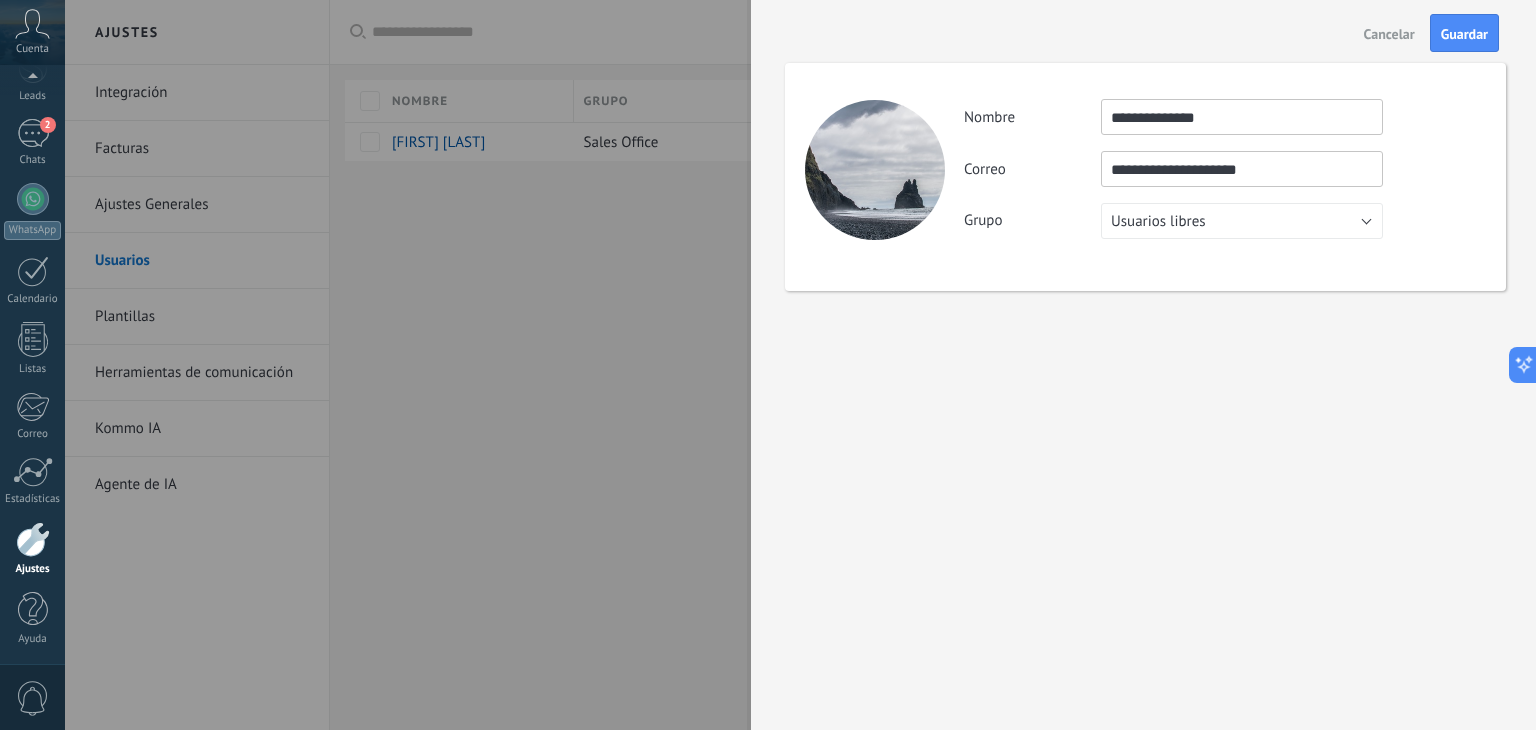 click on "**********" at bounding box center (1242, 169) 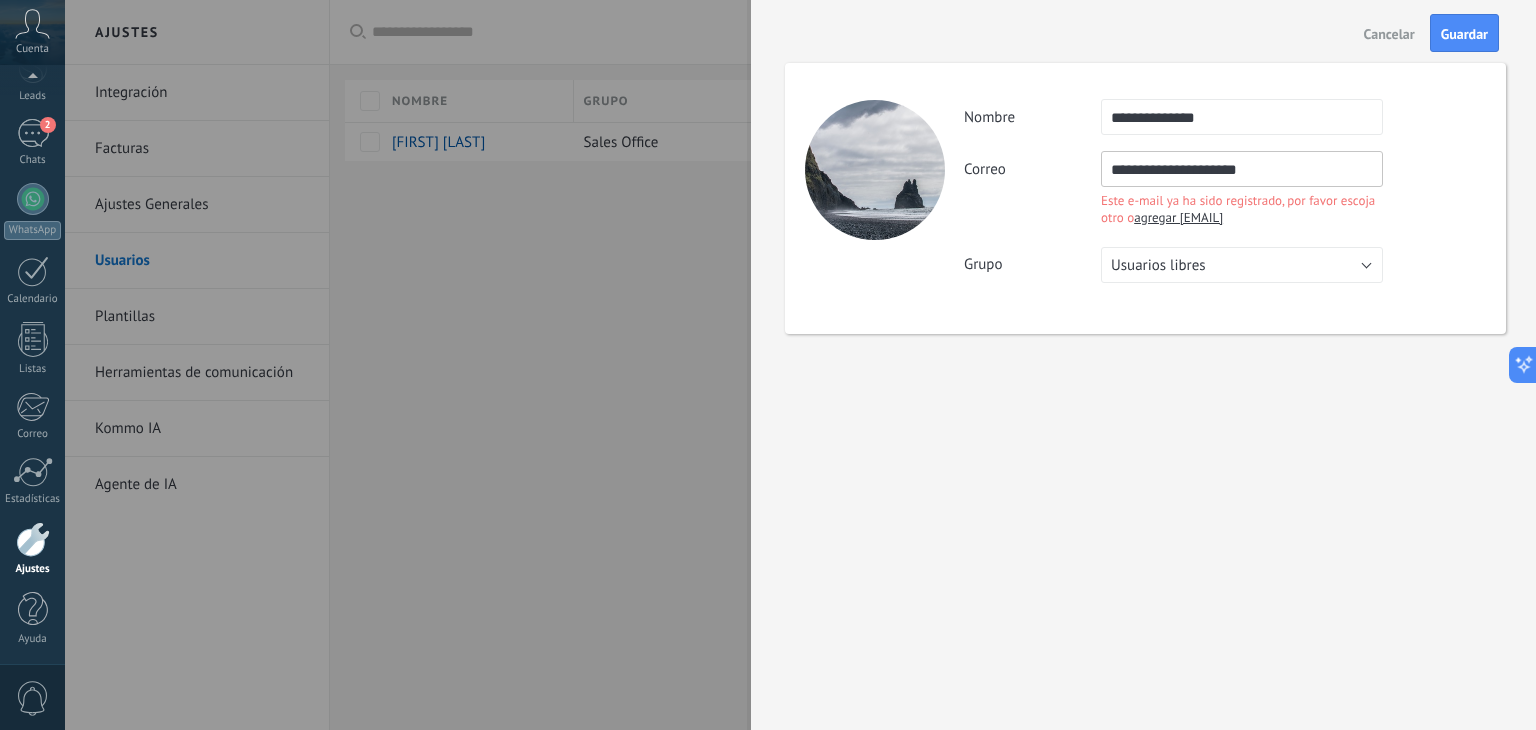 click on "agregar [EMAIL]" at bounding box center (1178, 217) 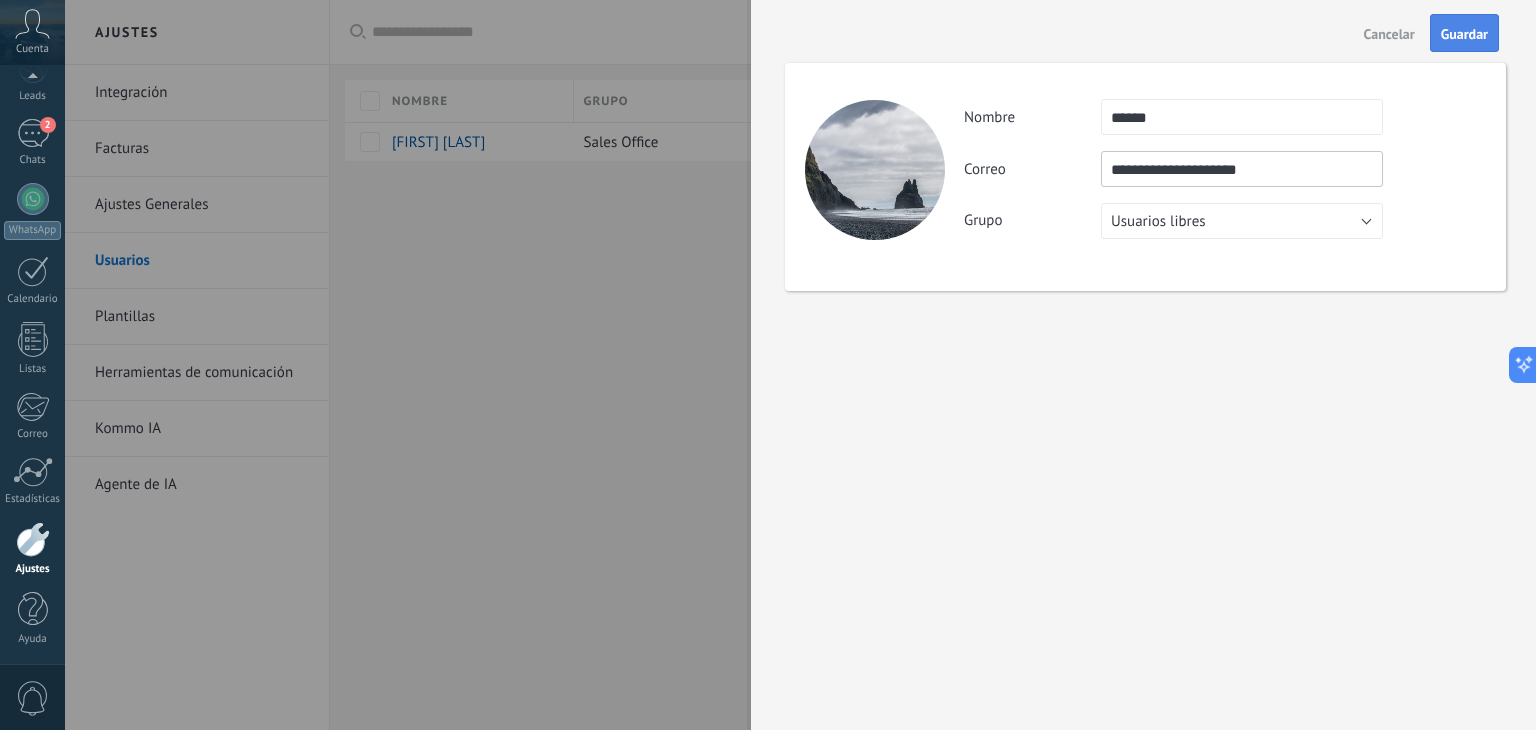 click on "Guardar" at bounding box center (1464, 34) 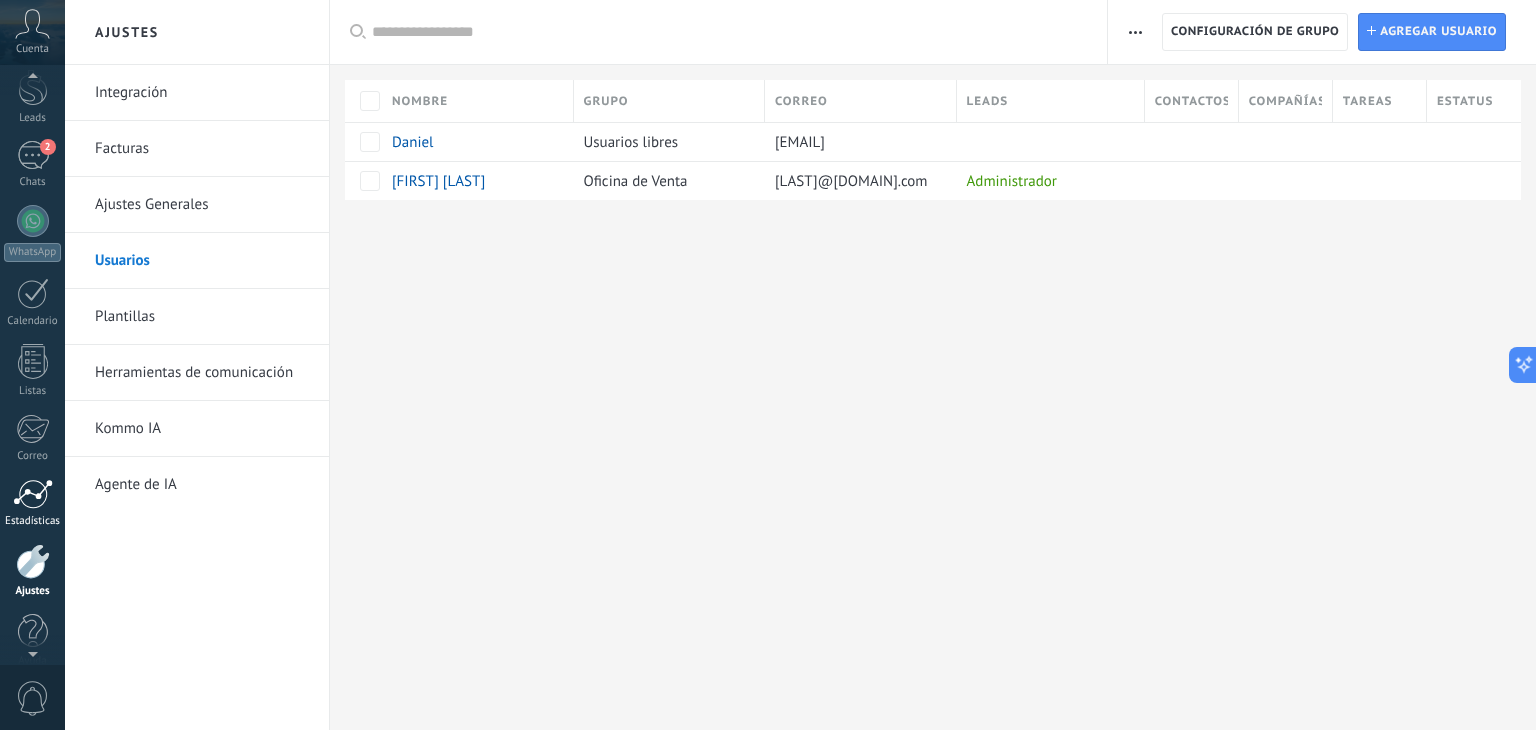 scroll, scrollTop: 72, scrollLeft: 0, axis: vertical 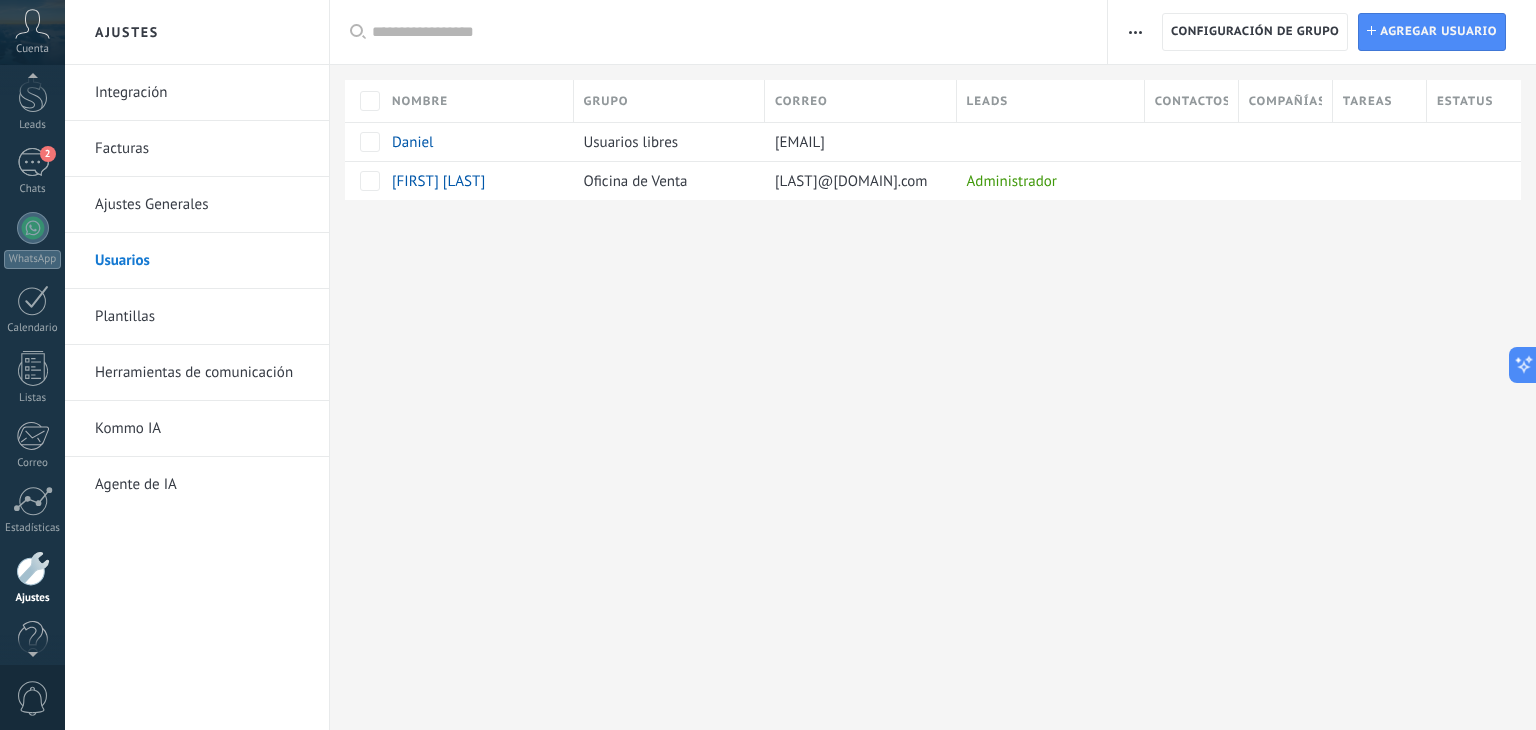 click 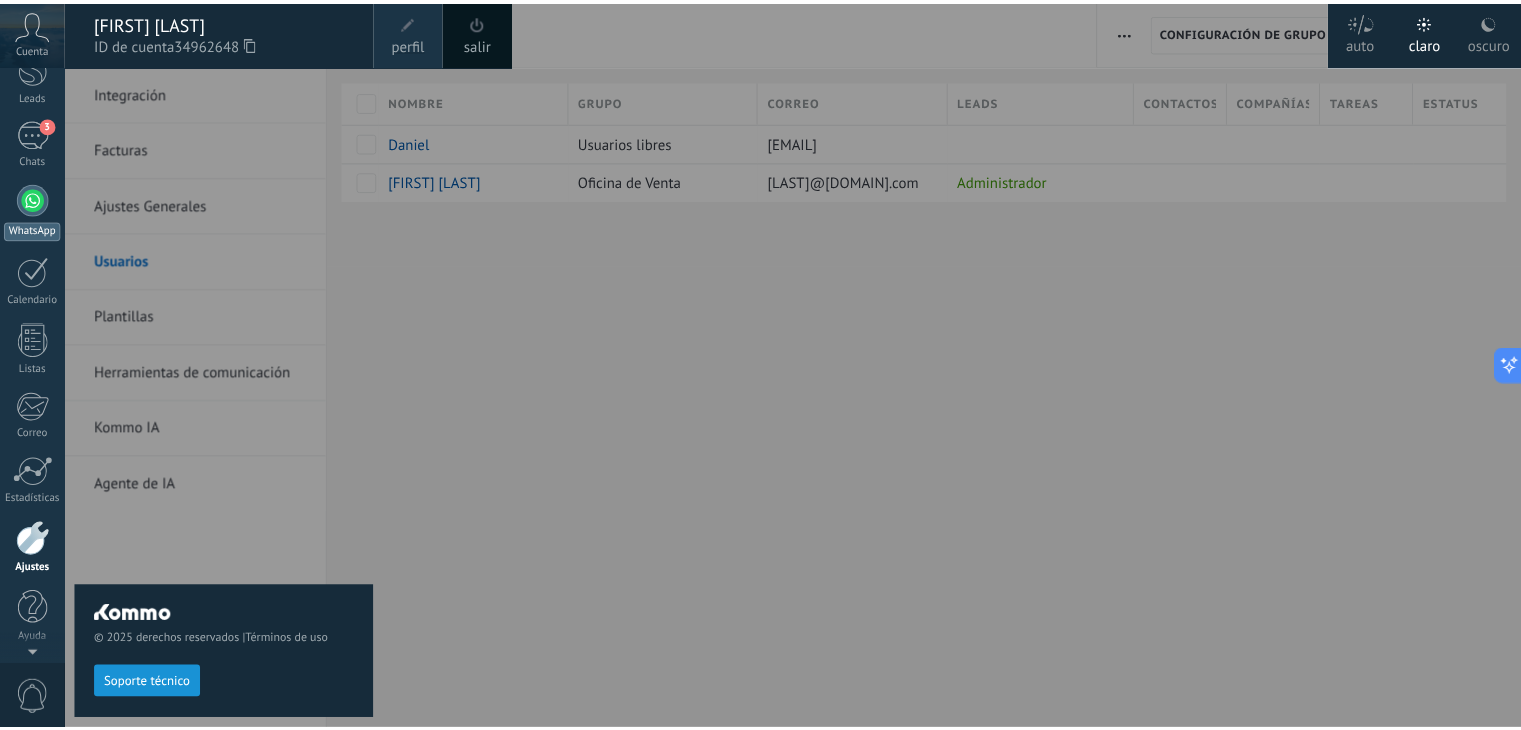 scroll, scrollTop: 0, scrollLeft: 0, axis: both 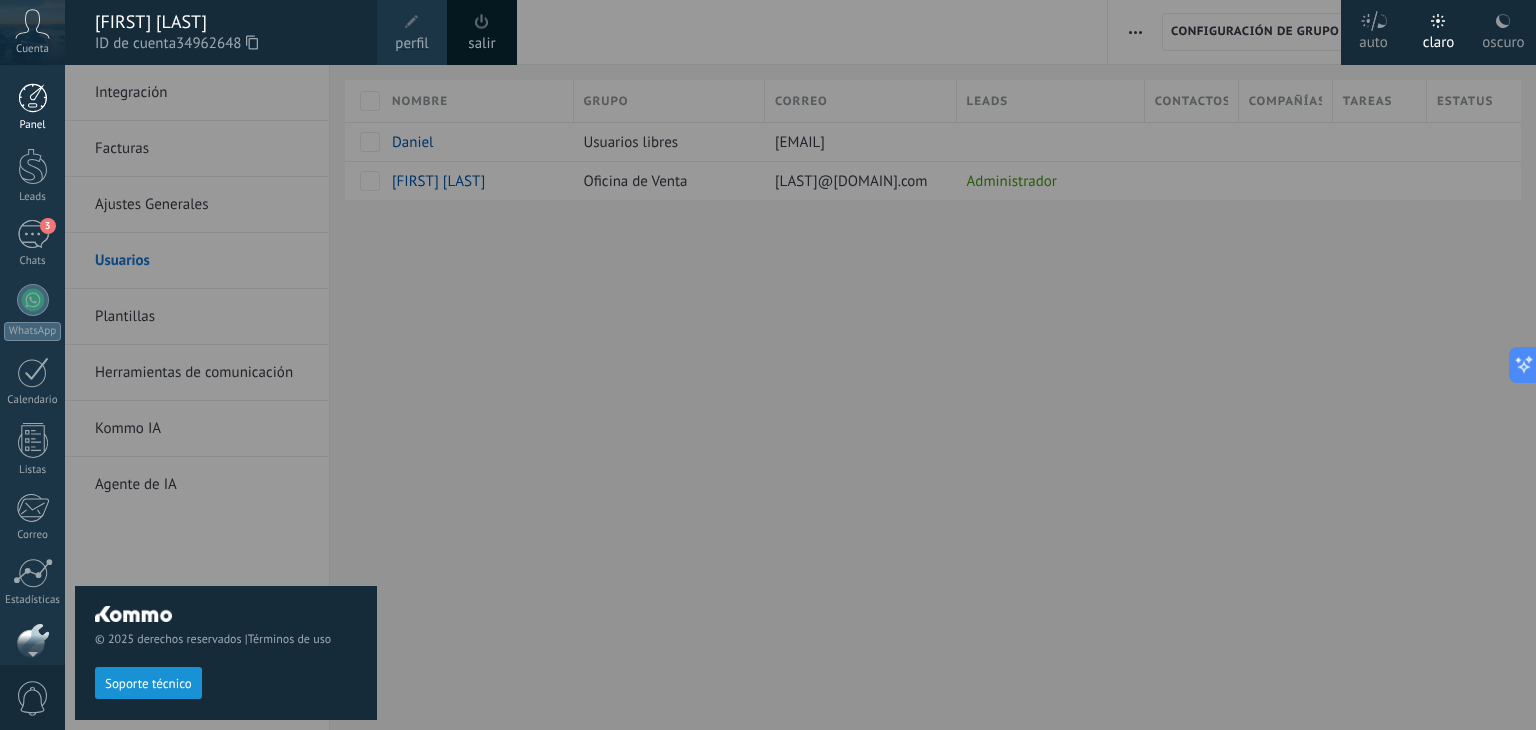 click at bounding box center [33, 98] 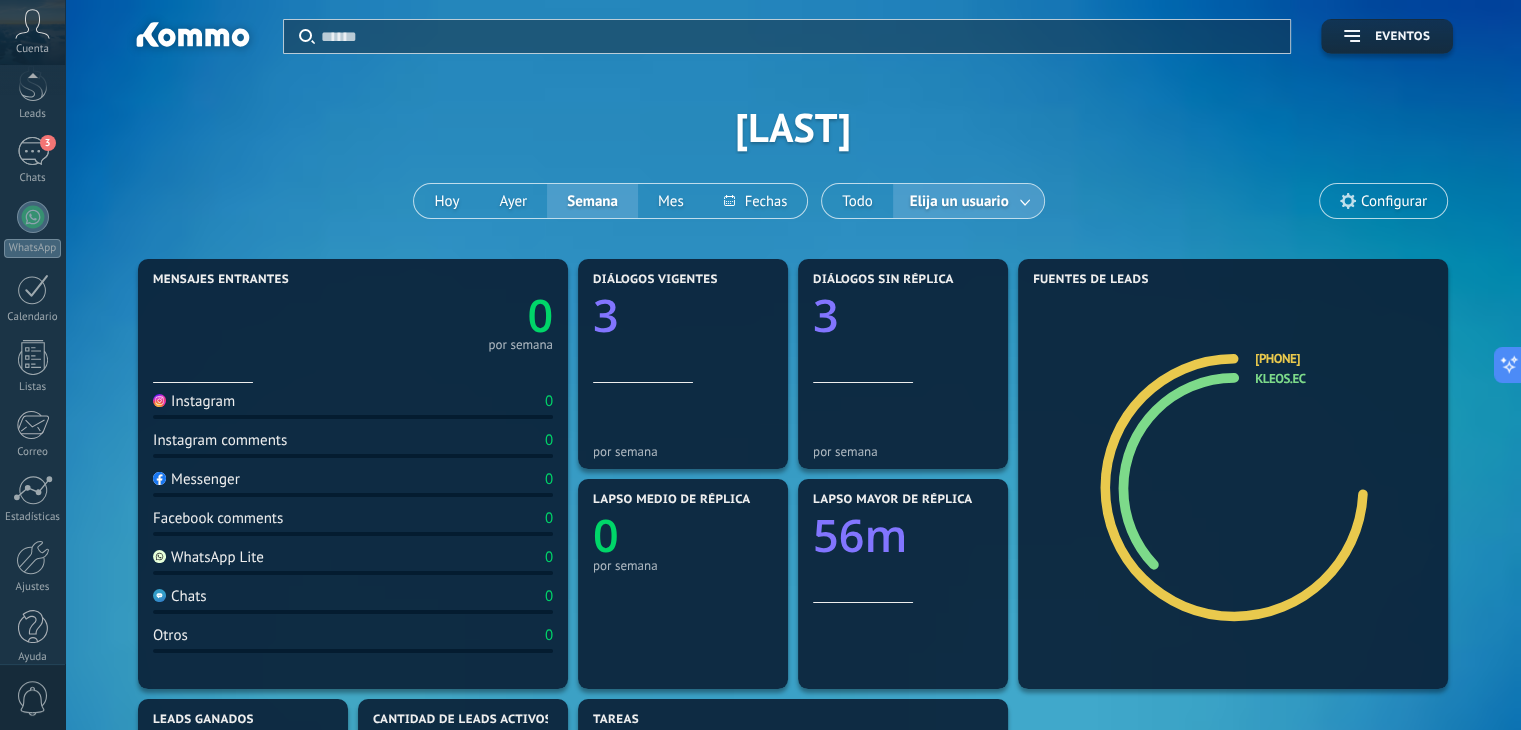 scroll, scrollTop: 100, scrollLeft: 0, axis: vertical 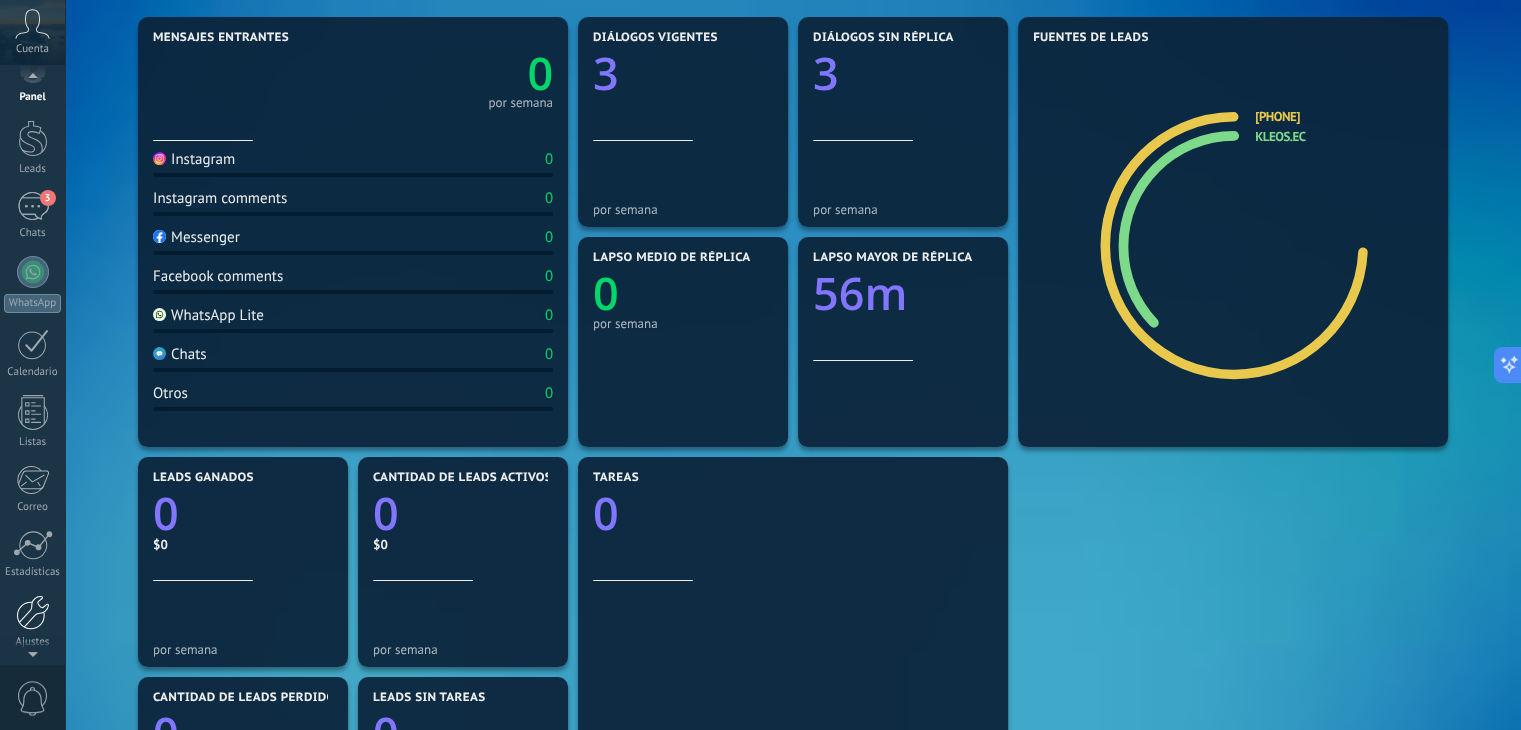 click at bounding box center (33, 612) 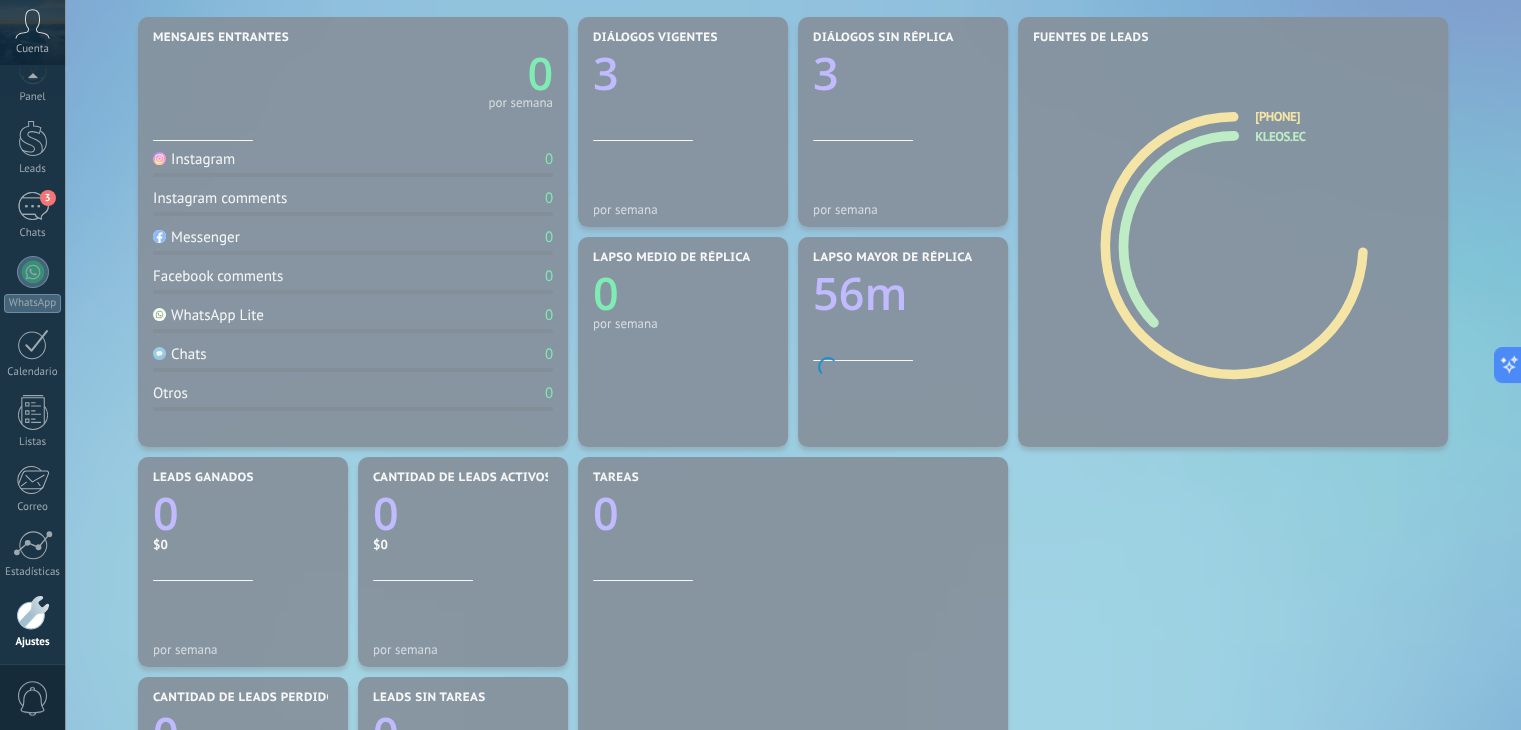 scroll, scrollTop: 101, scrollLeft: 0, axis: vertical 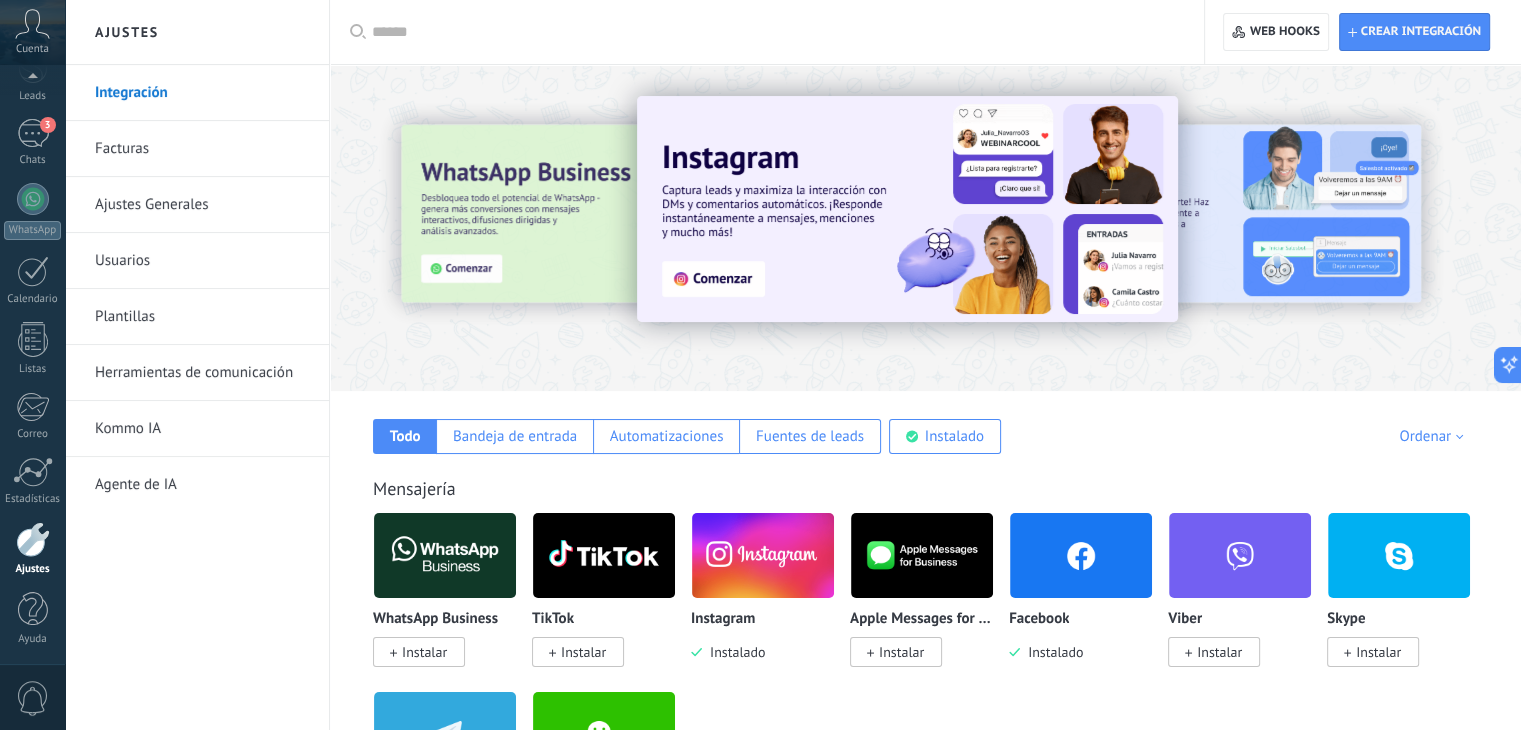 click on "Usuarios" at bounding box center (202, 261) 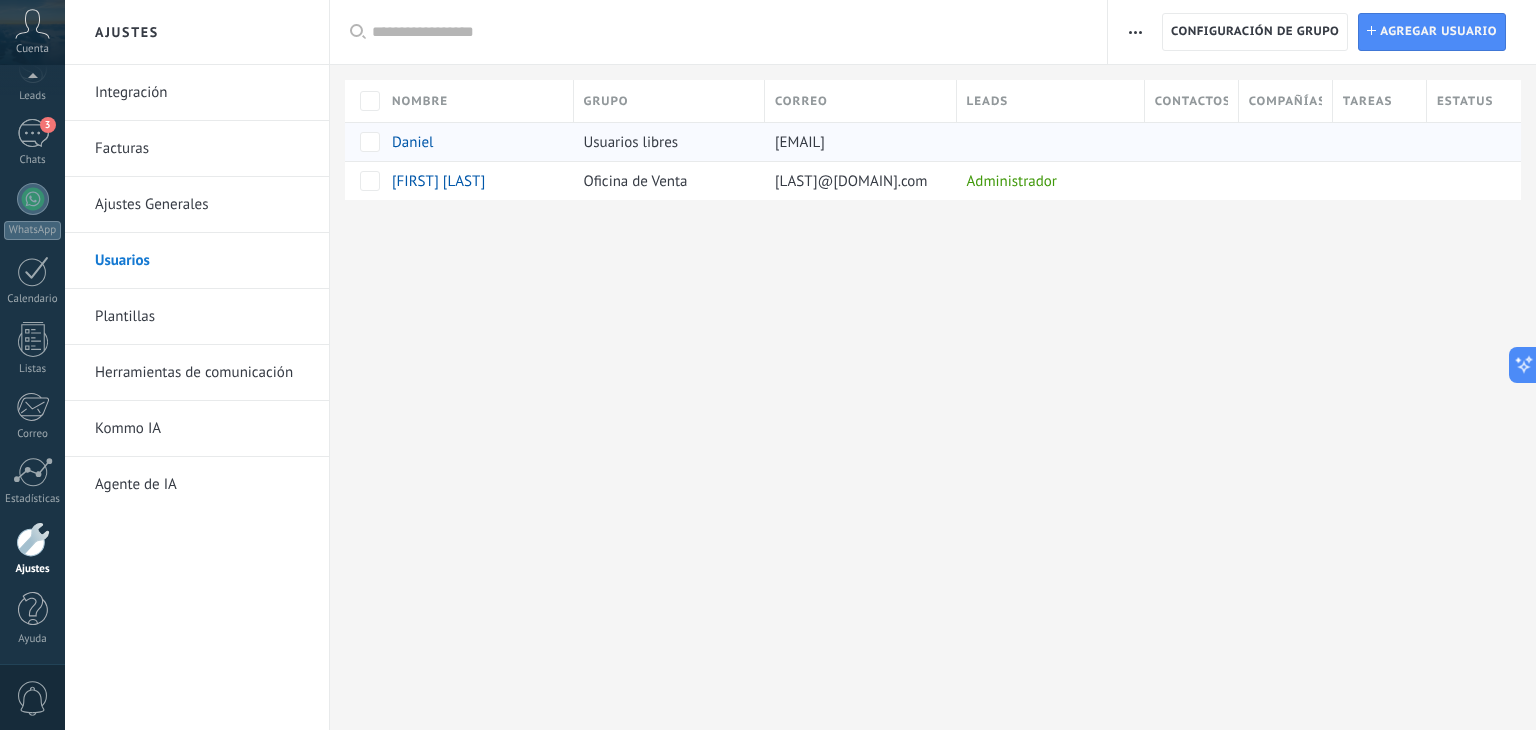 click on "Daniel" at bounding box center (412, 142) 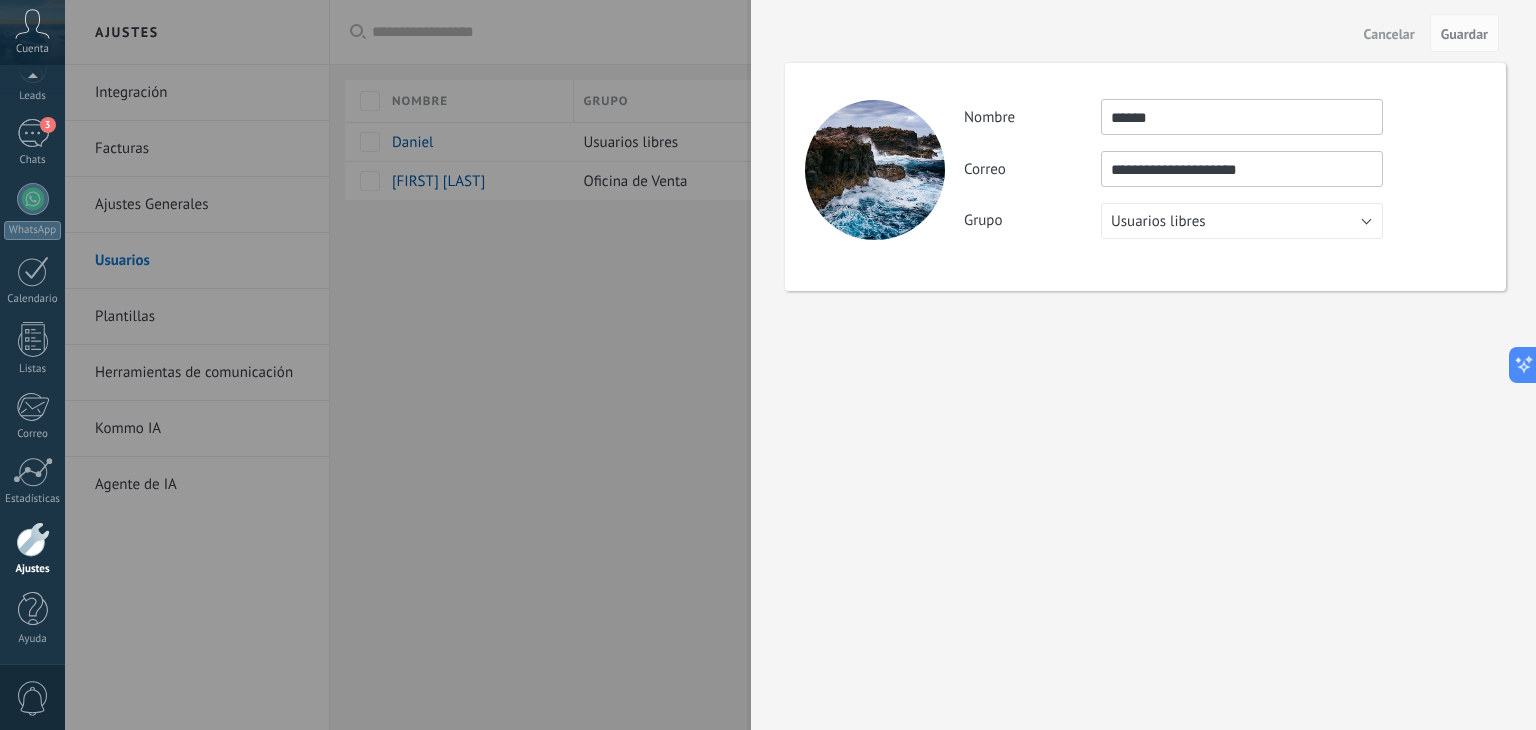 click on "Cancelar" at bounding box center [1389, 34] 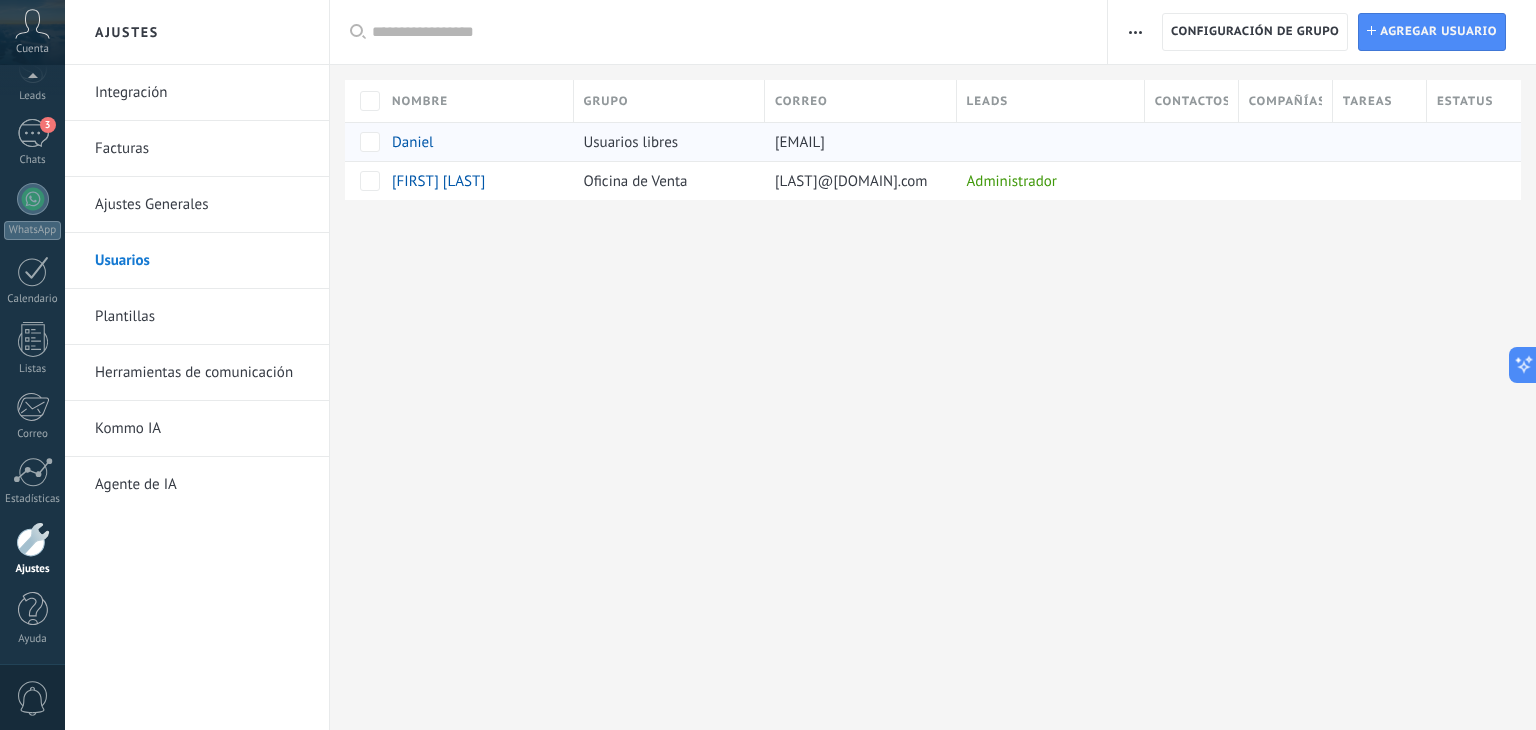 click at bounding box center (1046, 142) 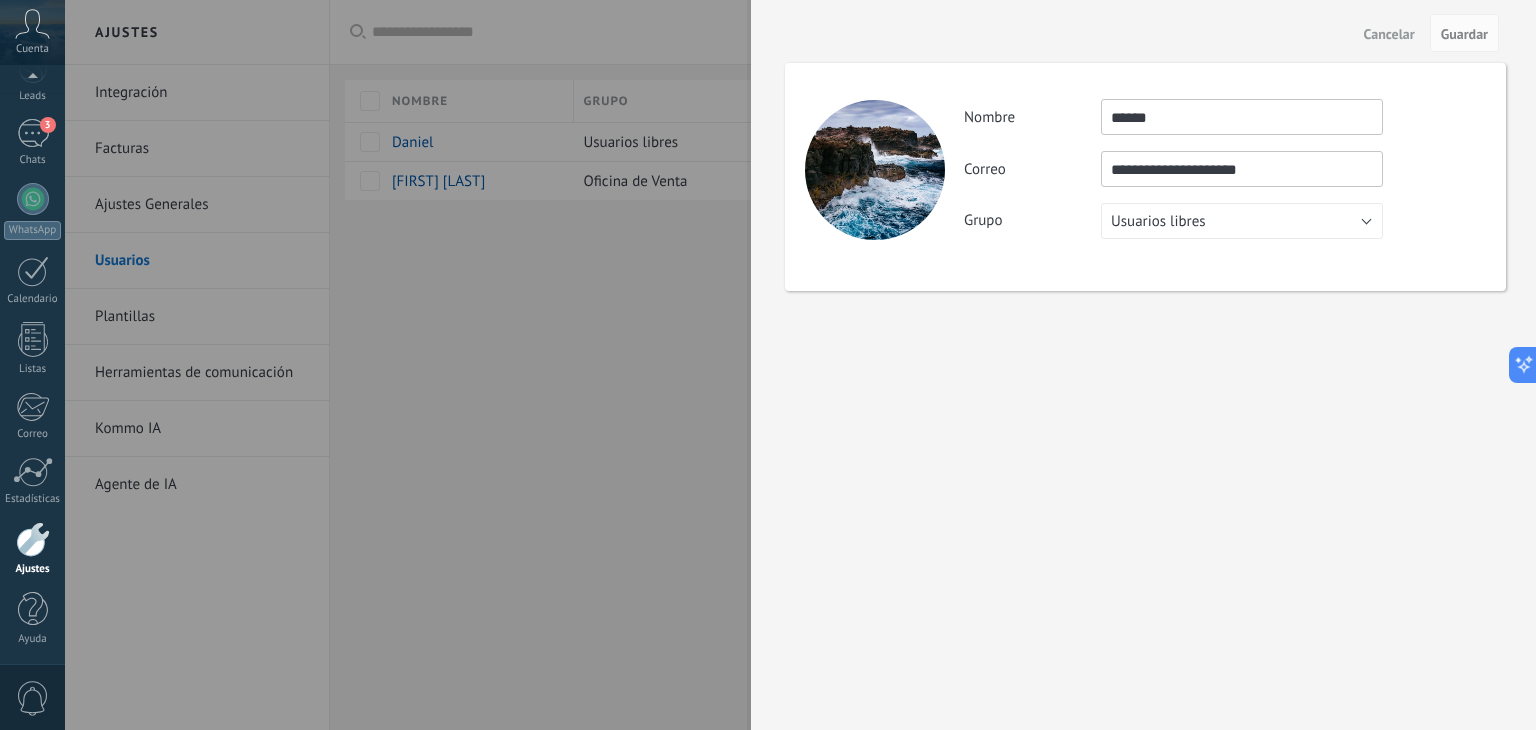 click at bounding box center (768, 365) 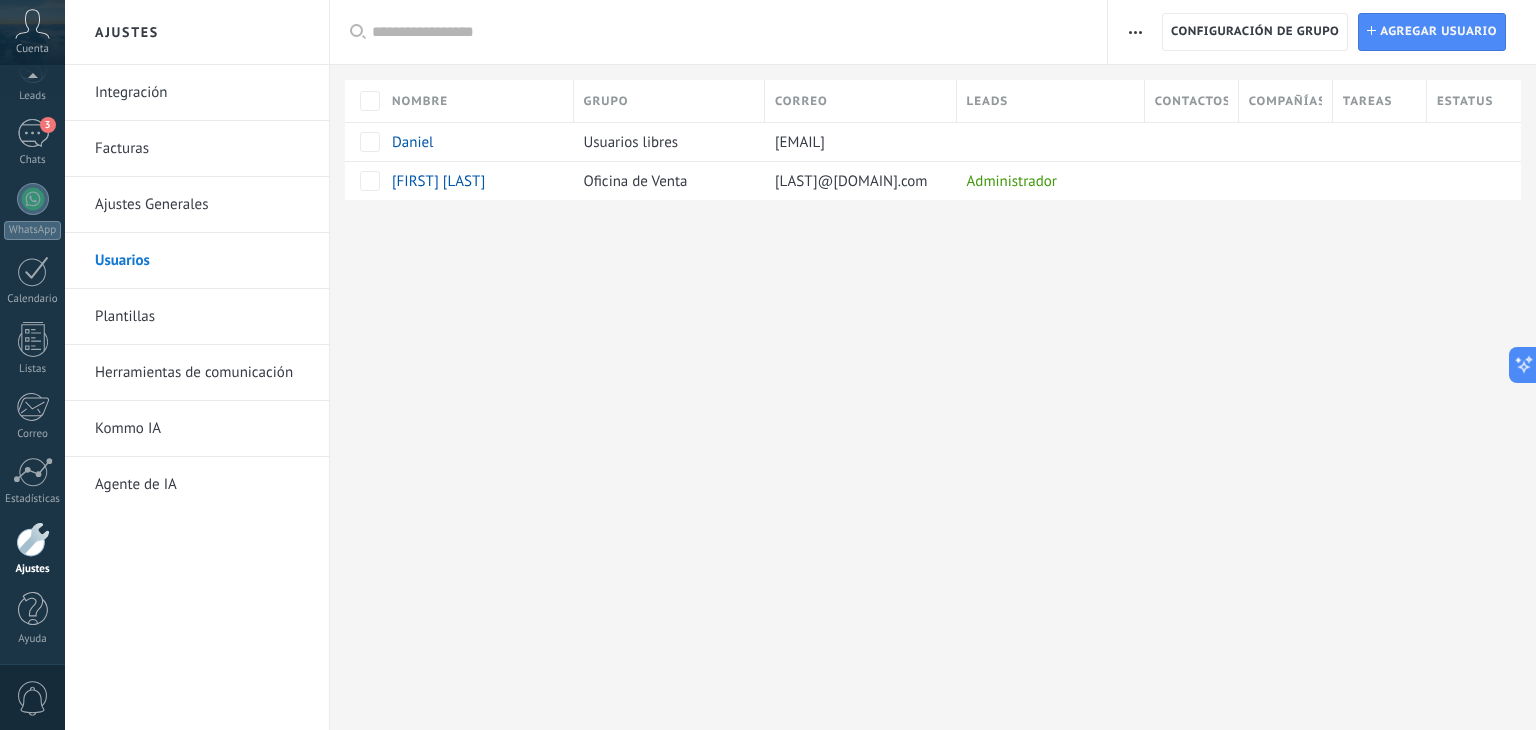 drag, startPoint x: 1182, startPoint y: 142, endPoint x: 756, endPoint y: 201, distance: 430.06628 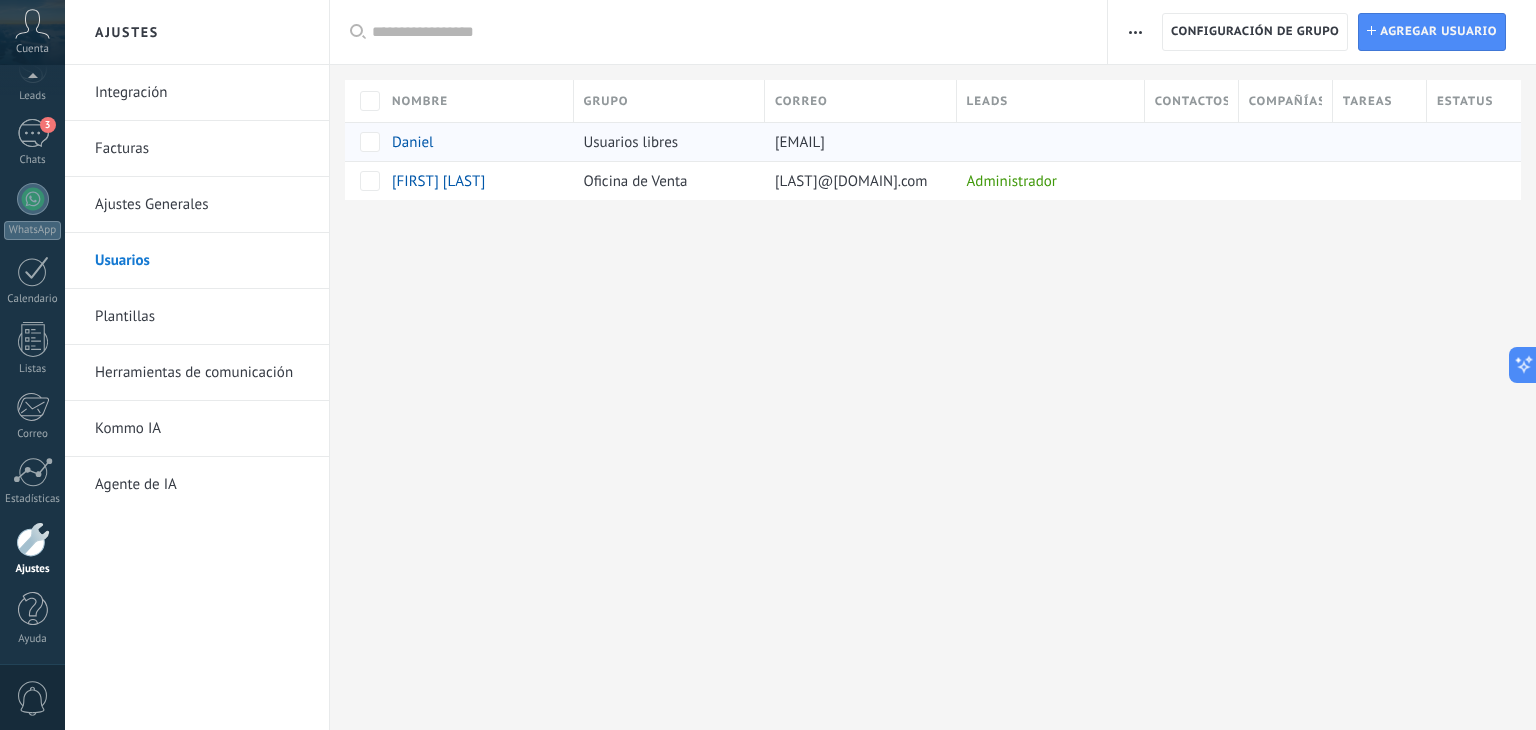 click at bounding box center (1466, 142) 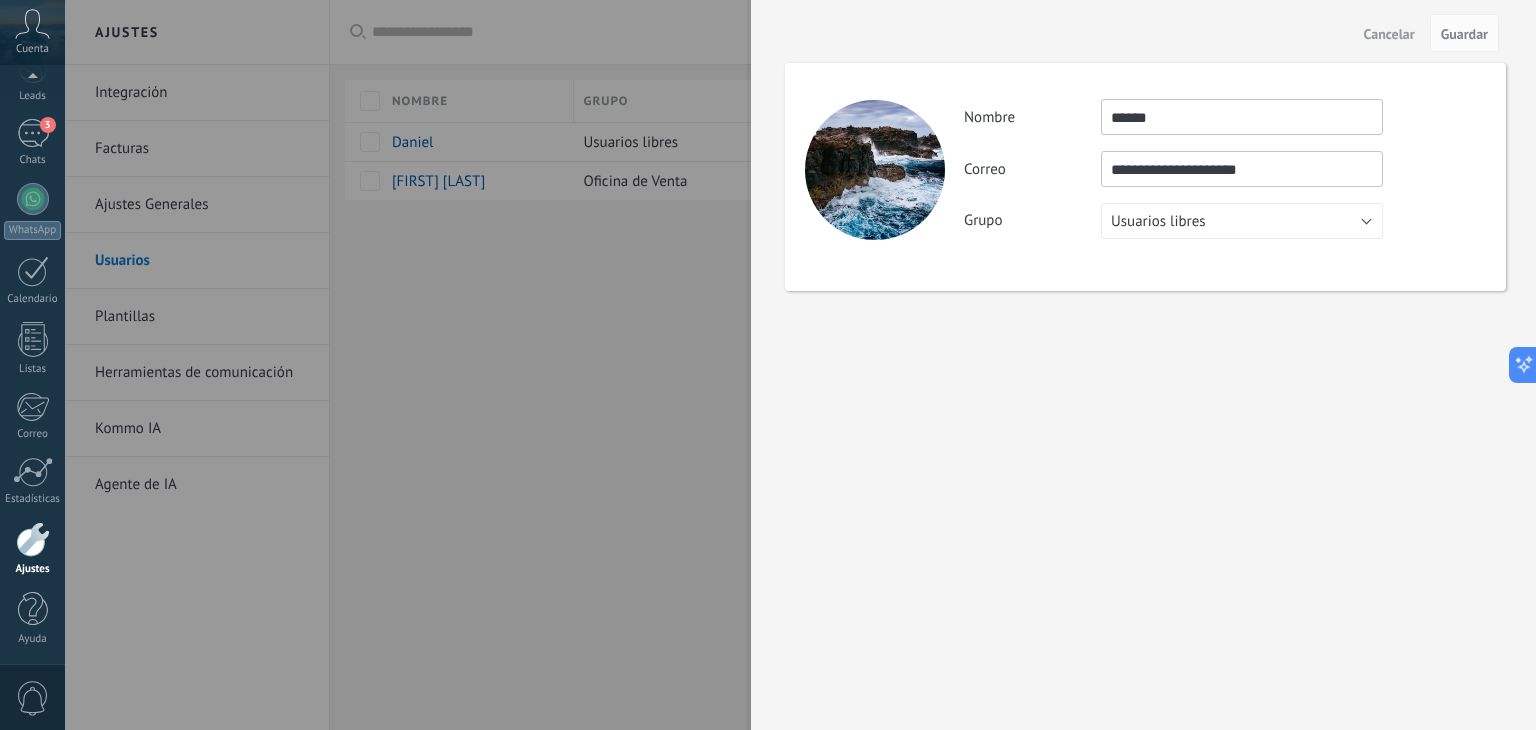 click at bounding box center [768, 365] 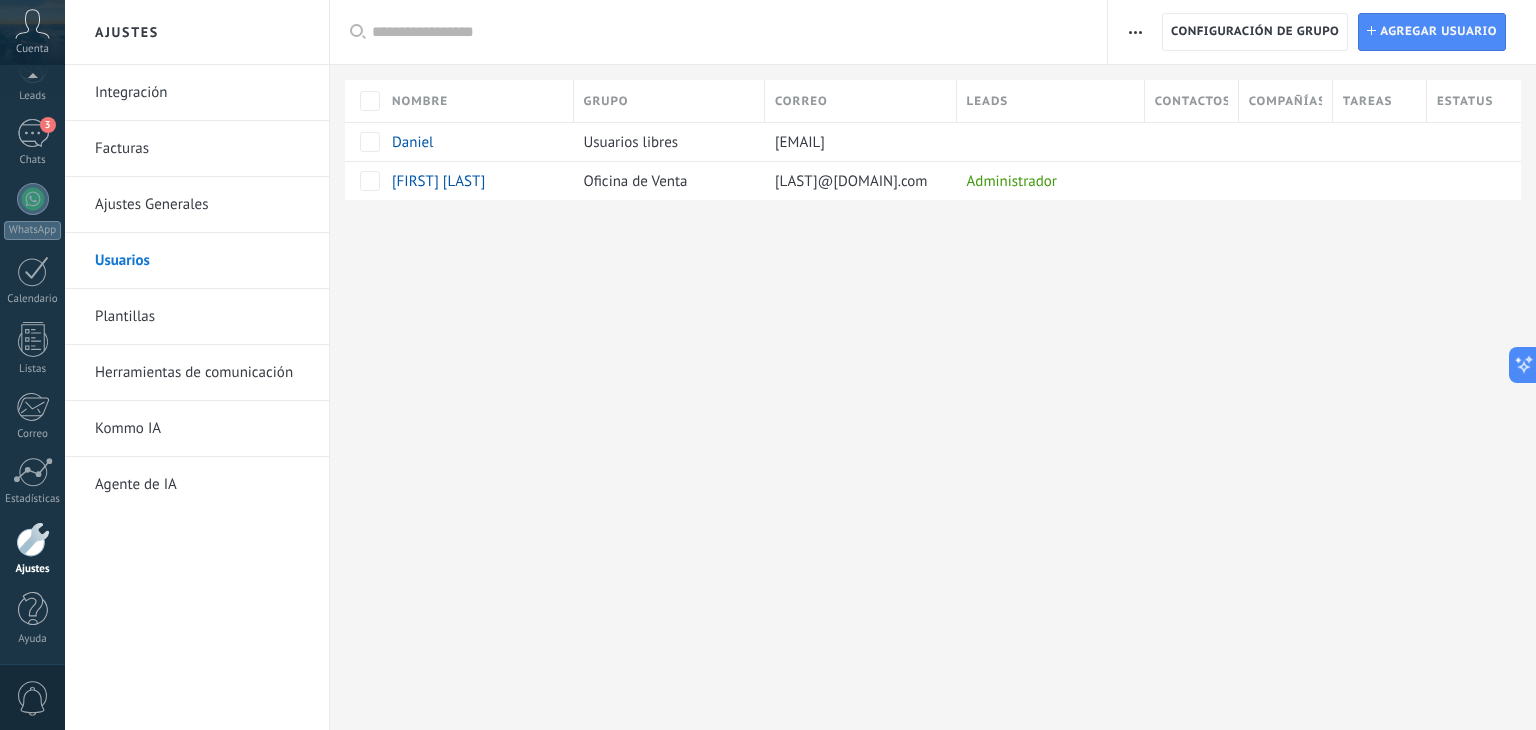 click at bounding box center [1135, 32] 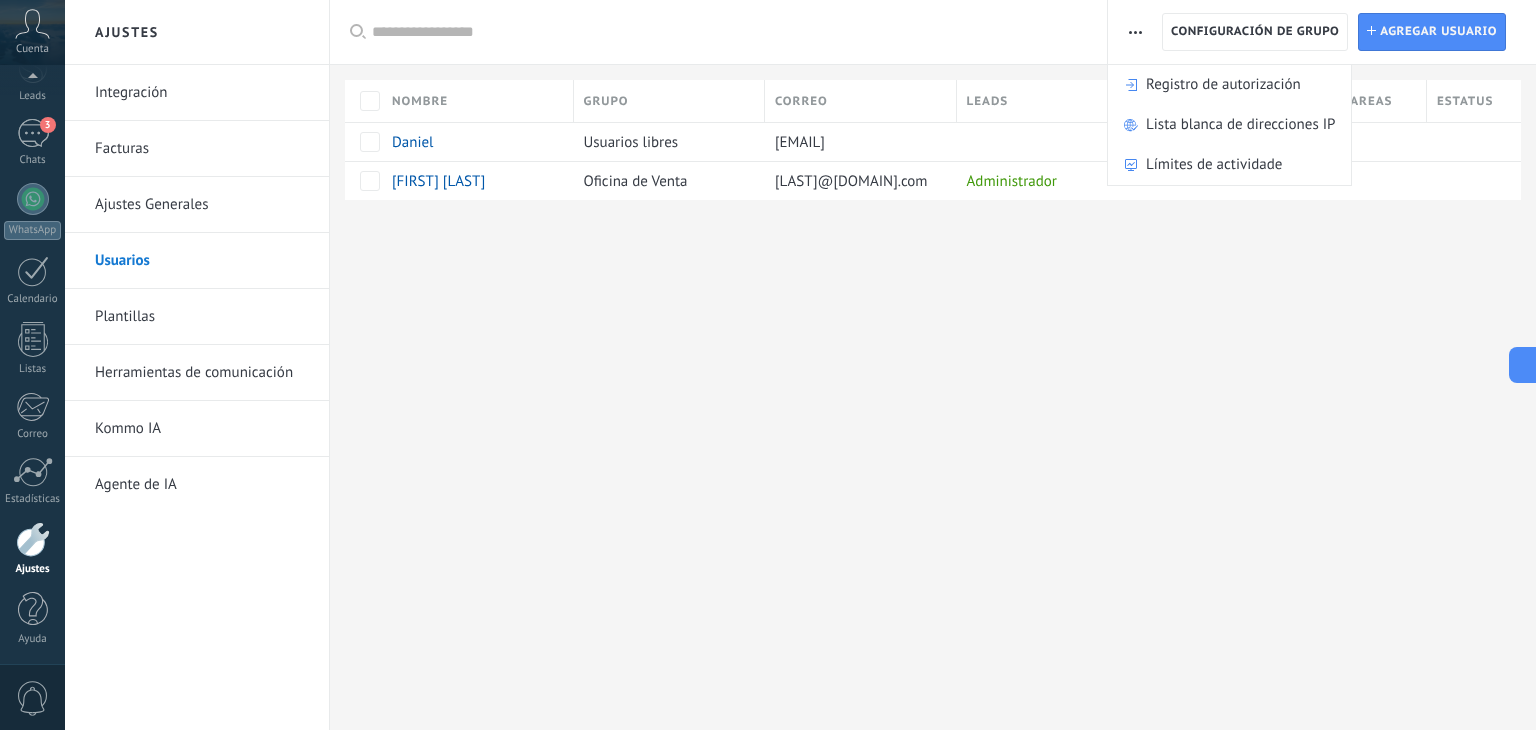 click at bounding box center (933, 232) 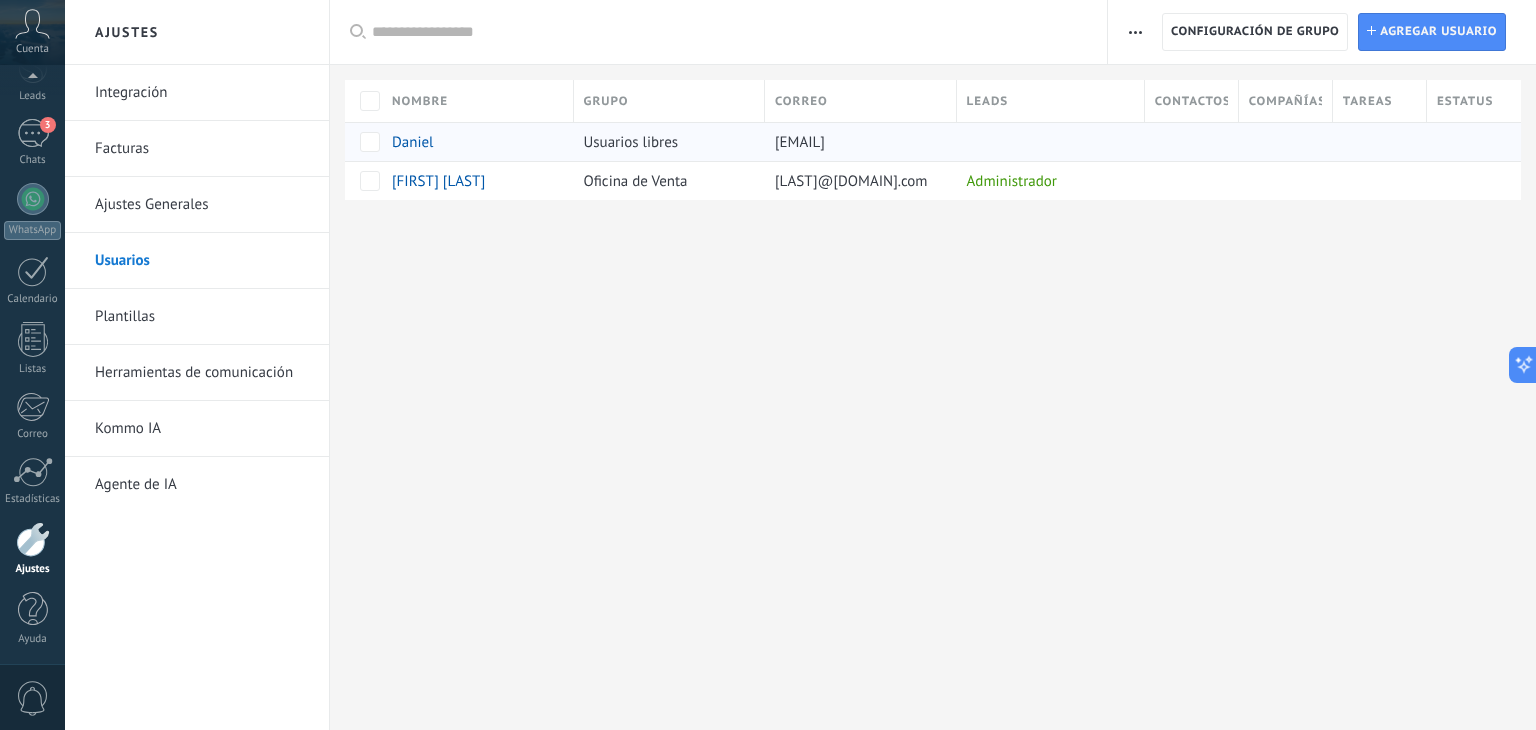 click on "Daniel" at bounding box center (412, 142) 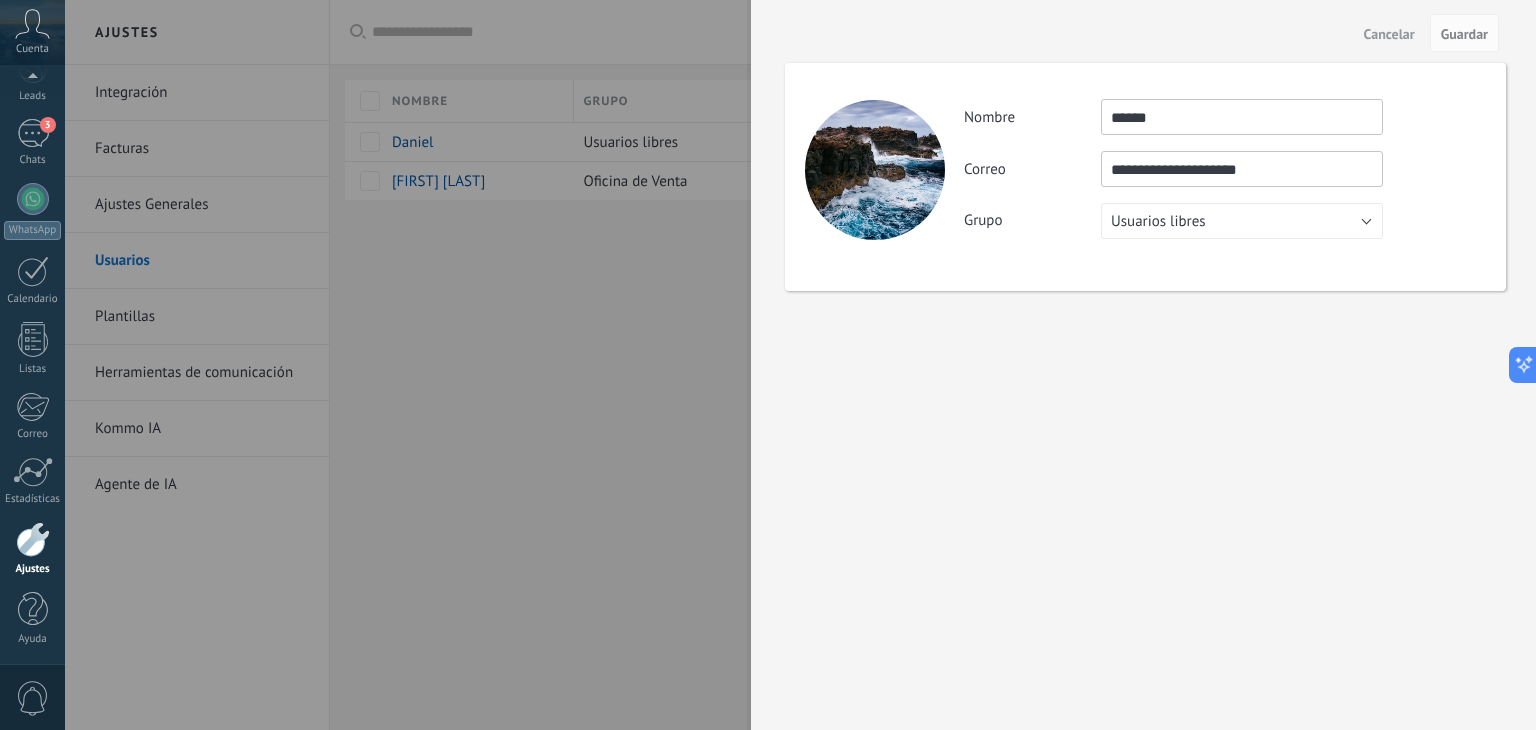 click at bounding box center [768, 365] 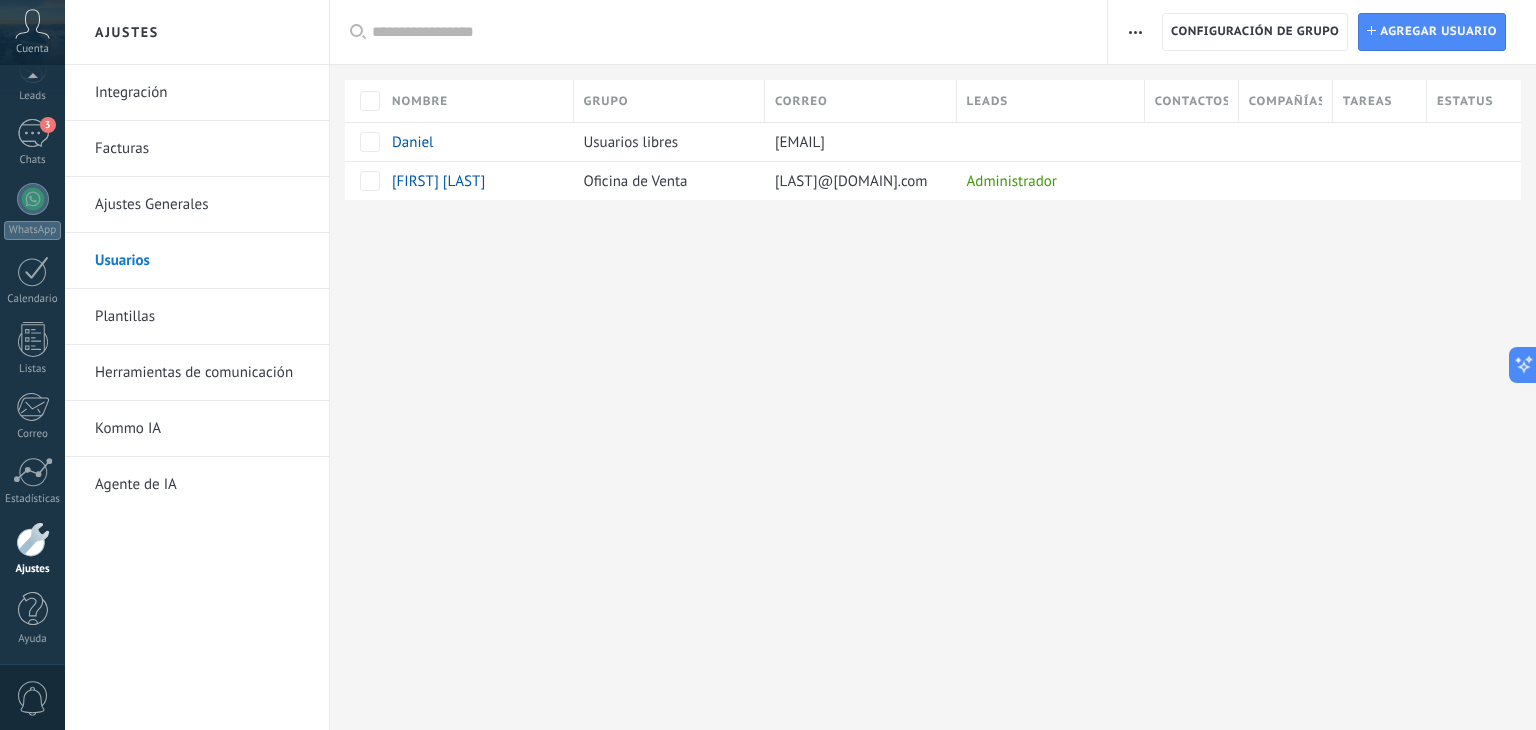 click 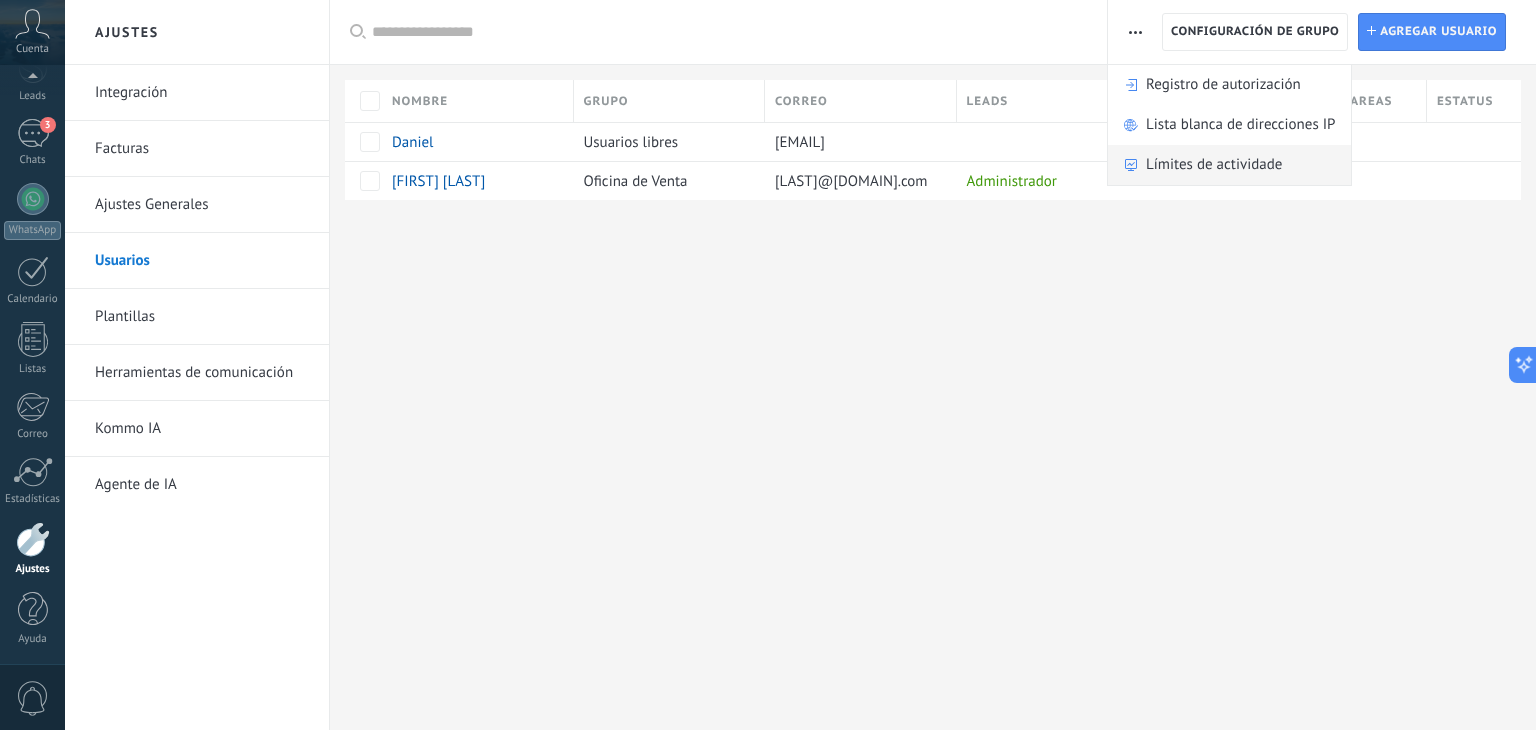 click on "Límites de actividade" at bounding box center (1214, 165) 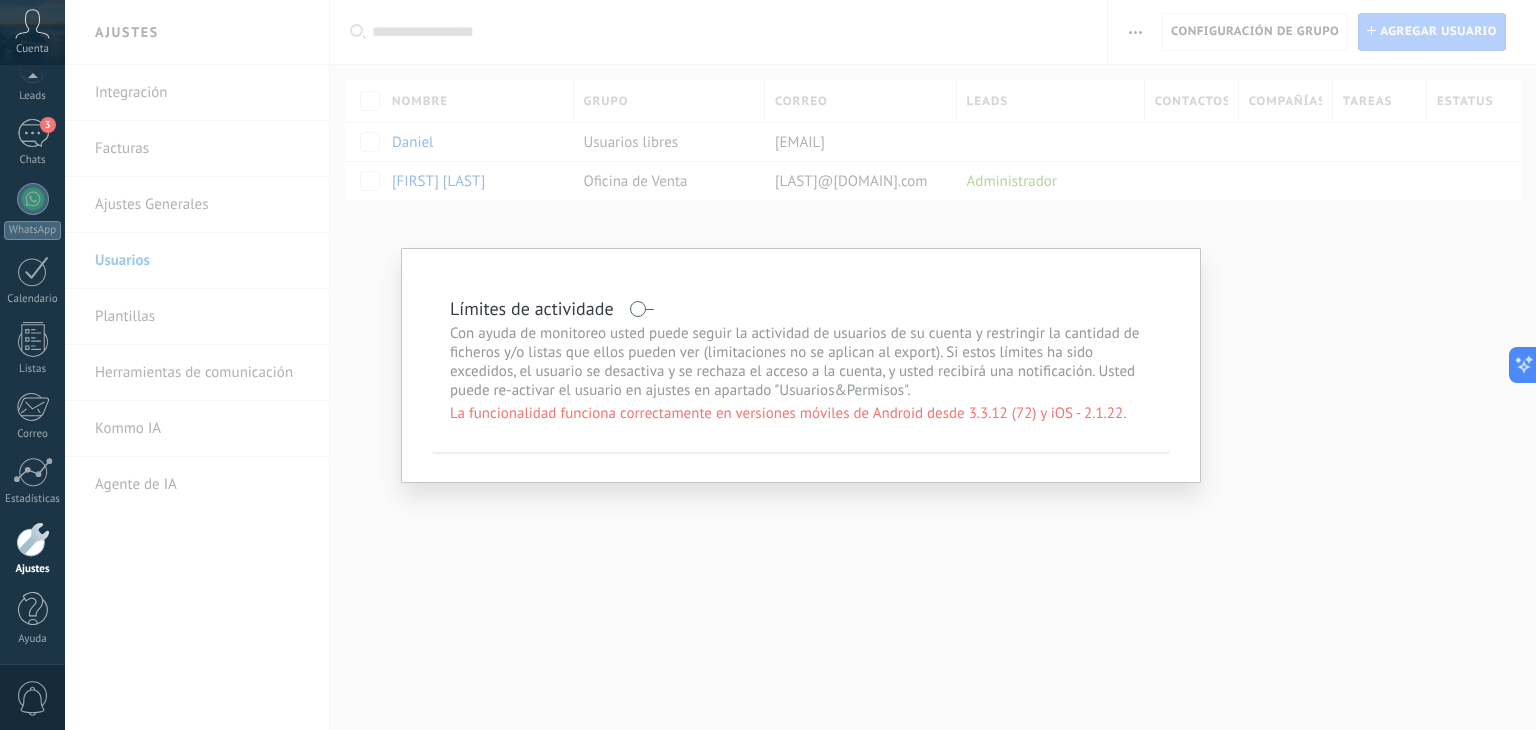 click on "Límites de actividade Con ayuda de monitoreo usted puede seguir la actividad de usuarios de su cuenta y restringir la cantidad de ficheros y/o listas que ellos pueden ver (limitaciones no se aplican al export). Si estos límites ha sido excedidos, el usuario se desactiva y se rechaza el acceso a la cuenta, y usted recibirá una notificación. Usted puede re-activar el usuario en ajustes en apartado "Usuarios&Permisos". La funcionalidad funciona correctamente en versiones móviles de Android desde 3.3.12 (72) y iOS - 2.1.22. Desactivar el usuario despues de:  vistas de ficheros por una hora al día por una hora vistas de artículos de la lista por una hora al día por una hora Guardar Cancelar" at bounding box center [800, 365] 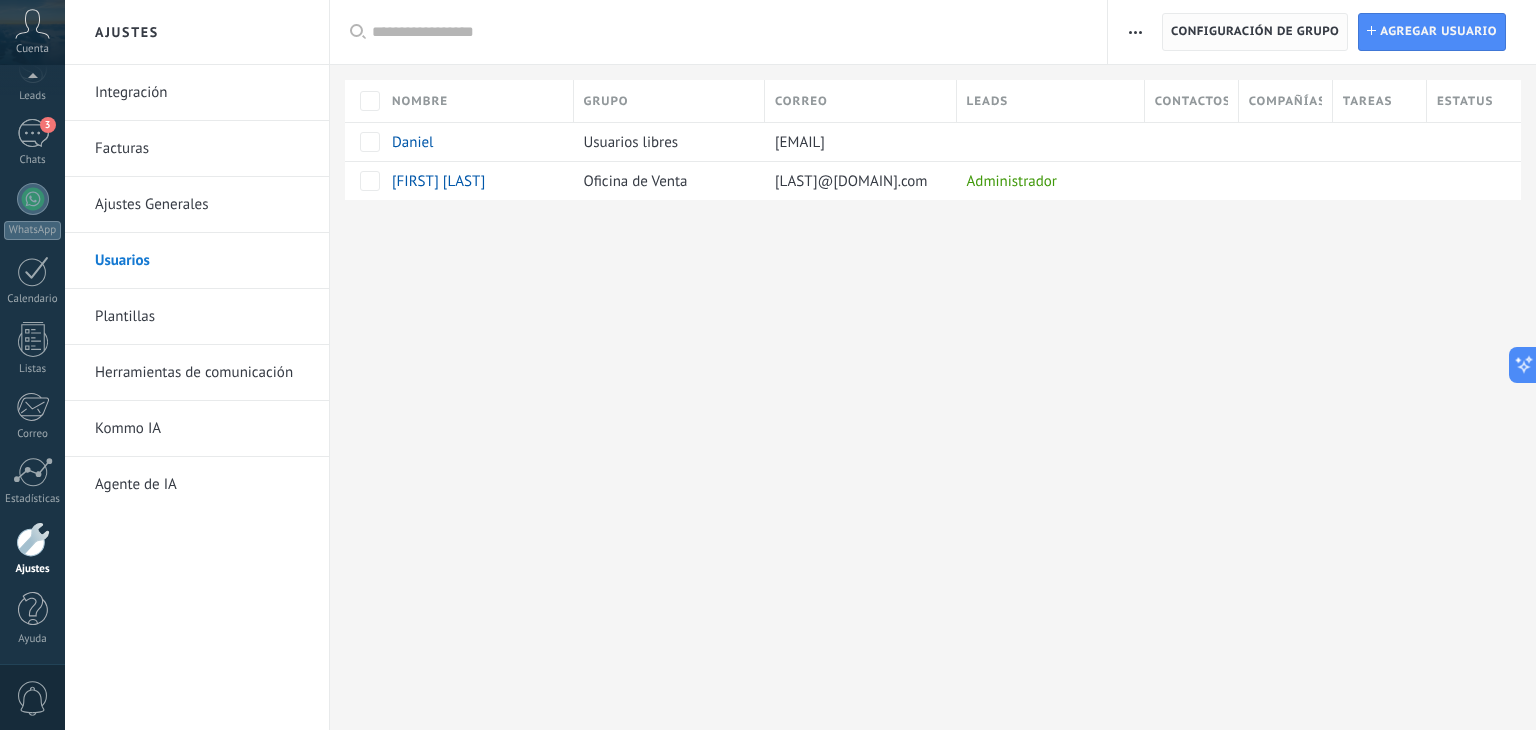 click on "Configuración de grupo" at bounding box center (1255, 32) 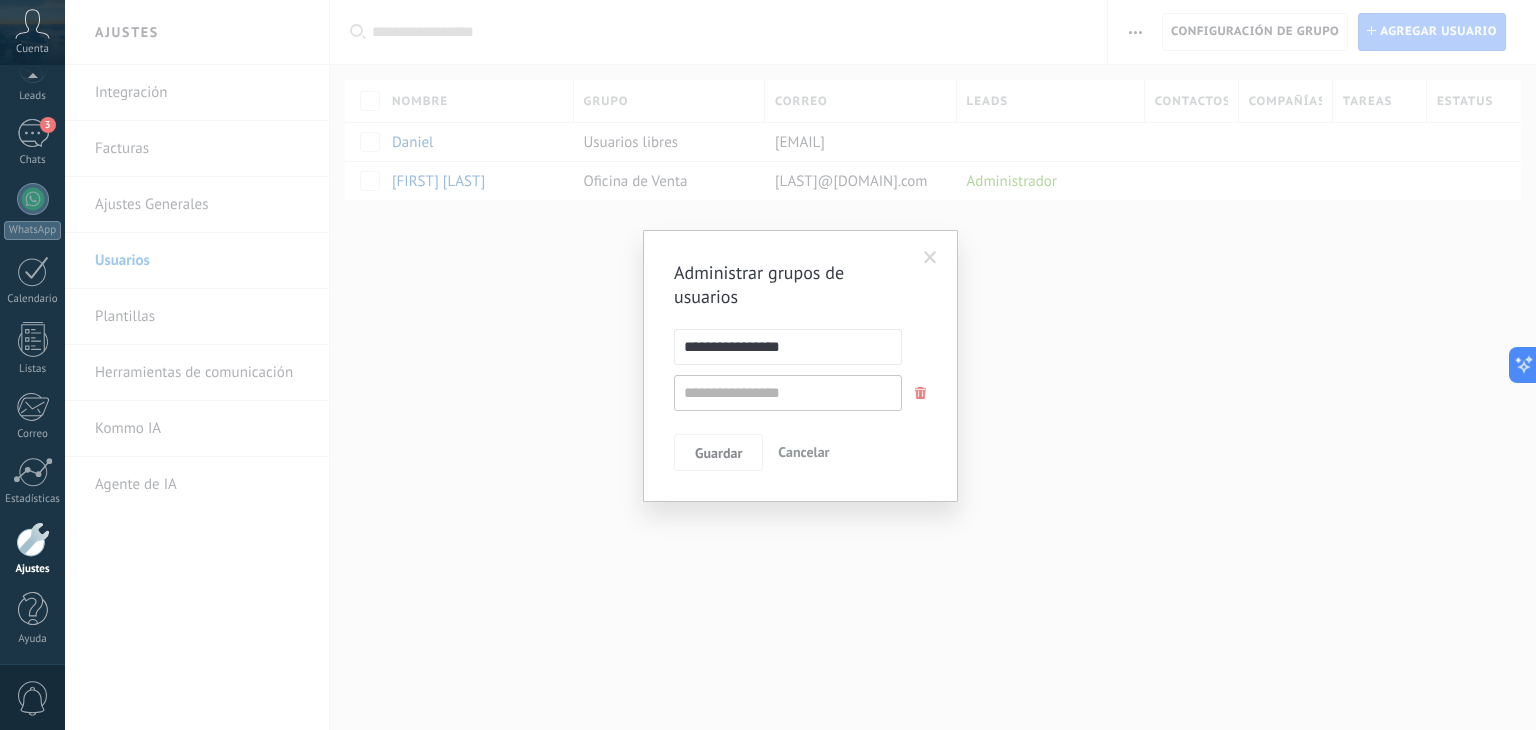 click on "Cancelar" at bounding box center (803, 452) 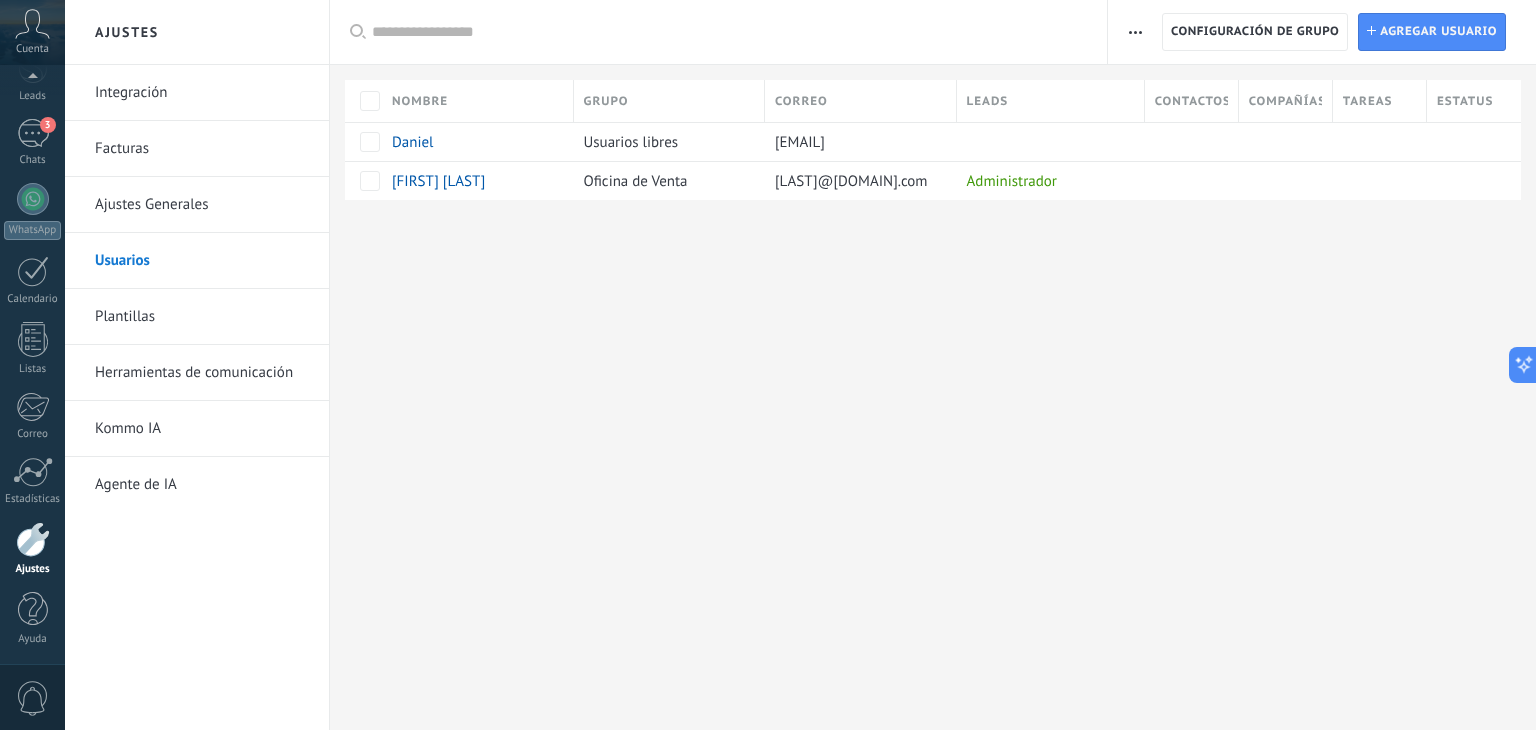 click on "Registro de autorización Lista blanca de direcciones IP Límites de actividade Configuración de grupo" at bounding box center (1135, 32) 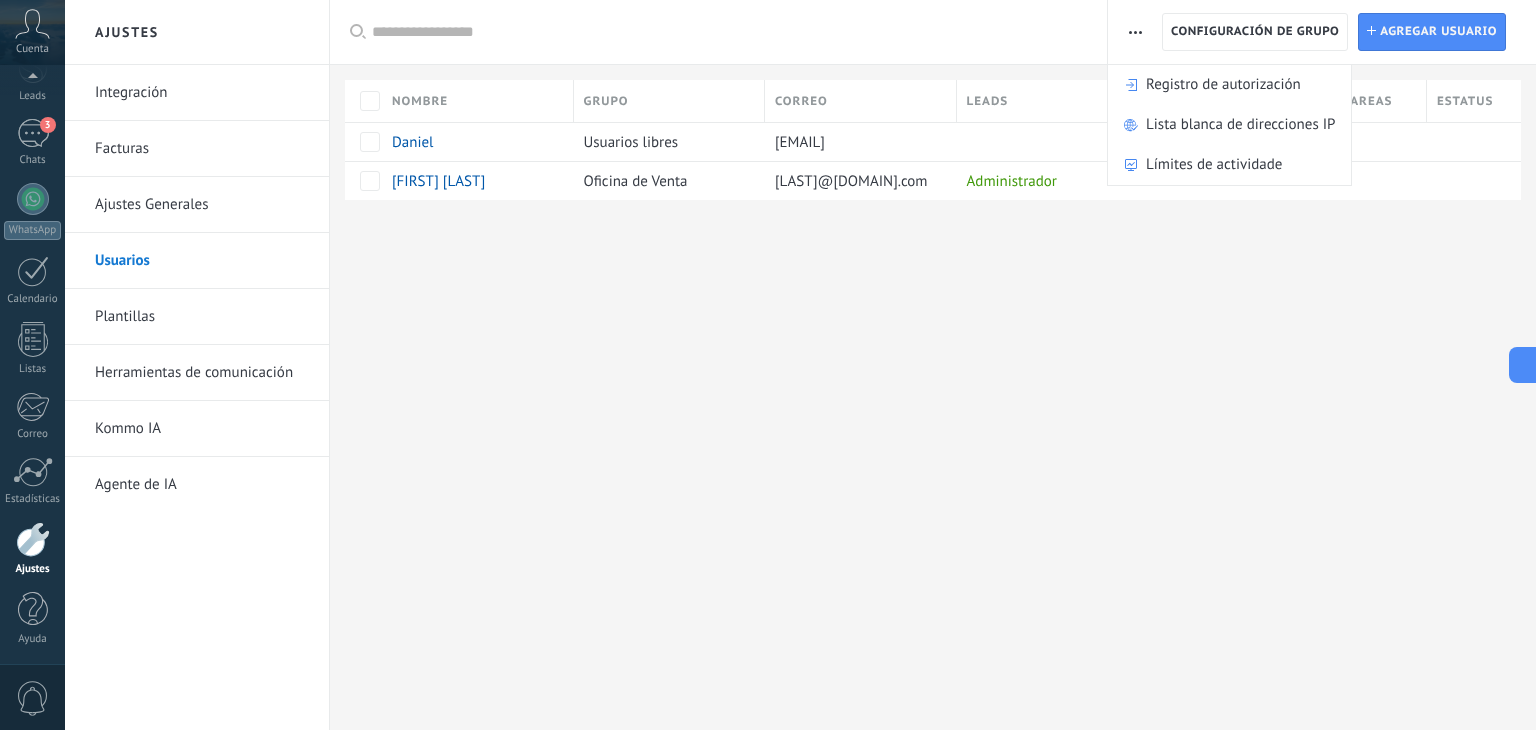 click at bounding box center [729, 32] 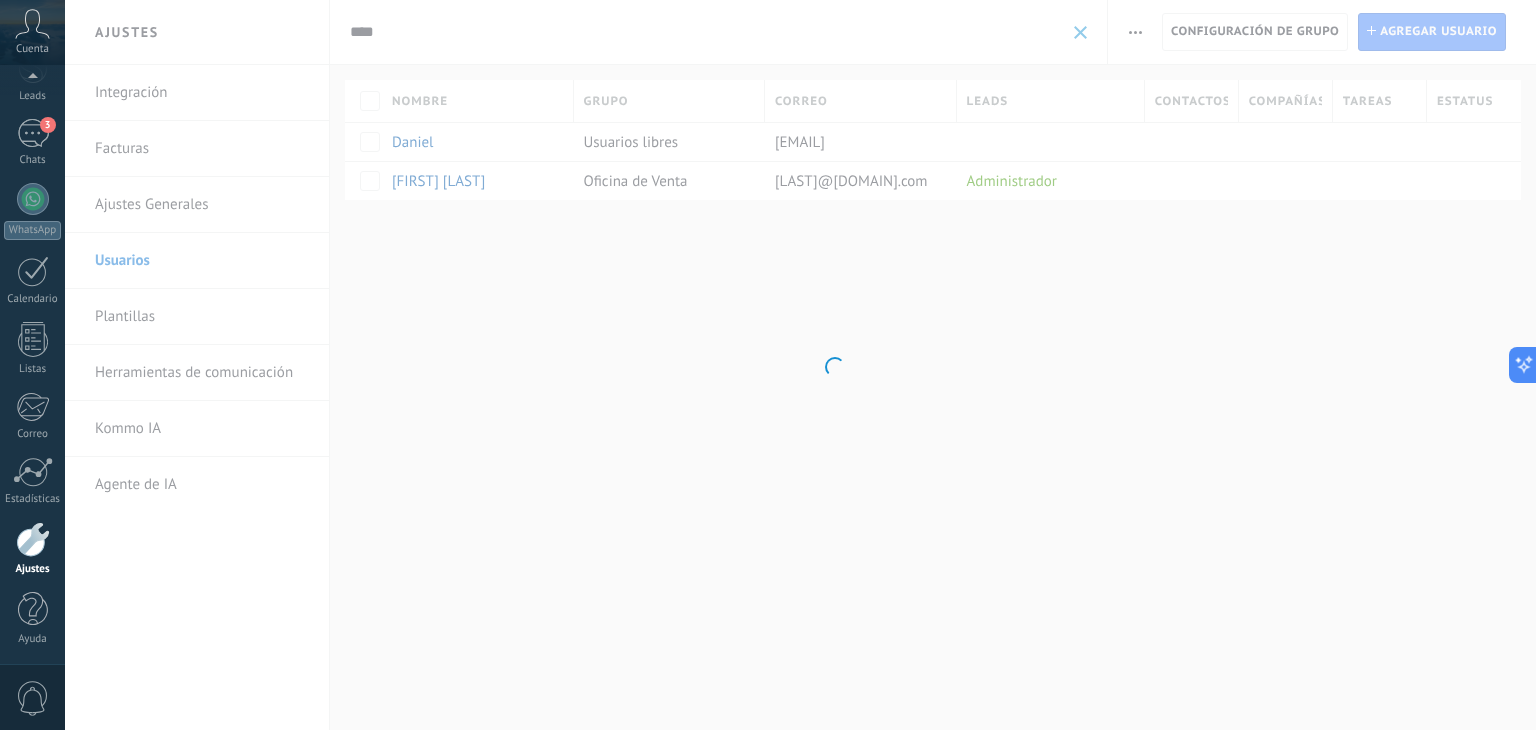 type on "***" 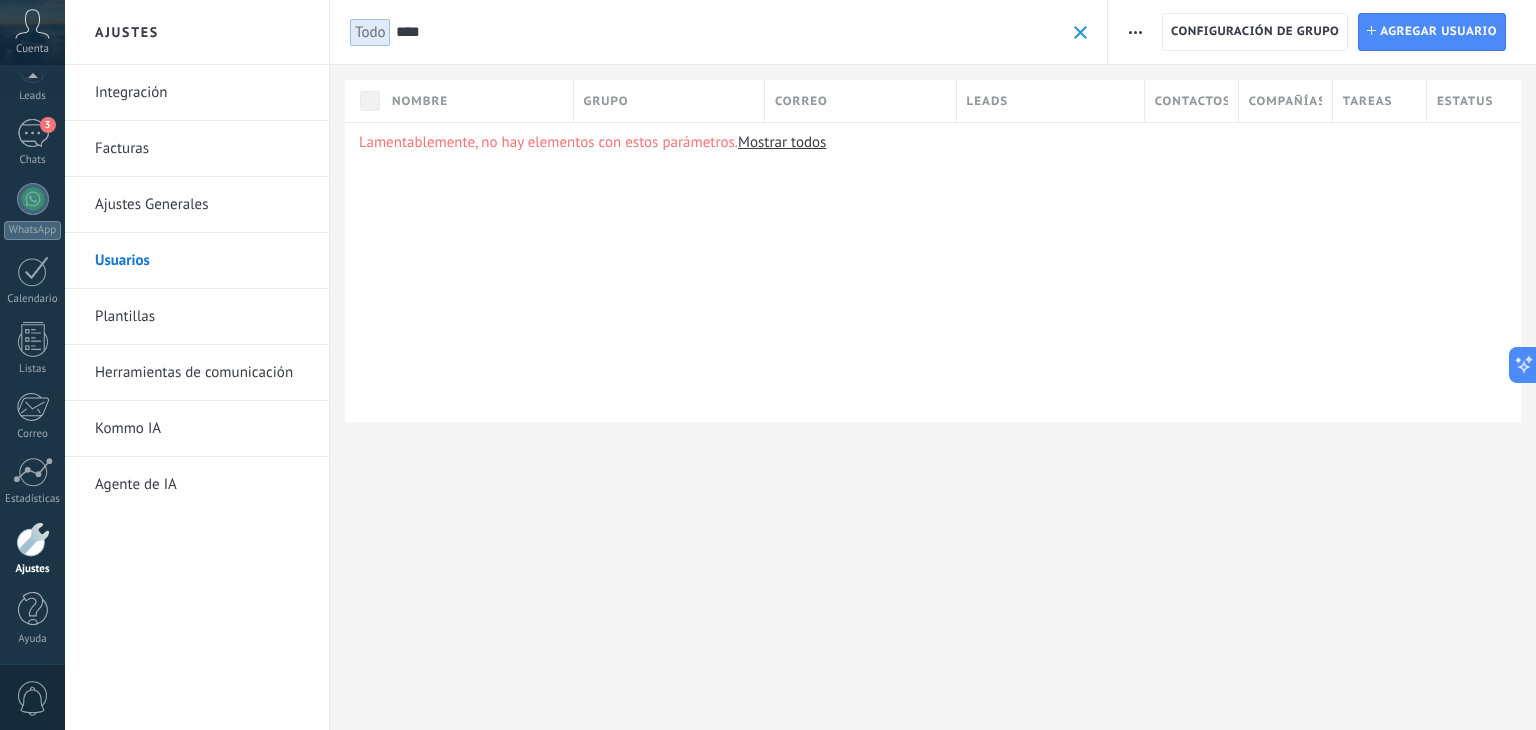 click on "****" at bounding box center [730, 32] 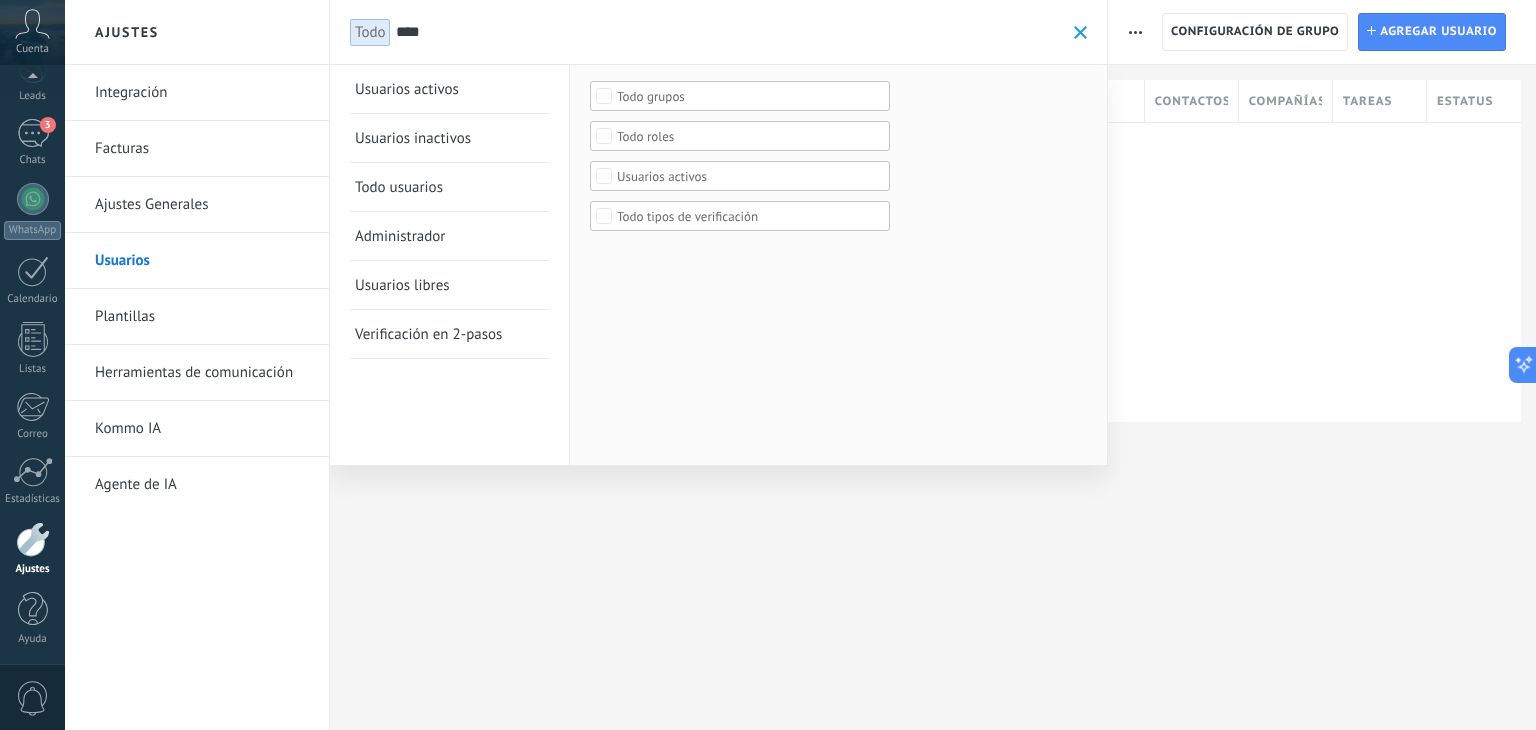 type on "***" 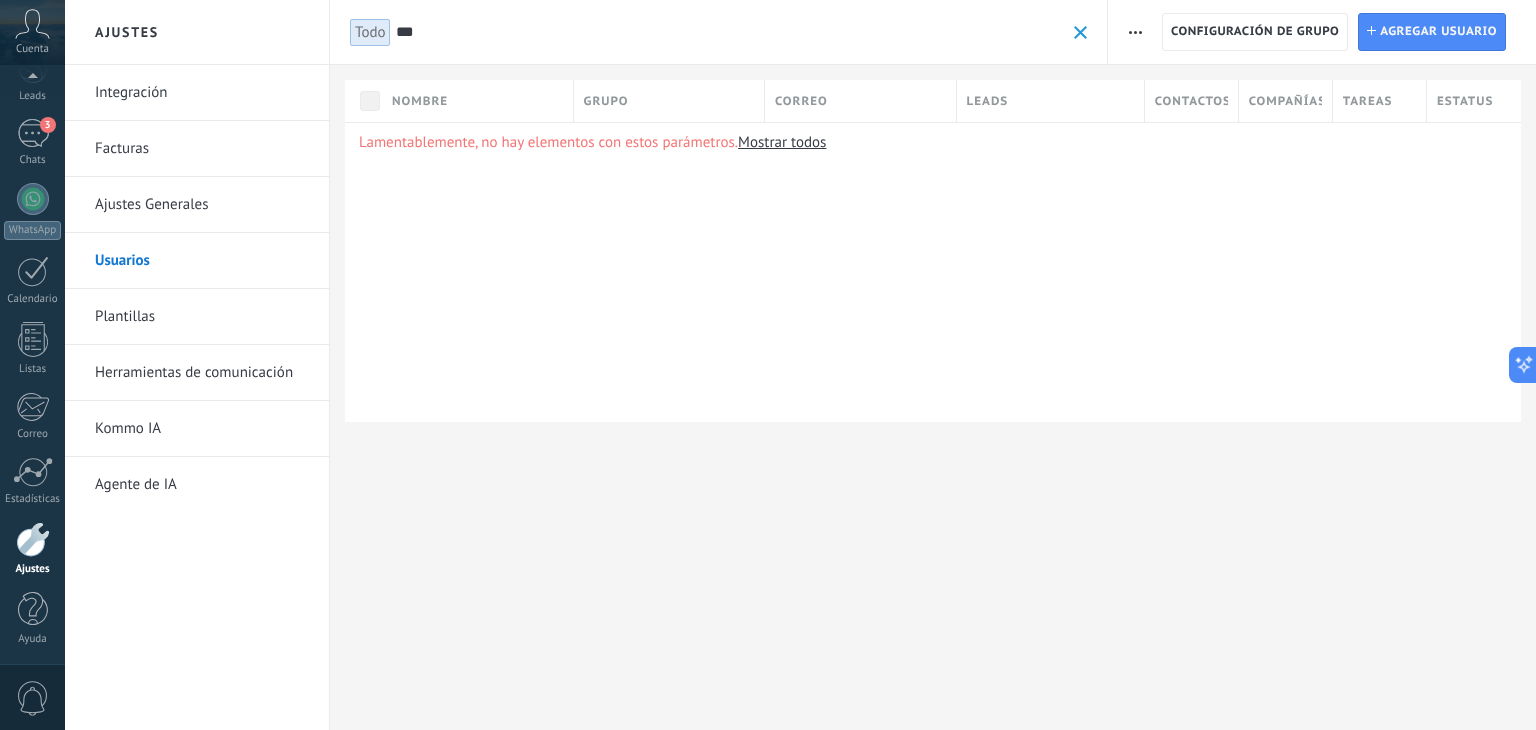 click at bounding box center (33, 539) 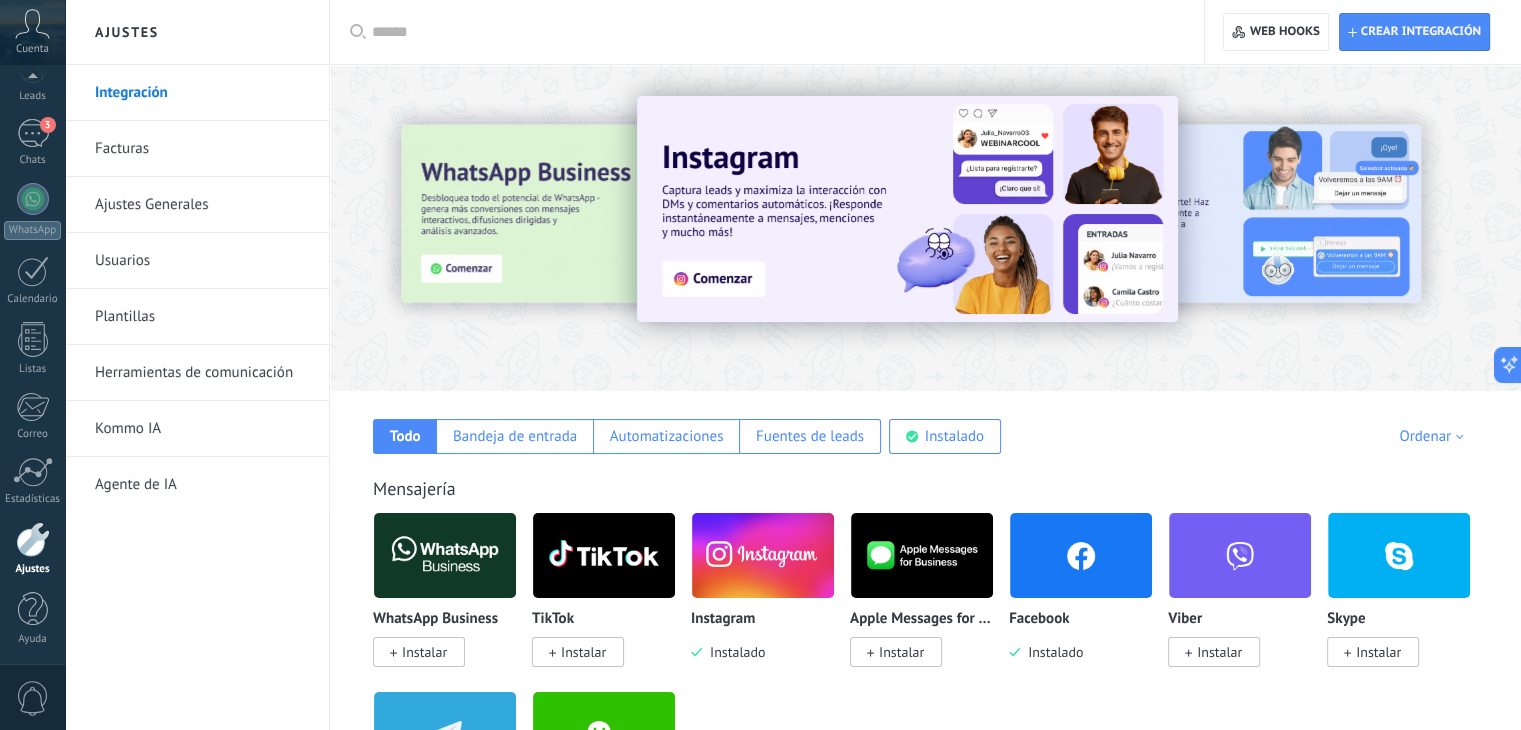 click on "Ajustes Generales" at bounding box center (202, 205) 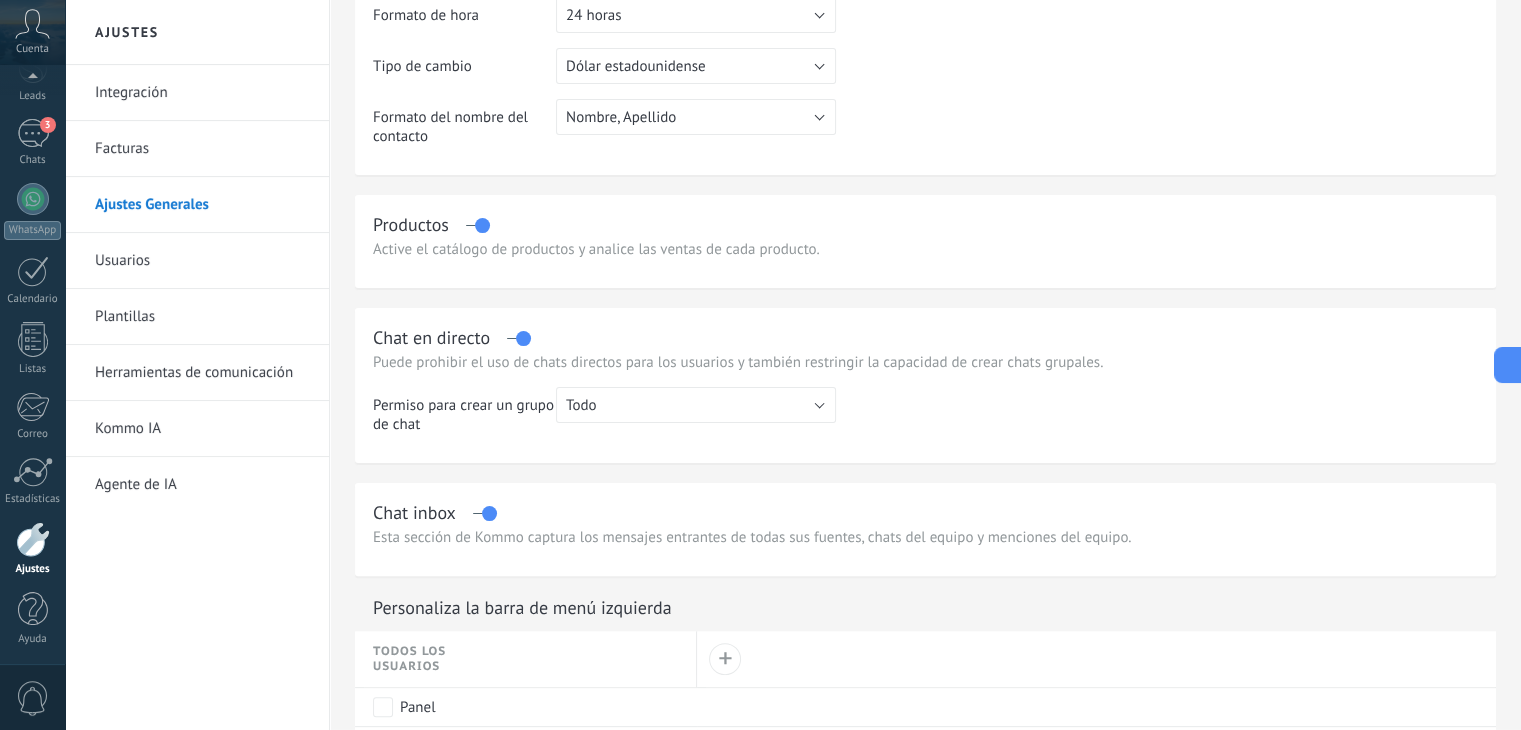 scroll, scrollTop: 422, scrollLeft: 0, axis: vertical 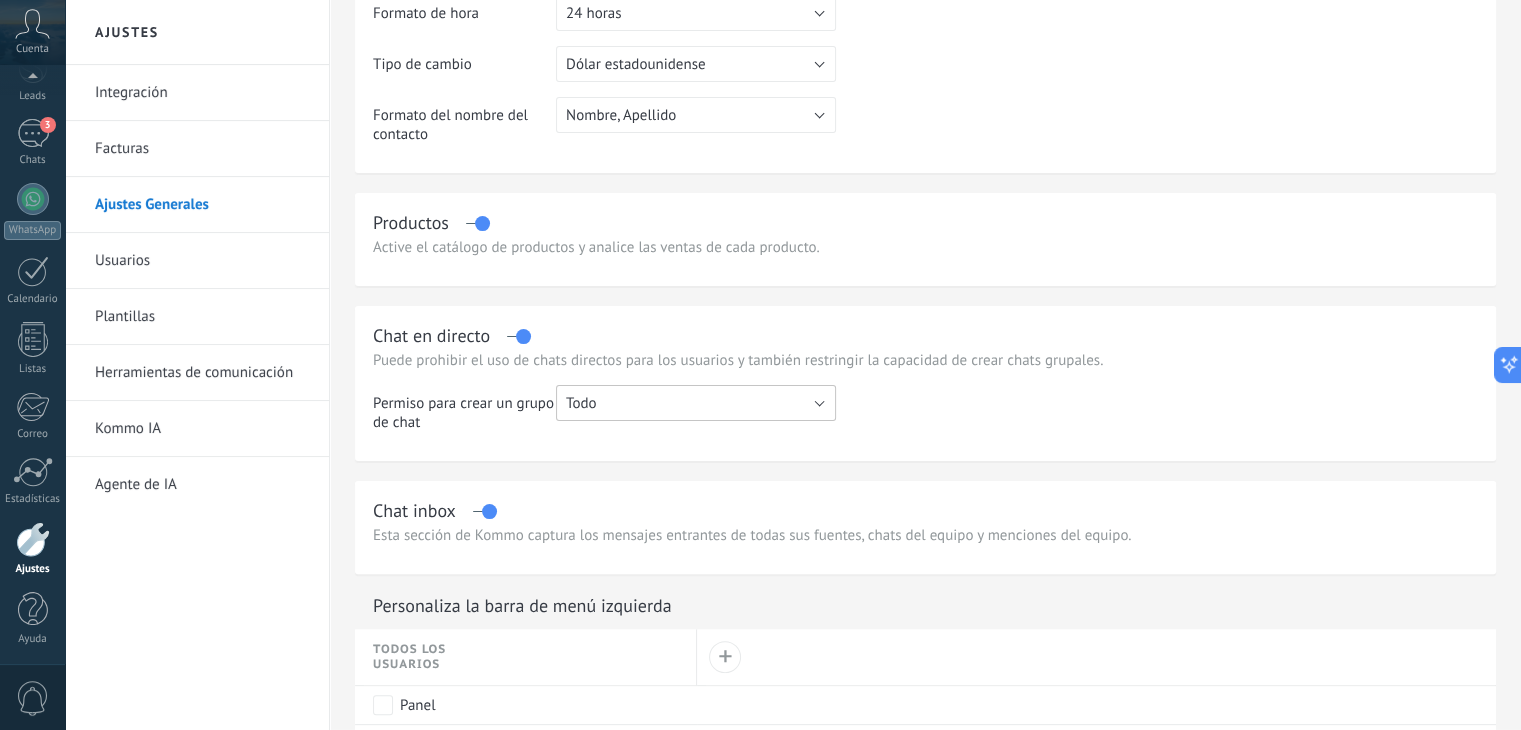 click on "Todo" at bounding box center (696, 403) 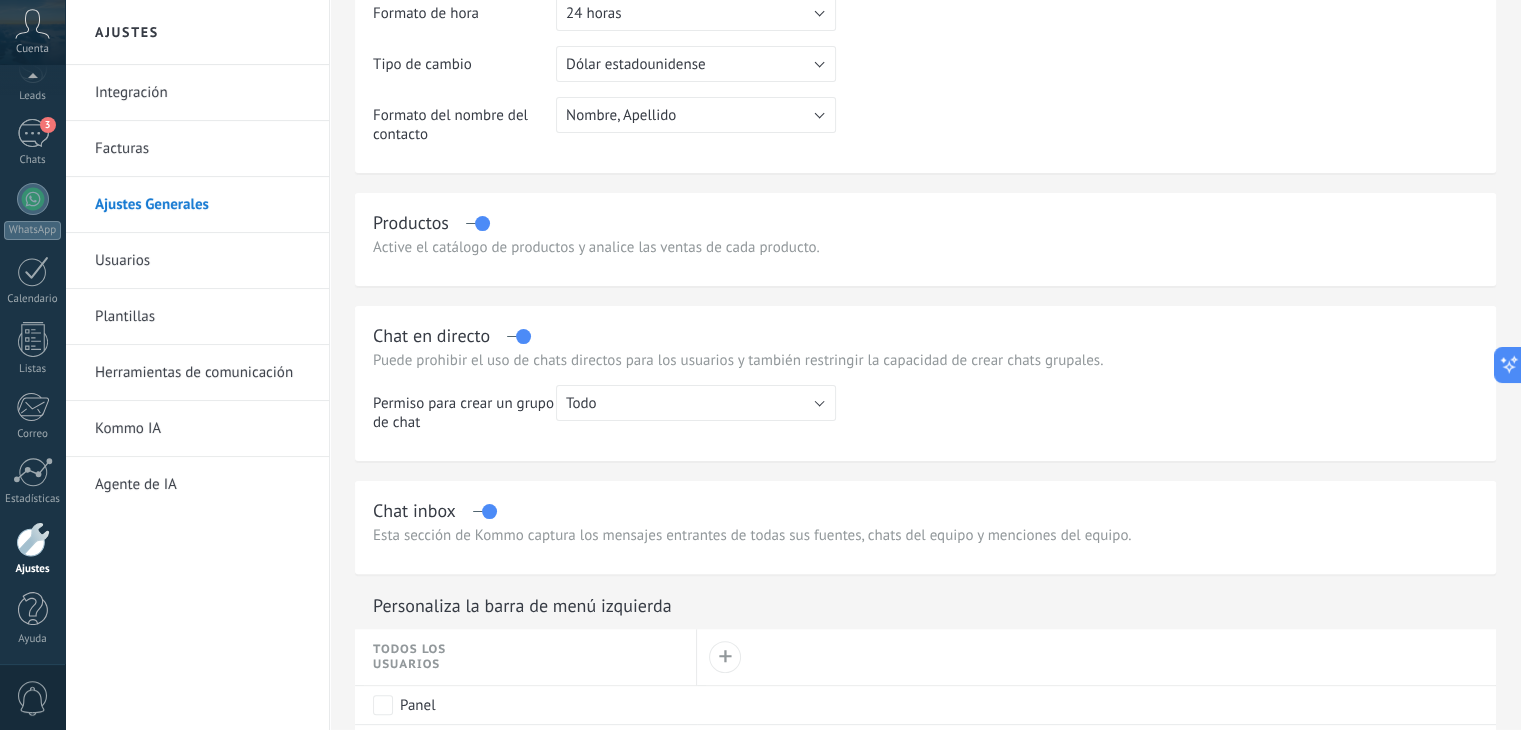 click on "Permiso para crear un grupo de chat" at bounding box center [464, 416] 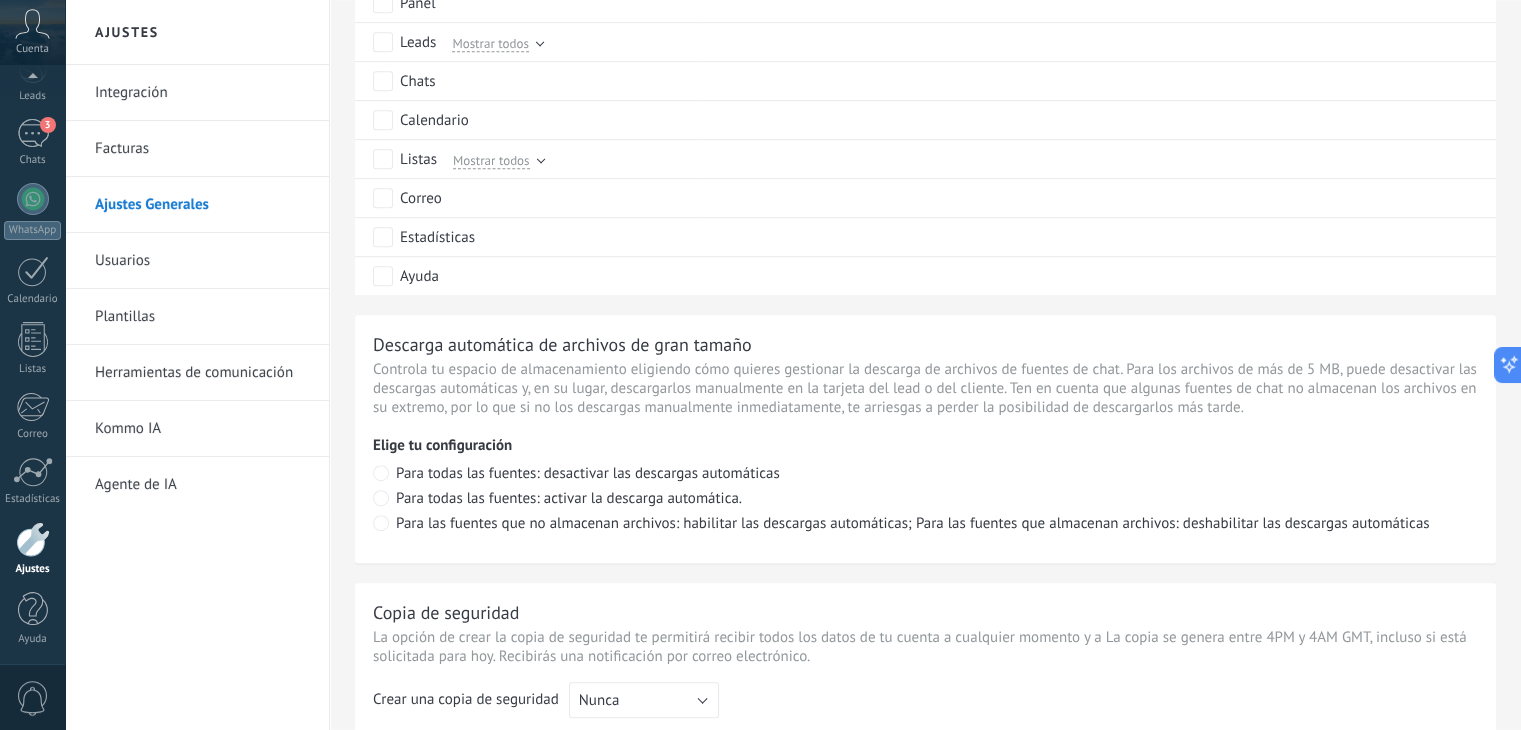 scroll, scrollTop: 1476, scrollLeft: 0, axis: vertical 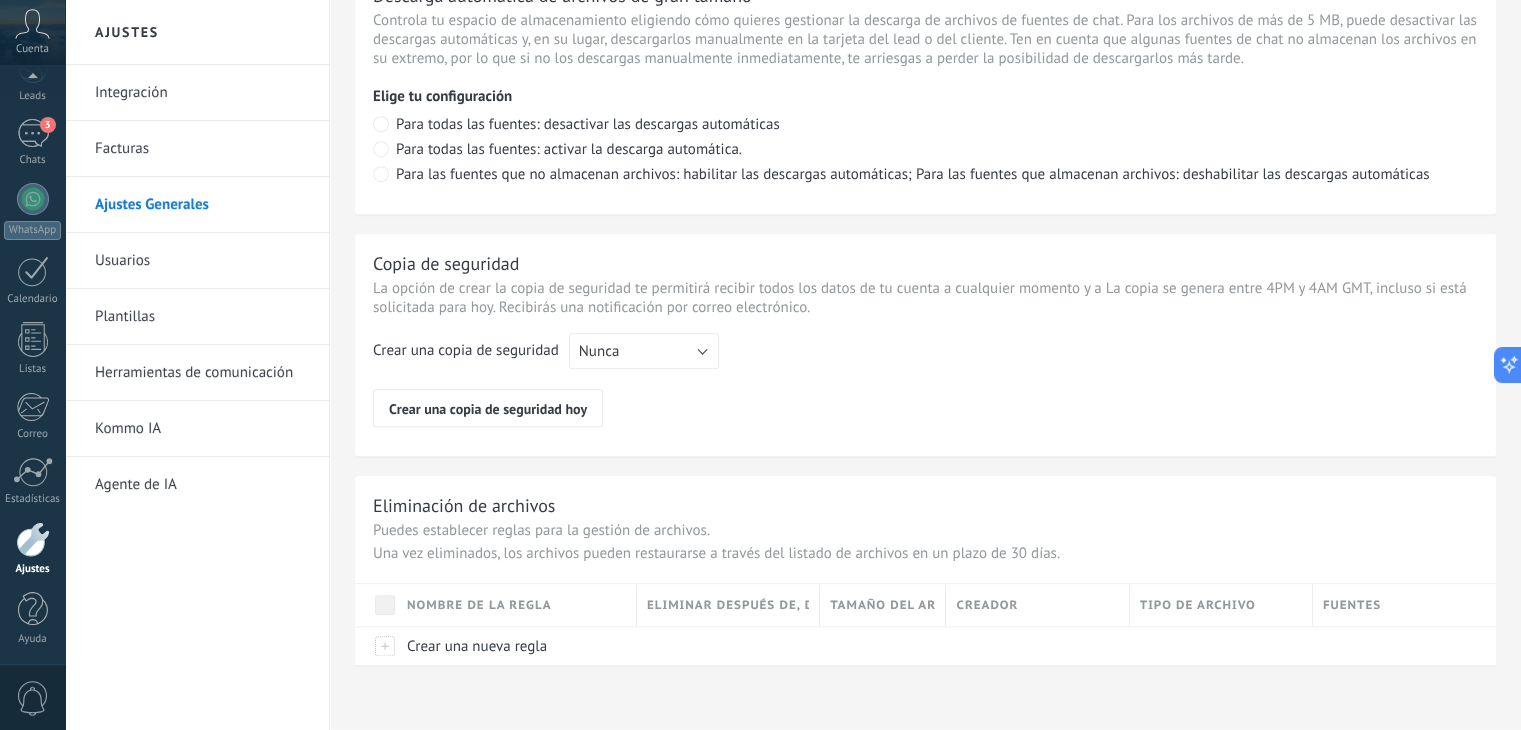 click on "Usuarios" at bounding box center [202, 261] 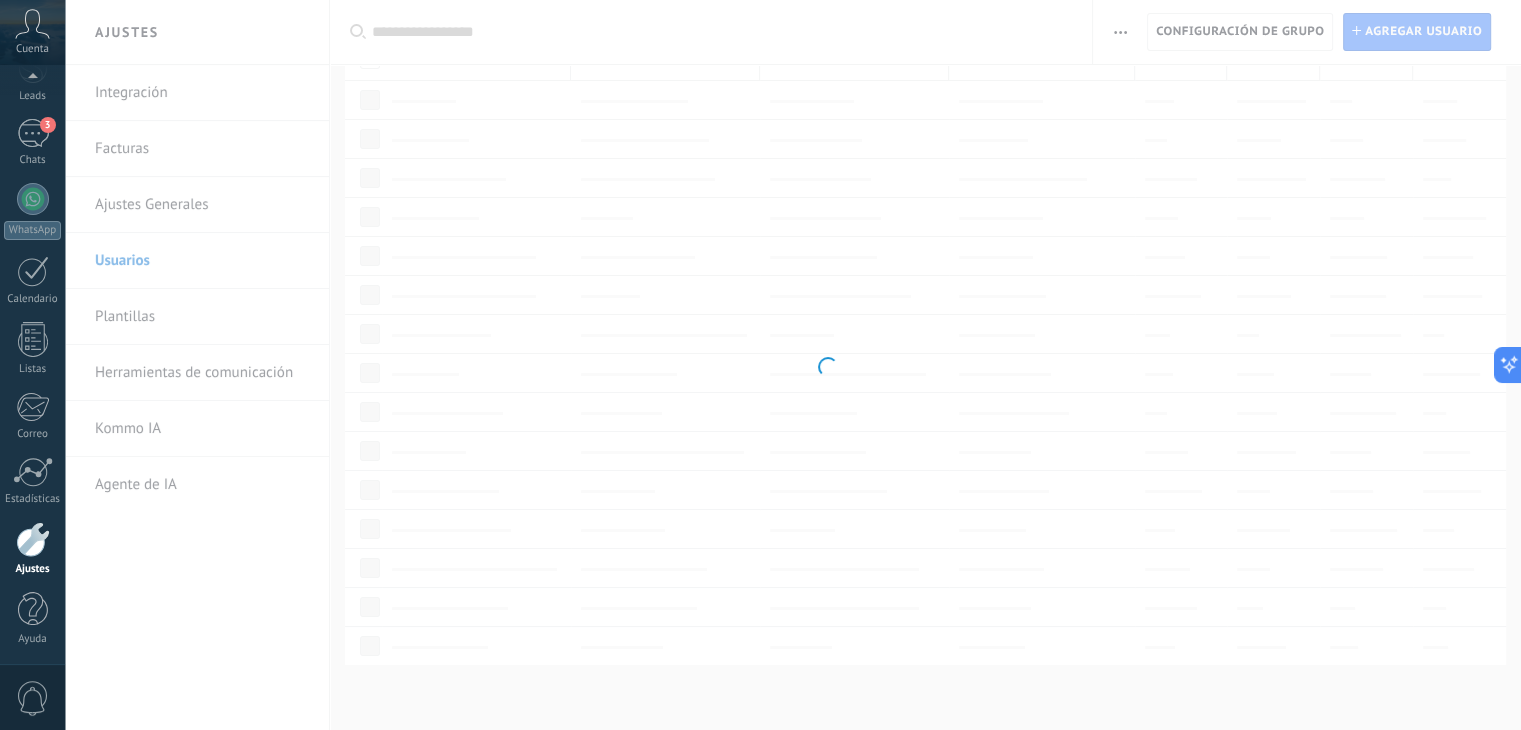 scroll, scrollTop: 0, scrollLeft: 0, axis: both 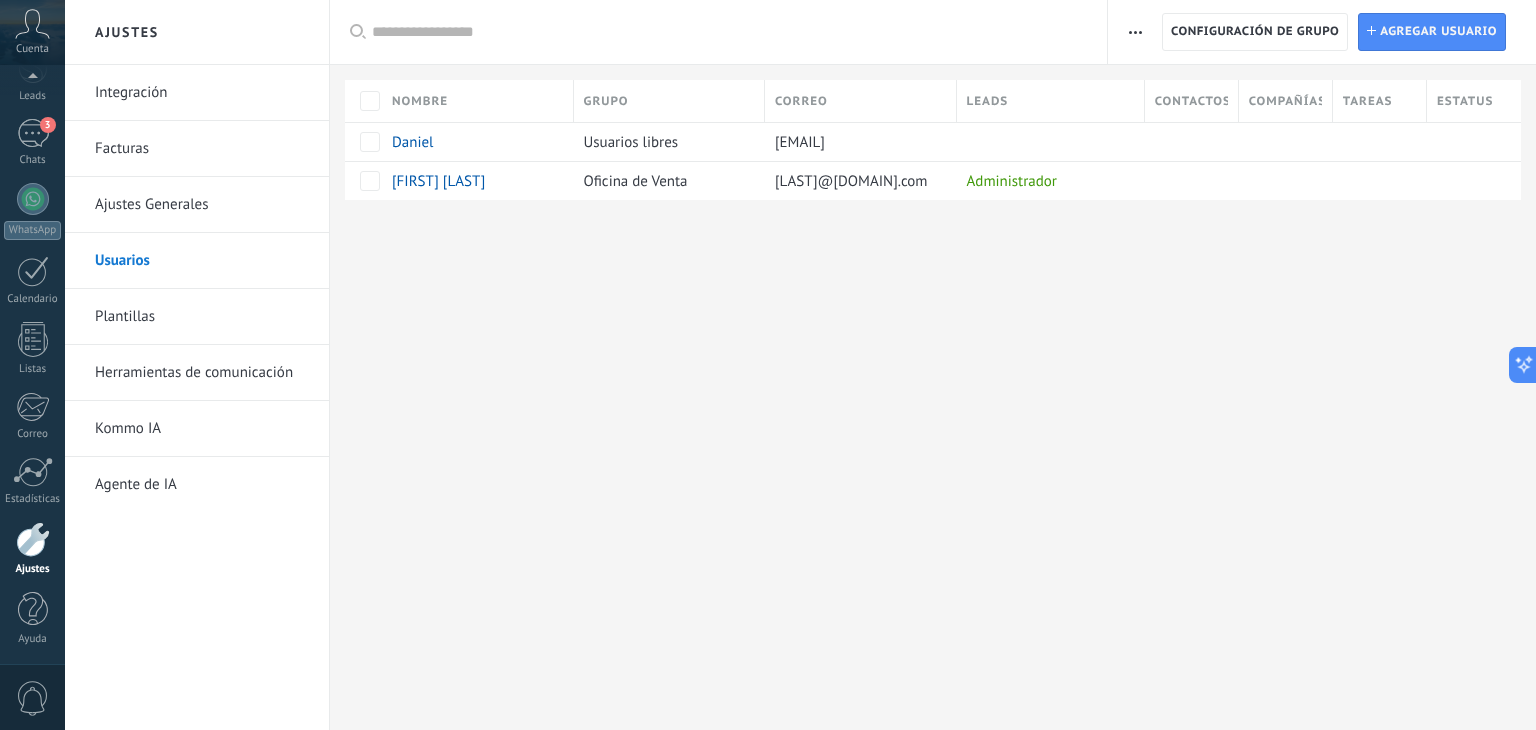 click on "Usuarios" at bounding box center [202, 261] 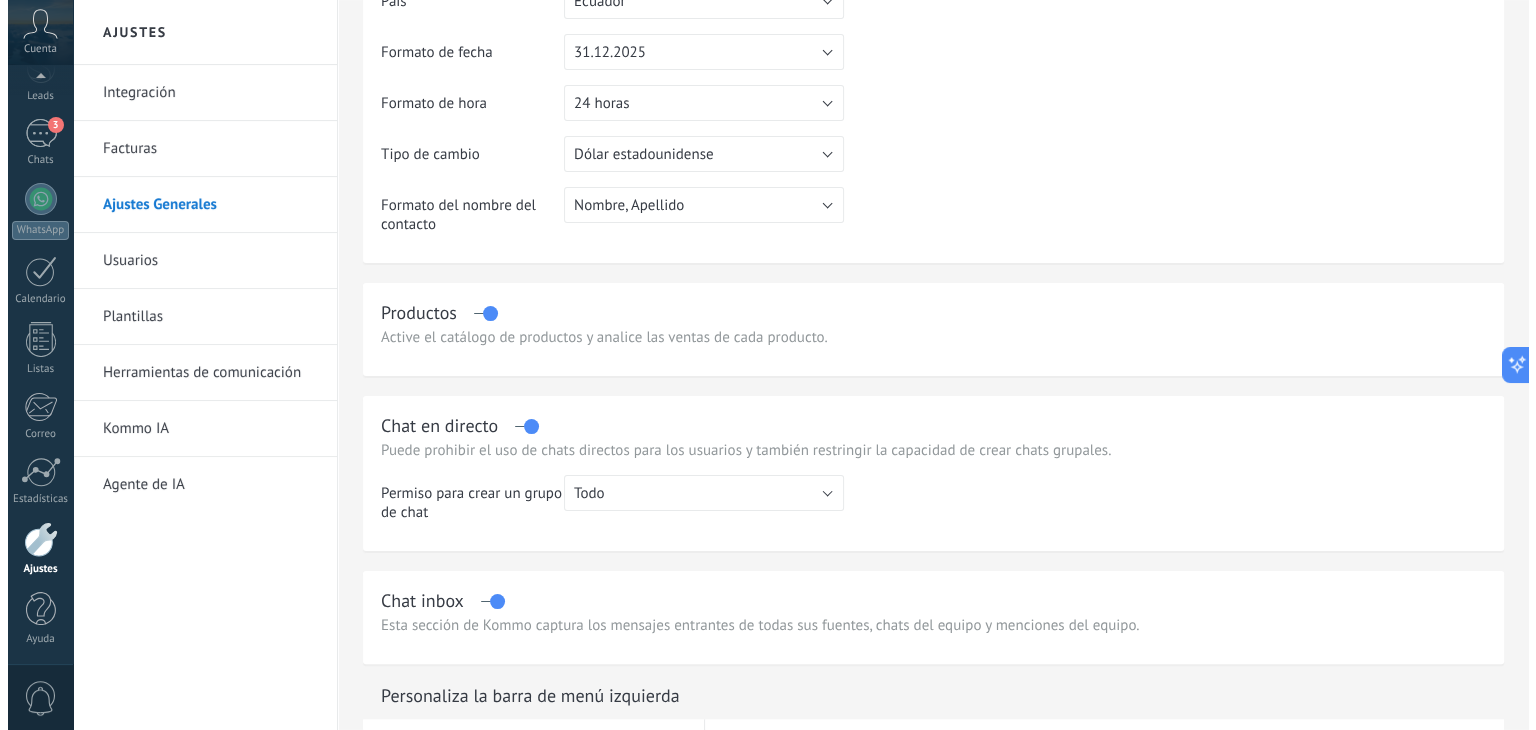 scroll, scrollTop: 0, scrollLeft: 0, axis: both 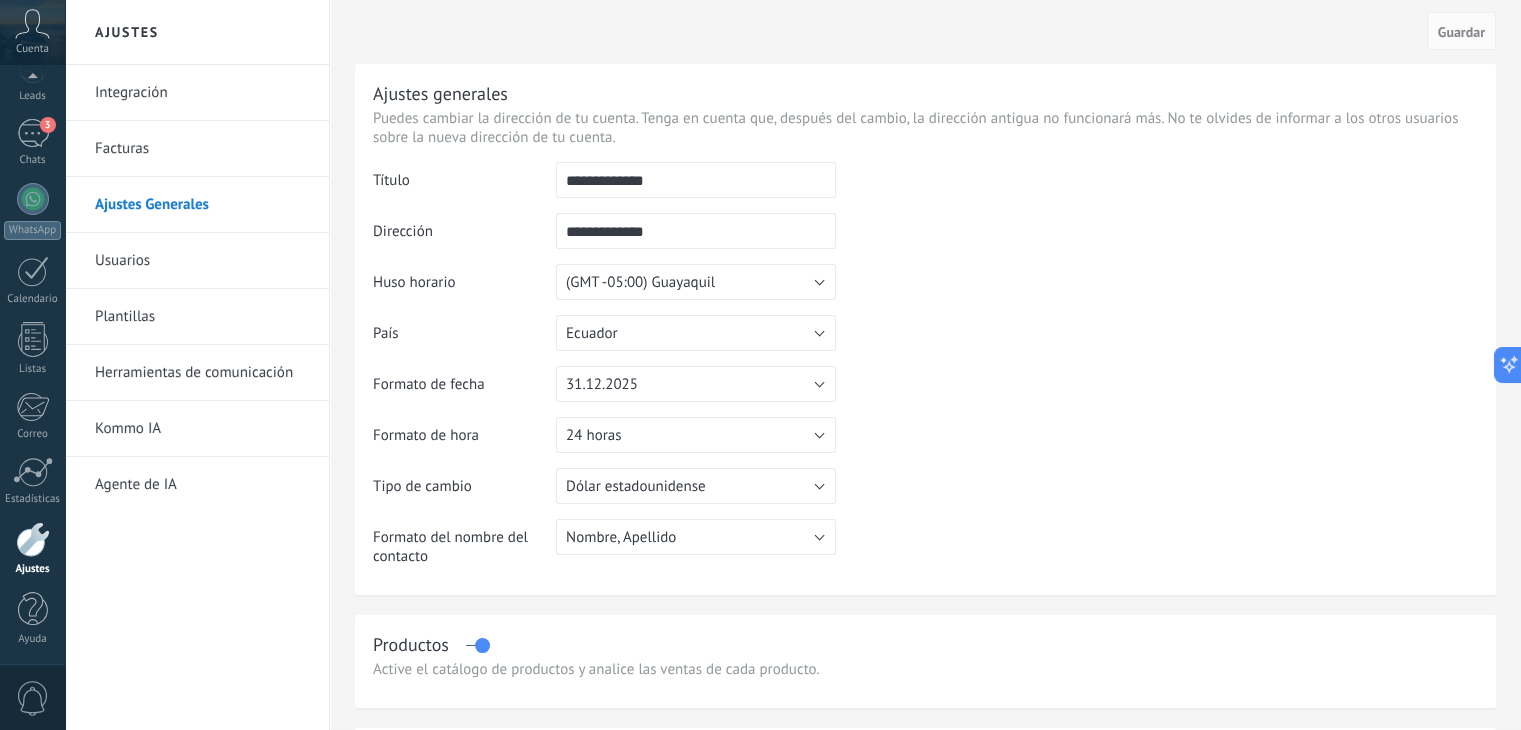 click on "Usuarios" at bounding box center (202, 261) 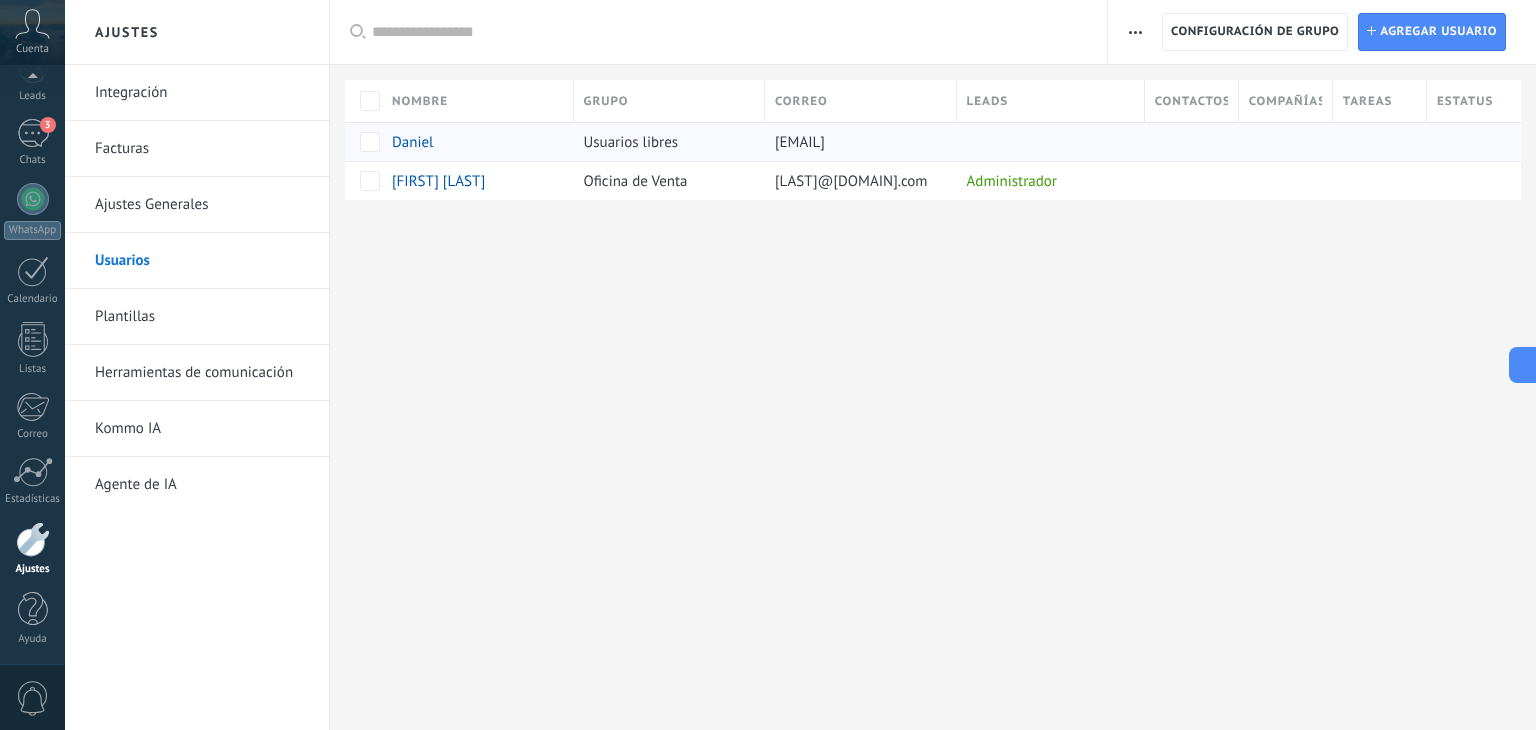 click on "[EMAIL]" at bounding box center (861, 141) 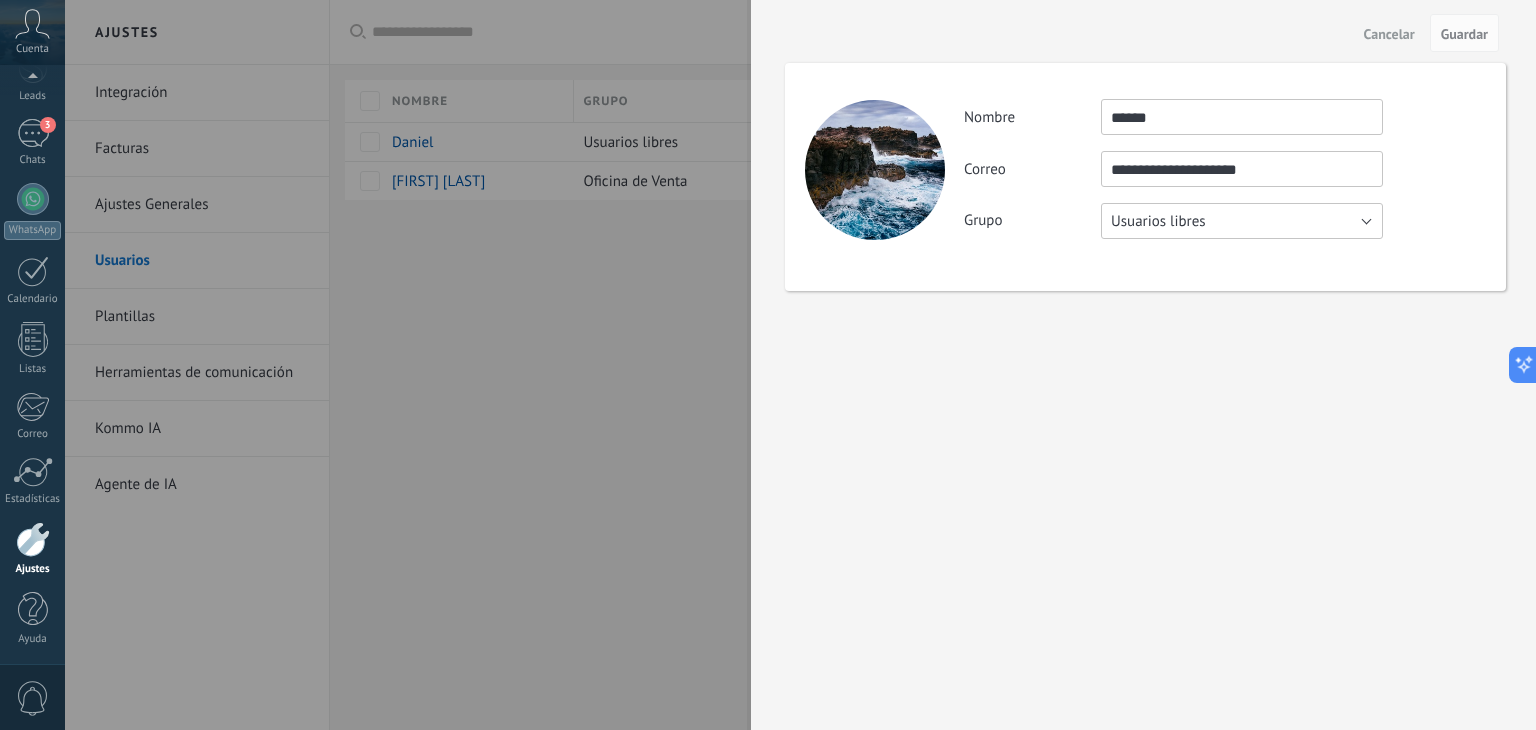 click on "Usuarios libres" at bounding box center (1158, 221) 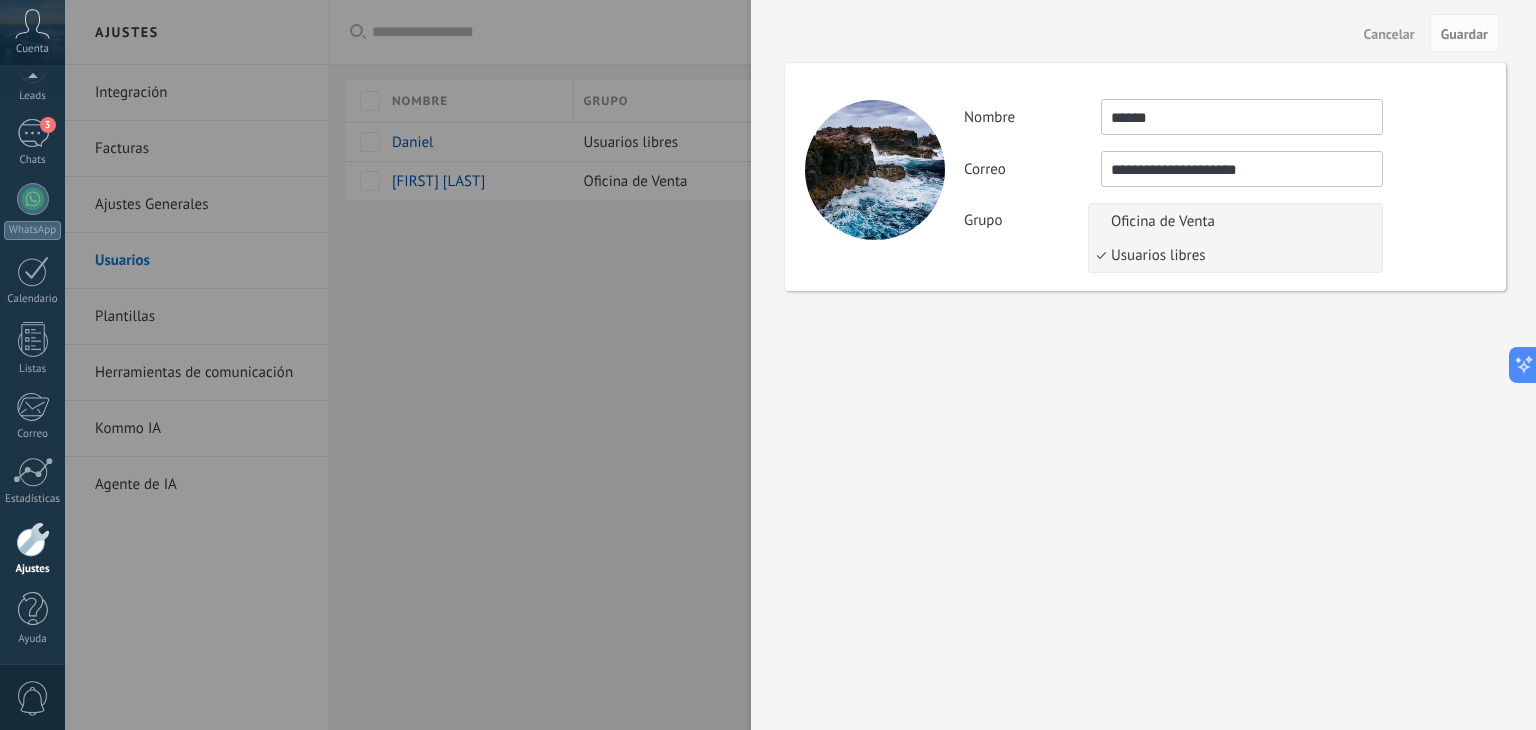 click on "Oficina de Venta" at bounding box center (1232, 221) 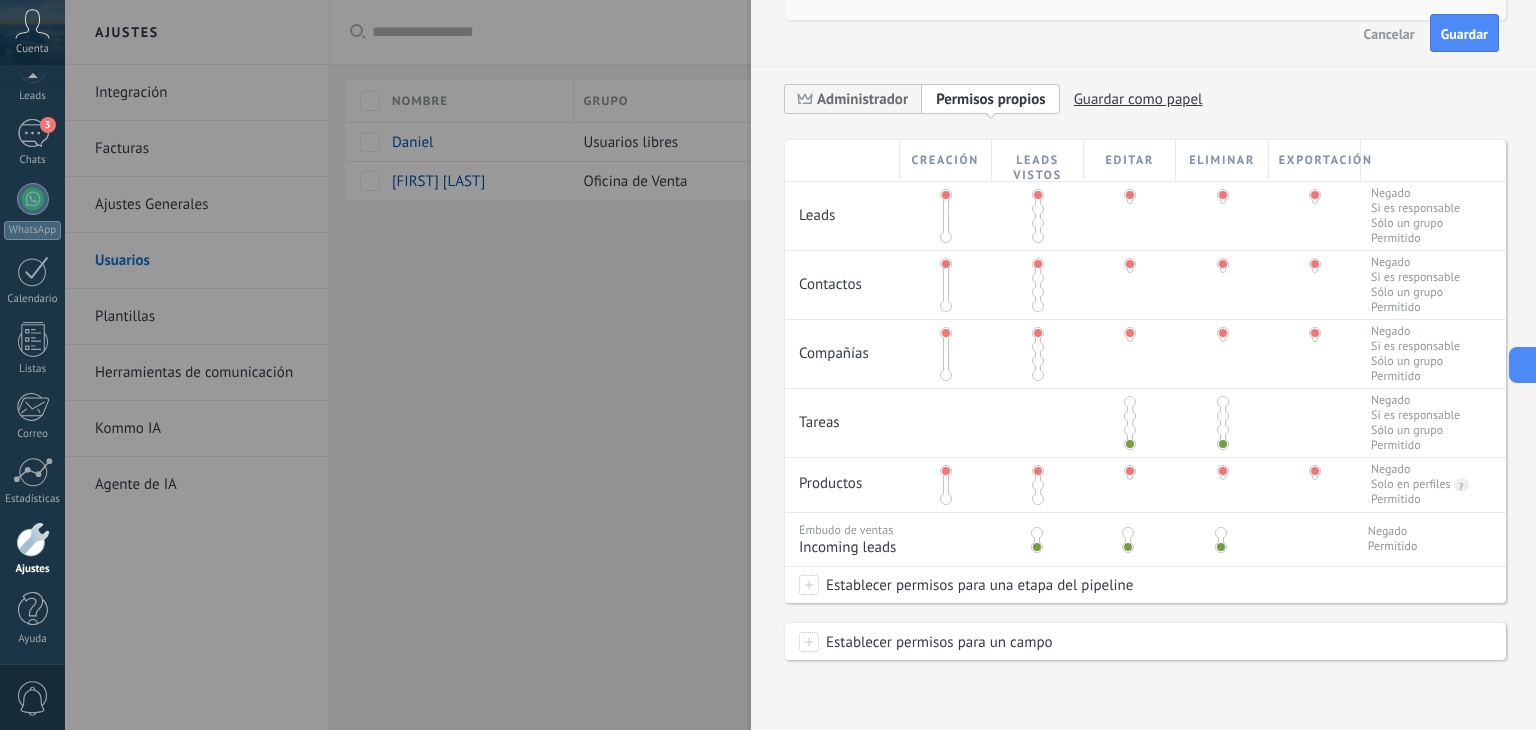 scroll, scrollTop: 360, scrollLeft: 0, axis: vertical 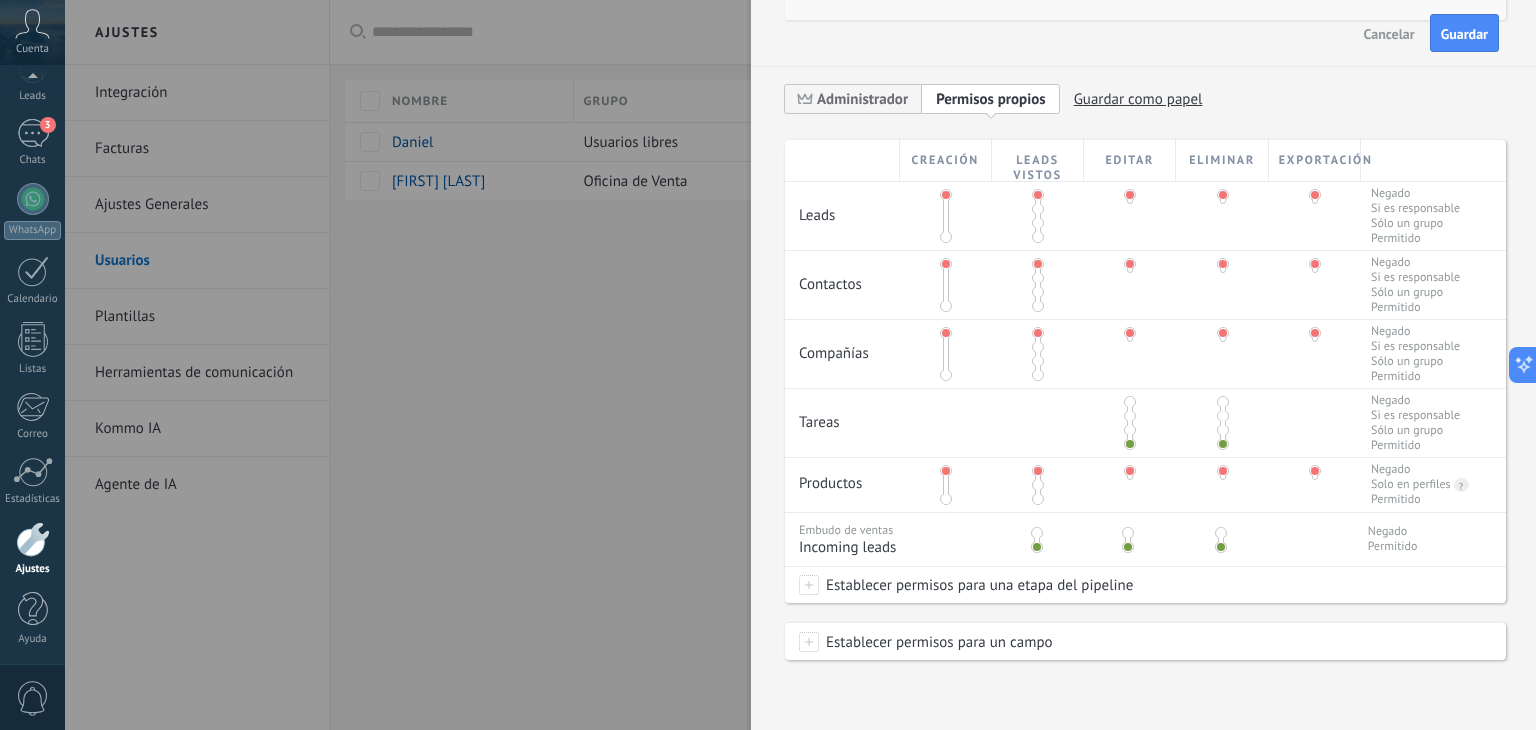 click at bounding box center (946, 237) 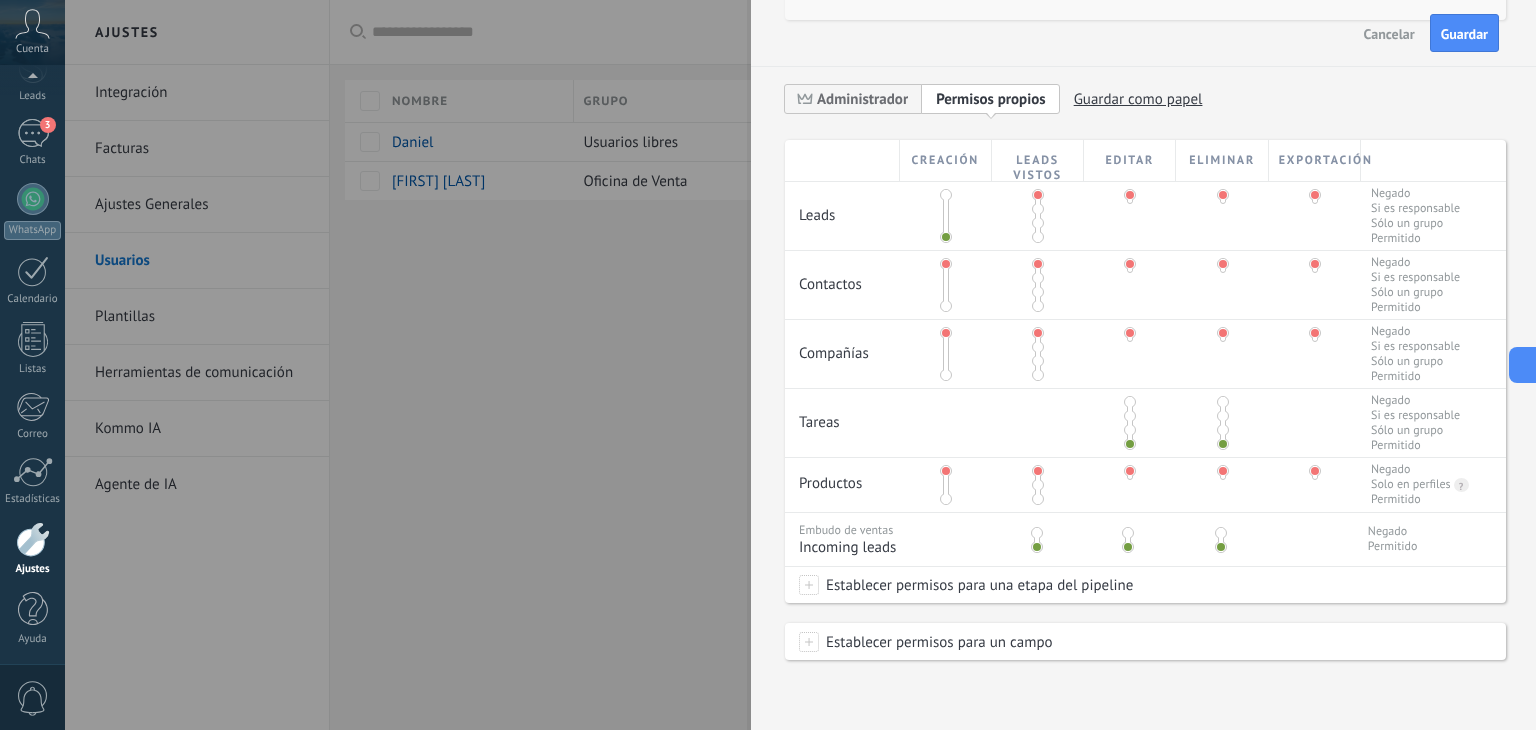 click at bounding box center [1038, 237] 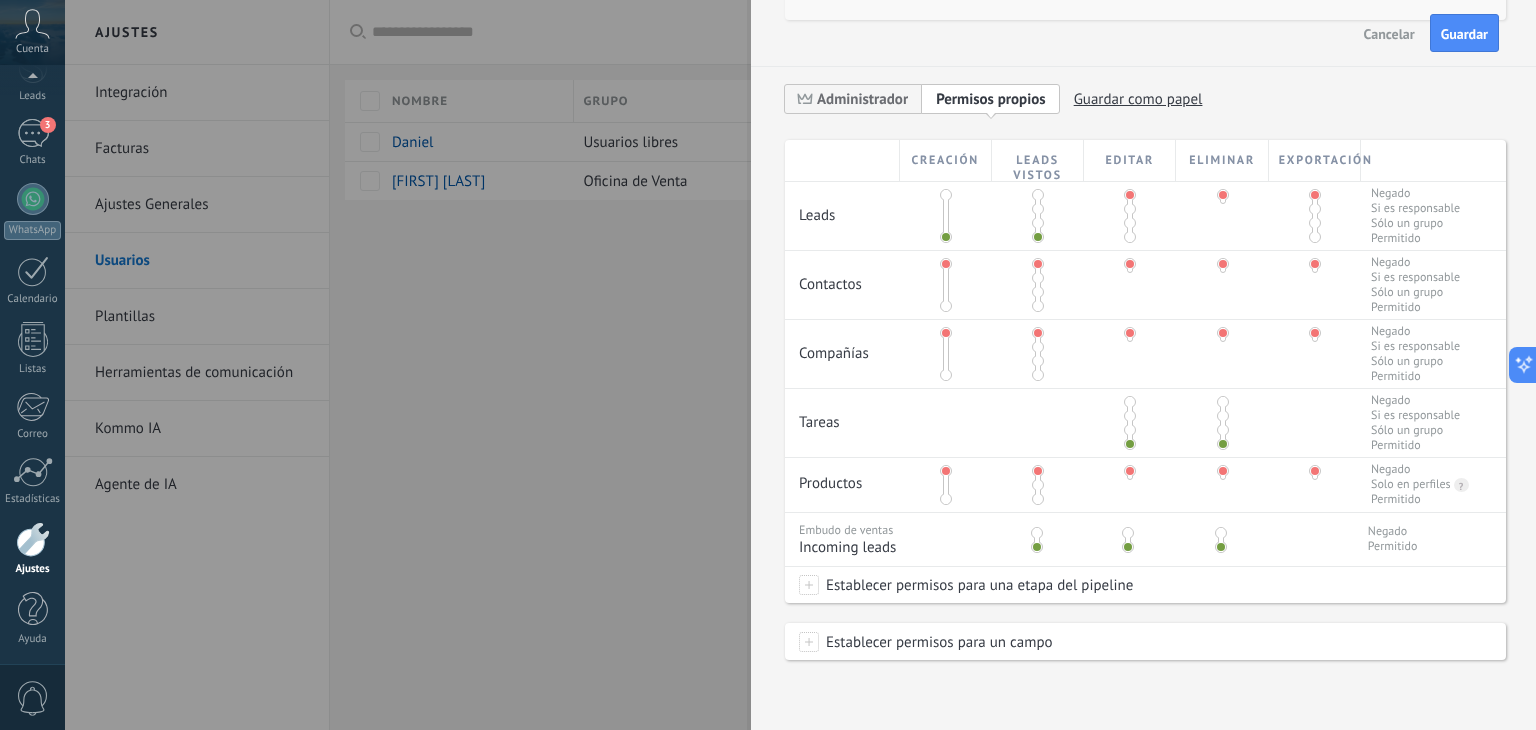 click at bounding box center [1130, 237] 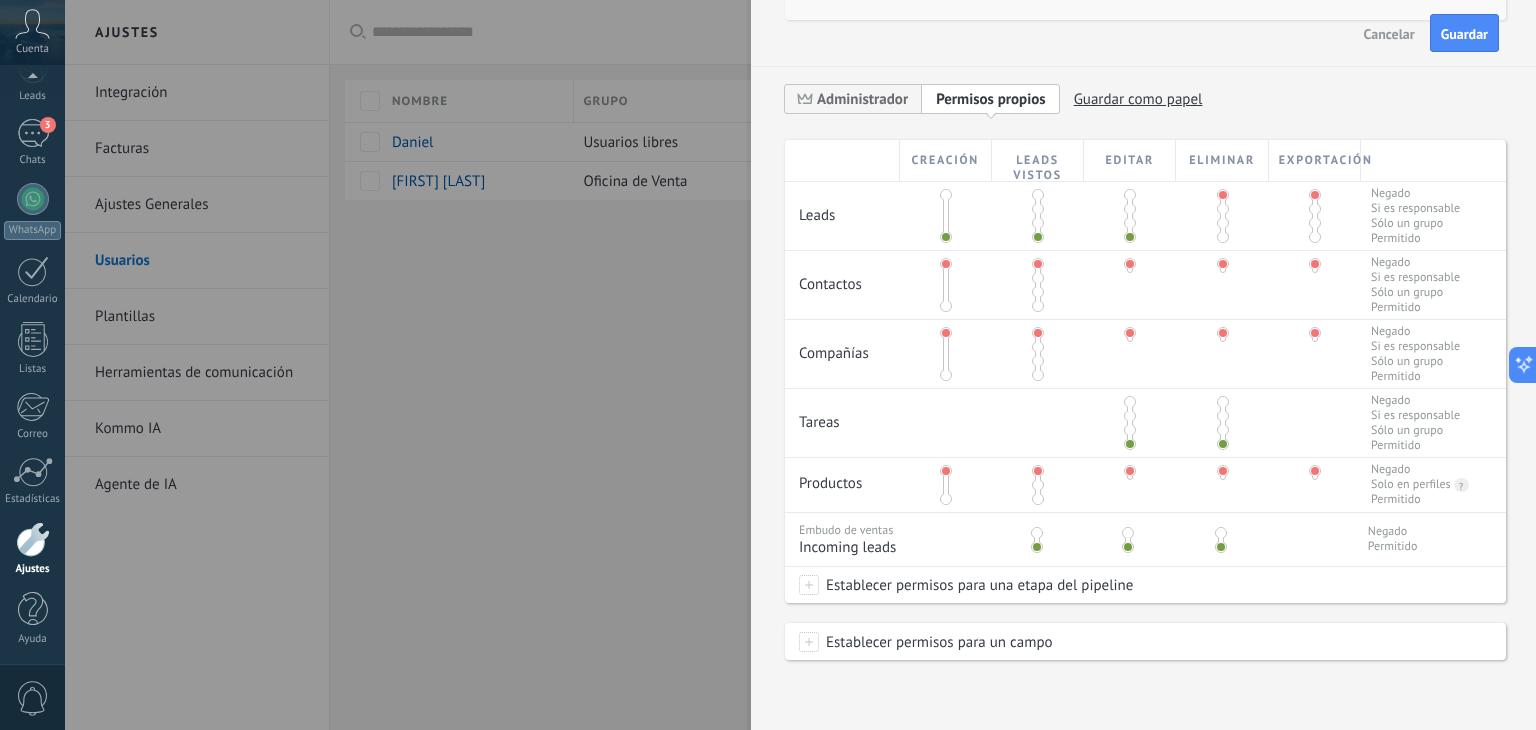 click at bounding box center (1223, 237) 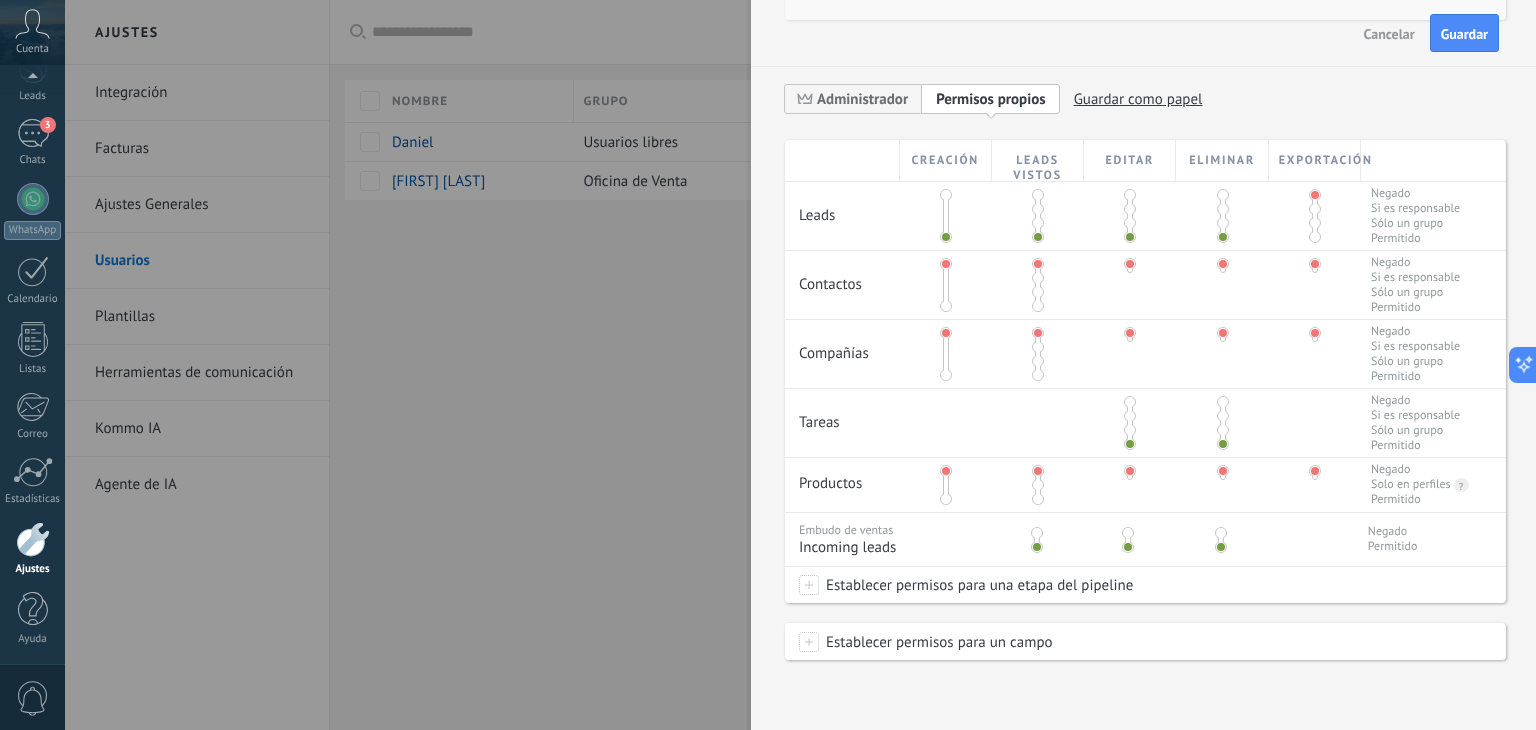 click at bounding box center (1315, 237) 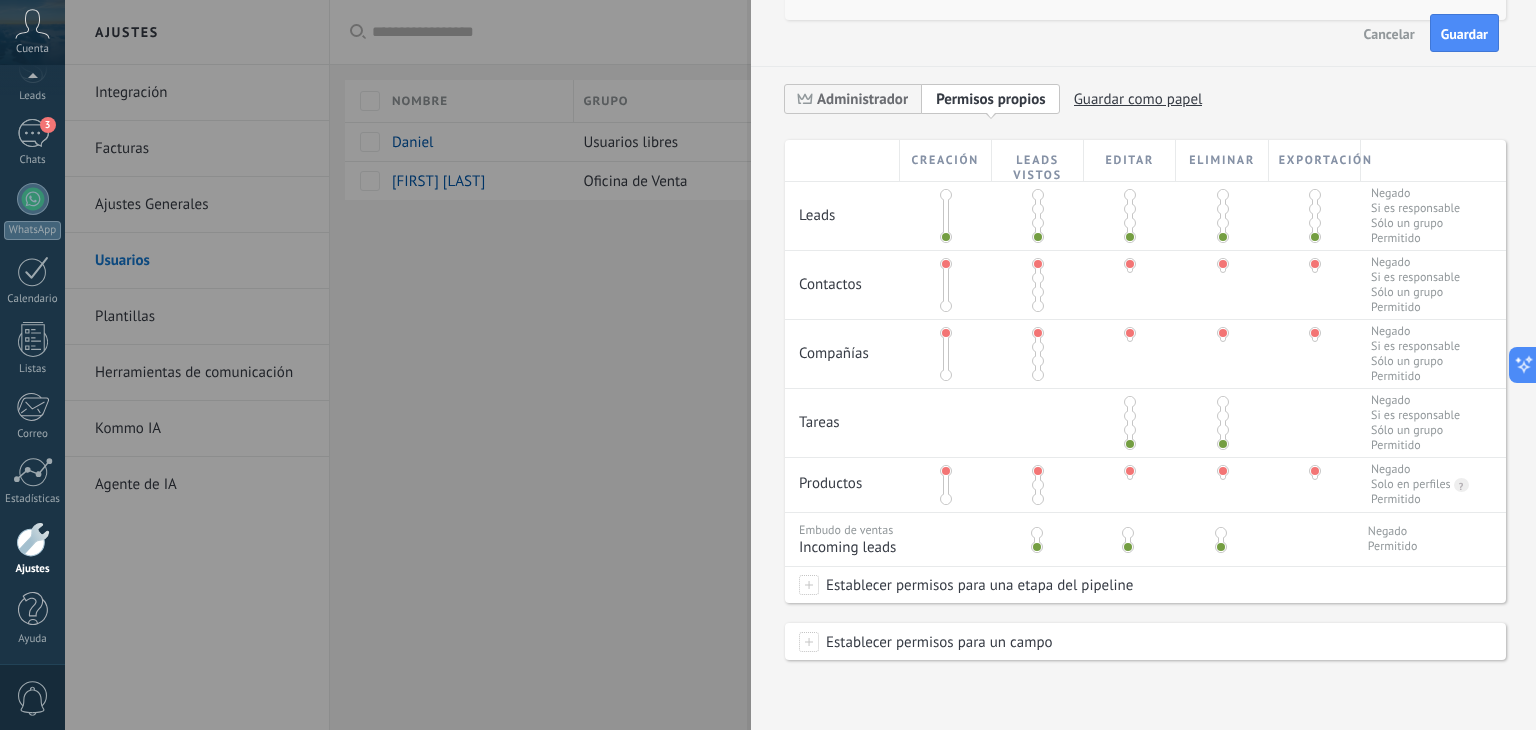 drag, startPoint x: 776, startPoint y: 47, endPoint x: 1000, endPoint y: 331, distance: 361.70706 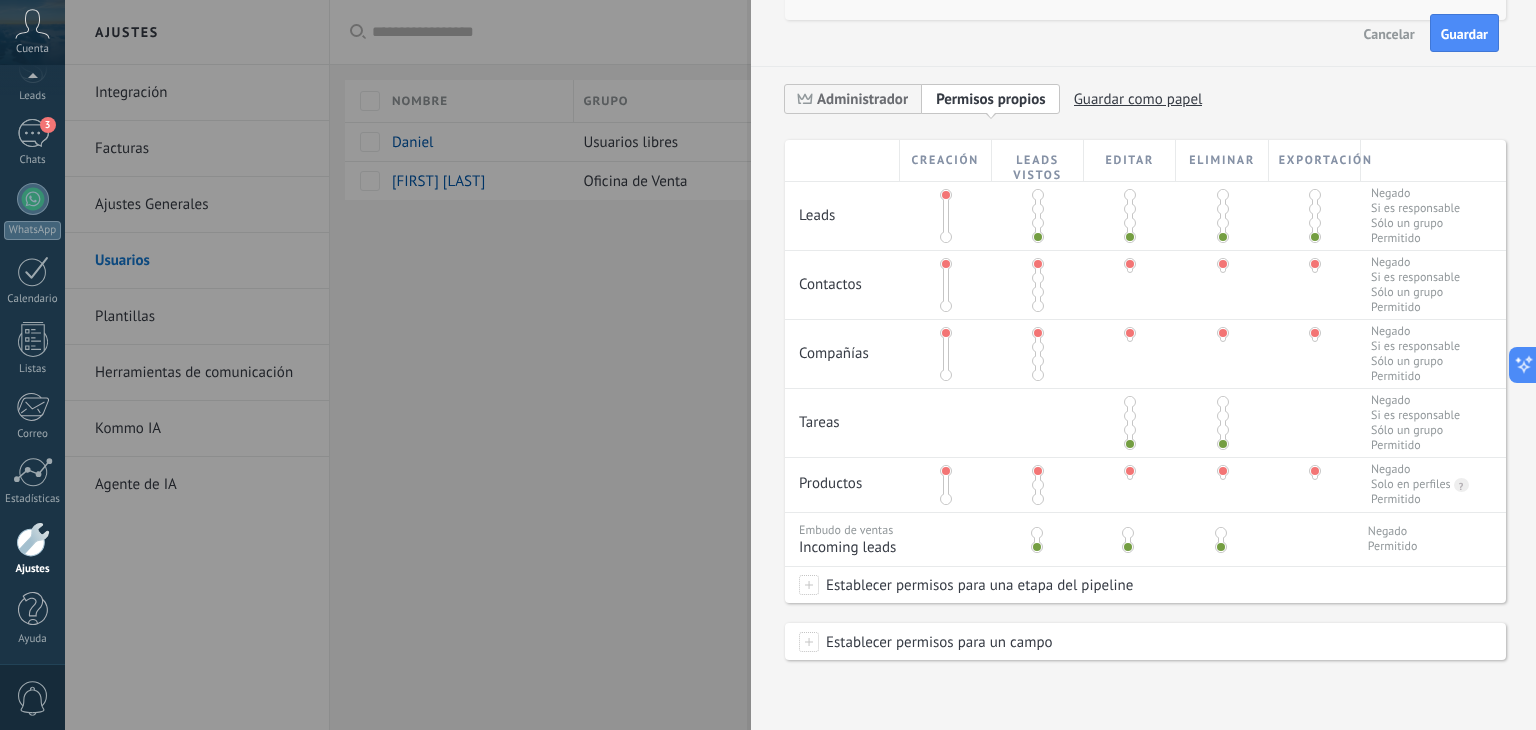 click at bounding box center (1038, 195) 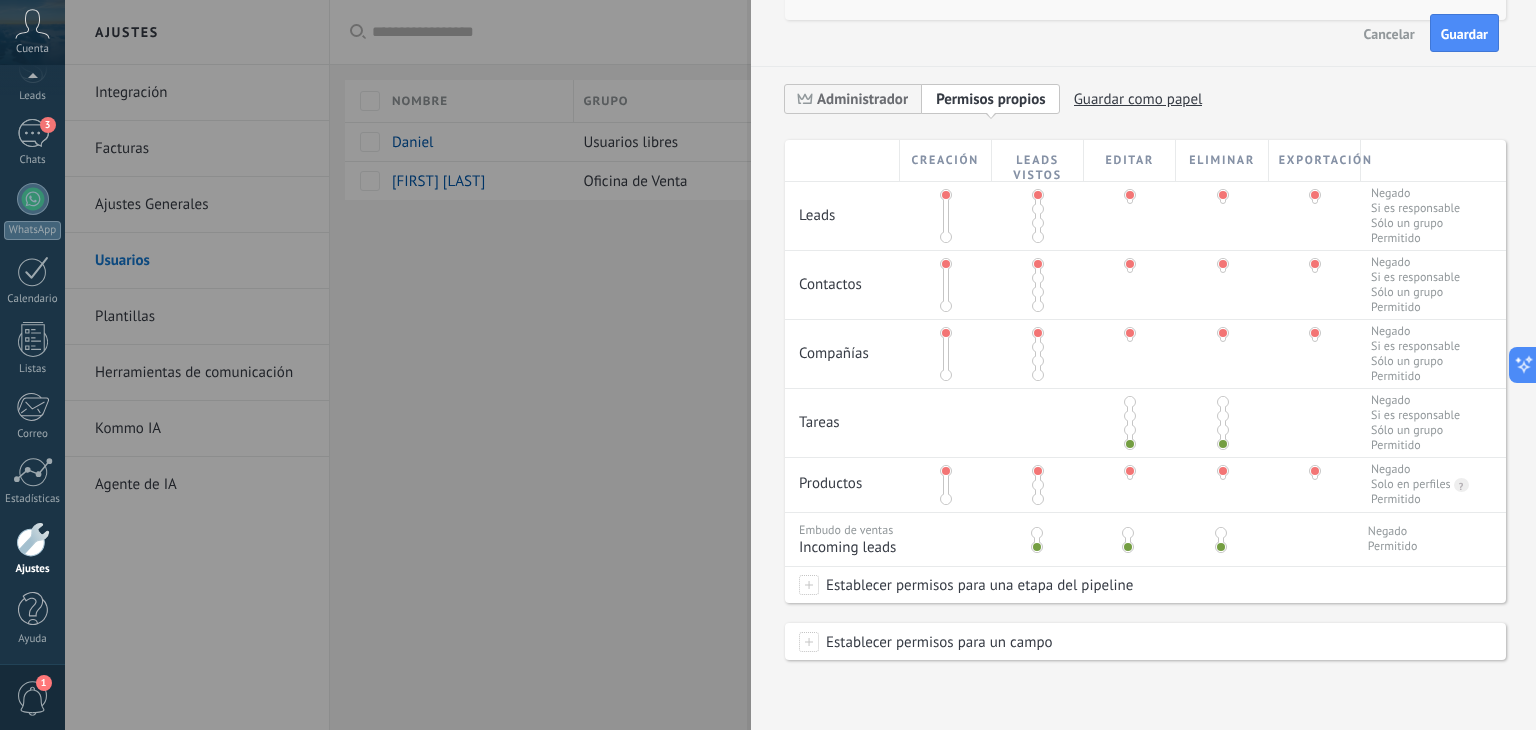 scroll, scrollTop: 0, scrollLeft: 0, axis: both 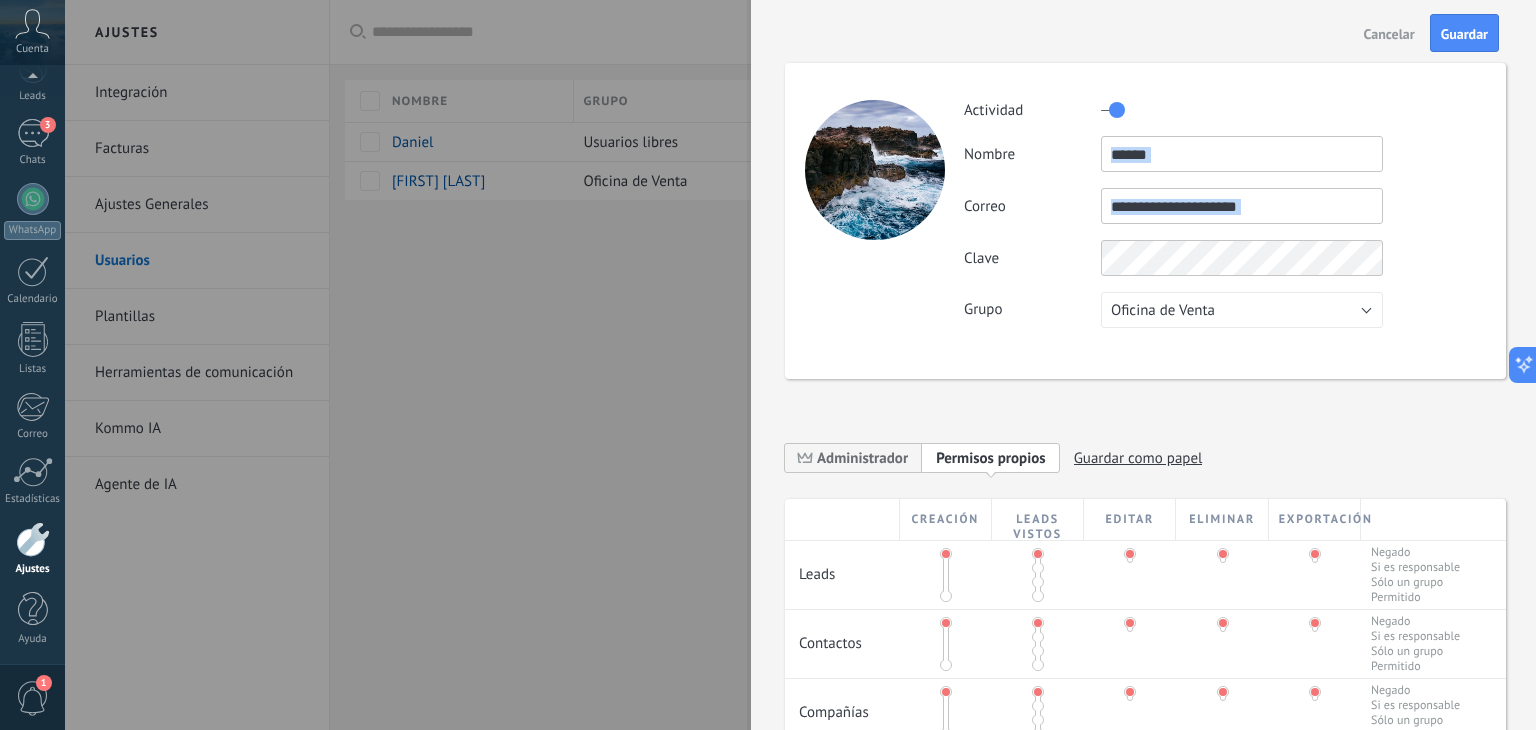 click on "**********" at bounding box center (1224, 213) 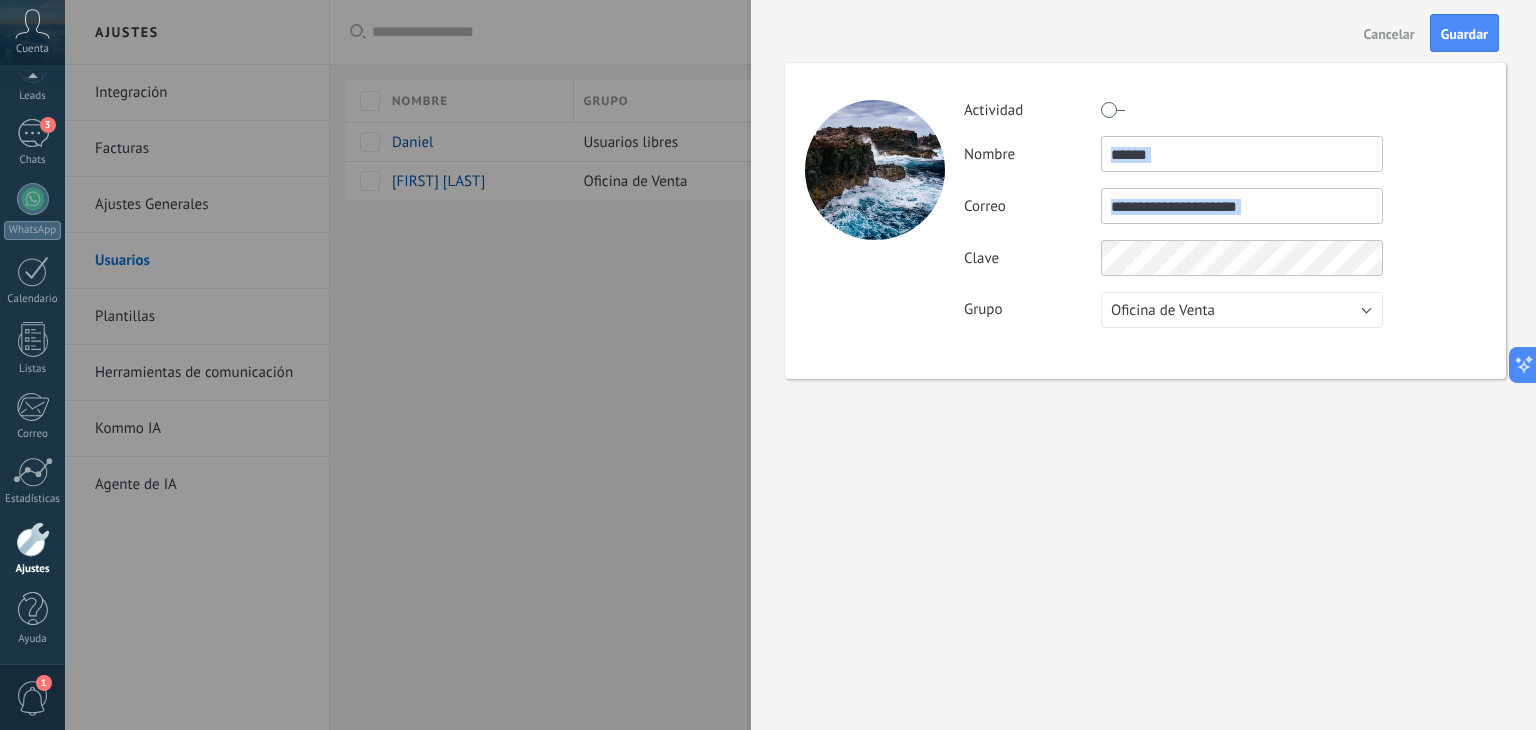 click at bounding box center (1113, 110) 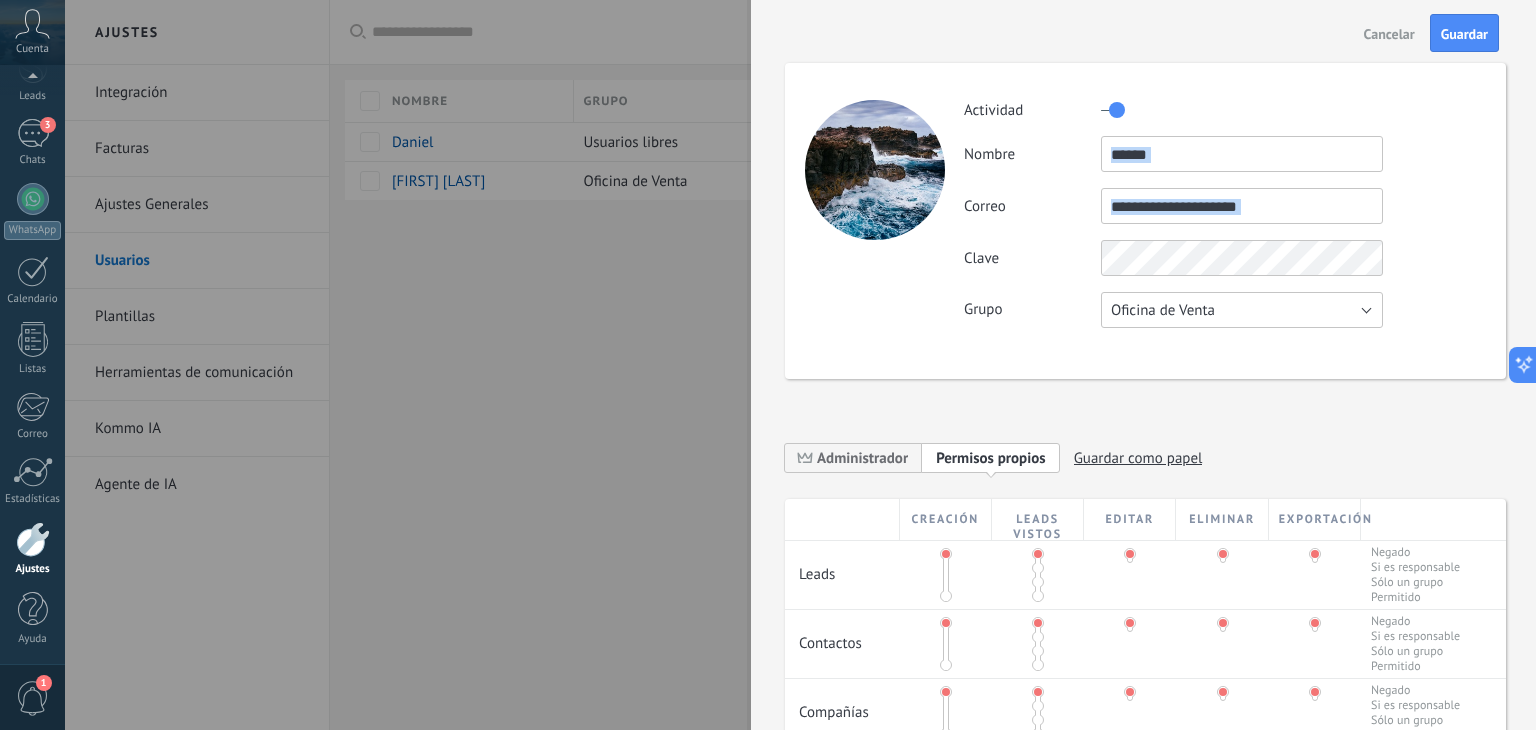 click on "Oficina de Venta" at bounding box center (1163, 310) 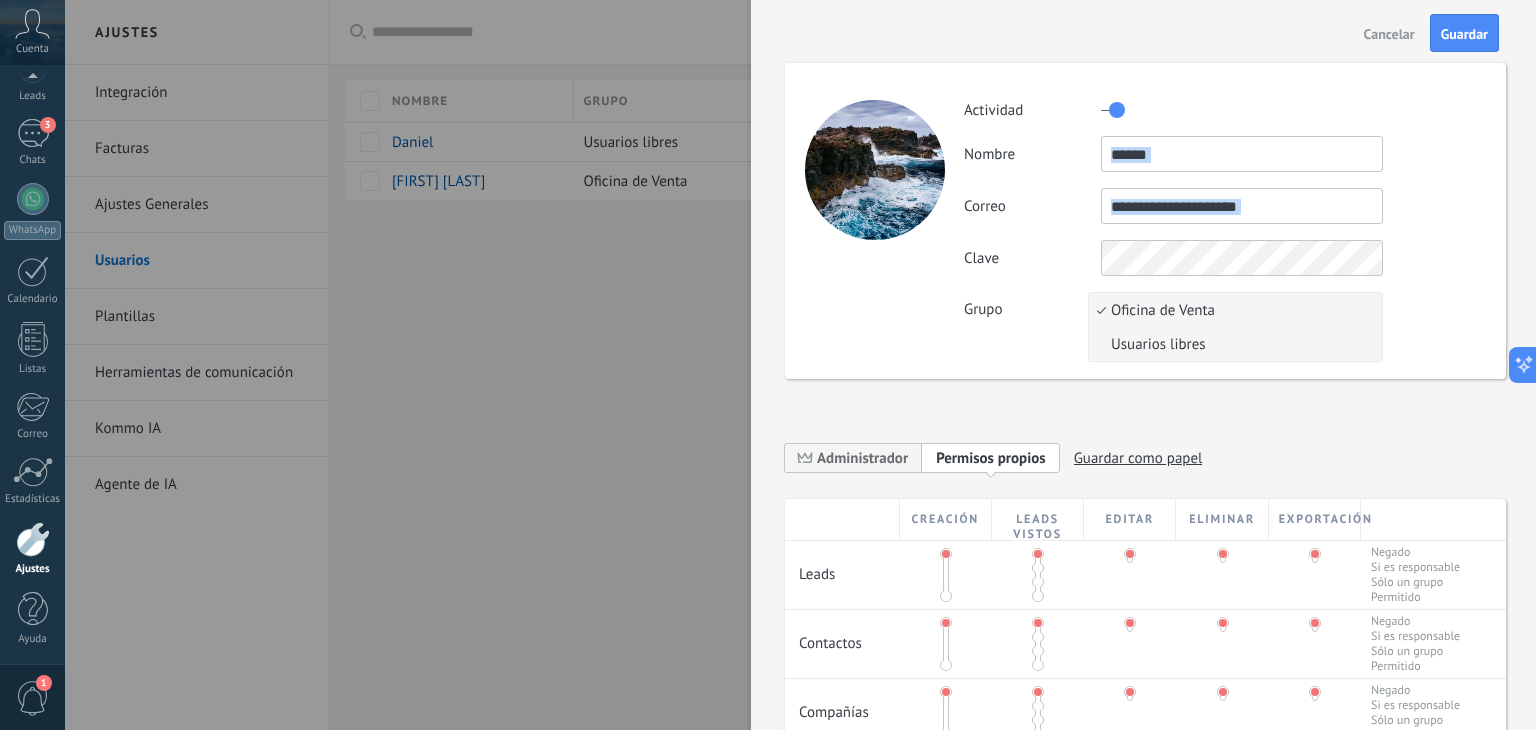 click on "Usuarios libres" at bounding box center (1232, 344) 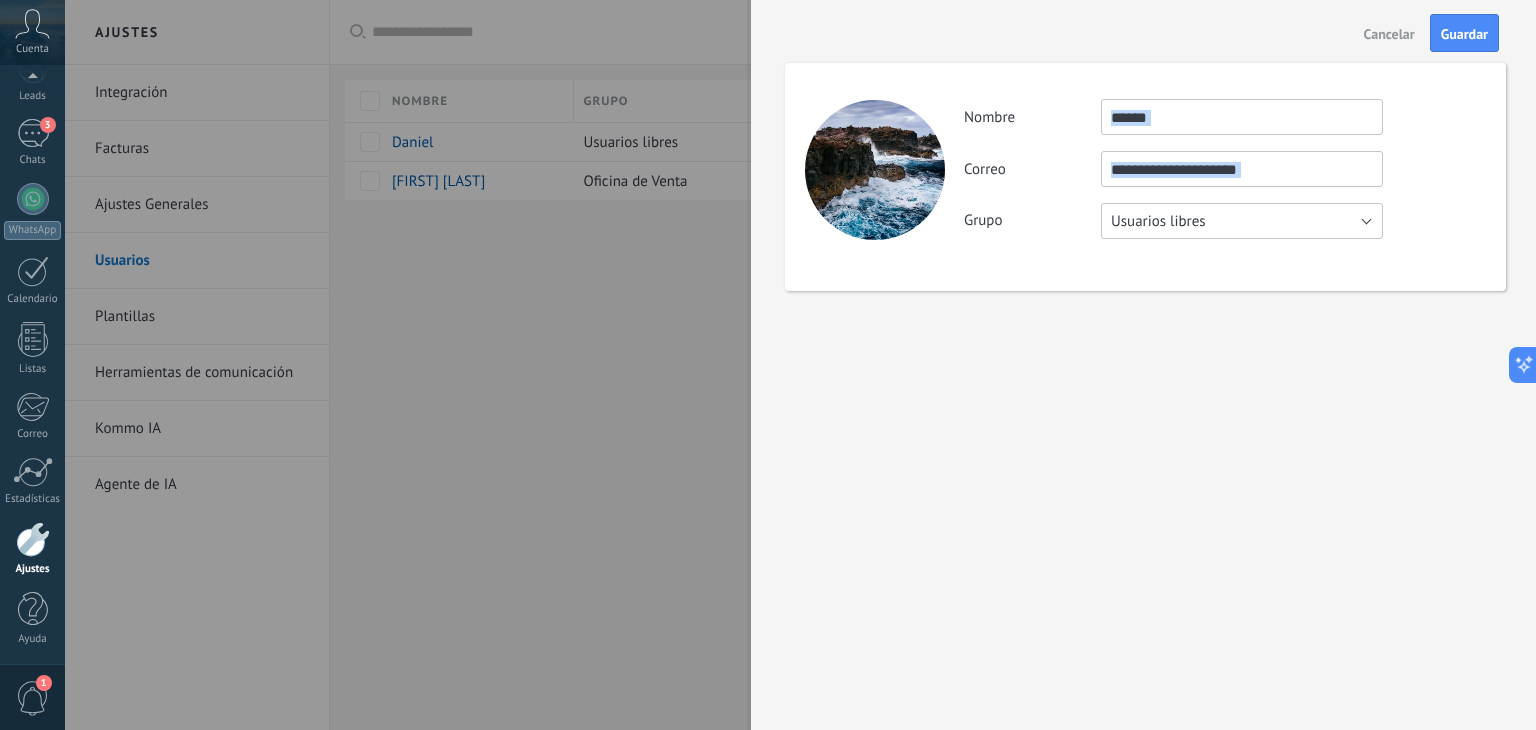 click on "Usuarios libres" at bounding box center [1242, 221] 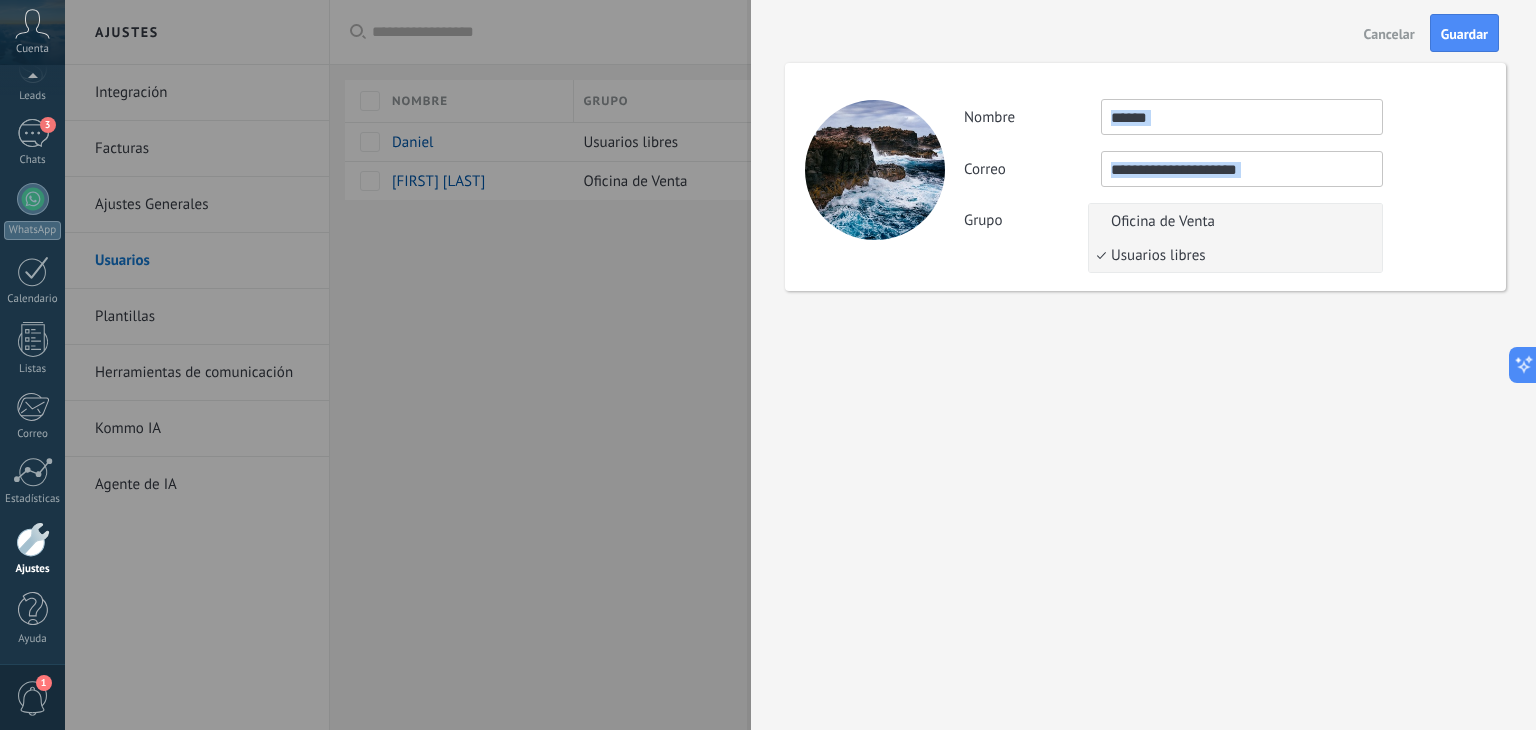 click on "Oficina de Venta" at bounding box center (1232, 221) 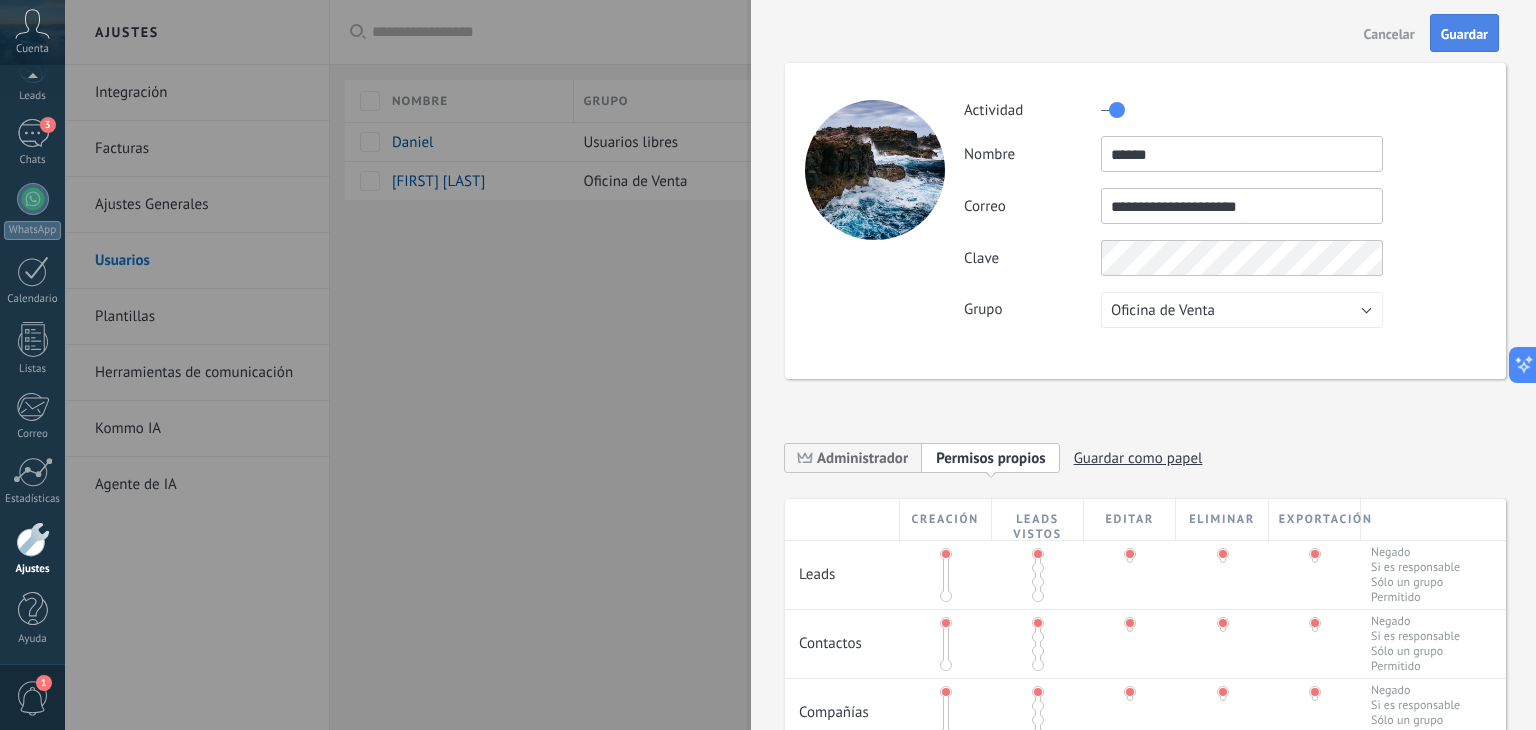 click on "Guardar" at bounding box center (1464, 34) 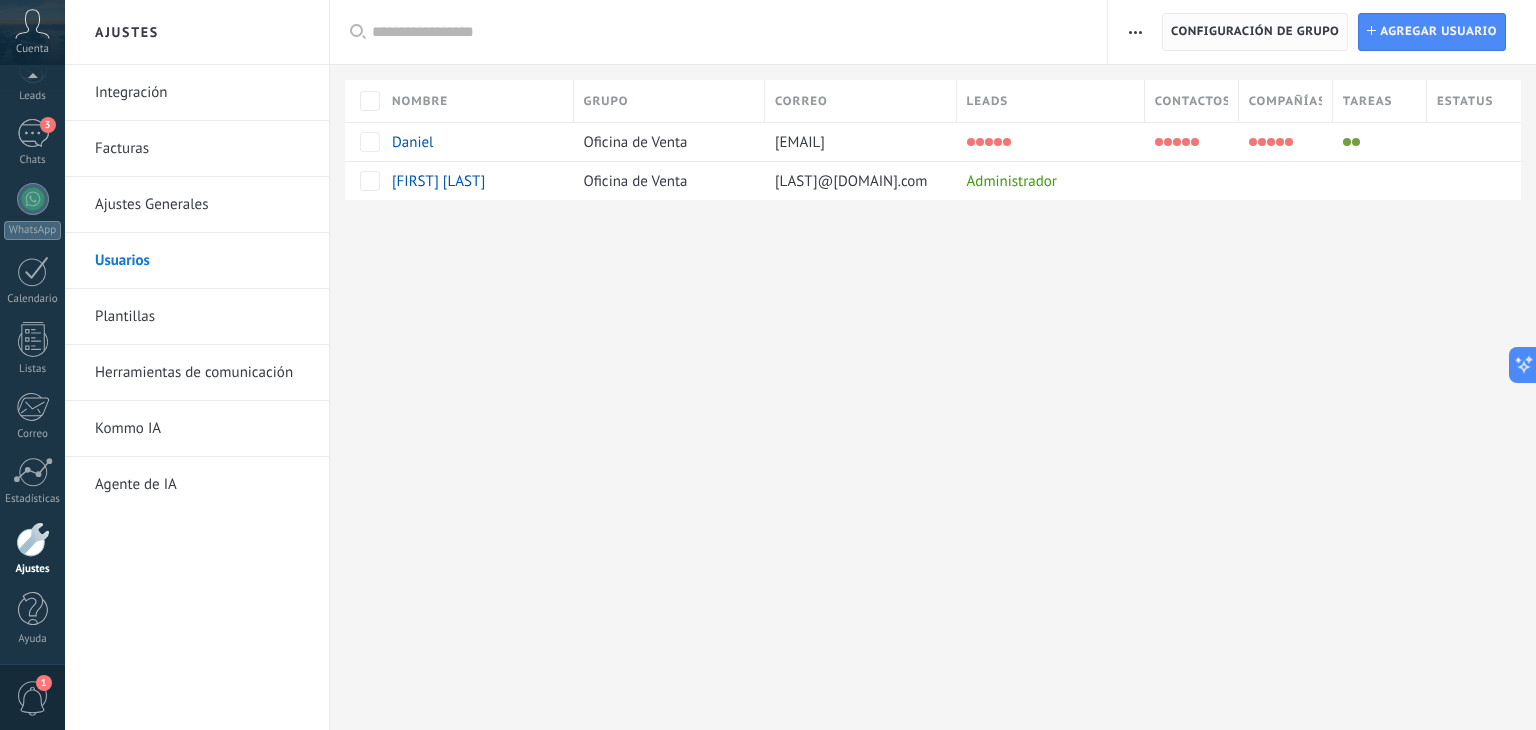 click on "Configuración de grupo" at bounding box center (1255, 32) 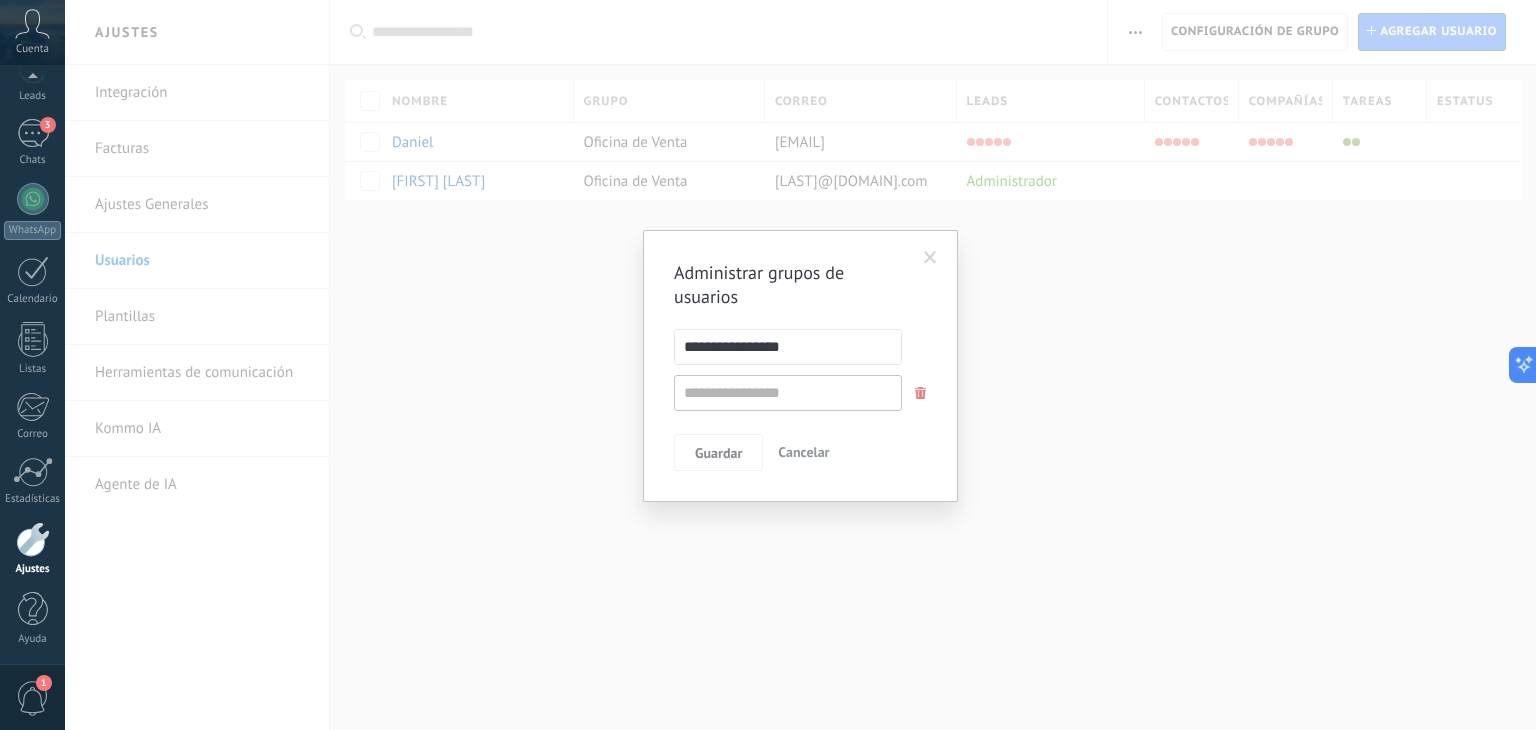 click at bounding box center (930, 258) 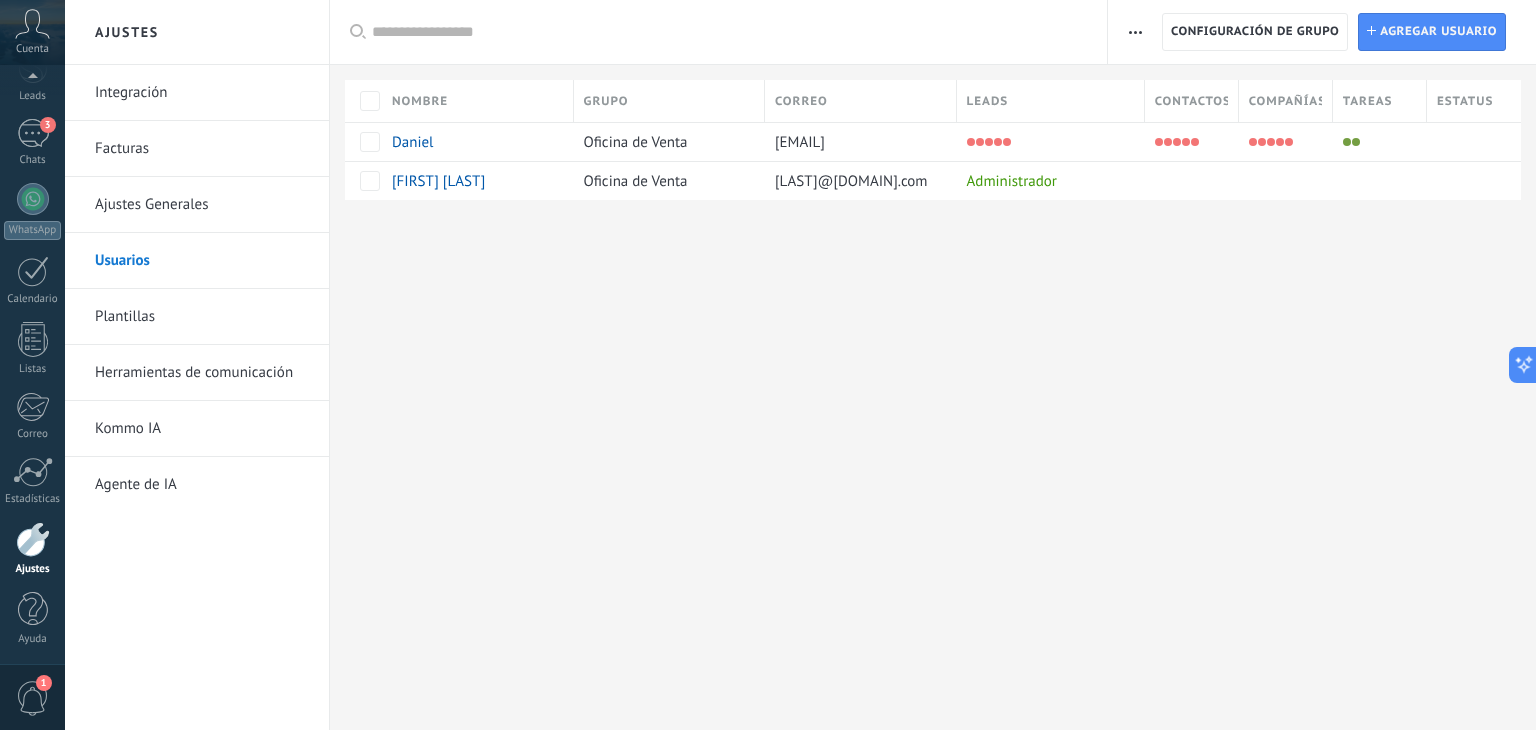 click 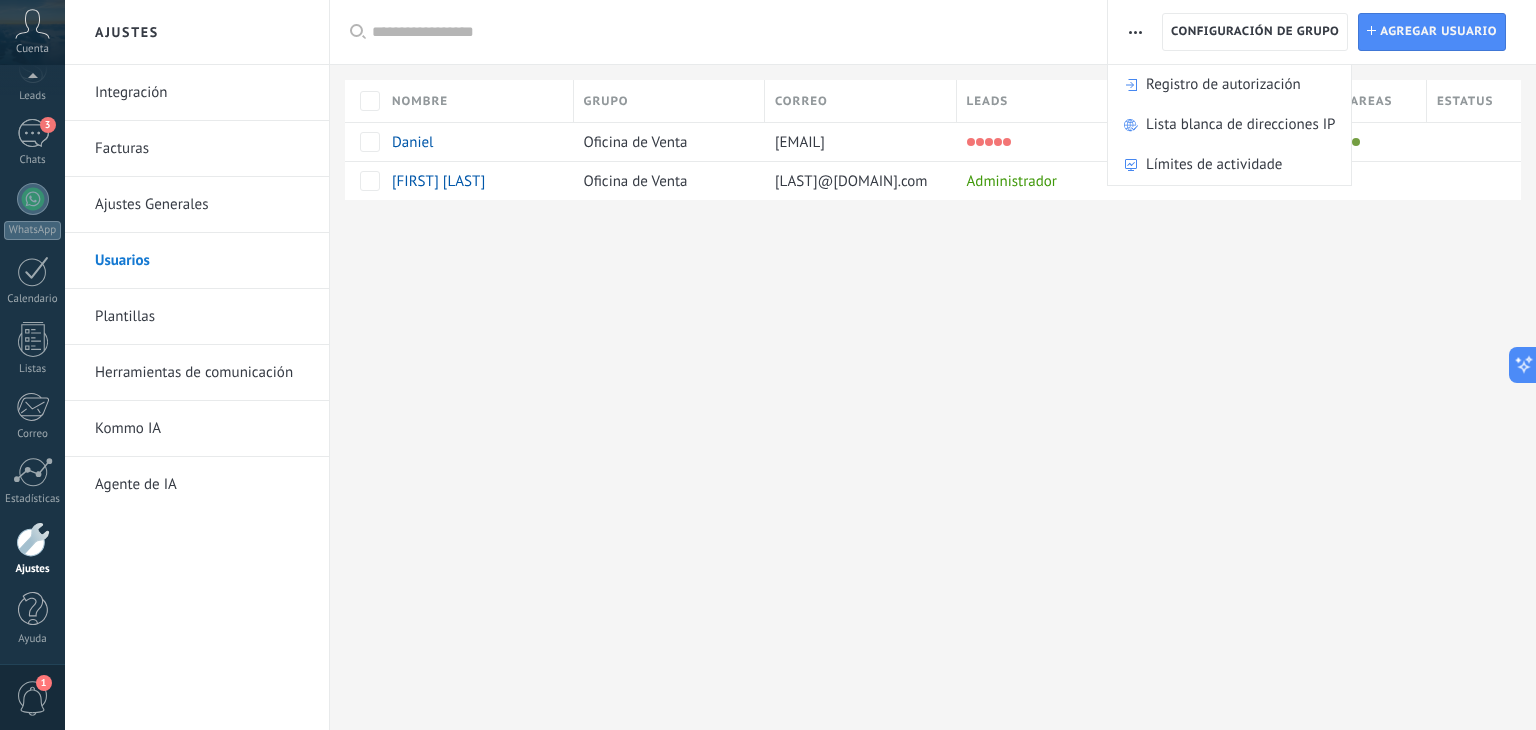 click on "Ajustes Integración Facturas Ajustes Generales Usuarios Plantillas Herramientas de comunicación Kommo IA Agente de IA Registro de autorización Lista blanca de direcciones IP Límites de actividade Configuración de grupo Configuración de grupo Instalar Agregar usuario Aplicar Usuarios activos Usuarios inactivos Todo usuarios Administrador Usuarios libres Verificación en 2-pasos Guardar Seleccionar todo Oficina de Venta Usuarios libres Todo grupos Seleccionar todo Administrador Todo roles Ninguno Usuarios activos Usuarios inactivos Usuarios activos Seleccionar todo Usuarios con verificación en 2 pasos Usuarios sin verificación en 2 pasos Todo tipos de verificación Aplicar Restablecer Nombre Grupo Correo Leads Contactos Compañías Tareas Estatus           [FIRST] Oficina de Venta [EMAIL]           [FIRST] [LAST] Oficina de Venta [EMAIL] Administrador Lamentablemente, no hay elementos con estos parámetros.  Mostrar todos" at bounding box center (800, 365) 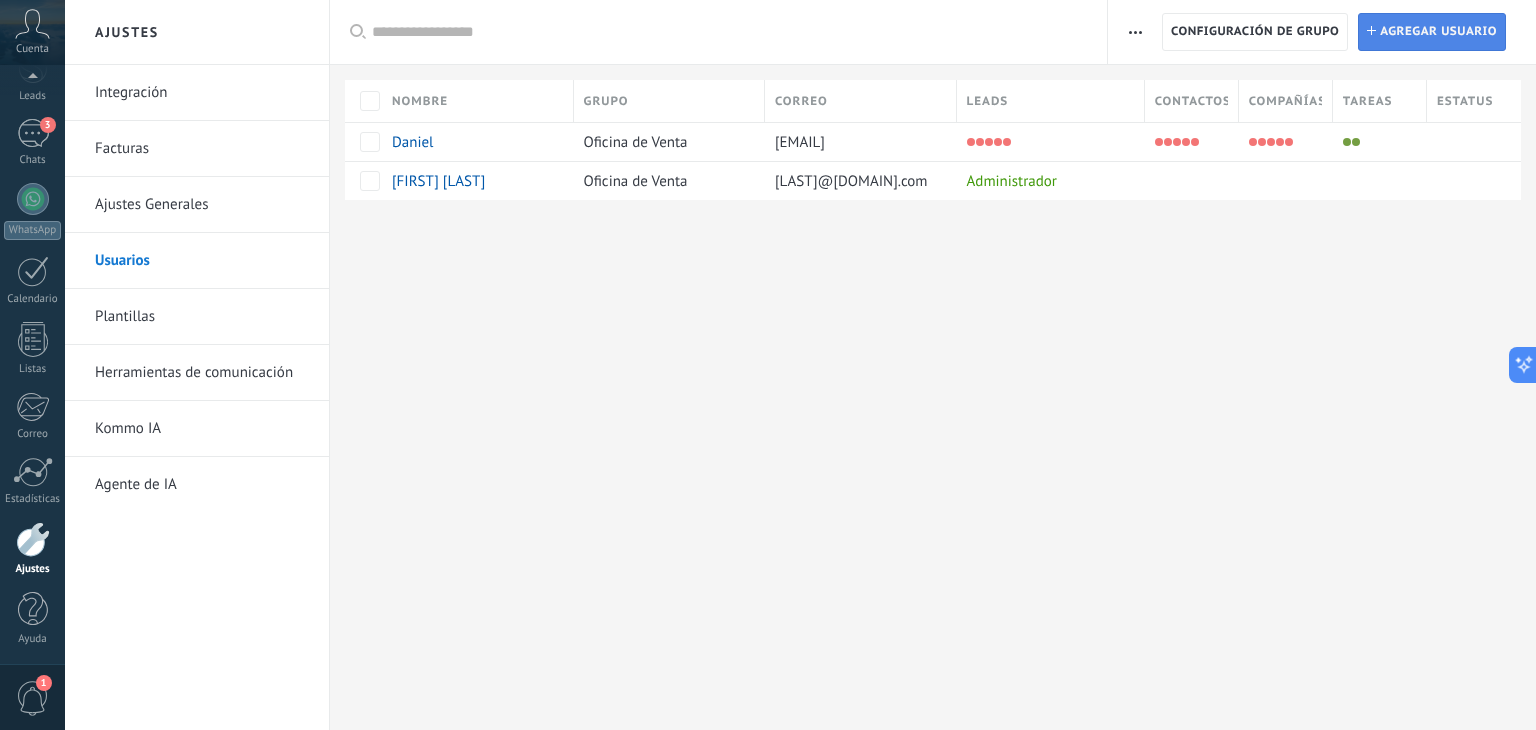 click on "Agregar usuario" at bounding box center (1438, 32) 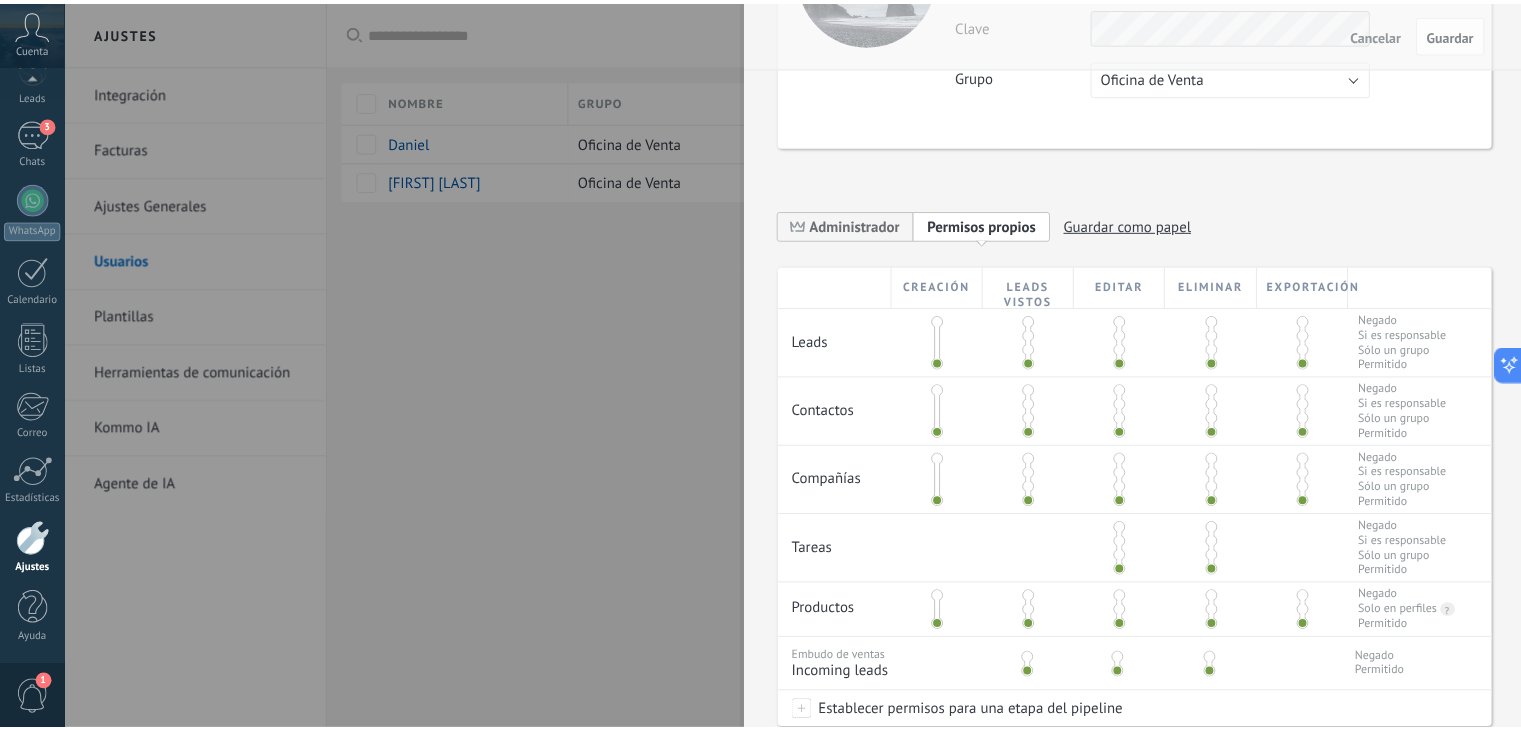 scroll, scrollTop: 0, scrollLeft: 0, axis: both 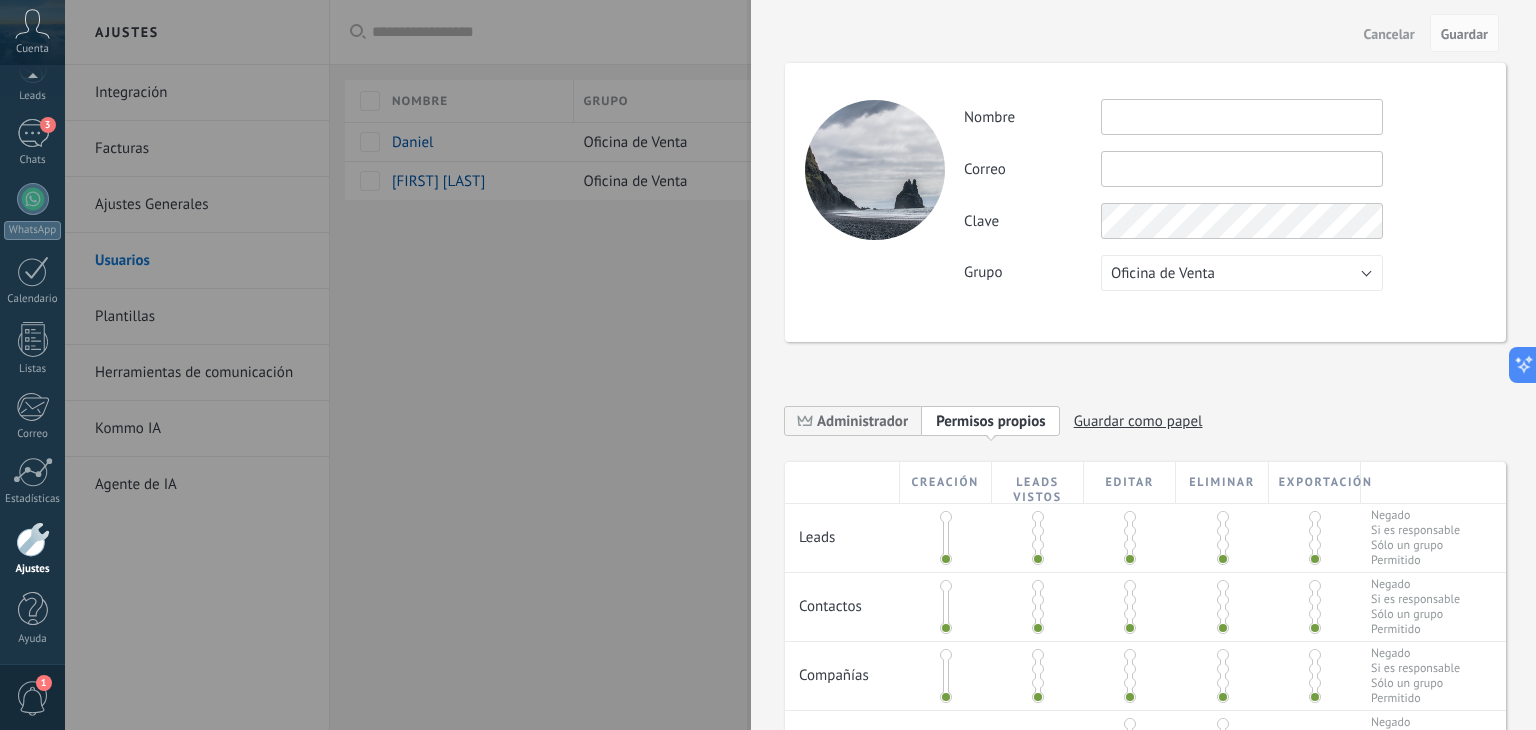 click on "Cancelar" at bounding box center [1389, 34] 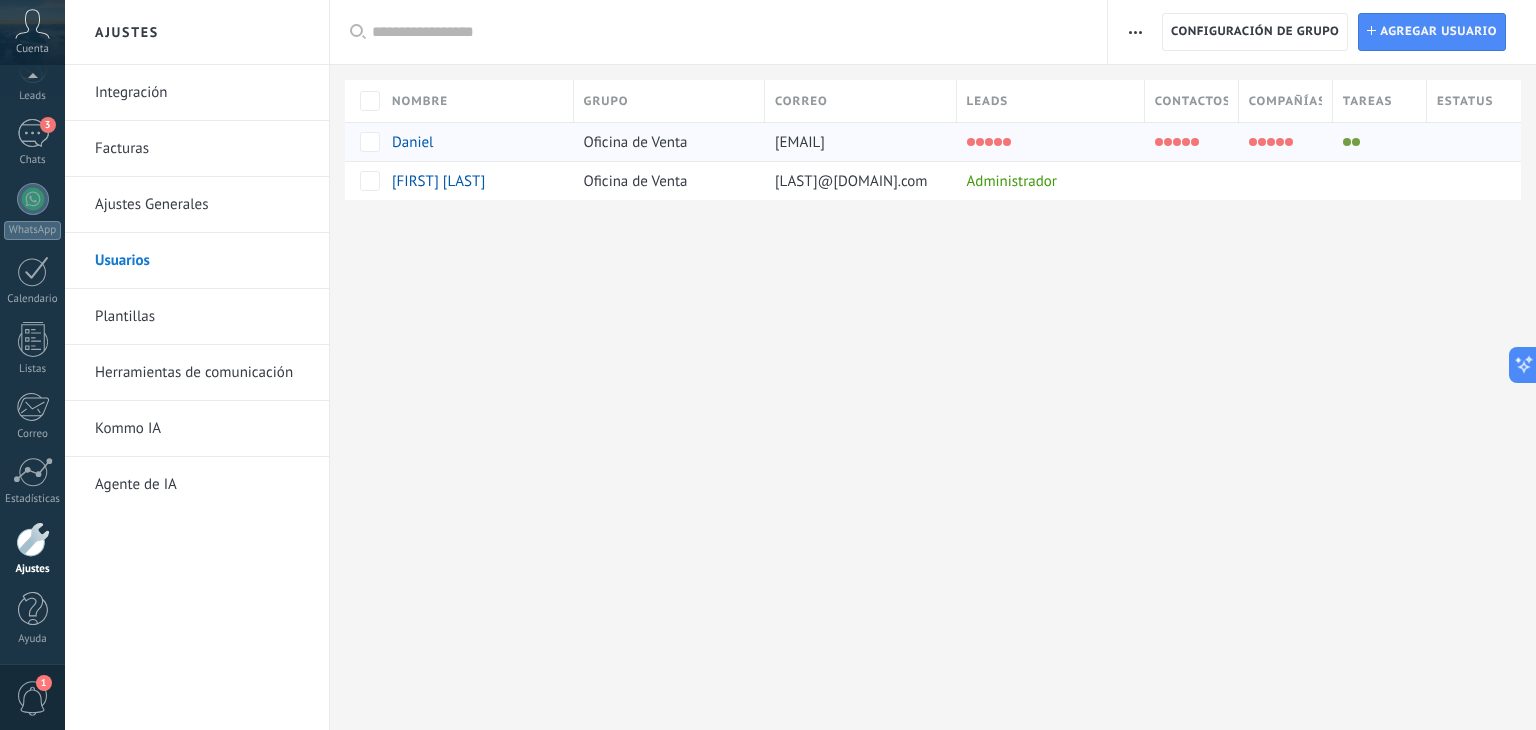 click at bounding box center (1046, 142) 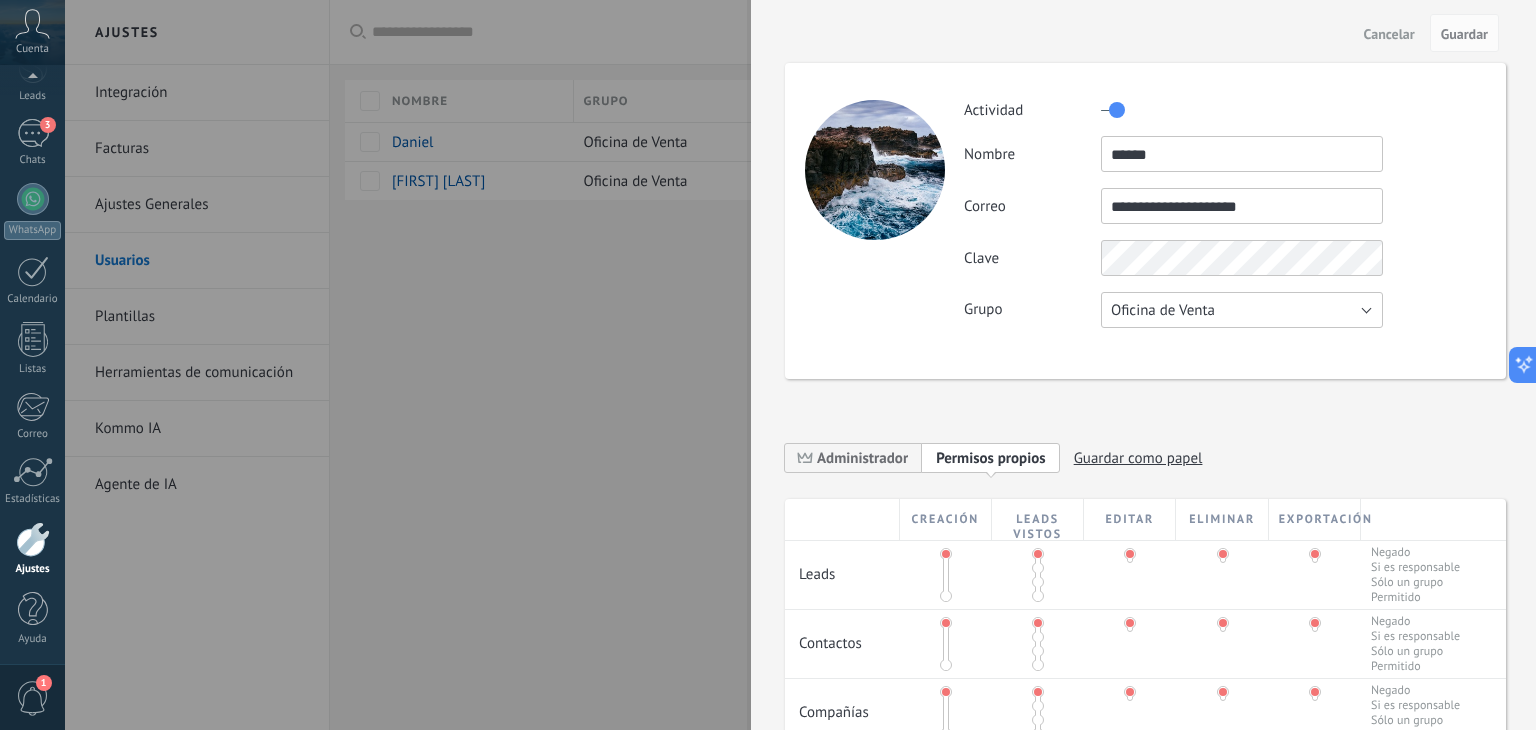 click on "Oficina de Venta" at bounding box center (1163, 310) 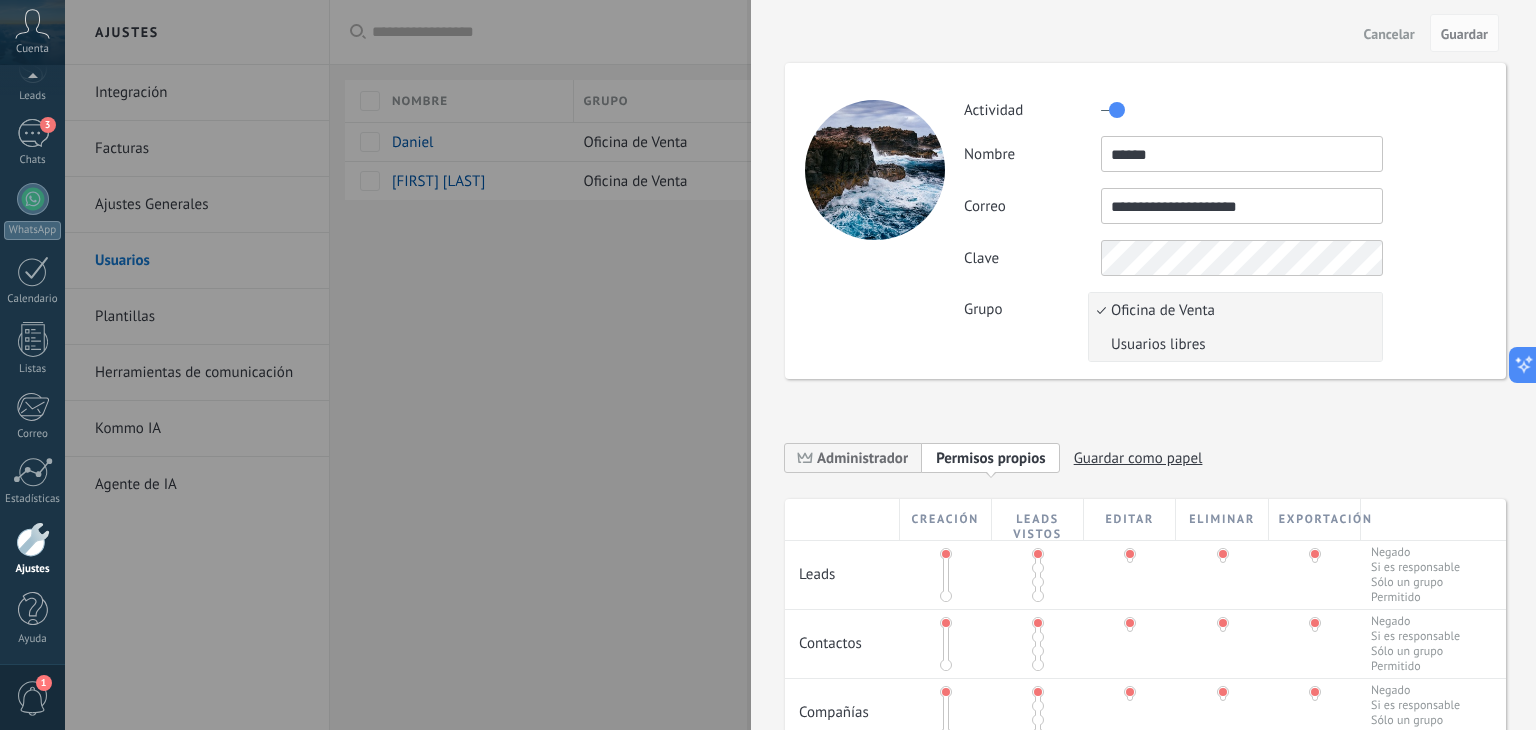 click on "Usuarios libres" at bounding box center (1232, 344) 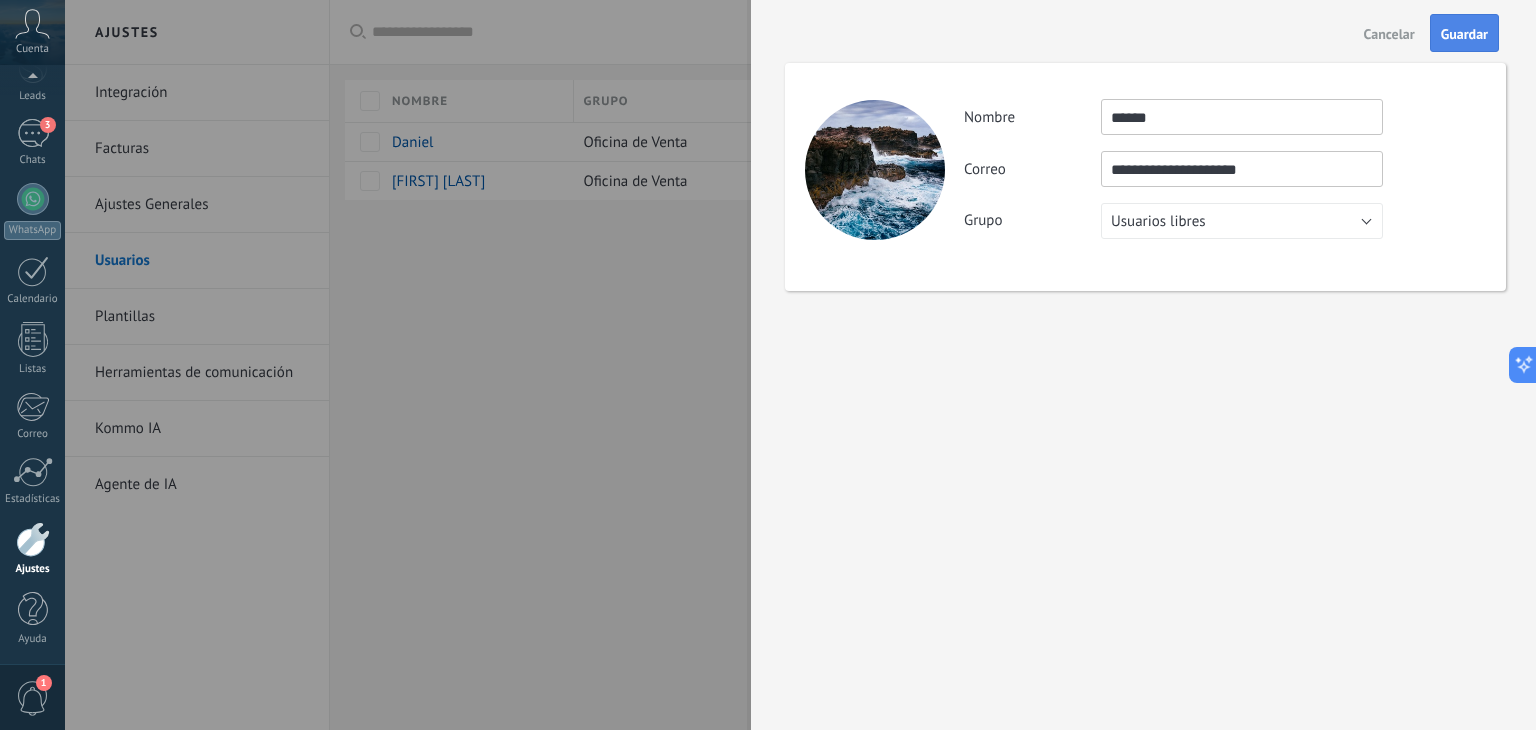 click on "Guardar" at bounding box center [1464, 34] 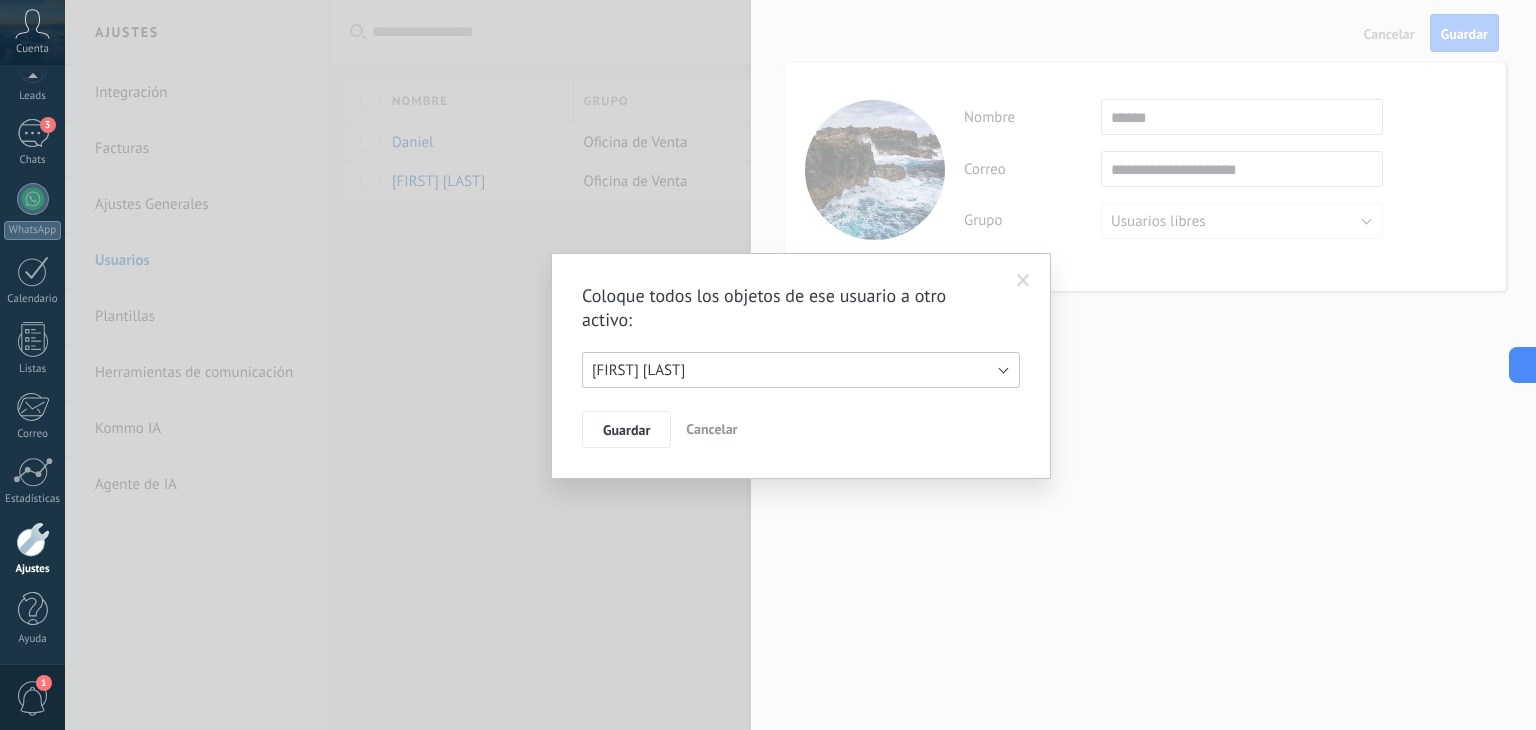 click on "[FIRST] [LAST]" at bounding box center [801, 370] 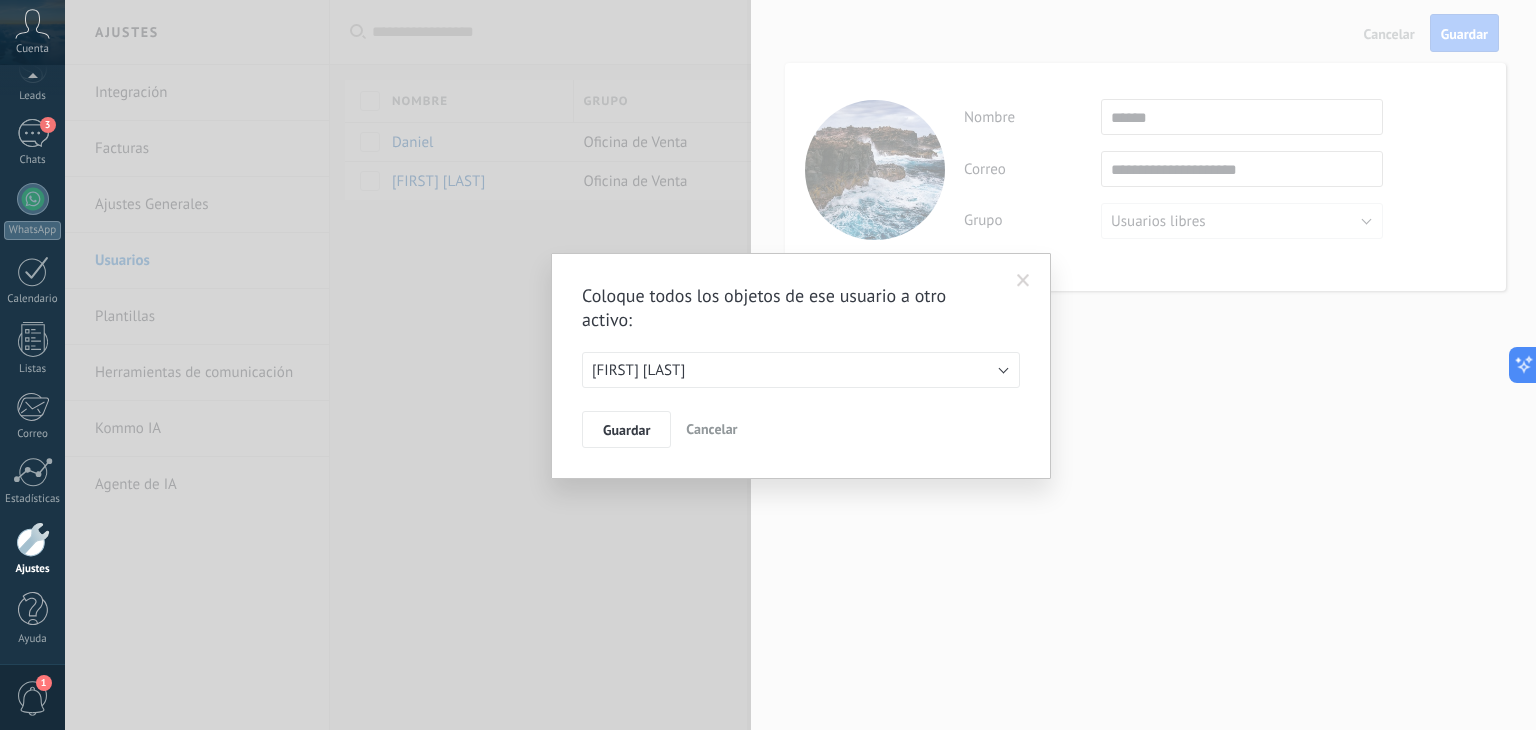 click on "Coloque todos los objetos de ese usuario a otro activo: [FIRST] [LAST] [LAST] Guardar Cancelar" at bounding box center [801, 366] 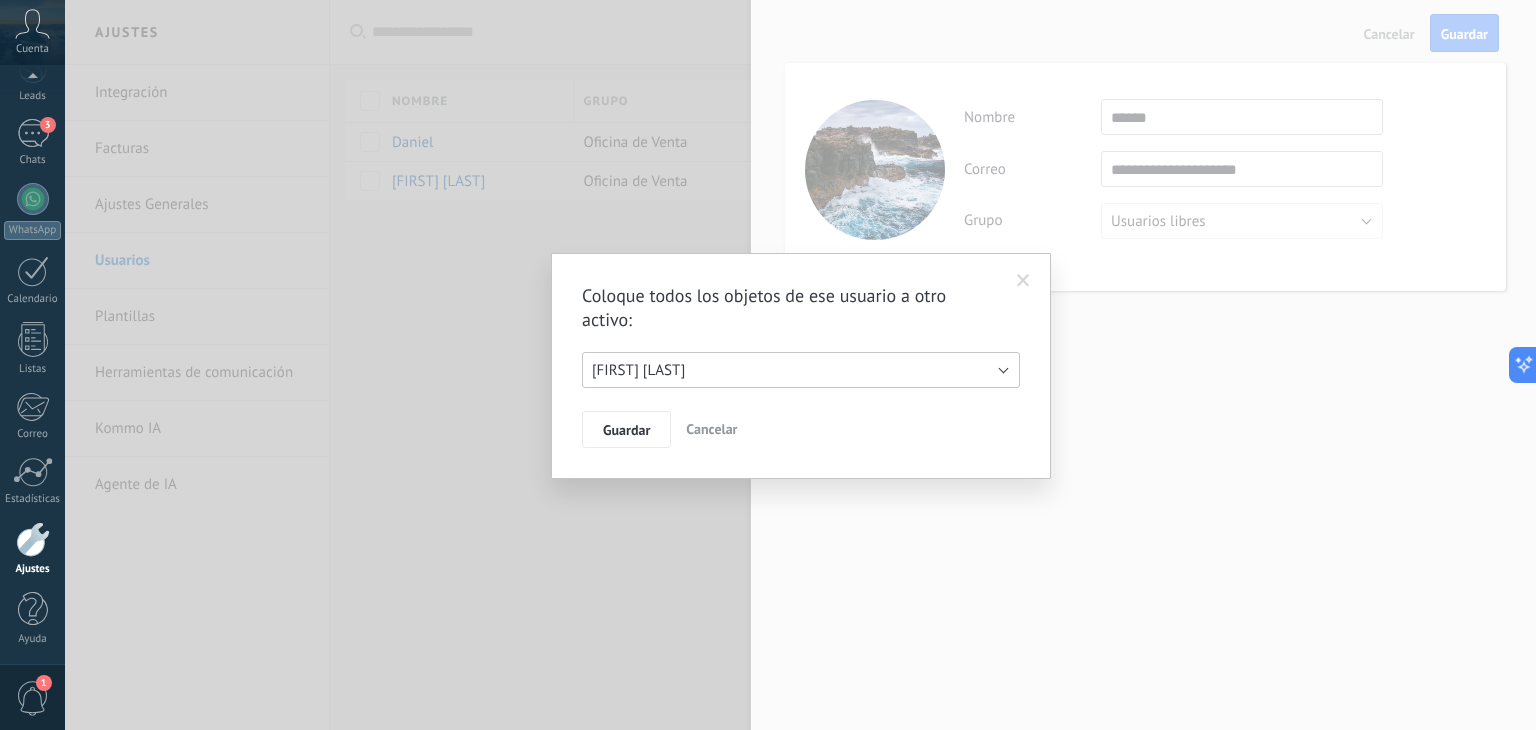 click on "[FIRST] [LAST]" at bounding box center (801, 370) 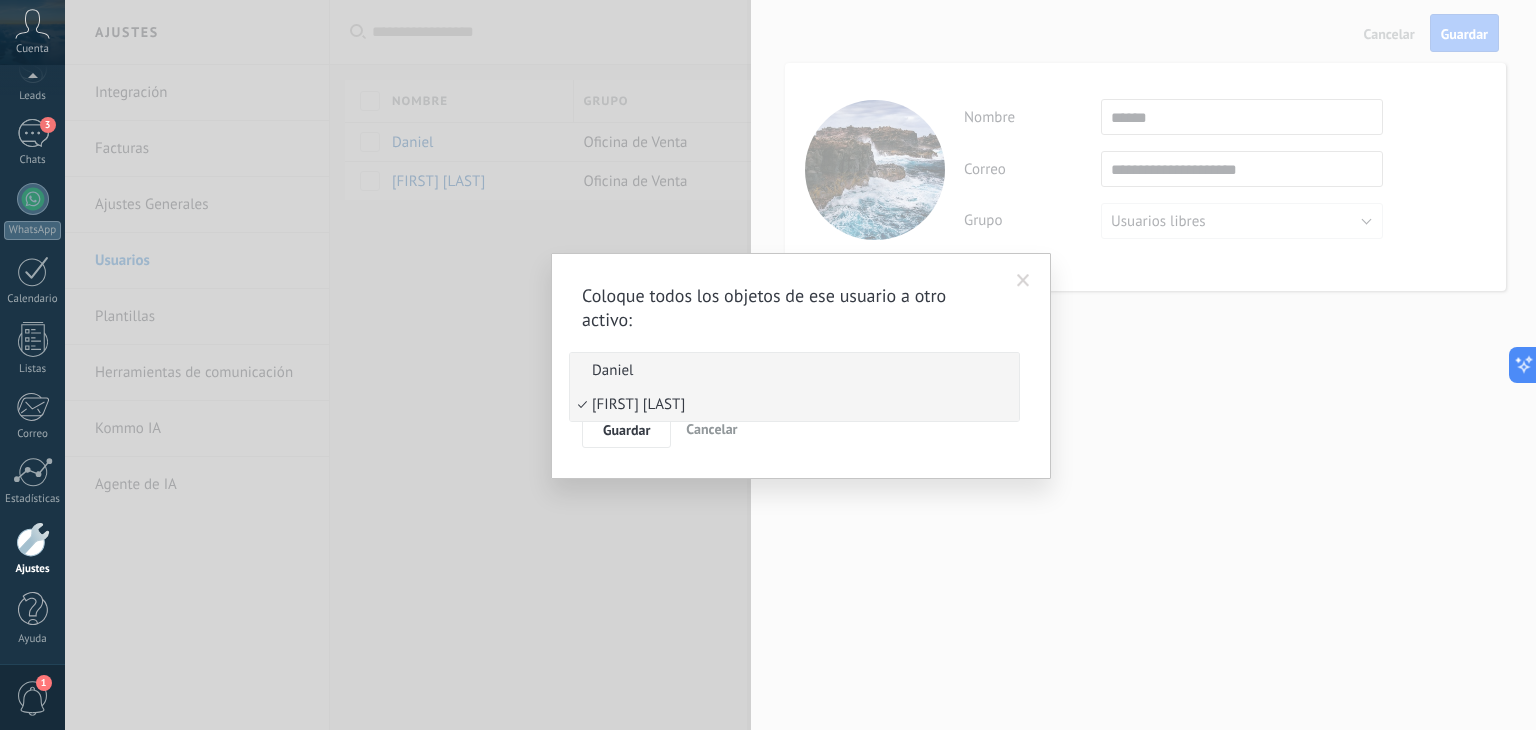 click on "Daniel" at bounding box center [791, 370] 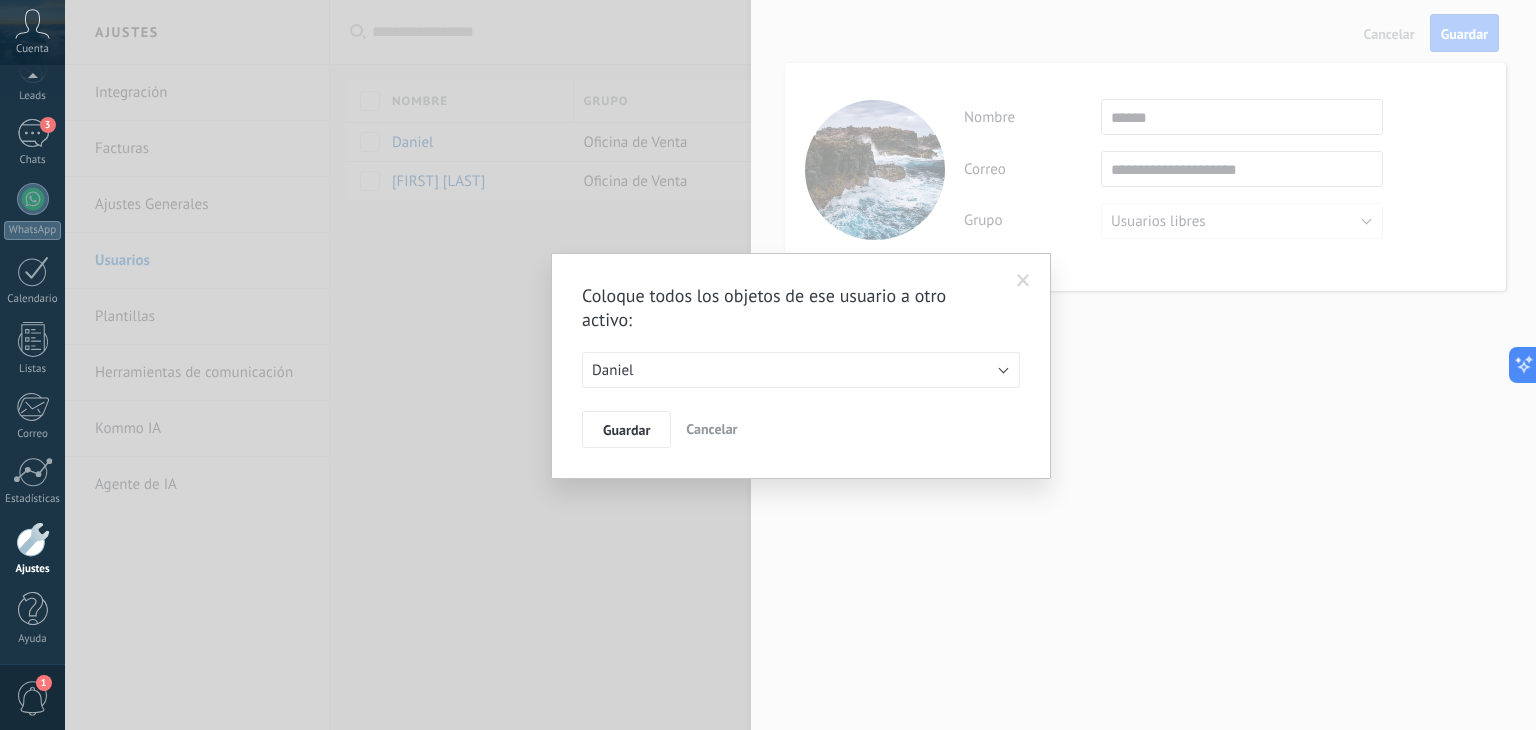 click at bounding box center [1023, 281] 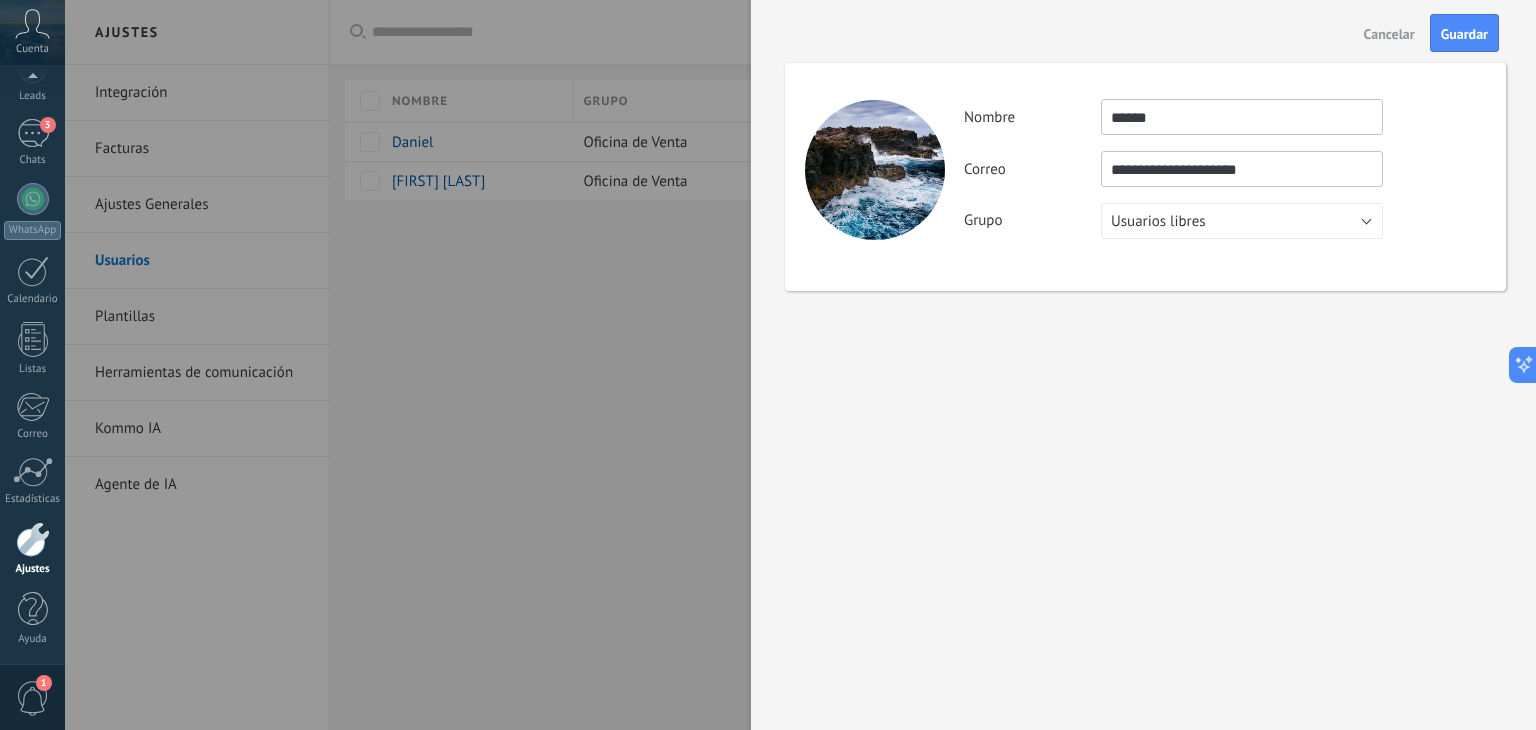 click on "Cancelar" at bounding box center (1389, 33) 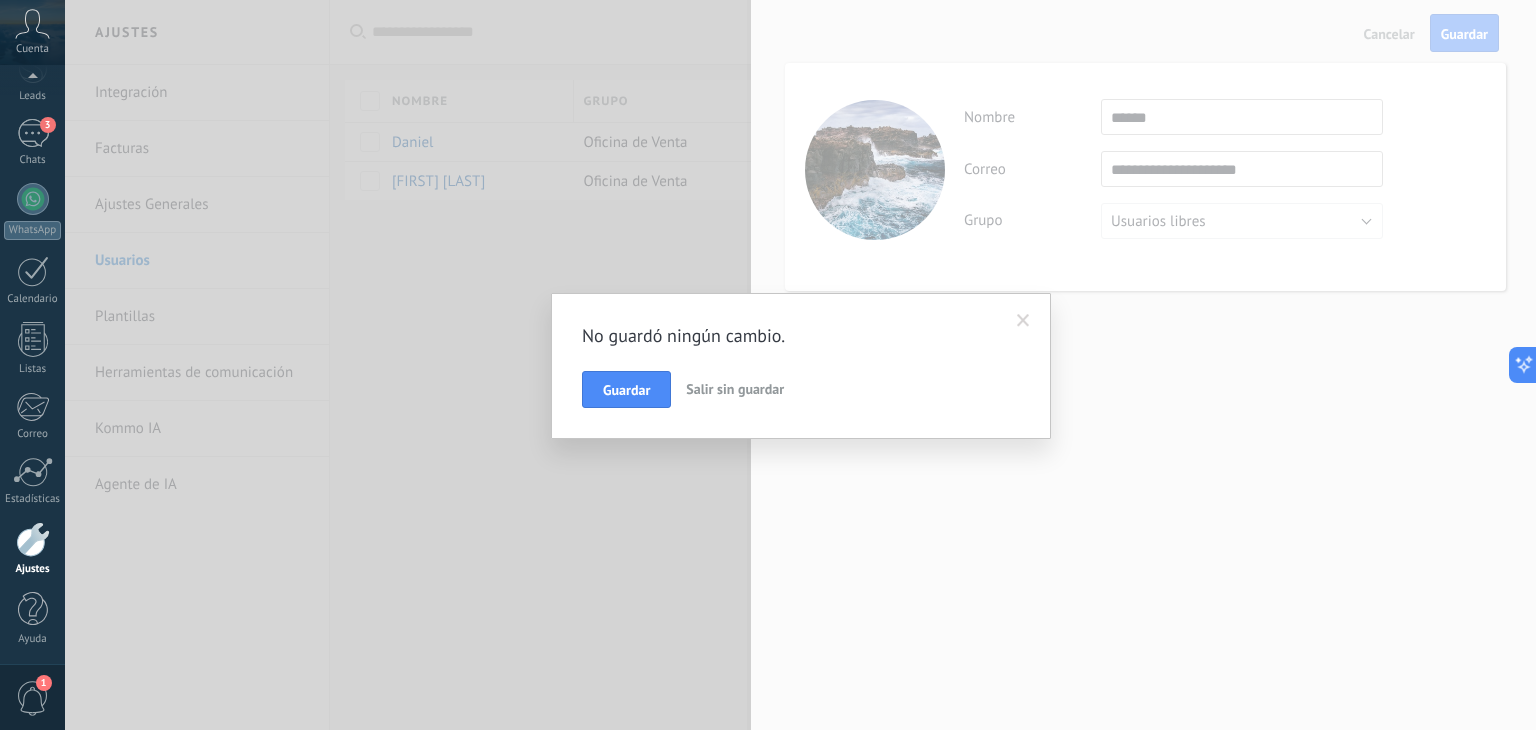 click on "Salir sin guardar" at bounding box center [735, 389] 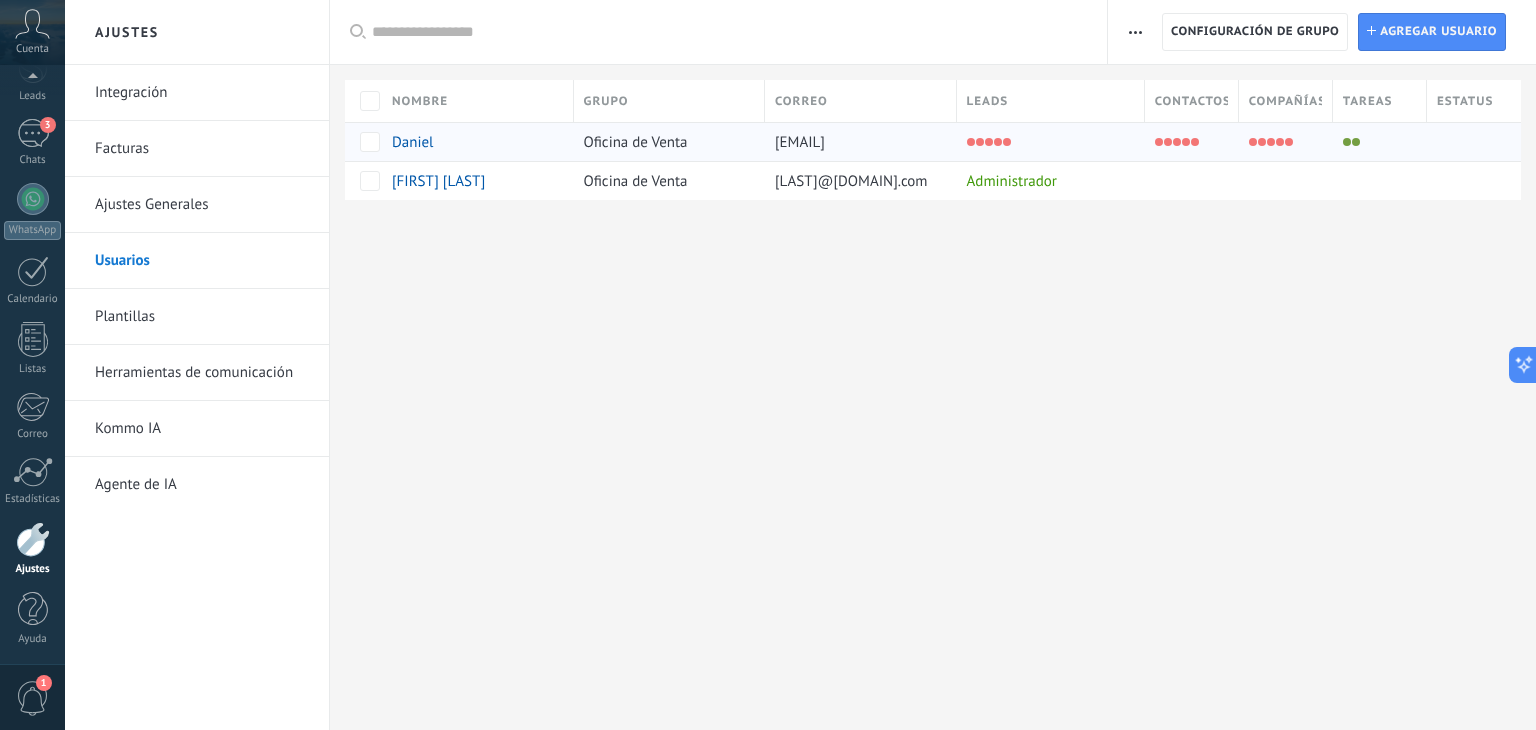 drag, startPoint x: 1466, startPoint y: 148, endPoint x: 1303, endPoint y: 154, distance: 163.1104 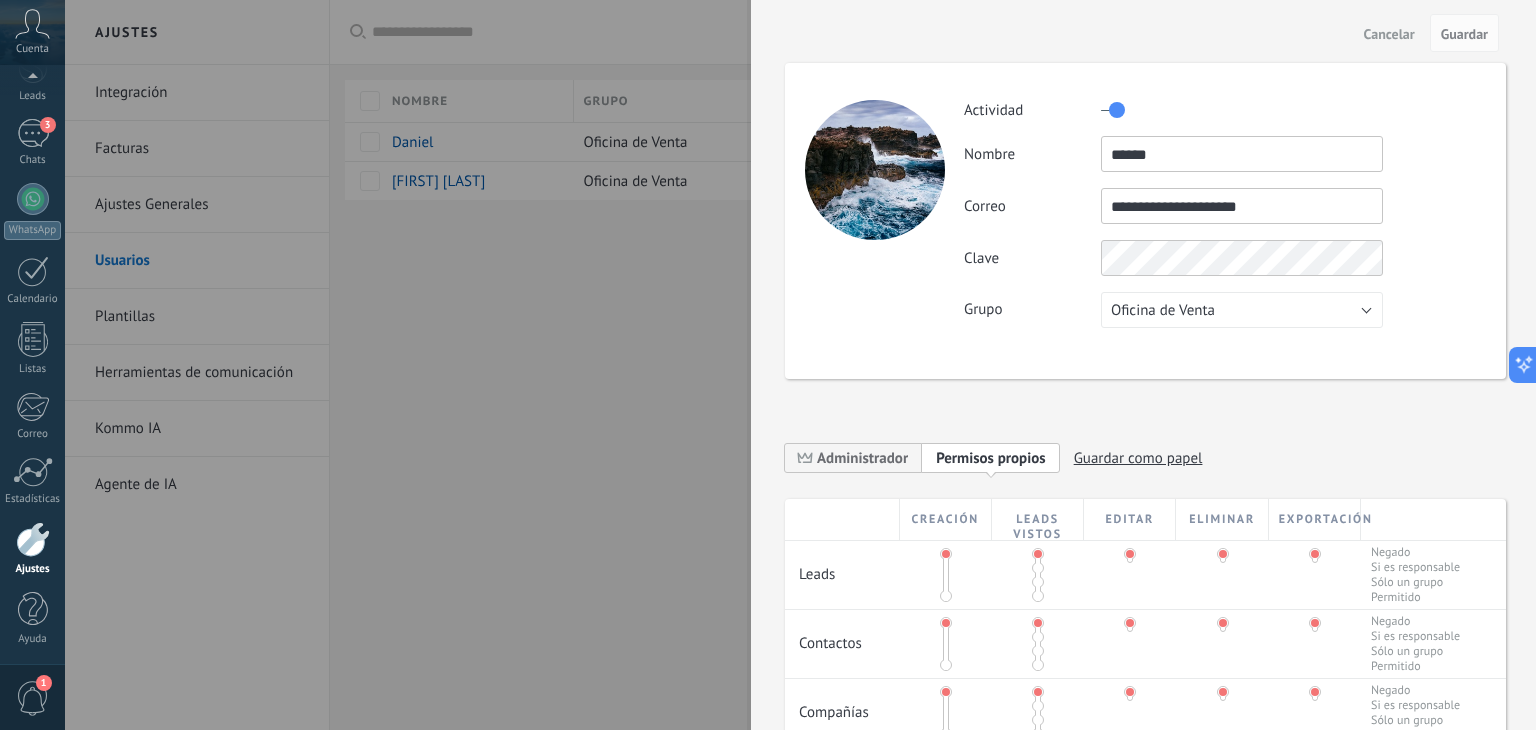 click at bounding box center (768, 365) 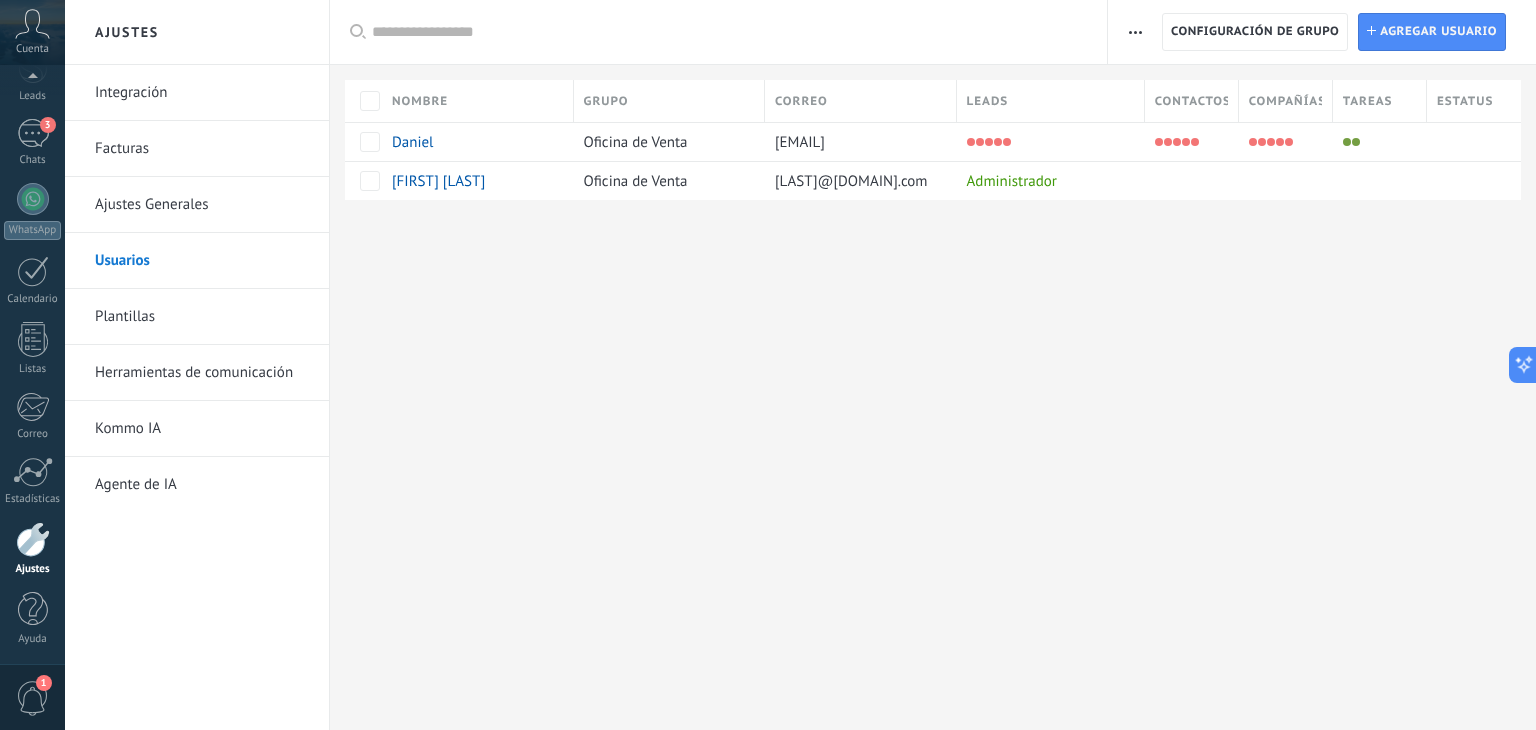 click on "Ajustes Generales" at bounding box center [202, 205] 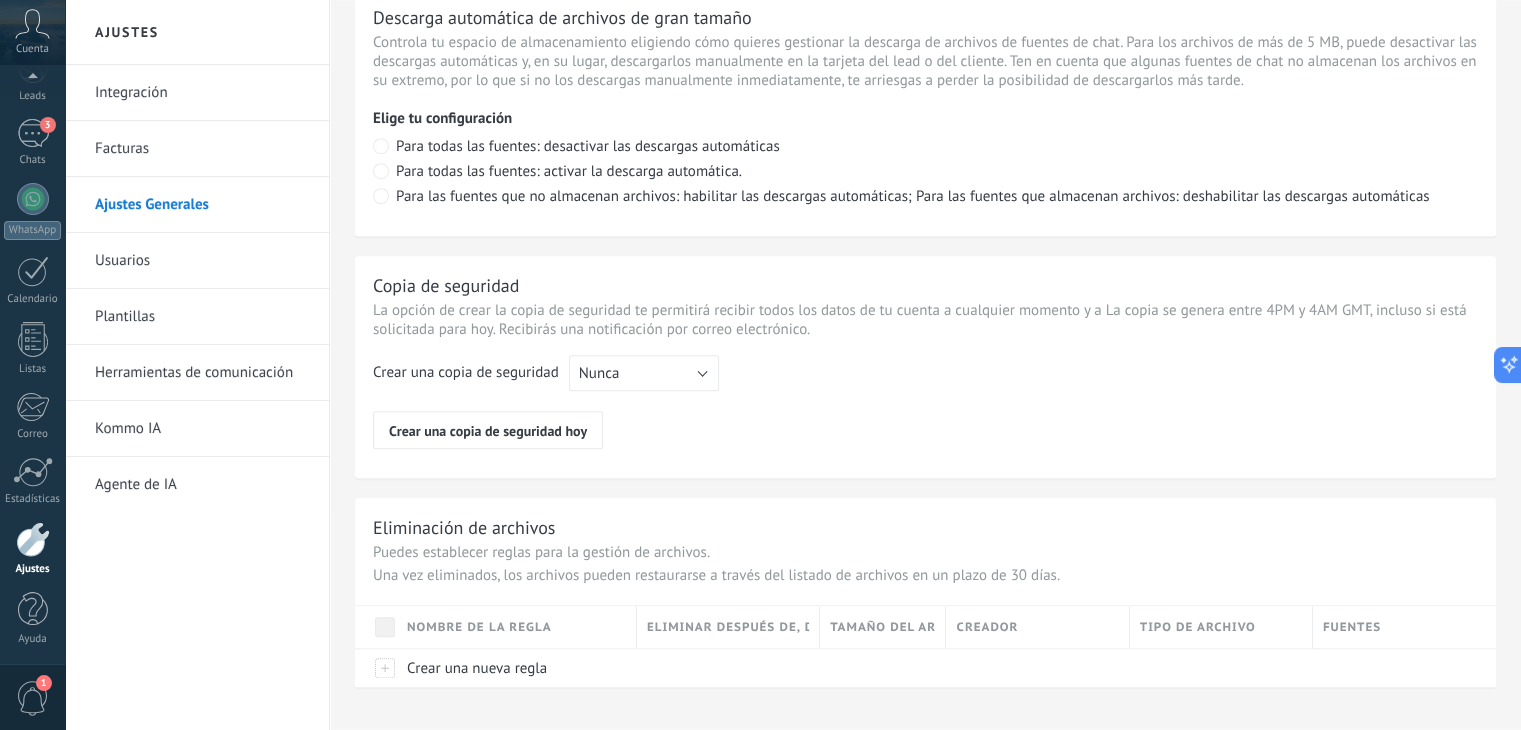 scroll, scrollTop: 1476, scrollLeft: 0, axis: vertical 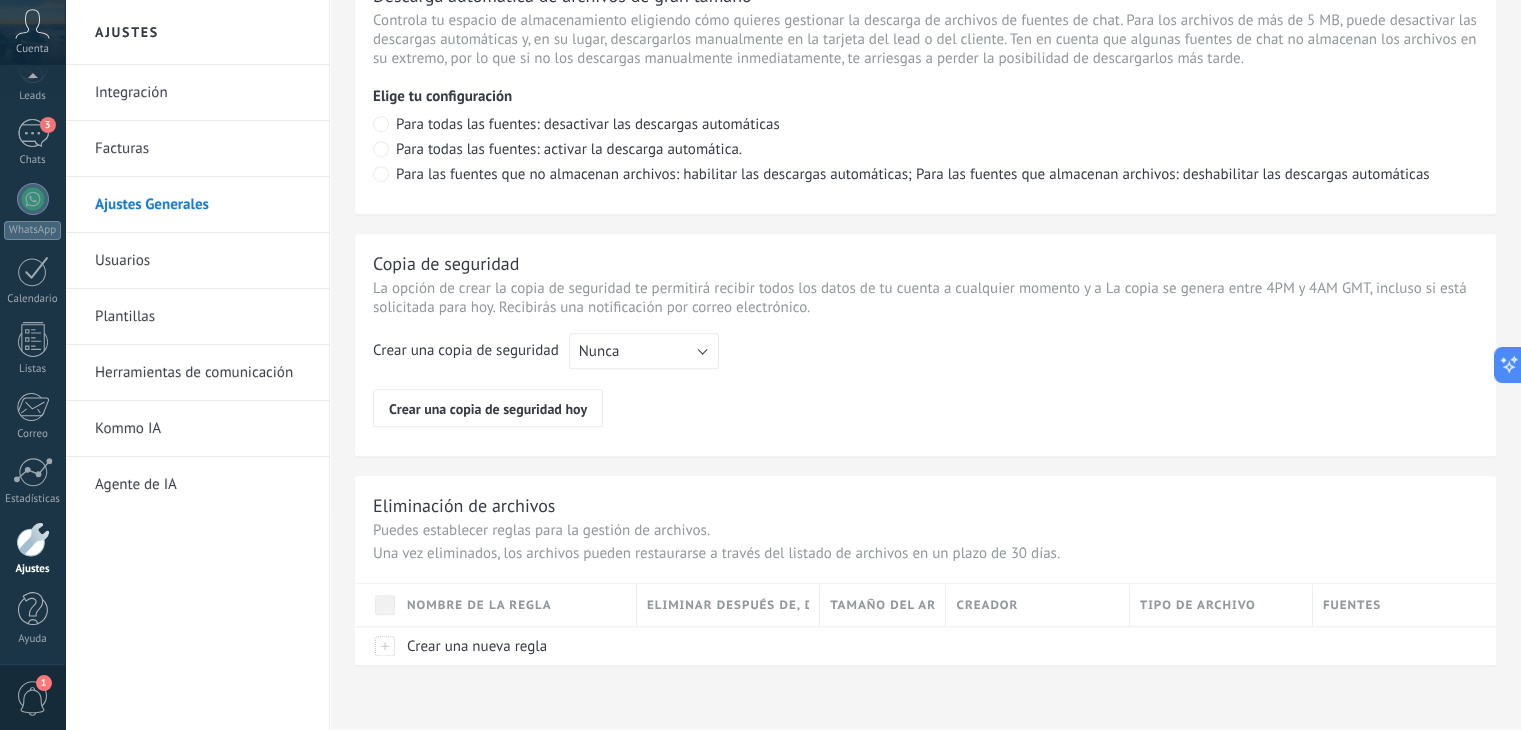 click on "Plantillas" at bounding box center [202, 317] 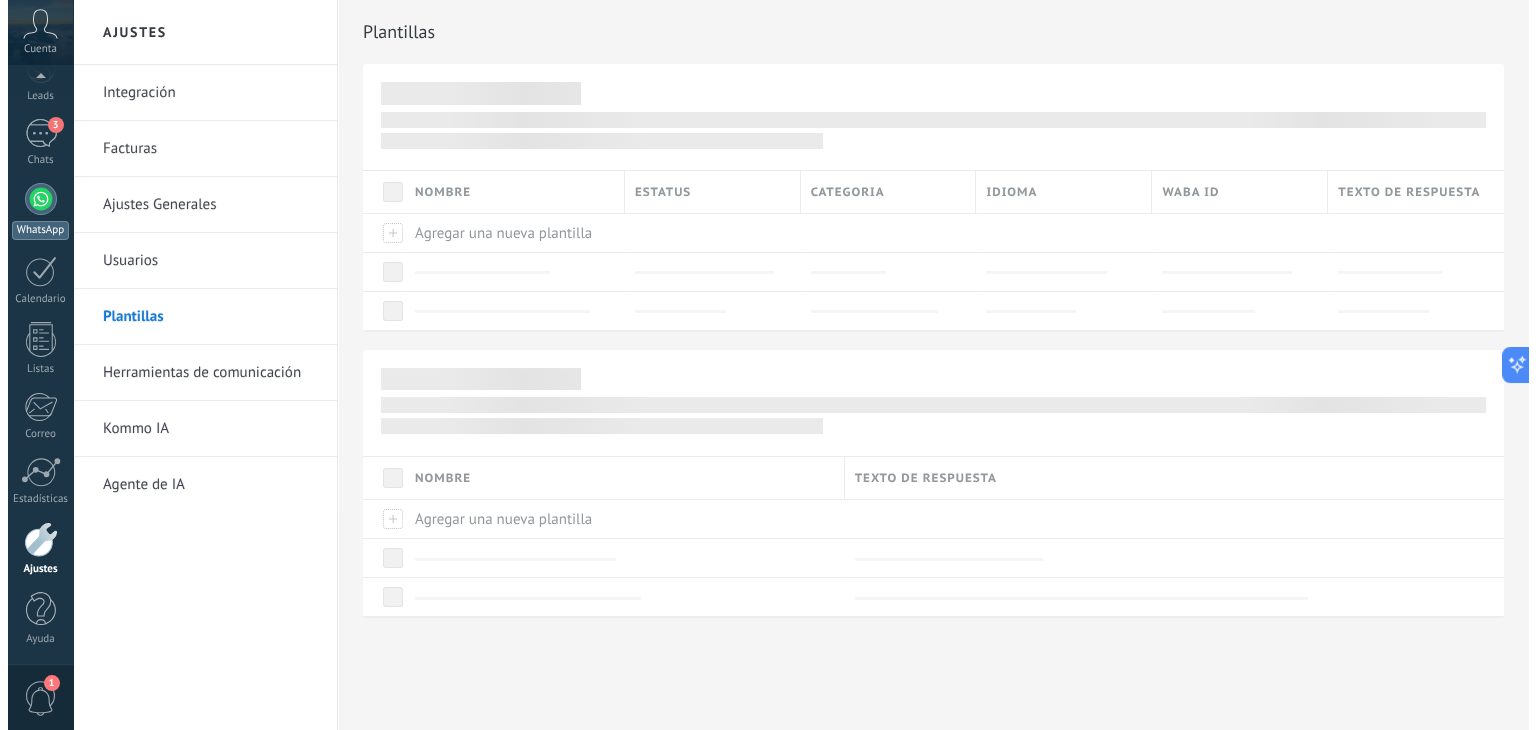 scroll, scrollTop: 0, scrollLeft: 0, axis: both 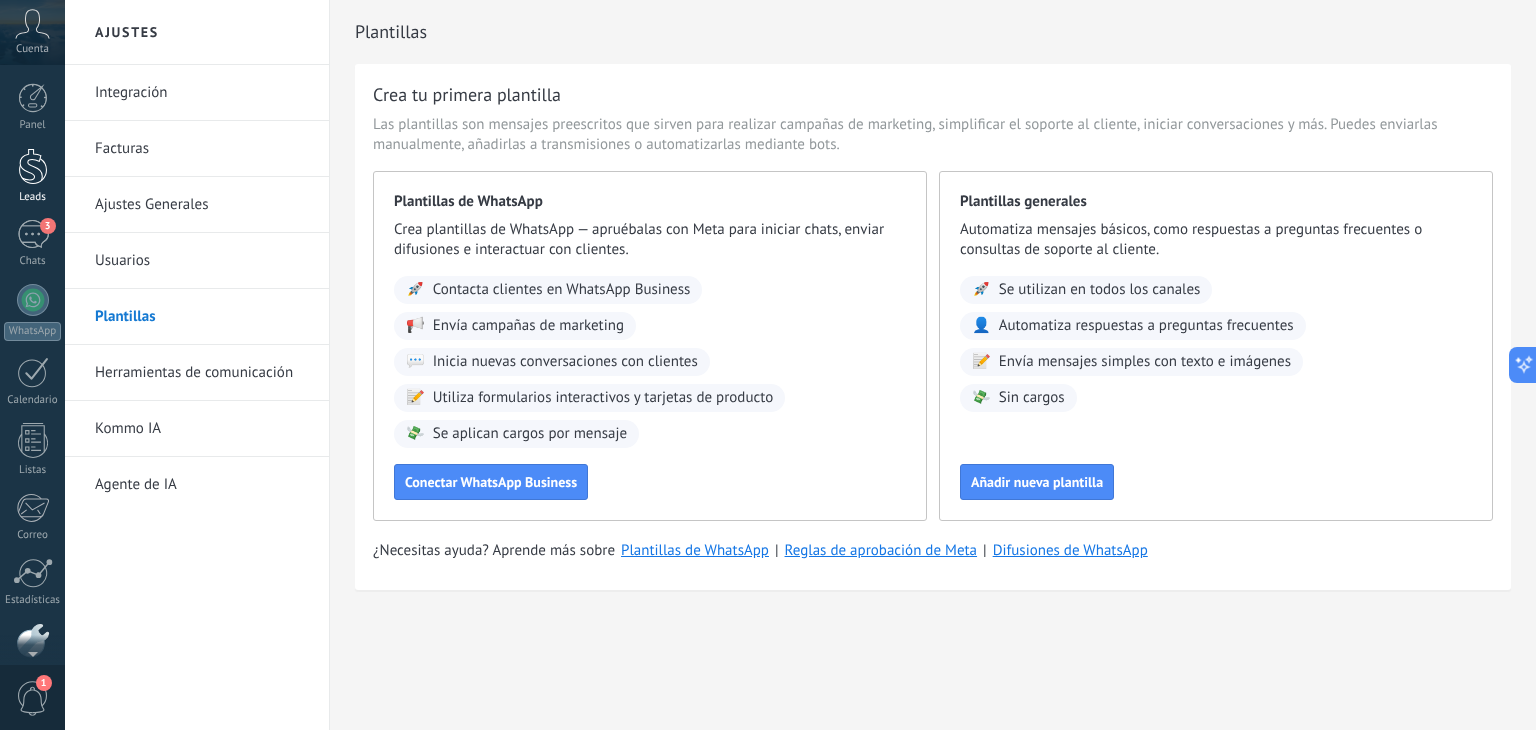 click at bounding box center [33, 98] 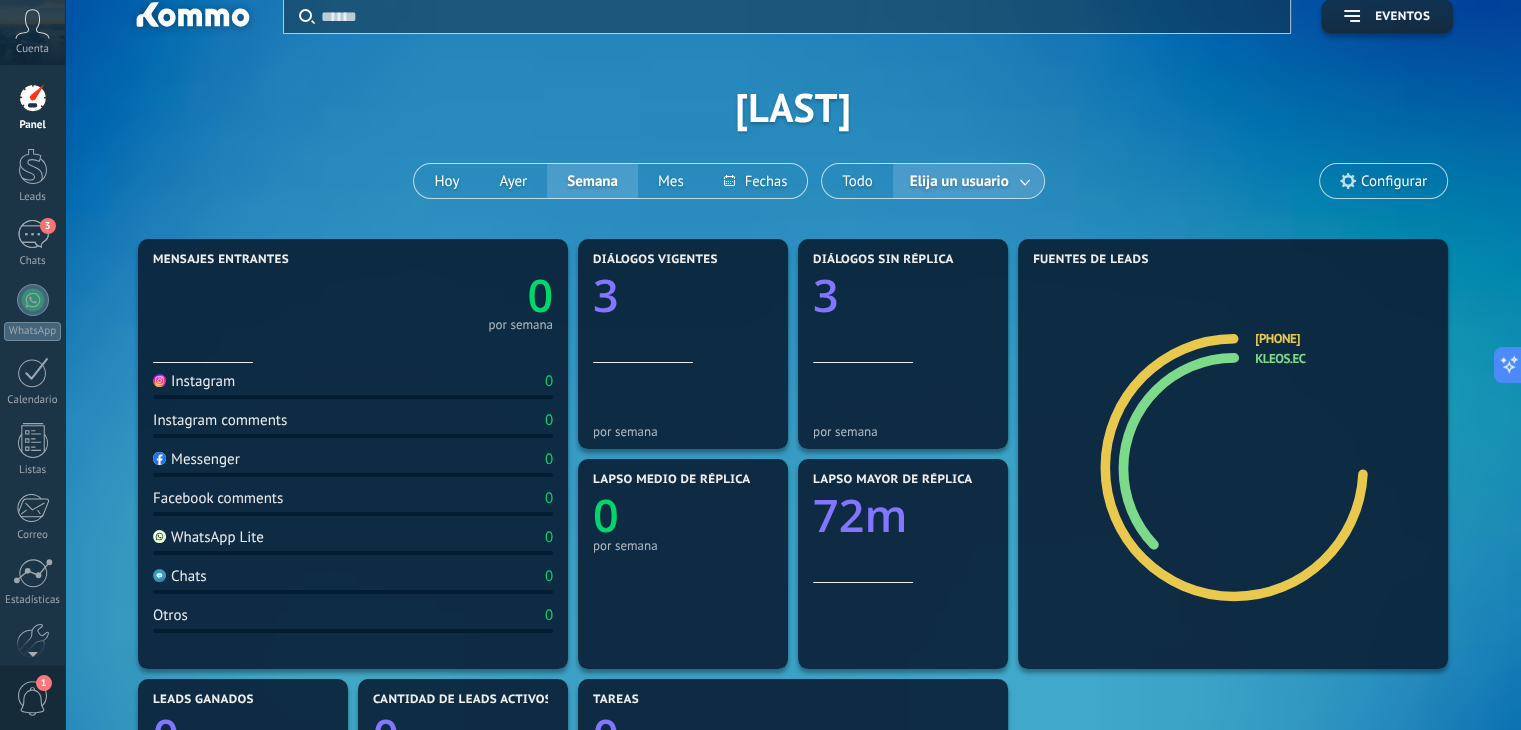 scroll, scrollTop: 20, scrollLeft: 0, axis: vertical 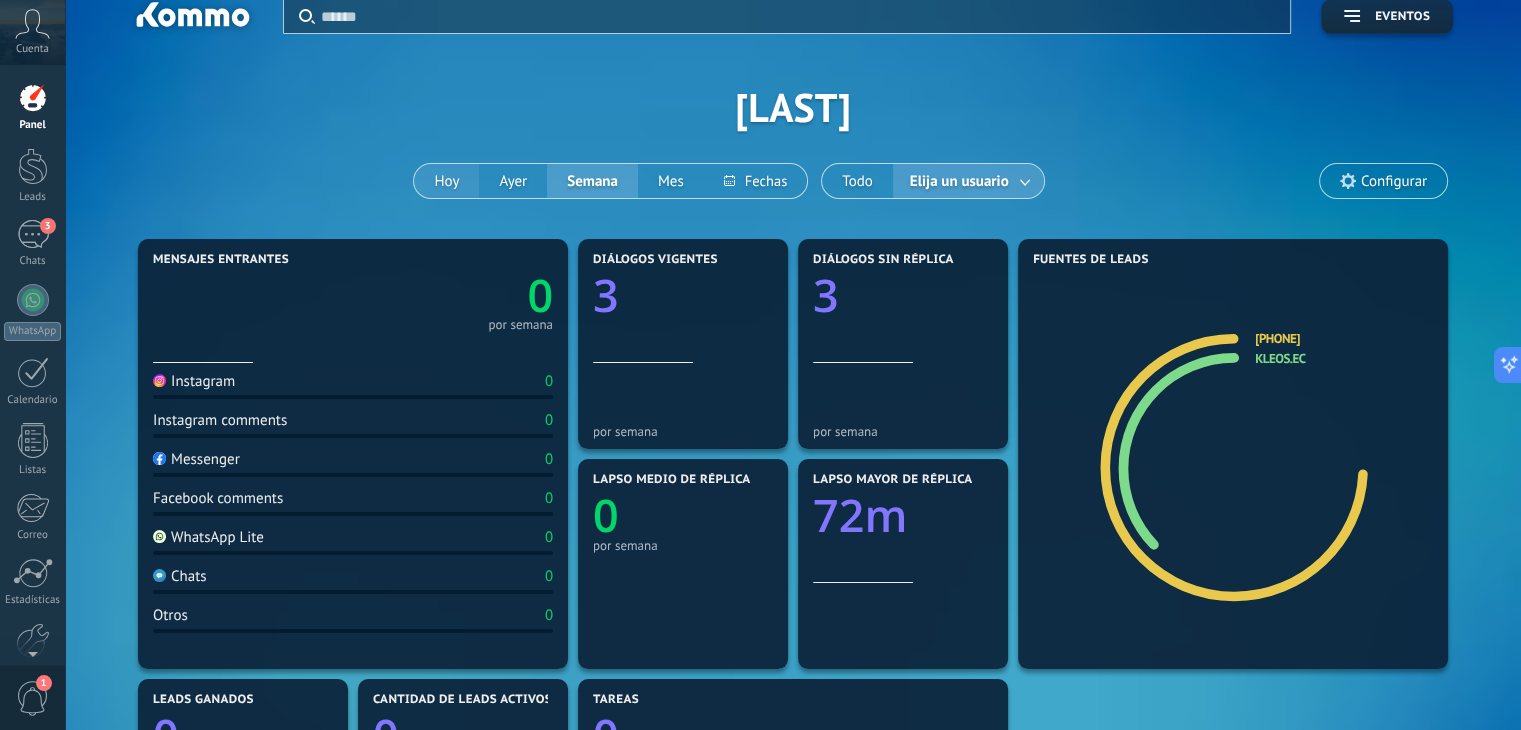 click on "Hoy" at bounding box center [446, 181] 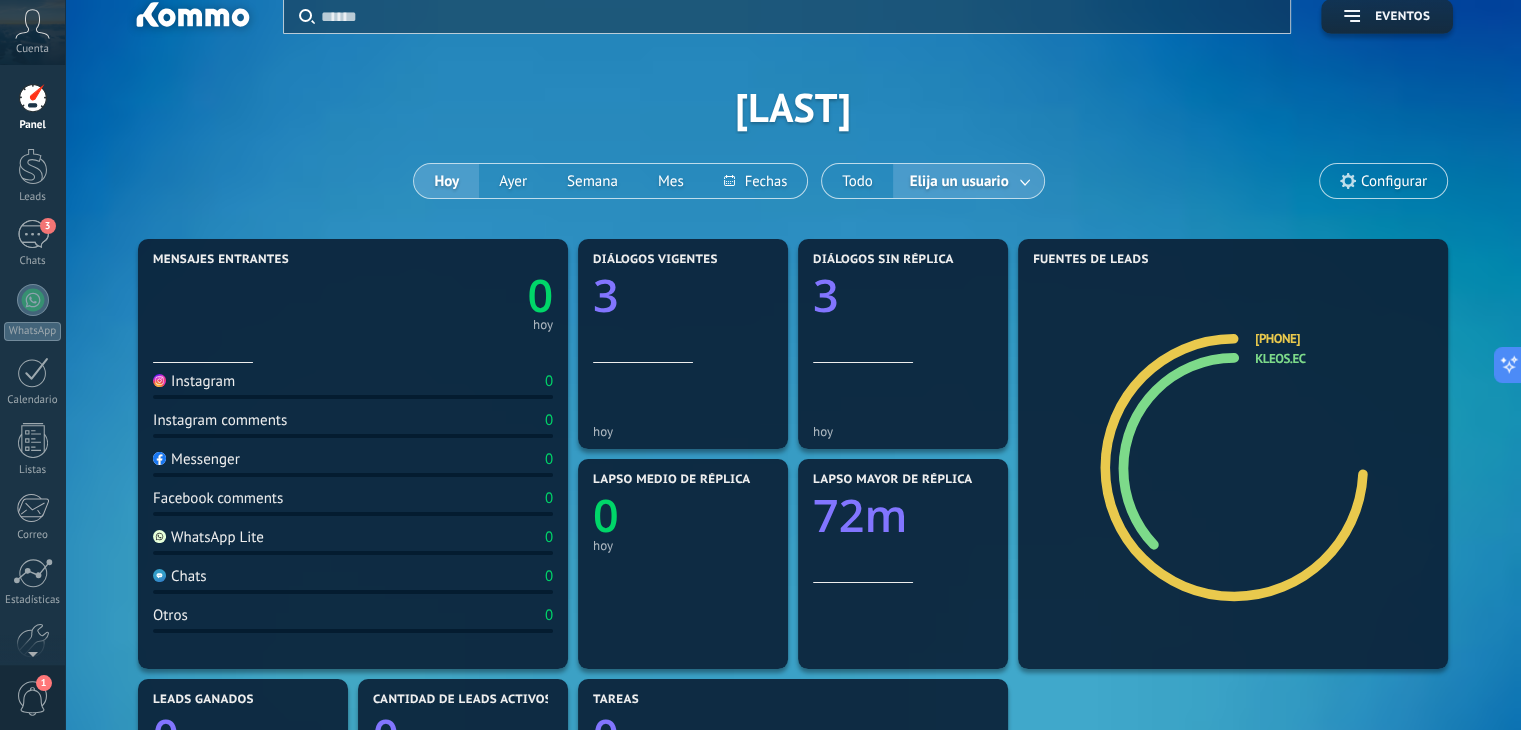 click on "Elija un usuario" at bounding box center (968, 181) 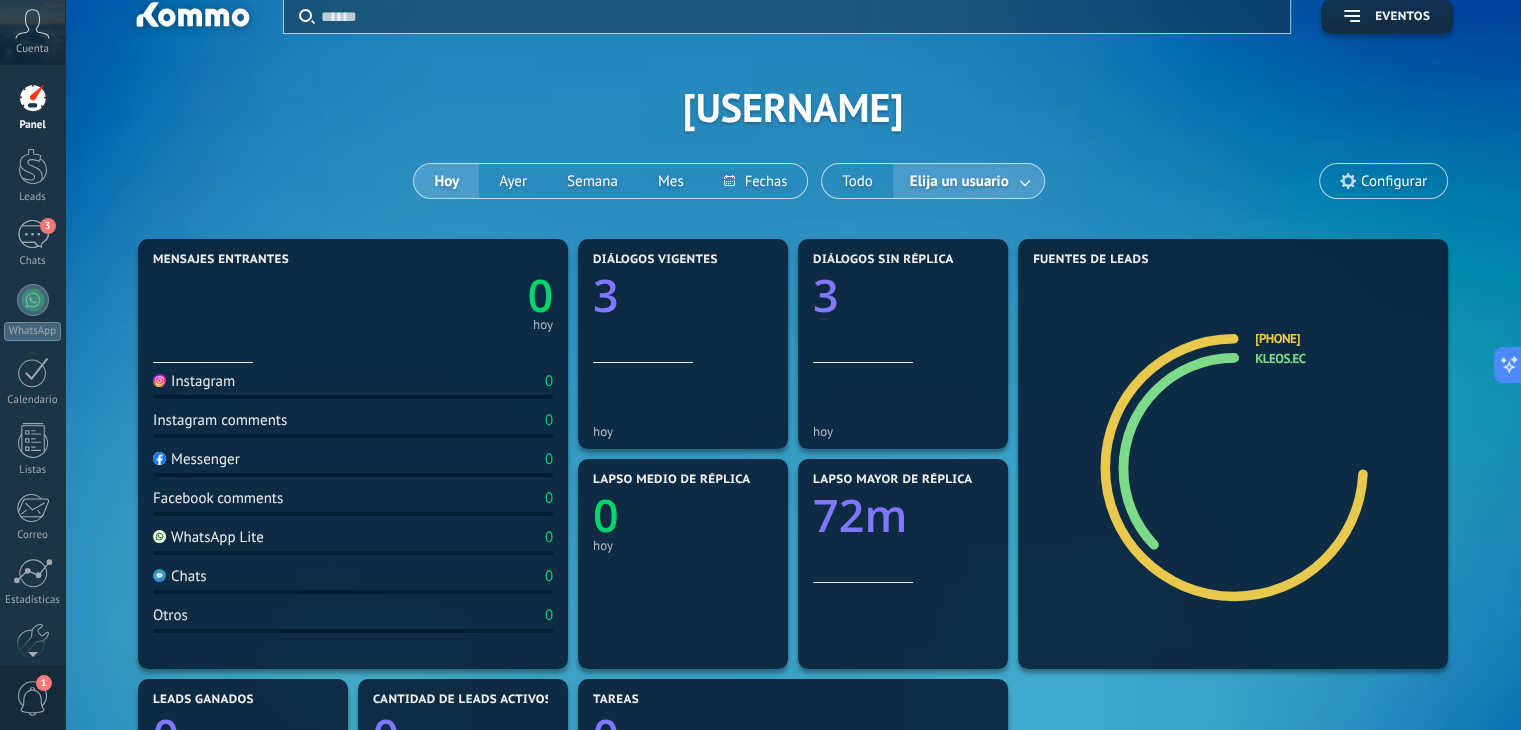 scroll, scrollTop: 20, scrollLeft: 0, axis: vertical 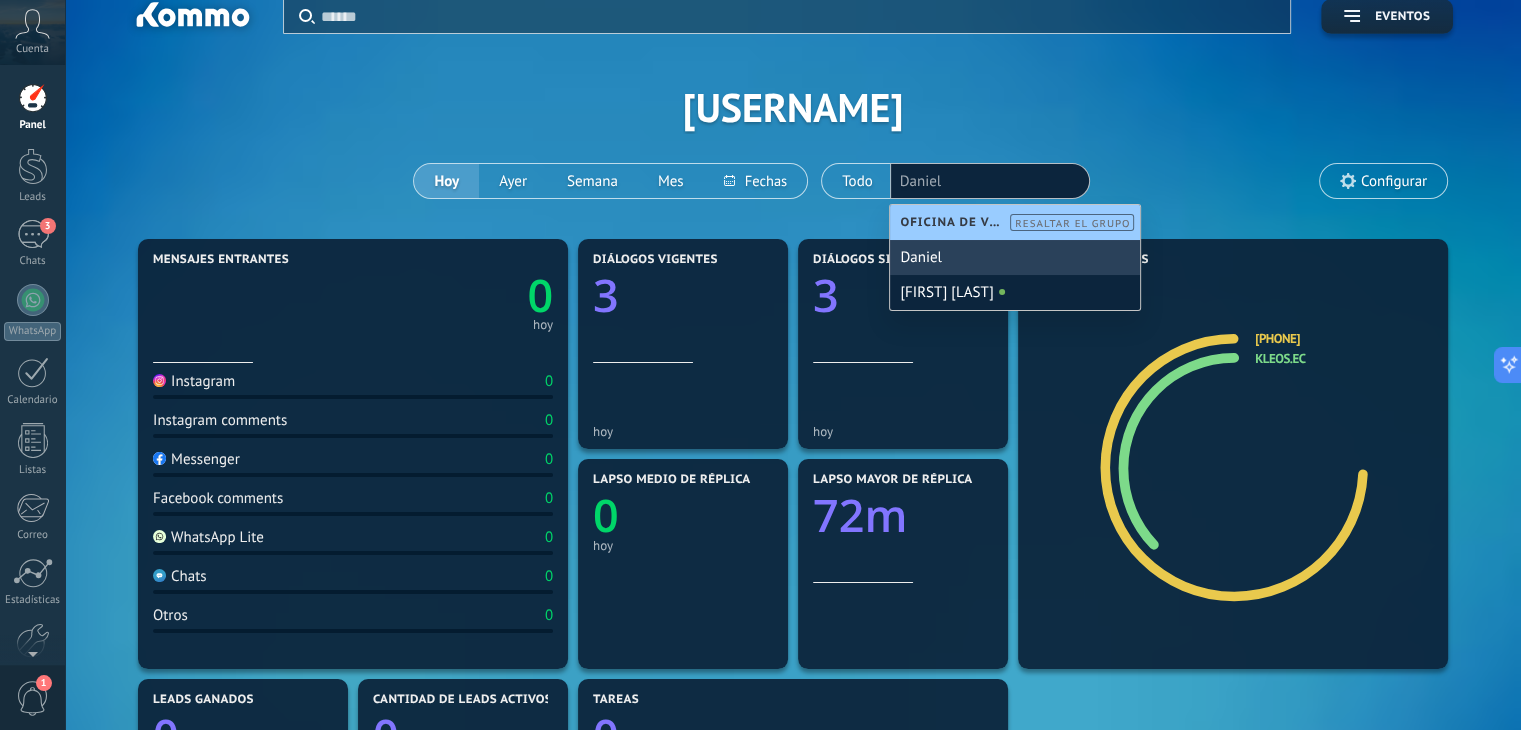 click on "Daniel" at bounding box center [1015, 257] 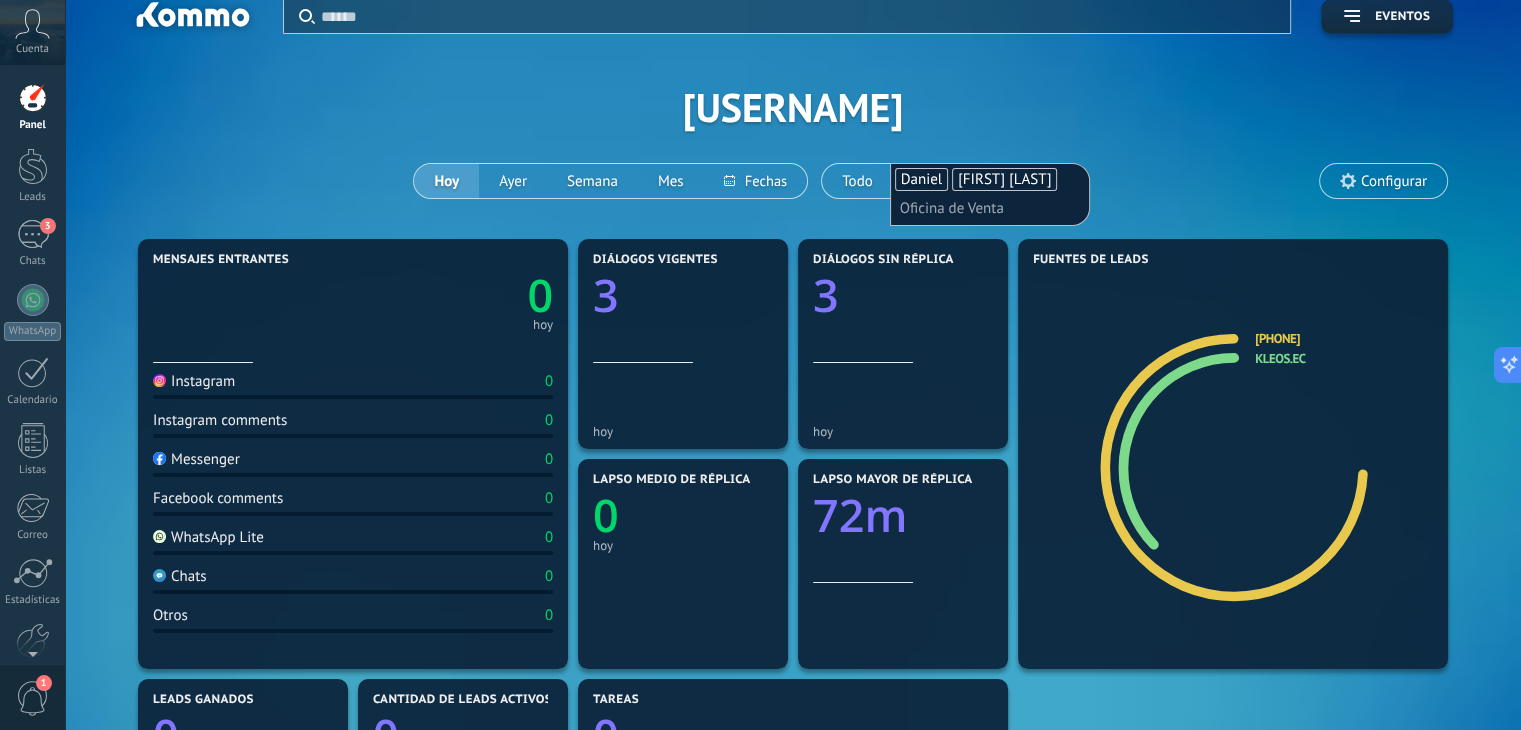 click on "Aplicar Eventos yaridispiloso Hoy Ayer Semana Mes Todo Elija un usuario Daniel Yaridis Piloso Oficina de Venta Configurar" at bounding box center (793, 107) 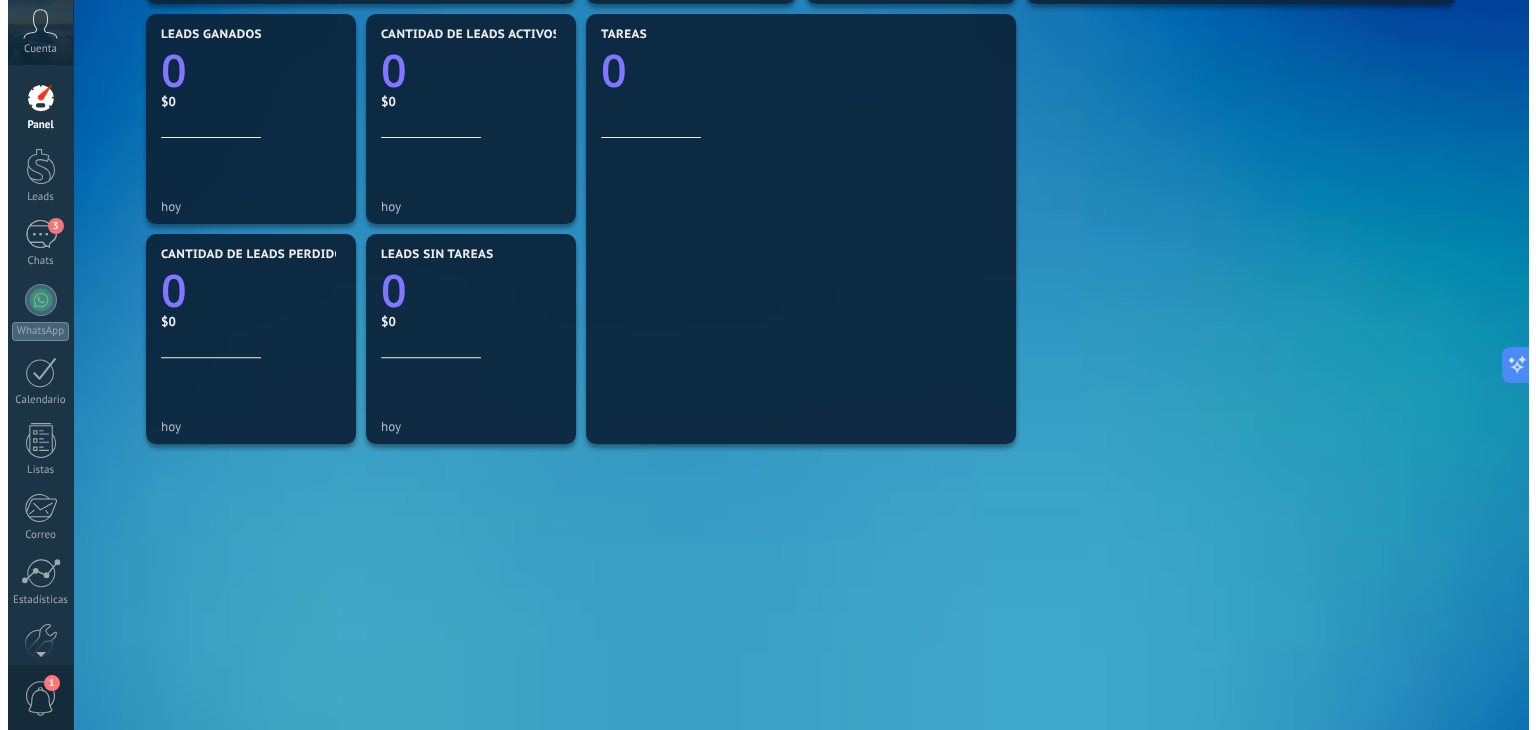 scroll, scrollTop: 0, scrollLeft: 0, axis: both 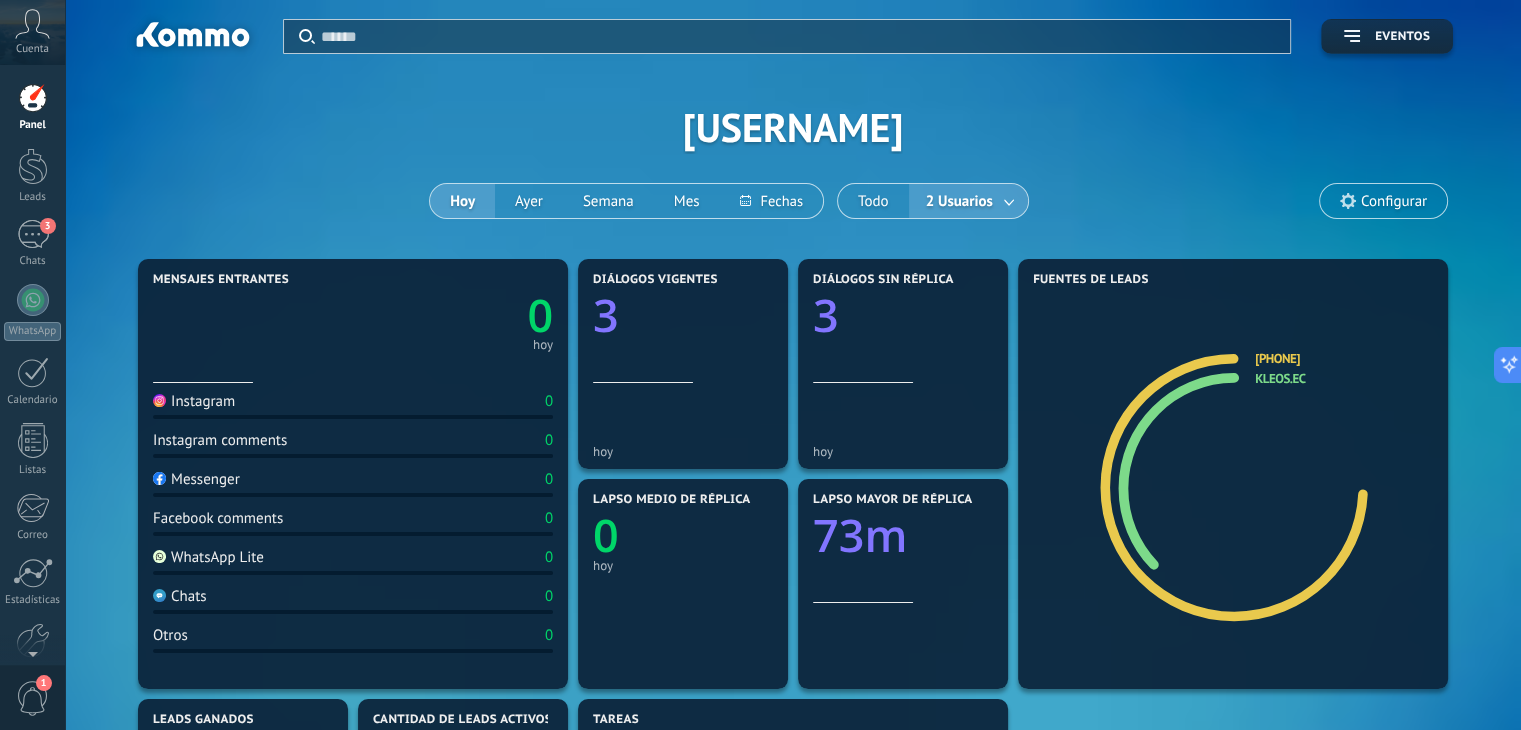 click on "2 Usuarios" at bounding box center (959, 201) 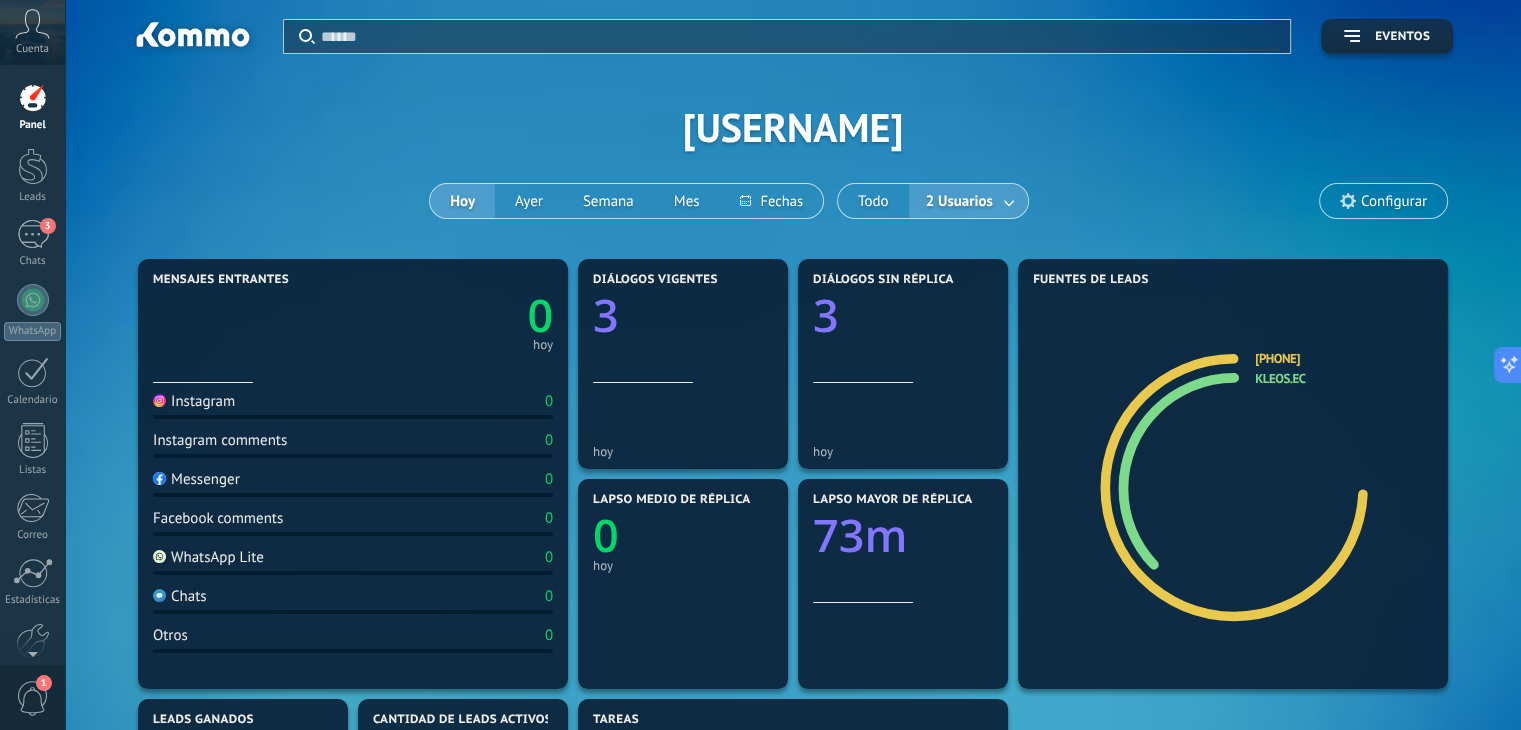 click at bounding box center [1010, 201] 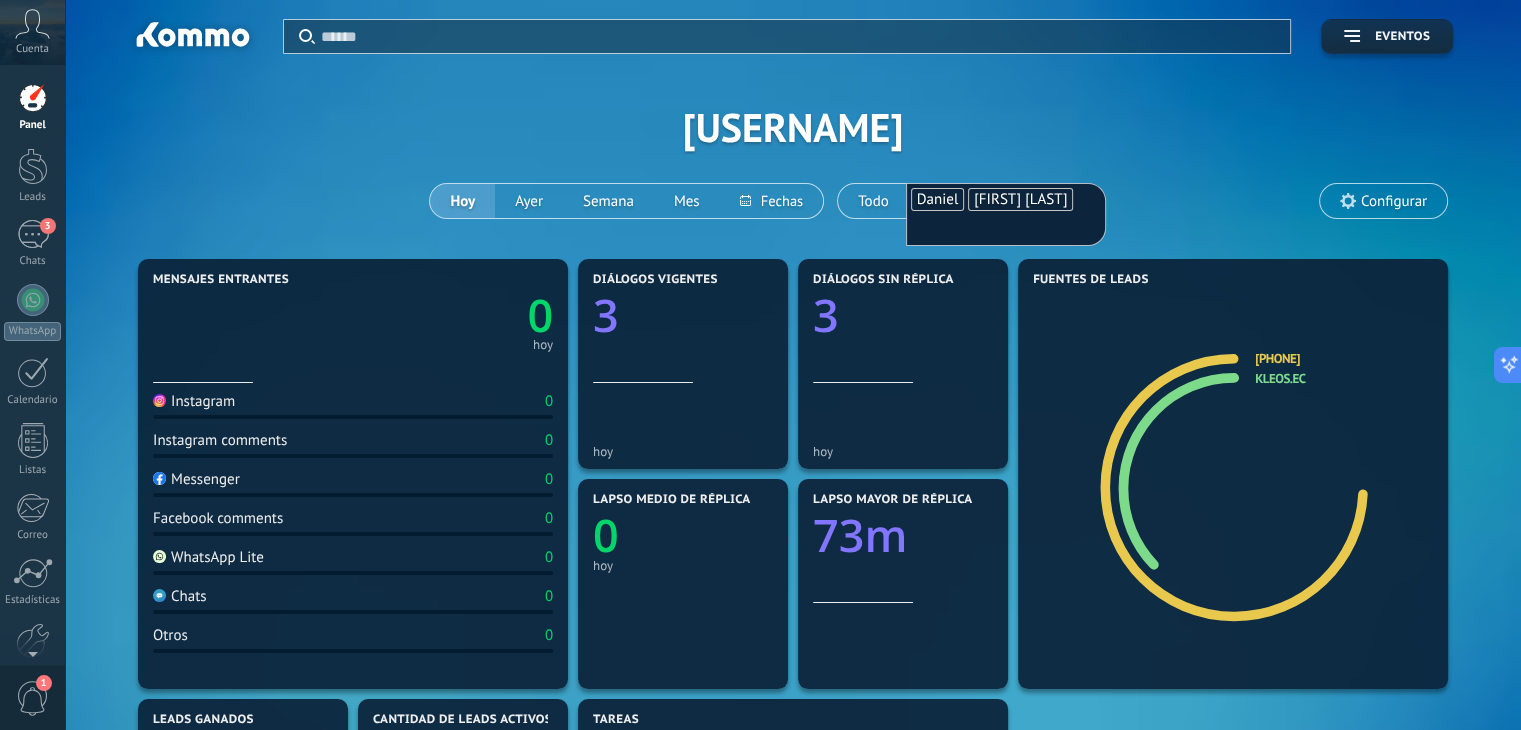click on "[FIRST] [LAST]" at bounding box center (1020, 199) 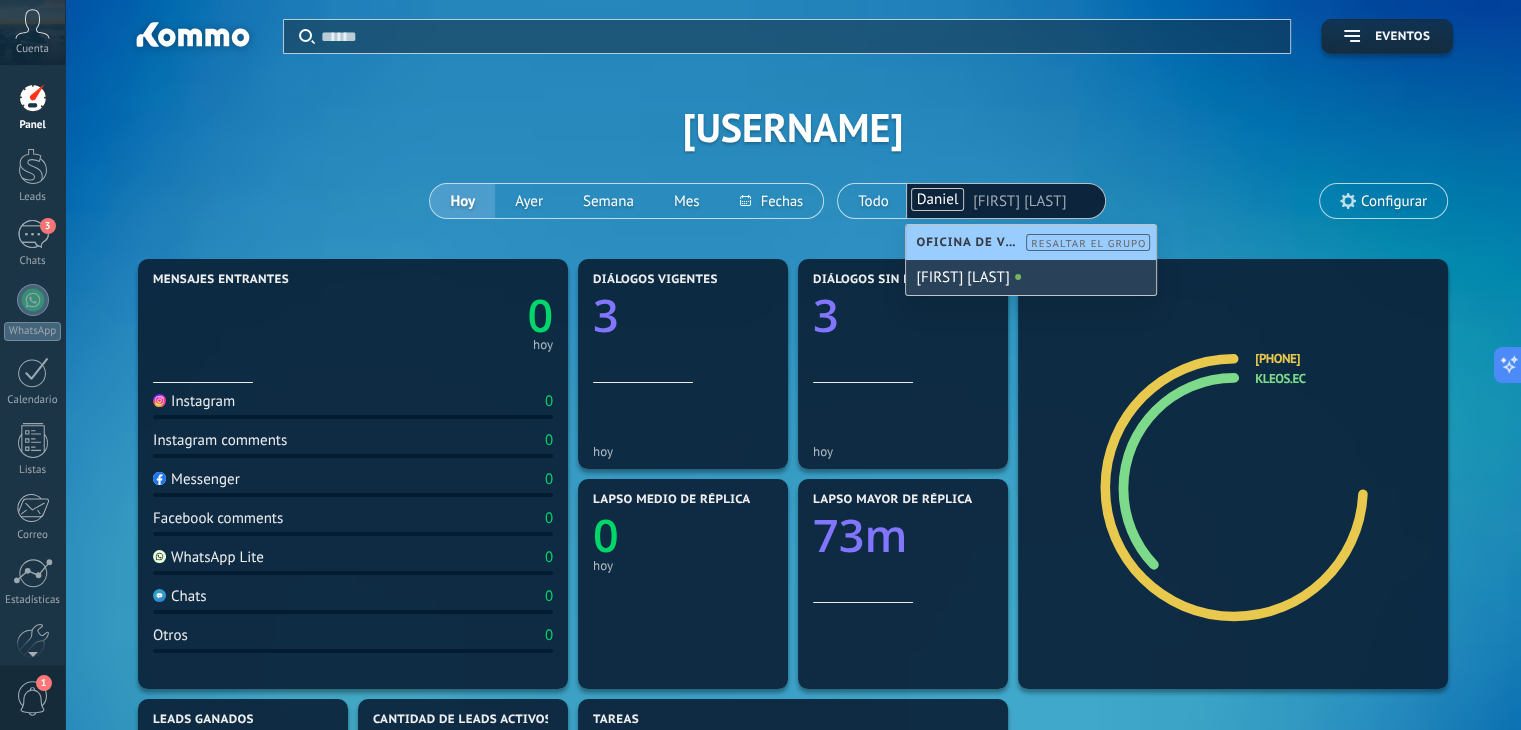 click at bounding box center (1018, 277) 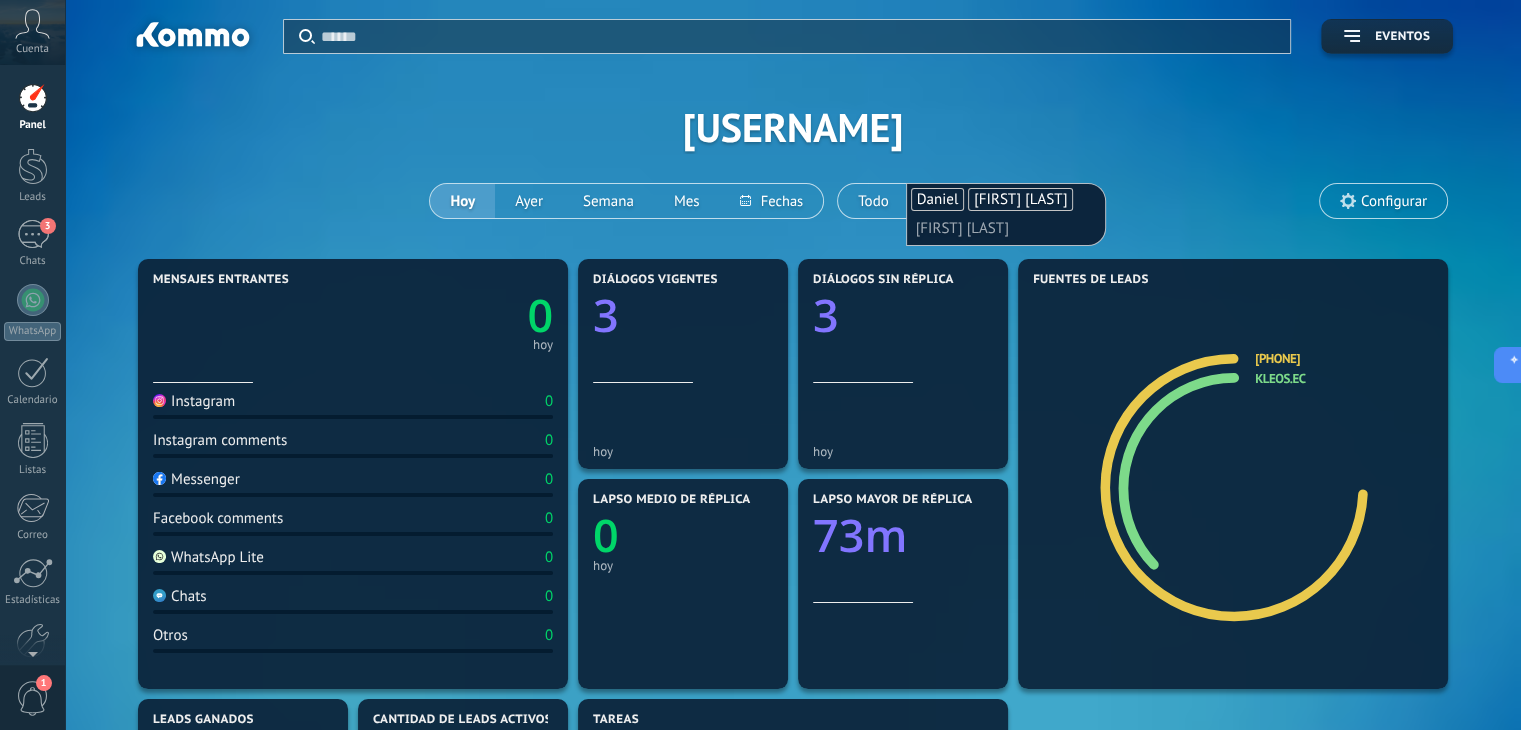 click on "[FIRST] [LAST]" at bounding box center [1020, 199] 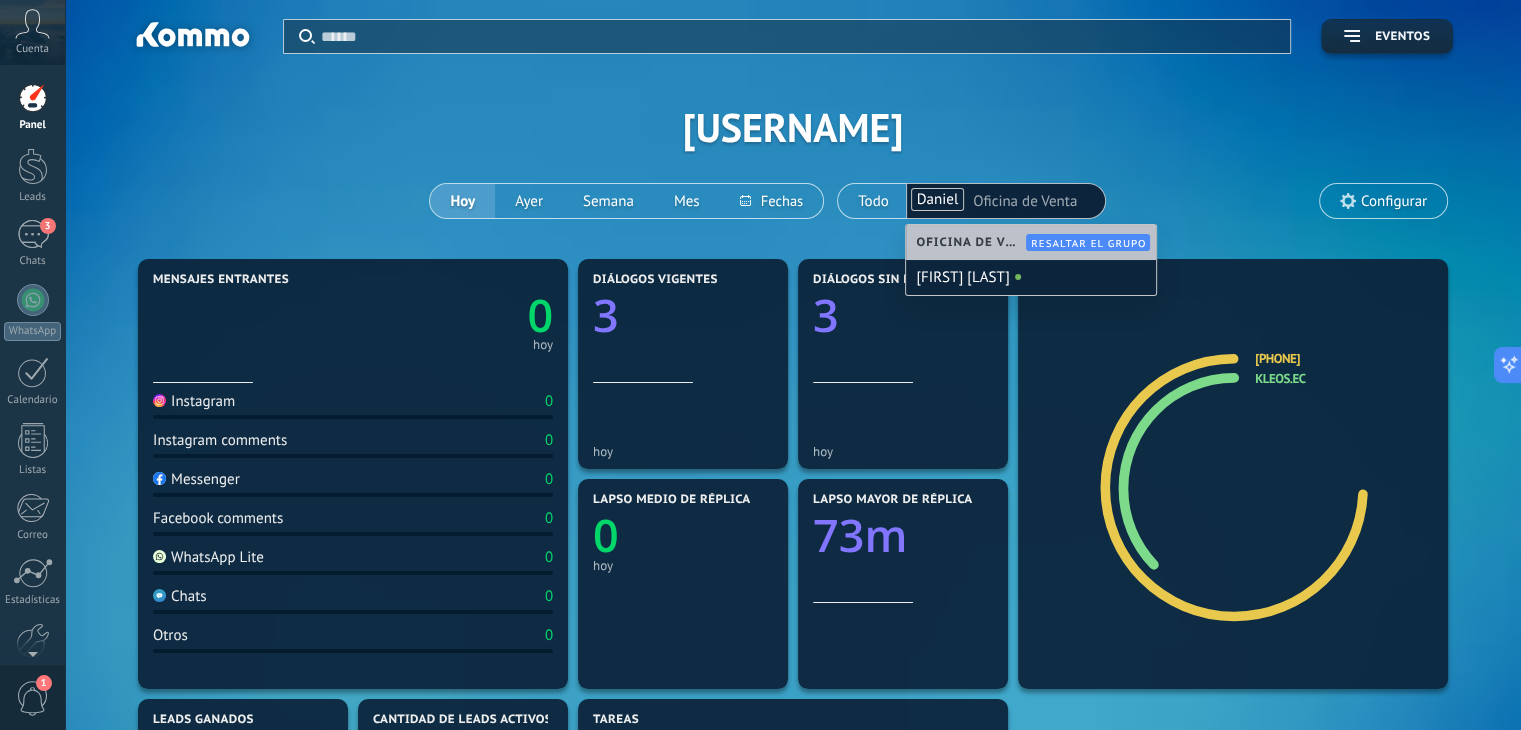 click on "Aplicar Eventos yaridispiloso Hoy Ayer Semana Mes Todo 2 Usuarios Daniel Oficina de Venta Configurar" at bounding box center [793, 127] 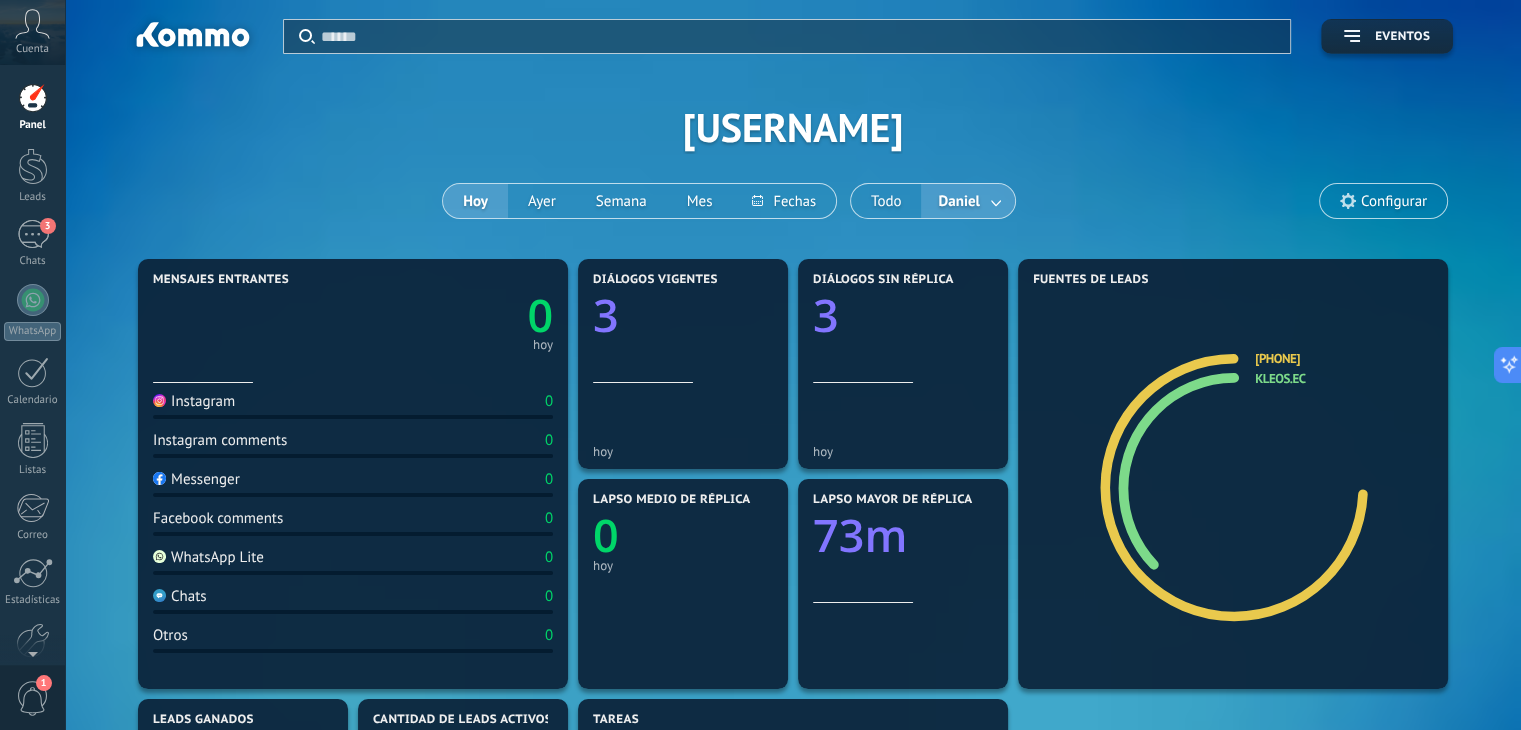 click at bounding box center (997, 201) 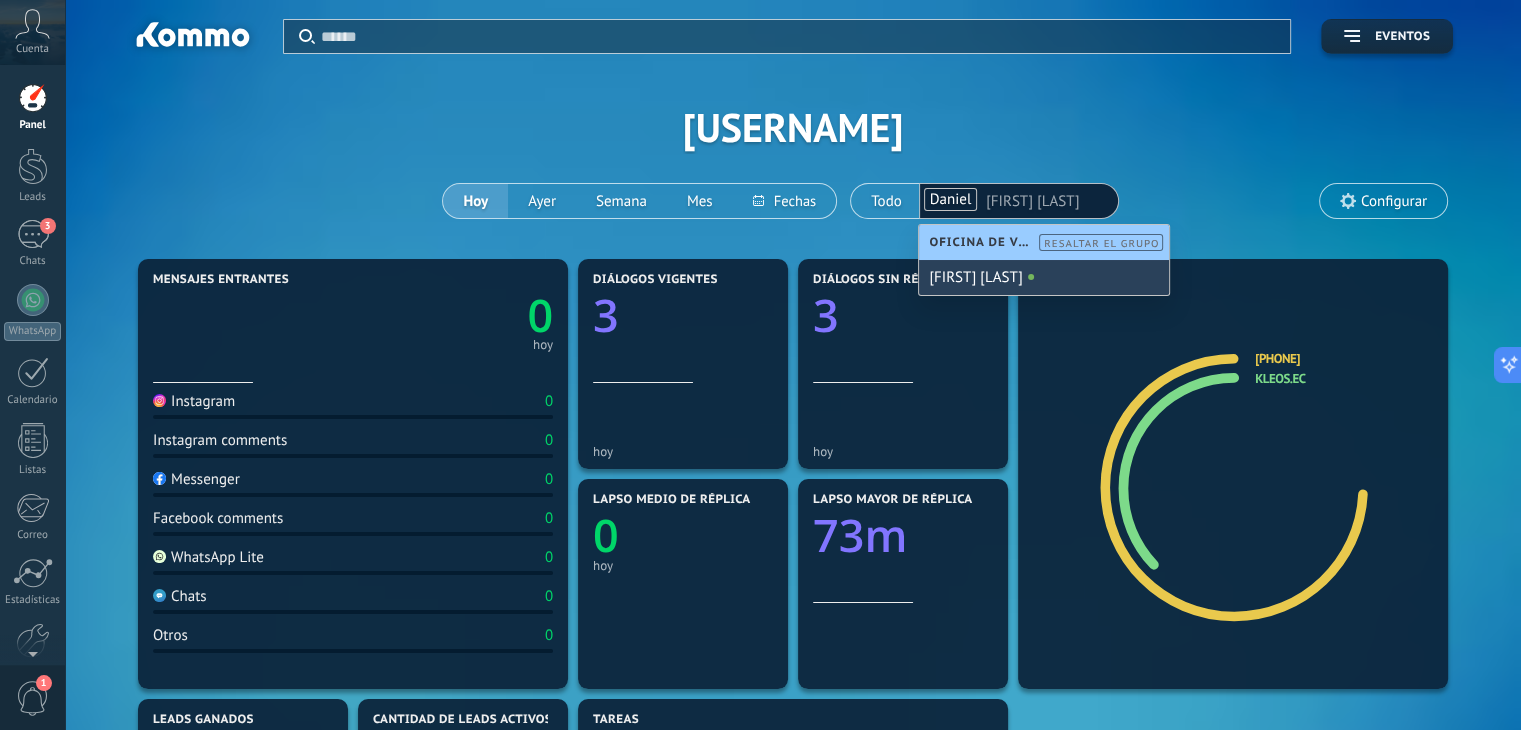 click on "[FIRST] [LAST]" at bounding box center (1044, 277) 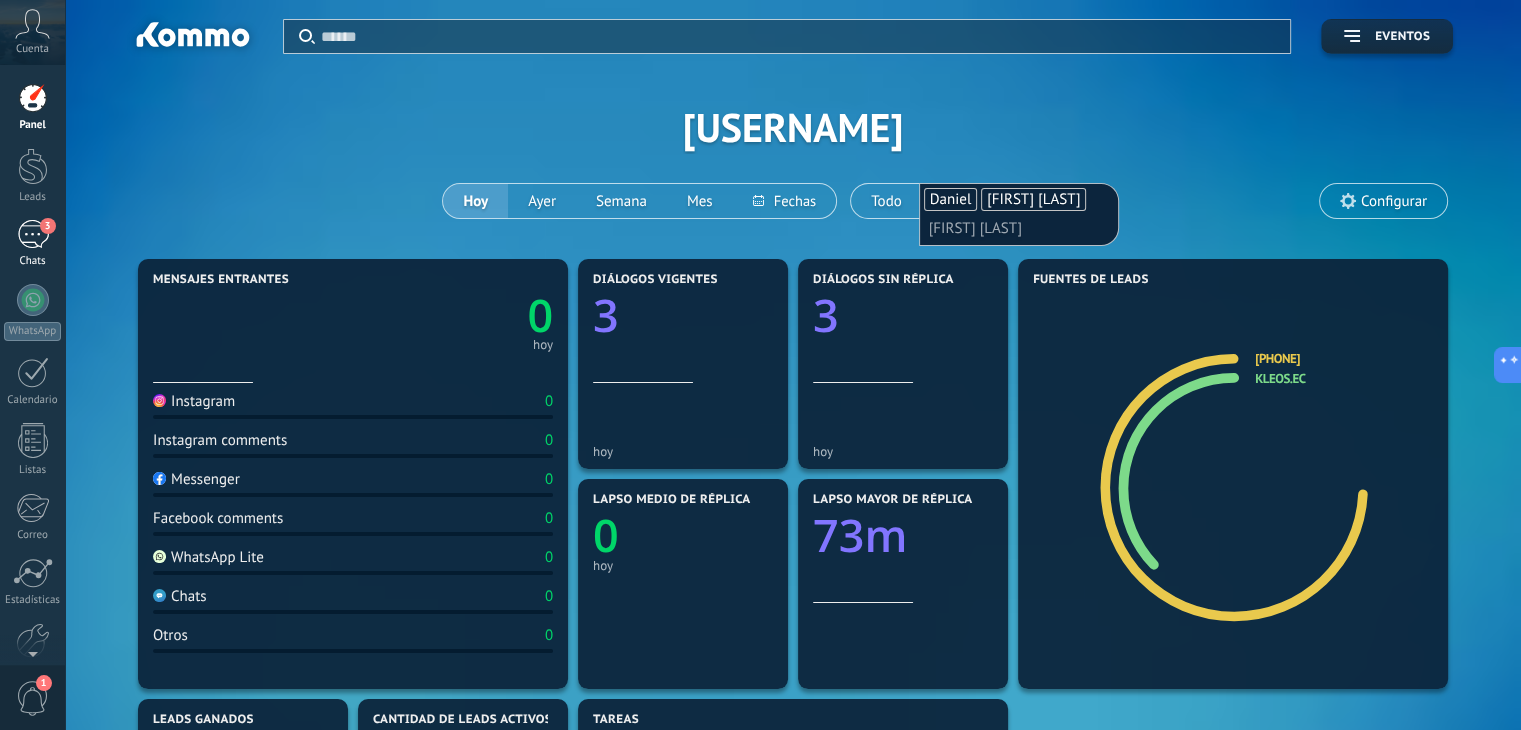 click on "3" at bounding box center [33, 234] 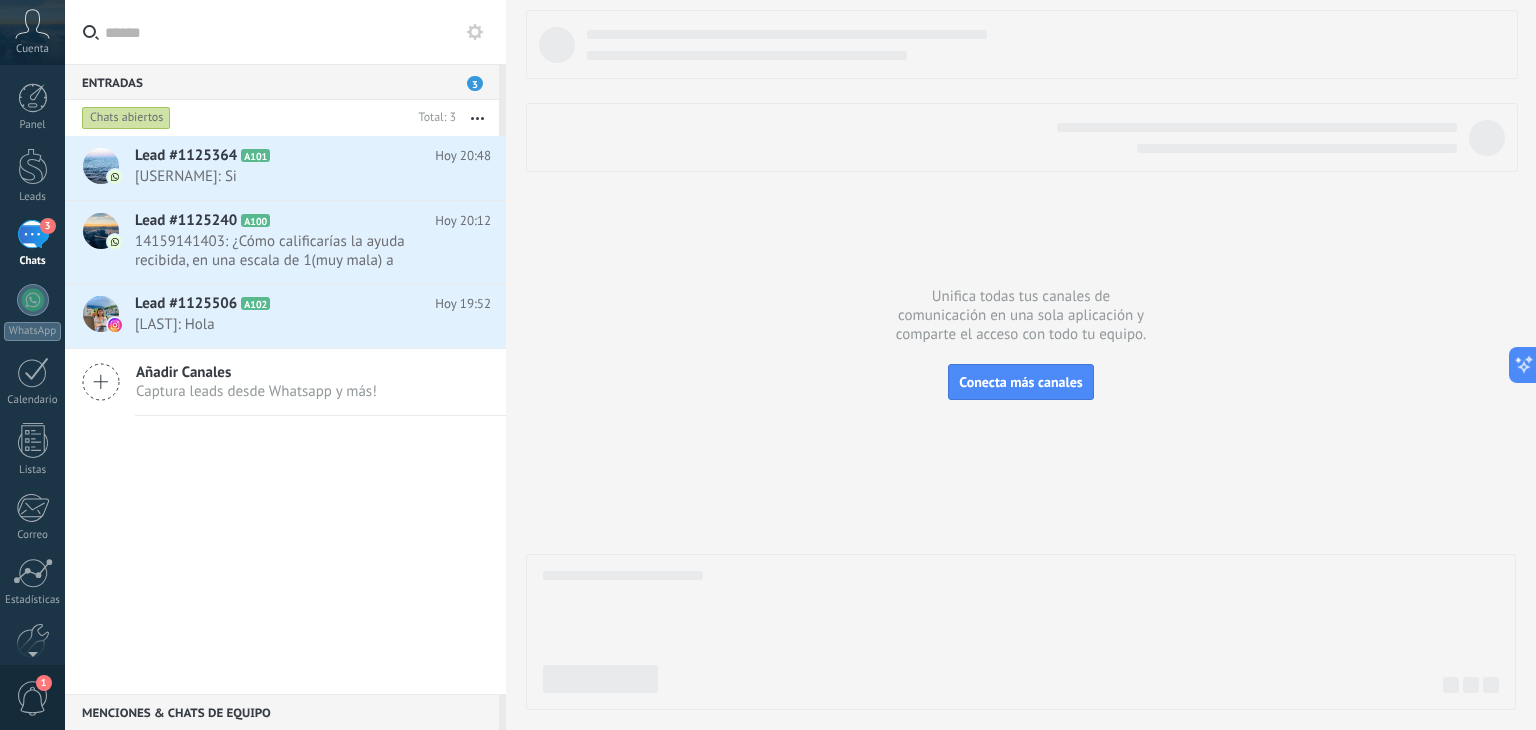click on "Chats abiertos" at bounding box center (126, 118) 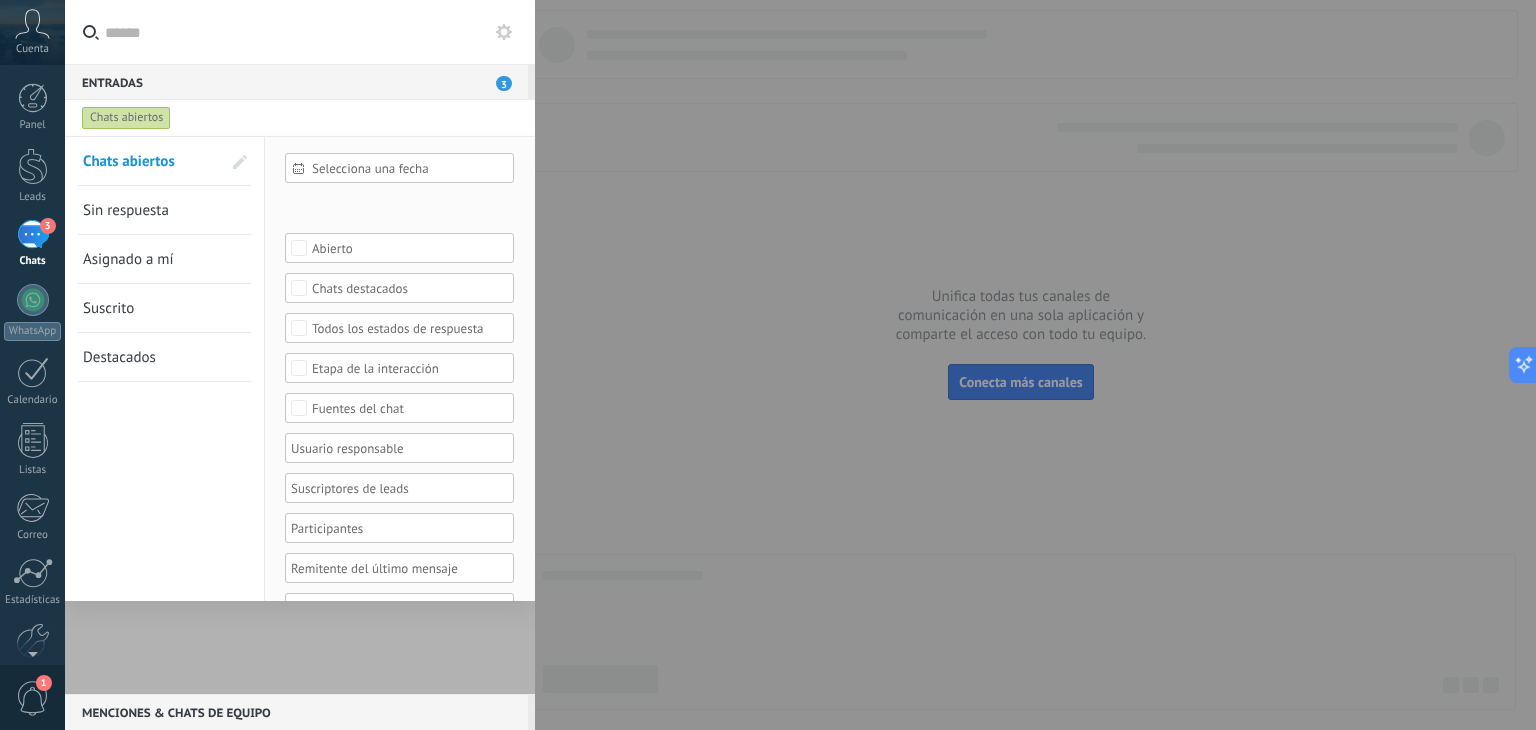 click on "Asignado a mí" at bounding box center (128, 259) 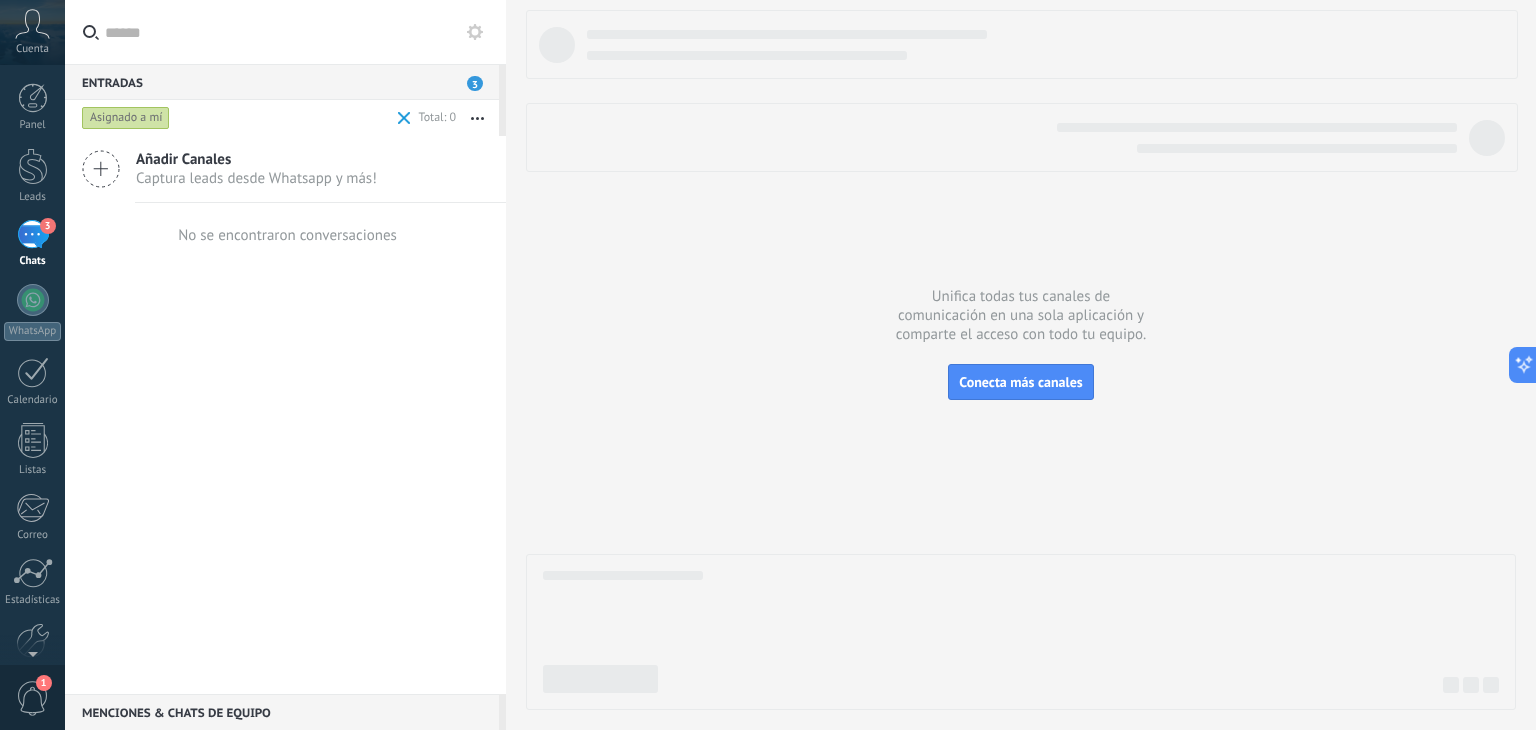 click 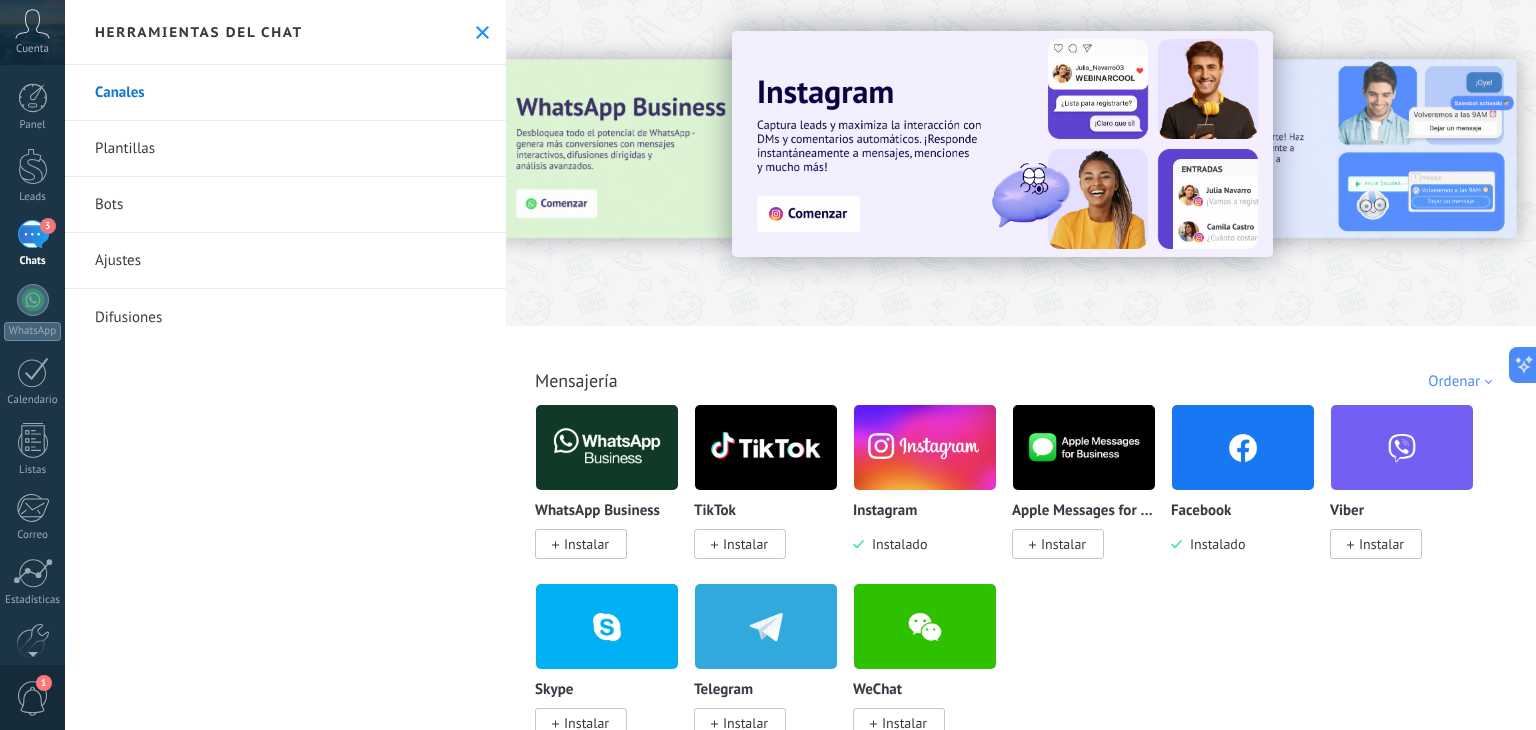 click 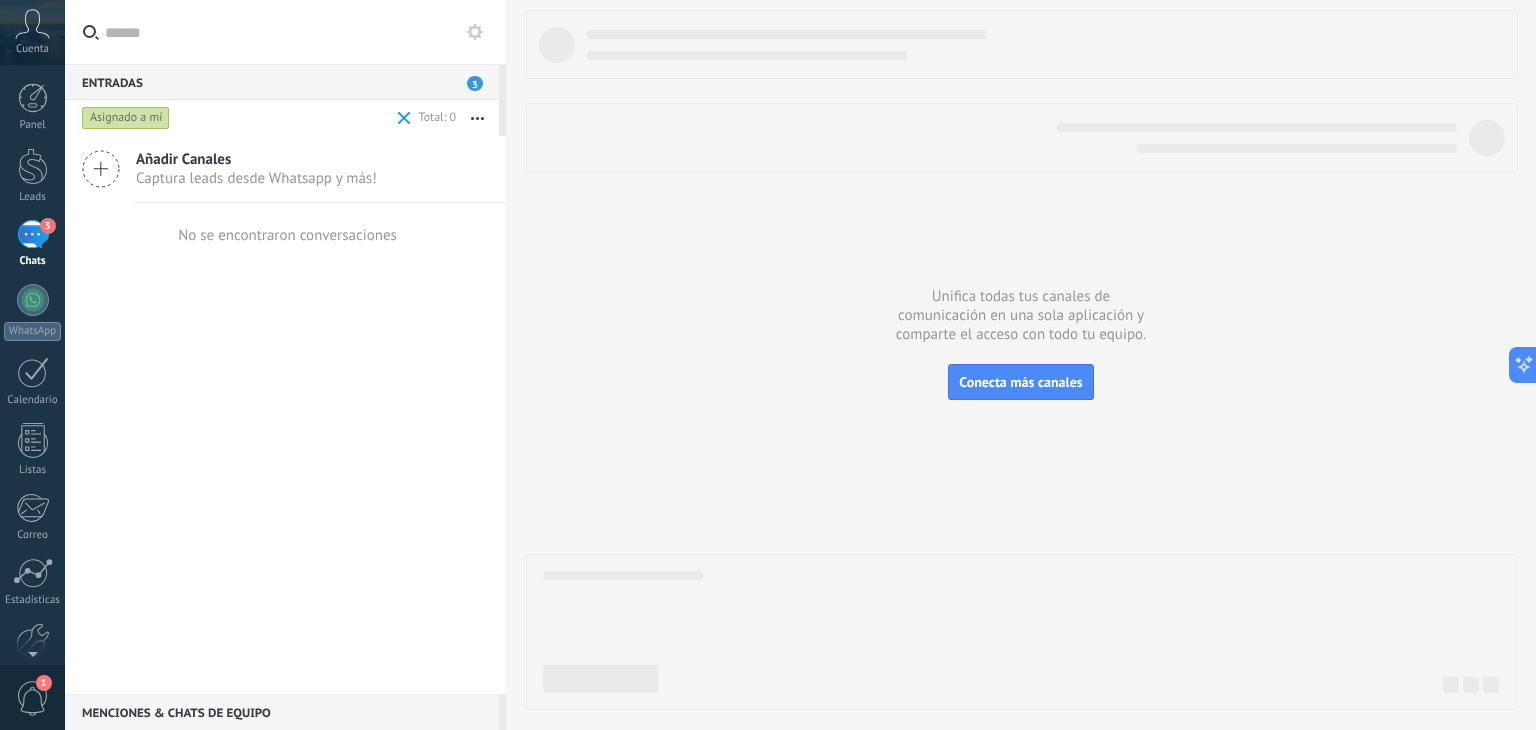 click at bounding box center [404, 118] 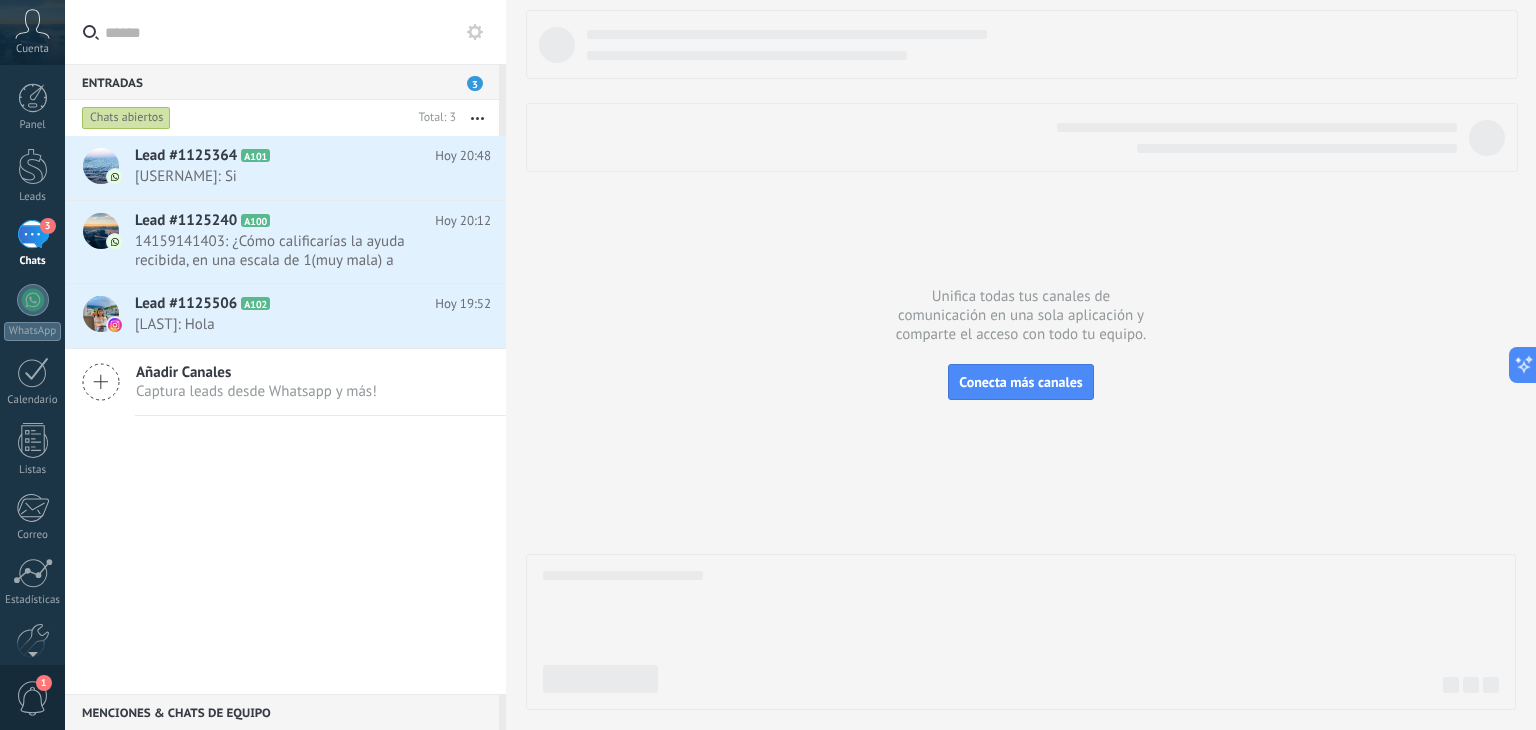 click 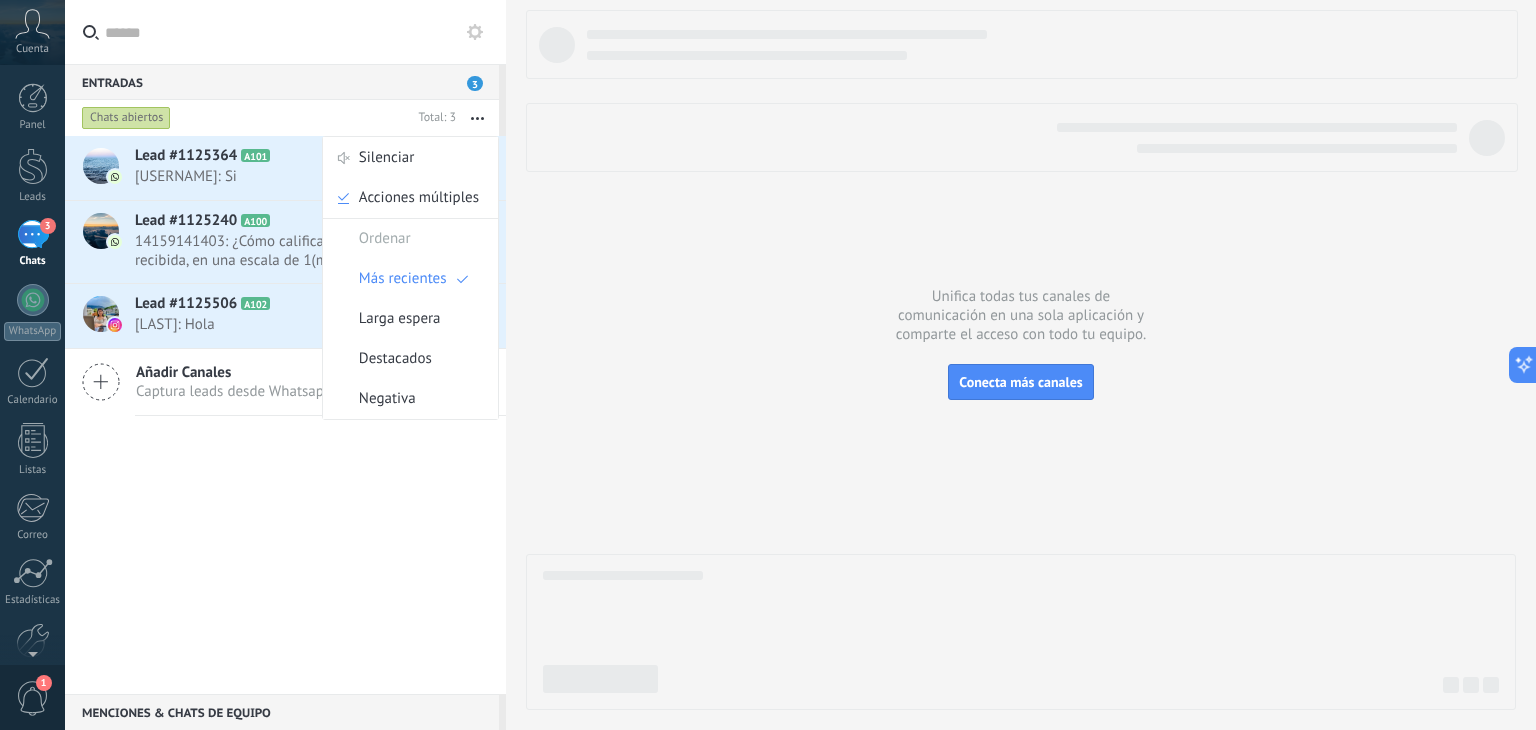click on "Lead #1125364
A101
Hoy 20:48
danielgg247: Si
Lead #1125240
A100" at bounding box center (285, 415) 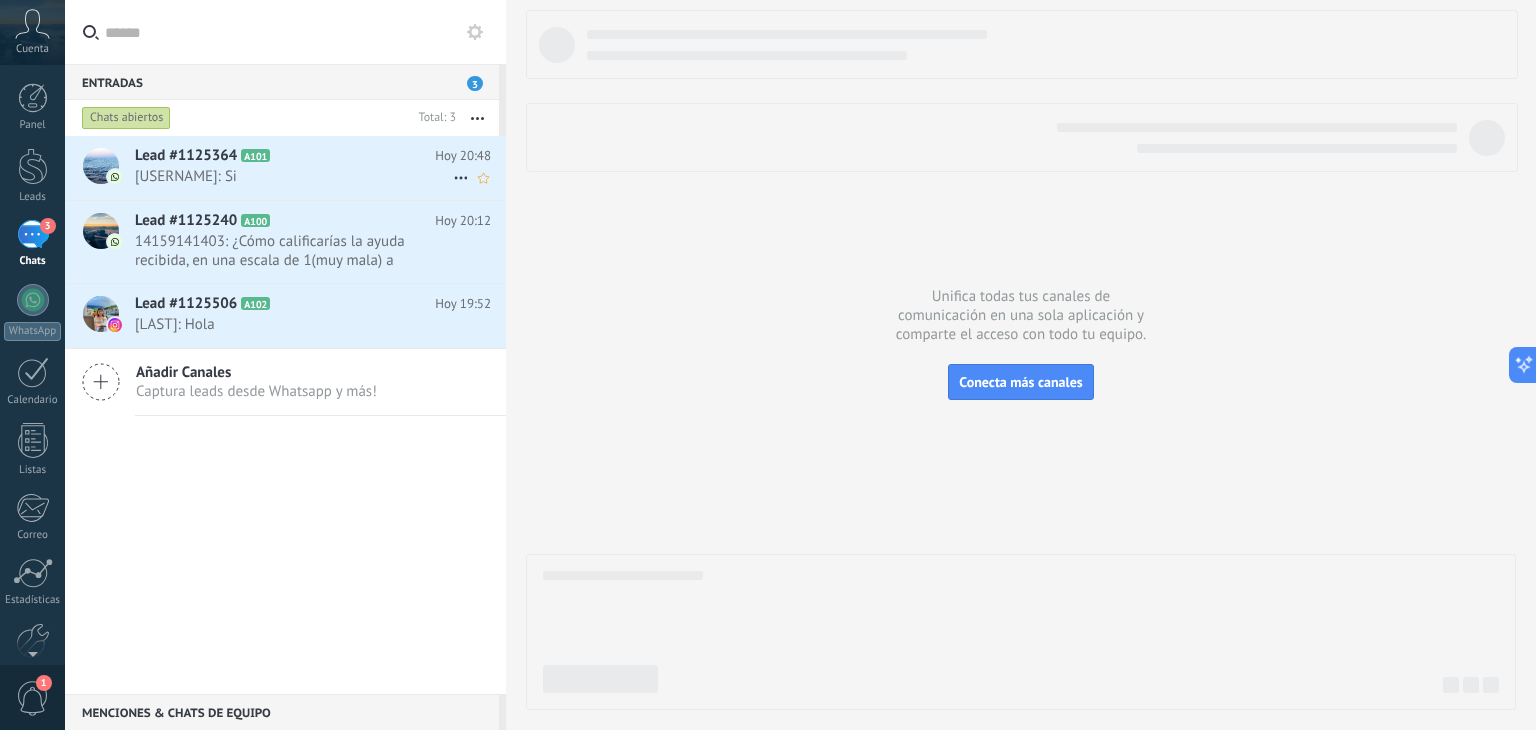 click 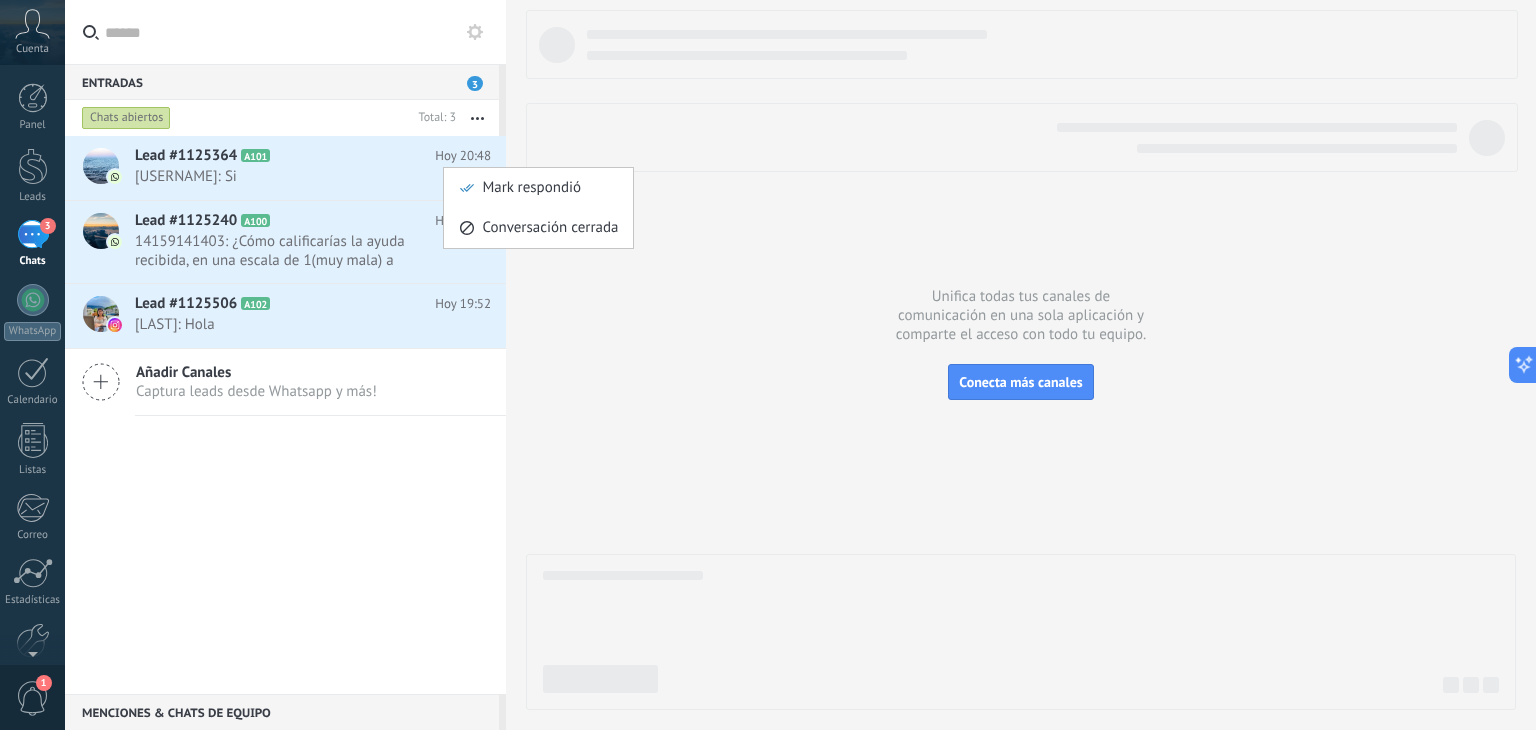 click at bounding box center [768, 365] 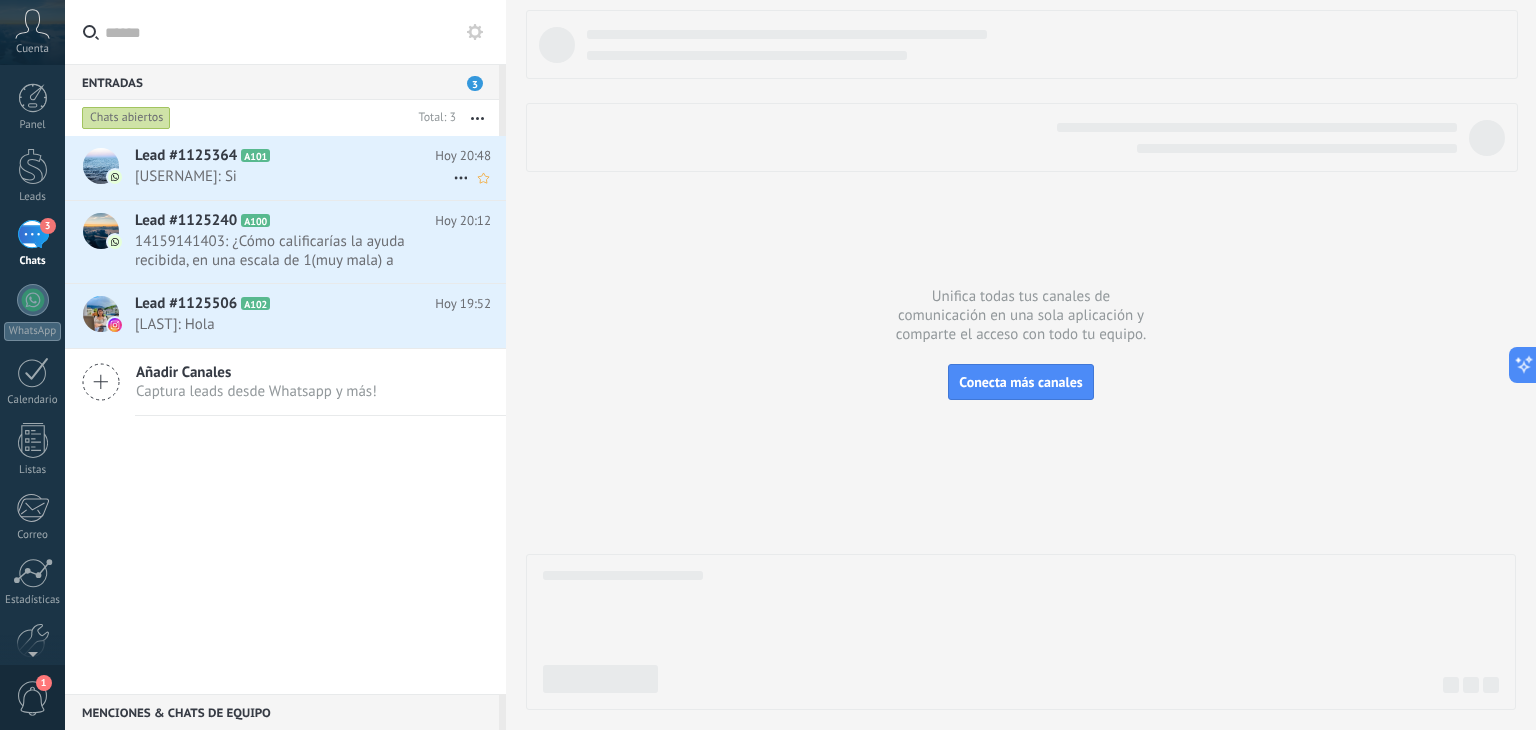 click on "Lead #1125364
A101" at bounding box center [285, 156] 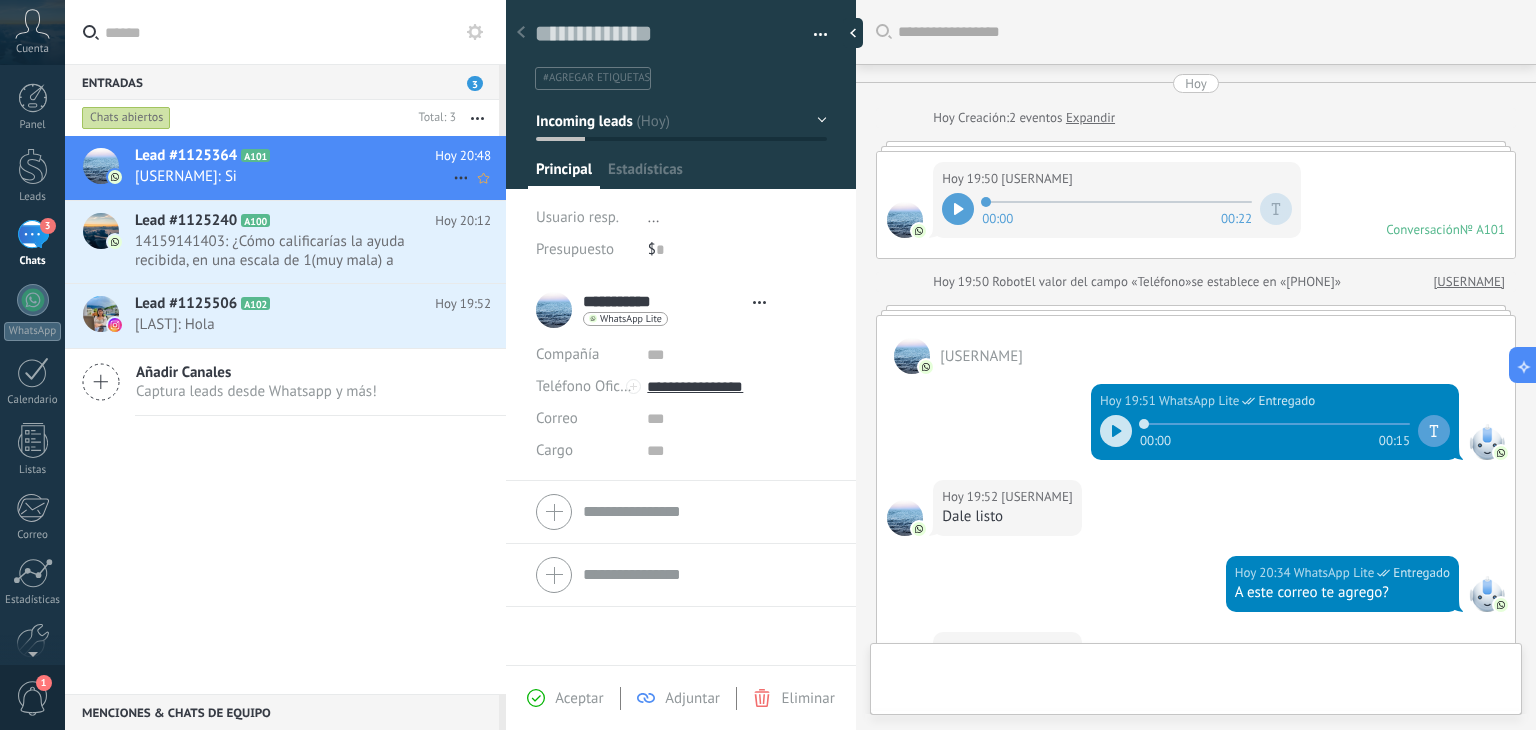type on "**********" 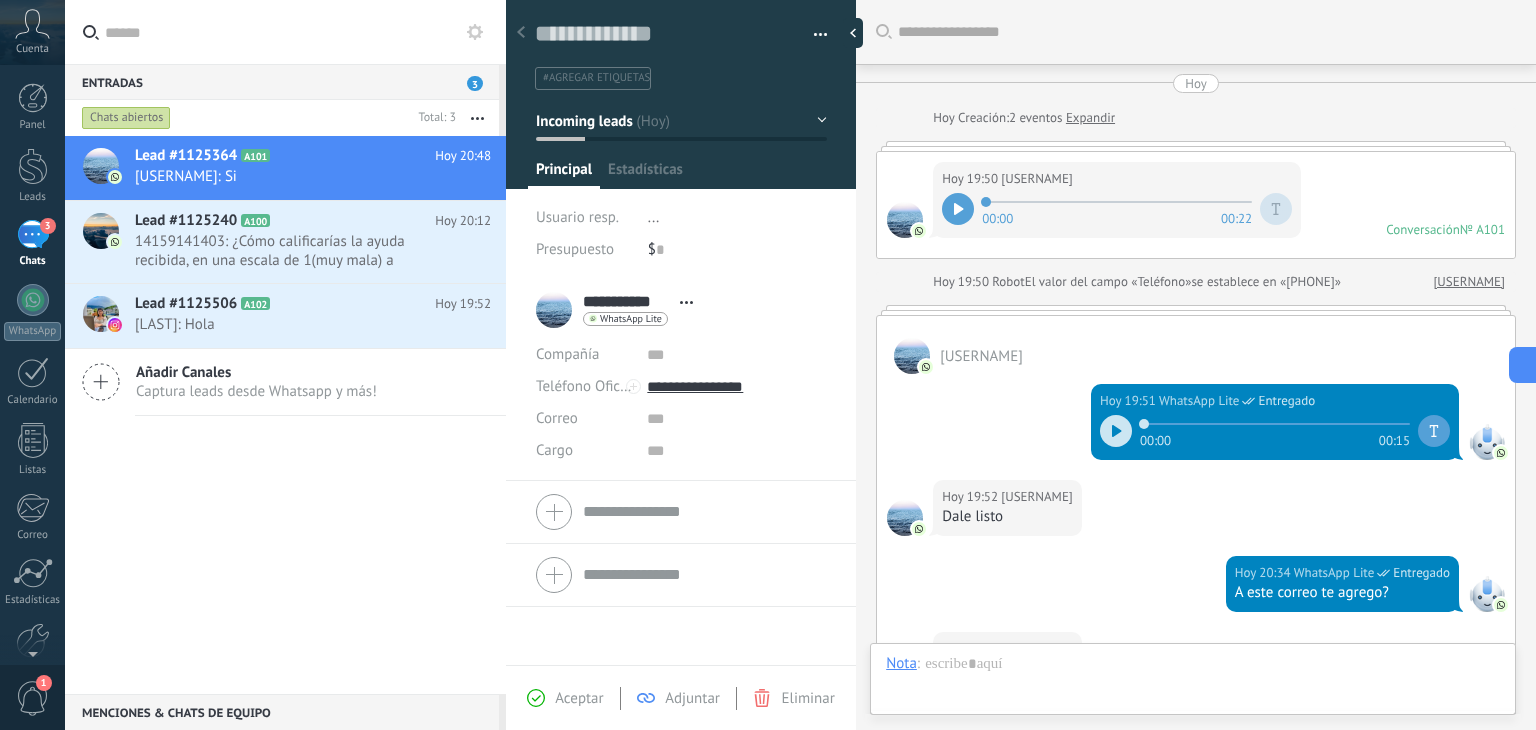 scroll, scrollTop: 29, scrollLeft: 0, axis: vertical 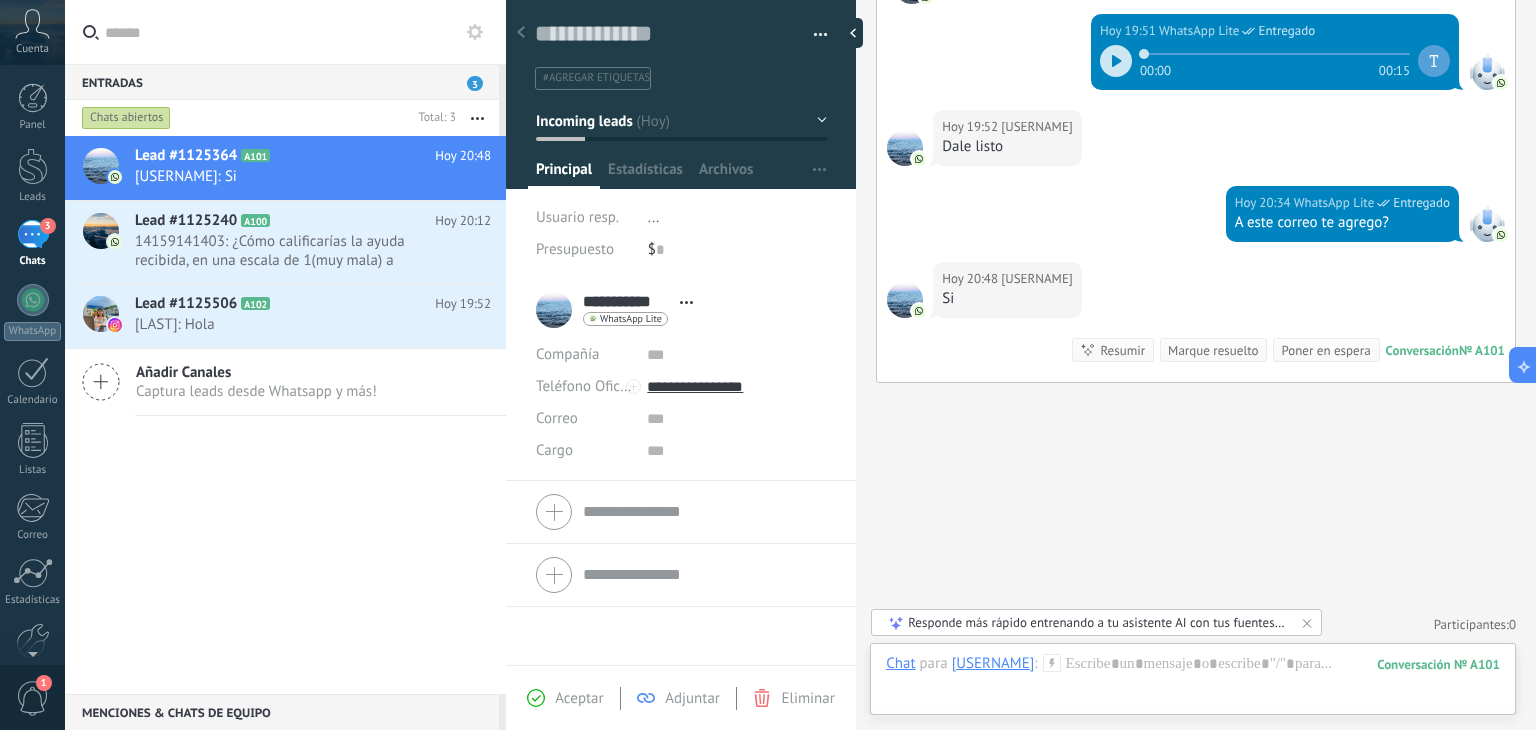 click on "..." at bounding box center [737, 218] 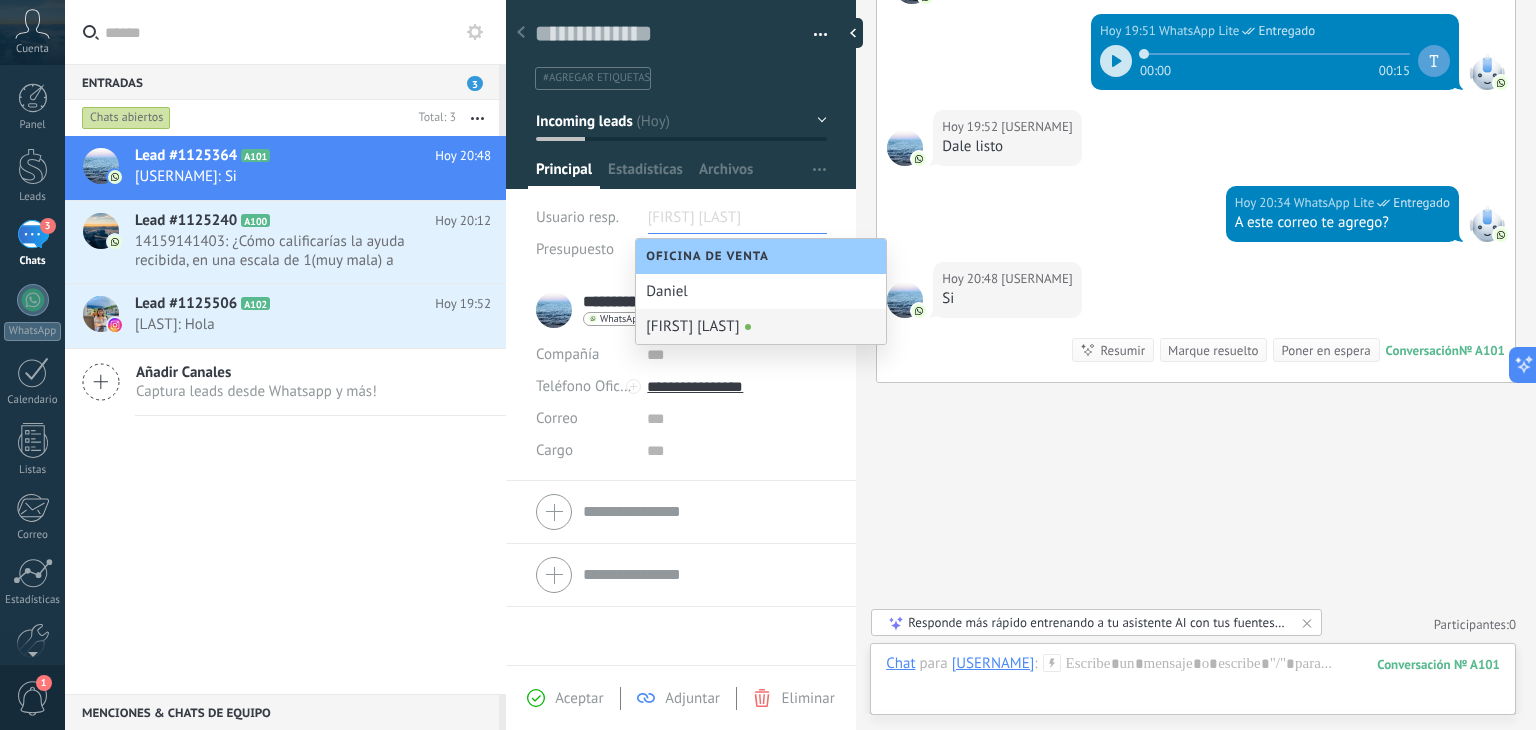 click on "Buscar Carga más Hoy Hoy Creación:  2  eventos   Expandir Hoy 19:50 danielgg247  00:00 00:22 Conversación  № A101 Conversación № A101 Hoy 19:50 Robot  El valor del campo «Teléfono»  se establece en «+593968006476» danielgg247 danielgg247  Hoy 19:51 WhatsApp Lite  Entregado 00:00 00:15 Hoy 19:52 danielgg247  Dale listo Hoy 20:34 WhatsApp Lite  Entregado A este correo te agrego? Hoy 20:48 danielgg247  Si Conversación  № A101 Conversación № A101 Resumir Resumir Marque resuelto Poner en espera Hoy 20:48 danielgg247: Si Conversación № A101 No hay tareas.  Crear una Participantes:  0 Agregar usuario Bots:  0" at bounding box center [1196, 181] 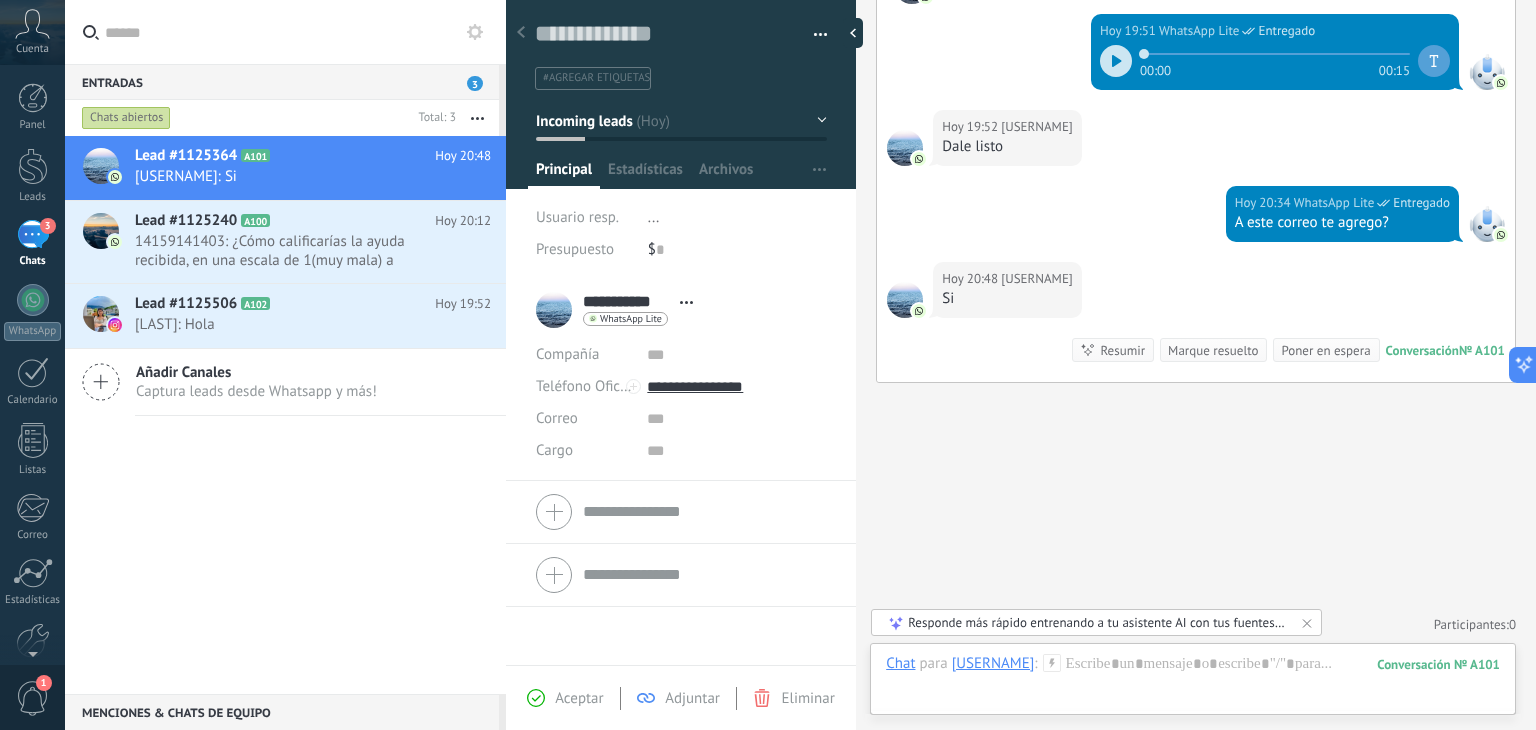 click on "Lead #1125364
A101
Hoy 20:48
danielgg247: Si
Lead #1125240
A100" at bounding box center (285, 415) 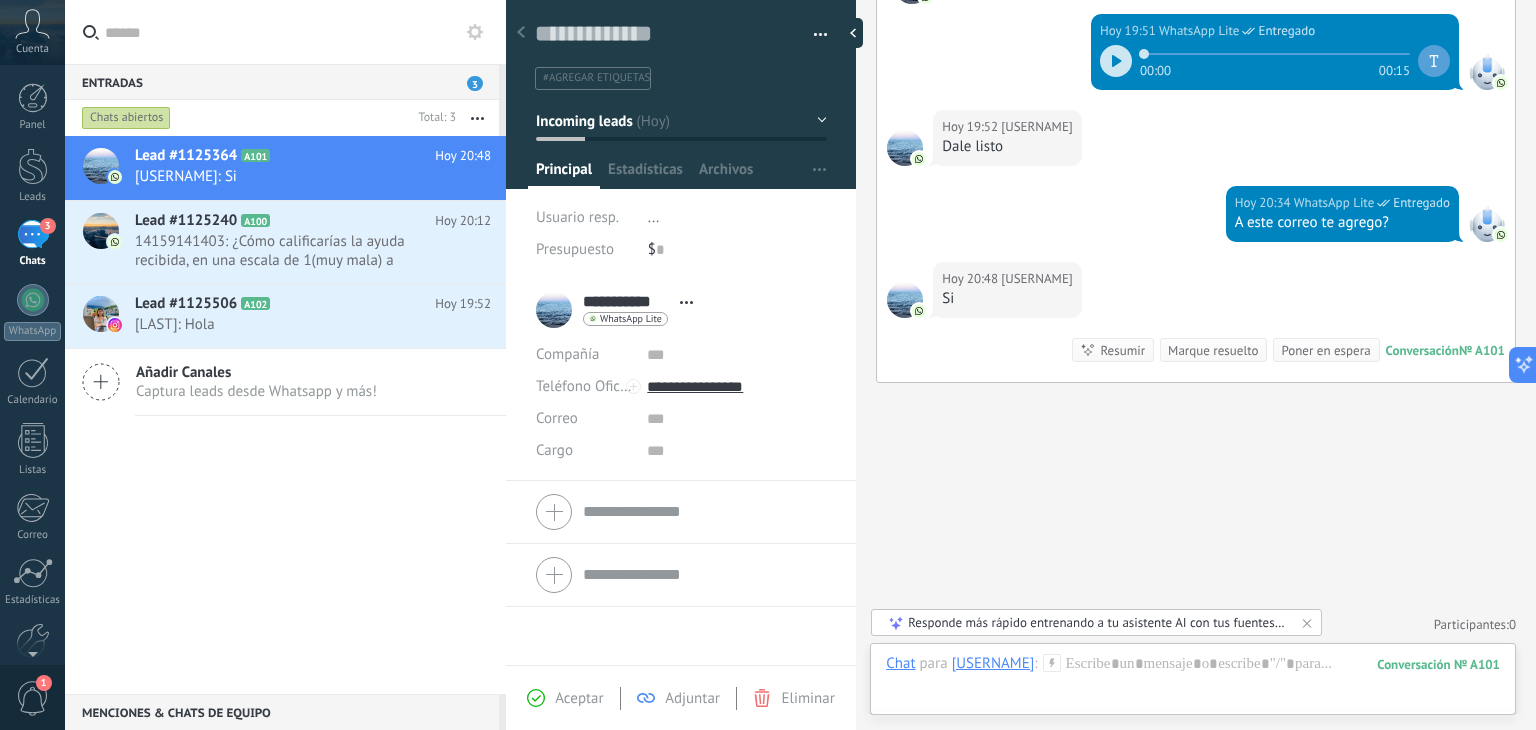 click 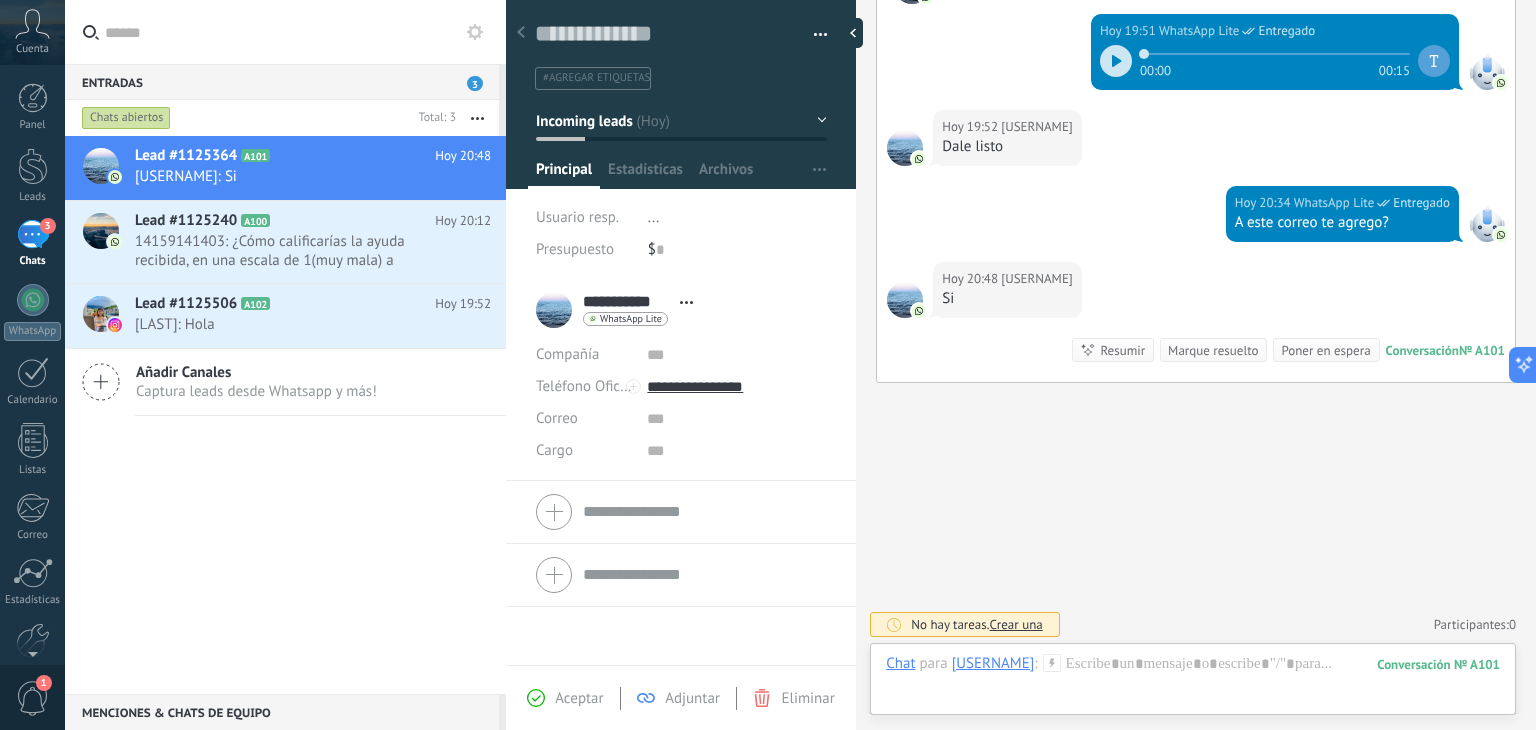 click on "Buscar Carga más Hoy Hoy Creación:  2  eventos   Expandir Hoy 19:50 danielgg247  00:00 00:22 Conversación  № A101 Conversación № A101 Hoy 19:50 Robot  El valor del campo «Teléfono»  se establece en «+593968006476» danielgg247 danielgg247  Hoy 19:51 WhatsApp Lite  Entregado 00:00 00:15 Hoy 19:52 danielgg247  Dale listo Hoy 20:34 WhatsApp Lite  Entregado A este correo te agrego? Hoy 20:48 danielgg247  Si Conversación  № A101 Conversación № A101 Resumir Resumir Marque resuelto Poner en espera Hoy 20:48 danielgg247: Si Conversación № A101 No hay tareas.  Crear una Participantes:  0 Agregar usuario Bots:  0" at bounding box center (1196, 181) 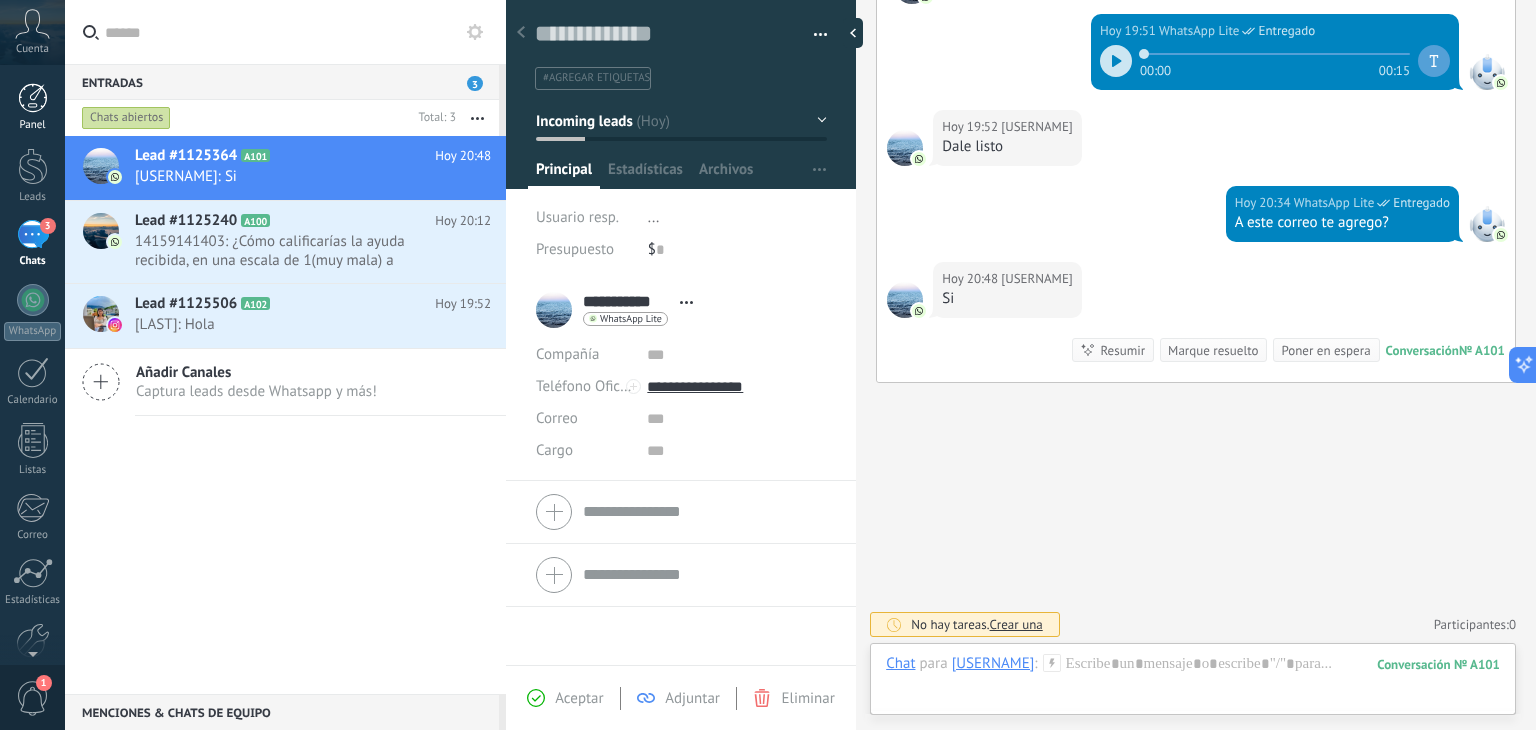 click at bounding box center [33, 98] 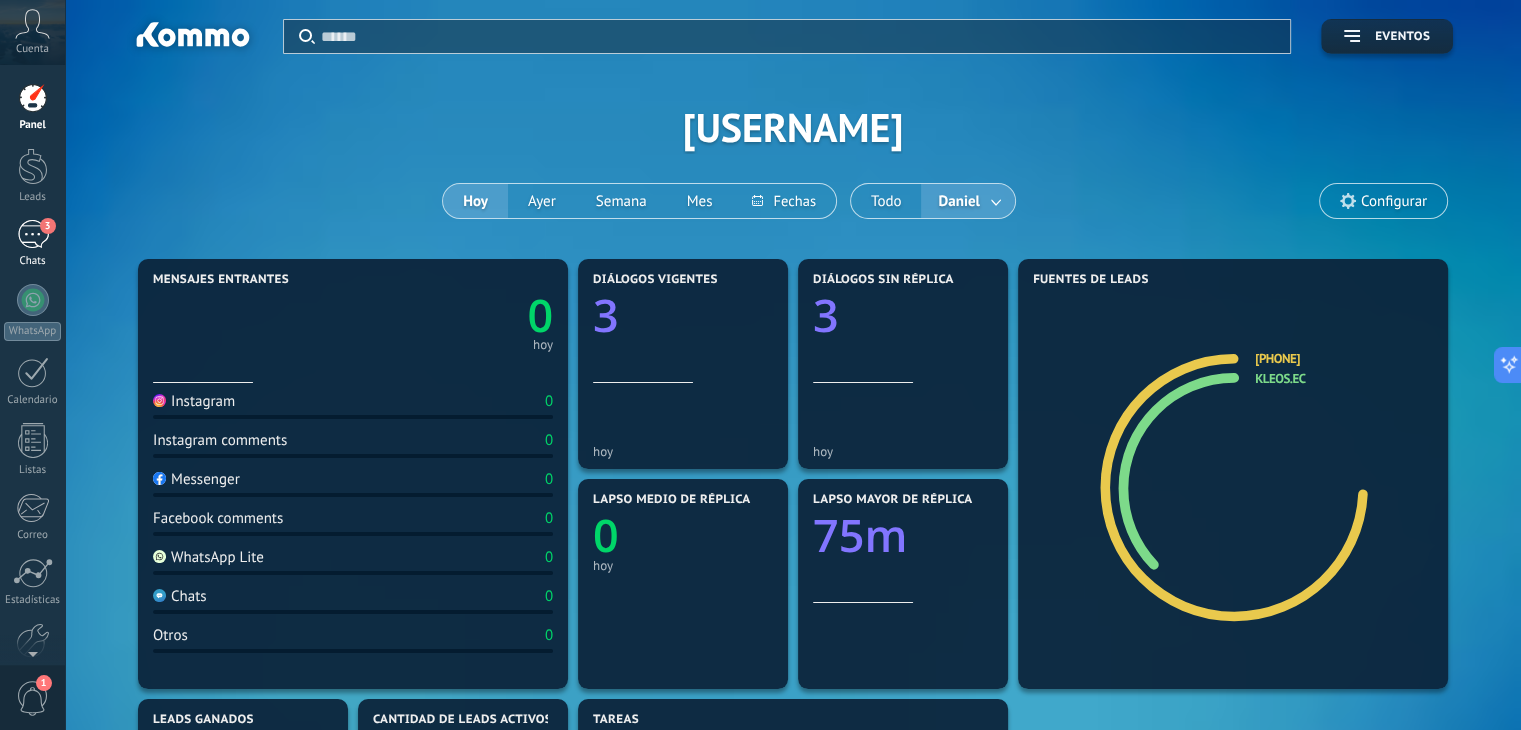 click on "3" at bounding box center [33, 234] 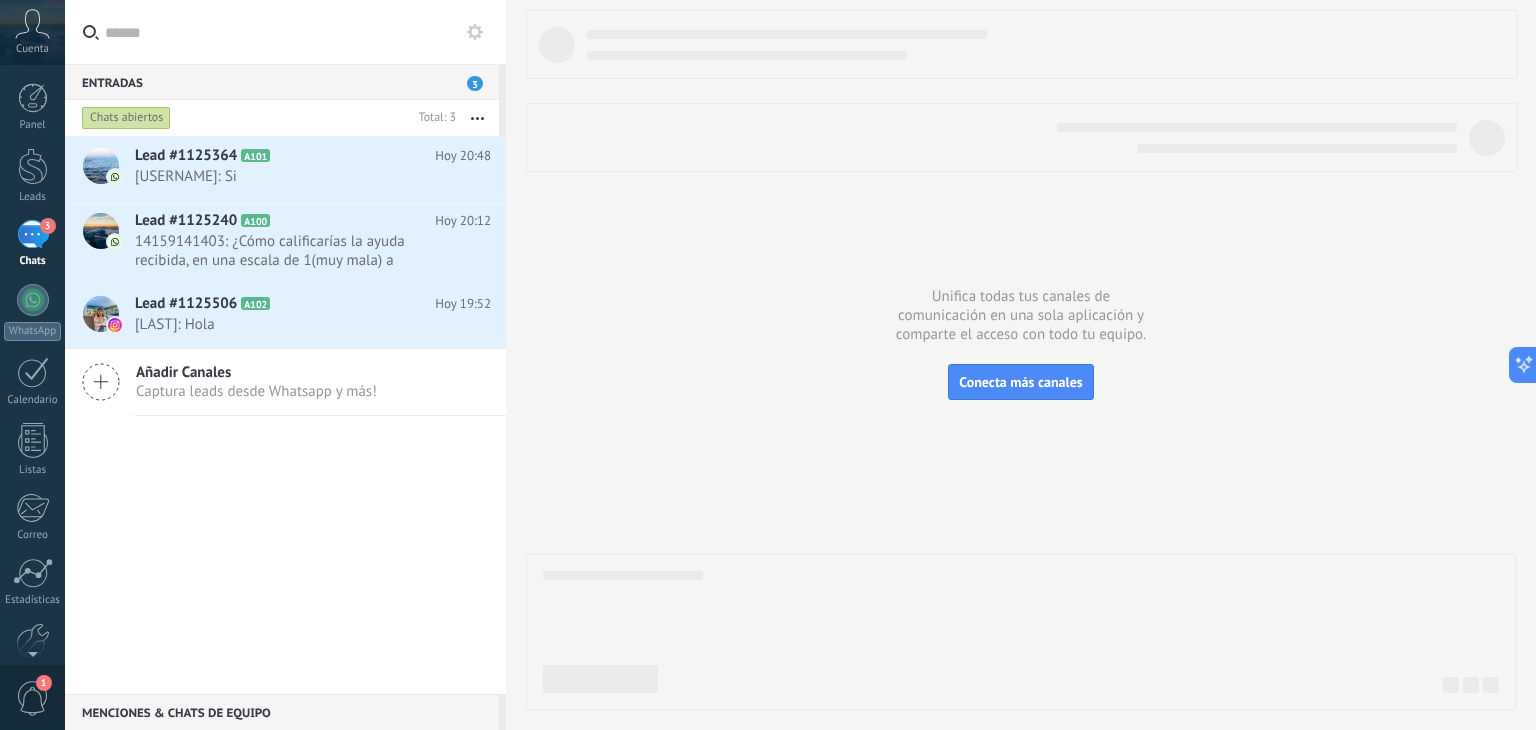 click 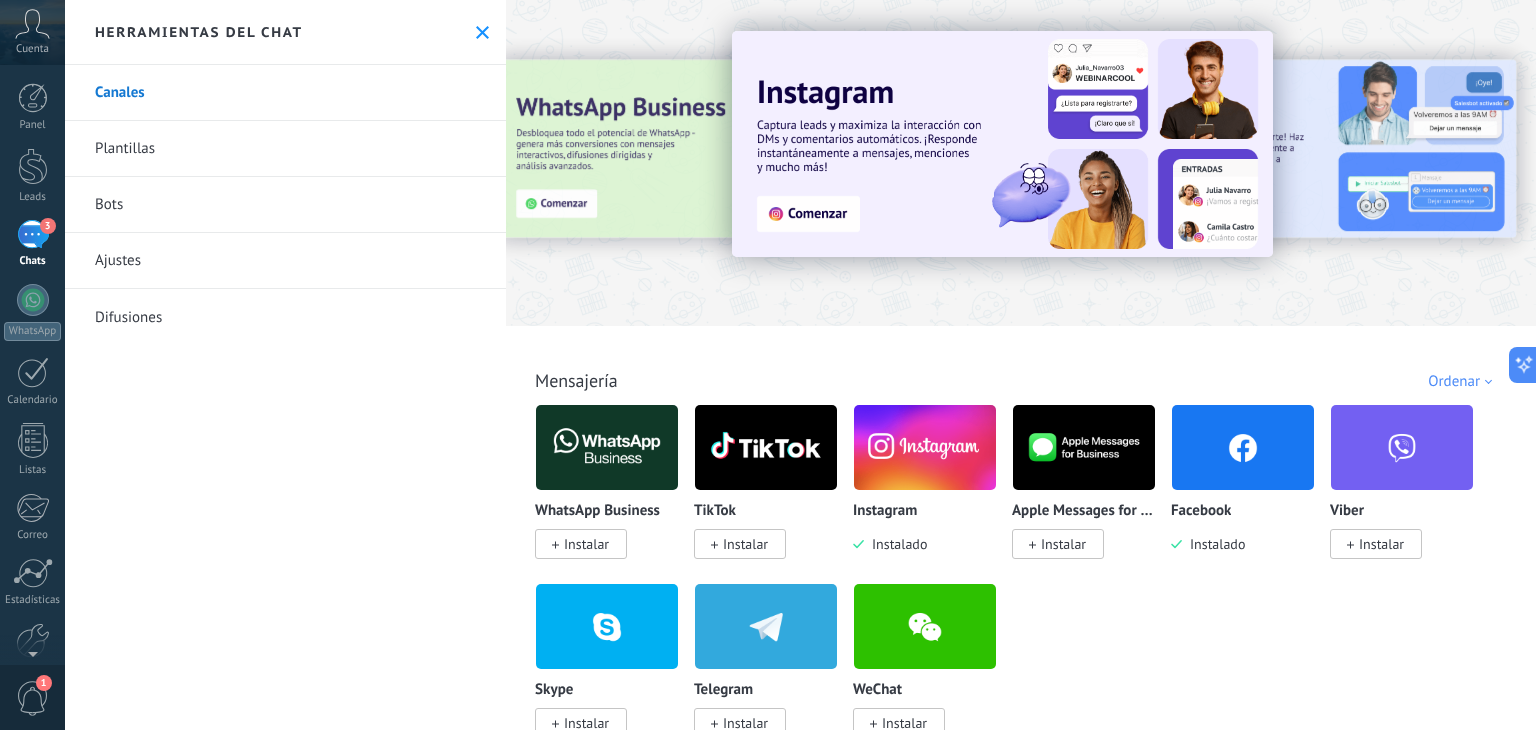 click on "Difusiones" at bounding box center (285, 317) 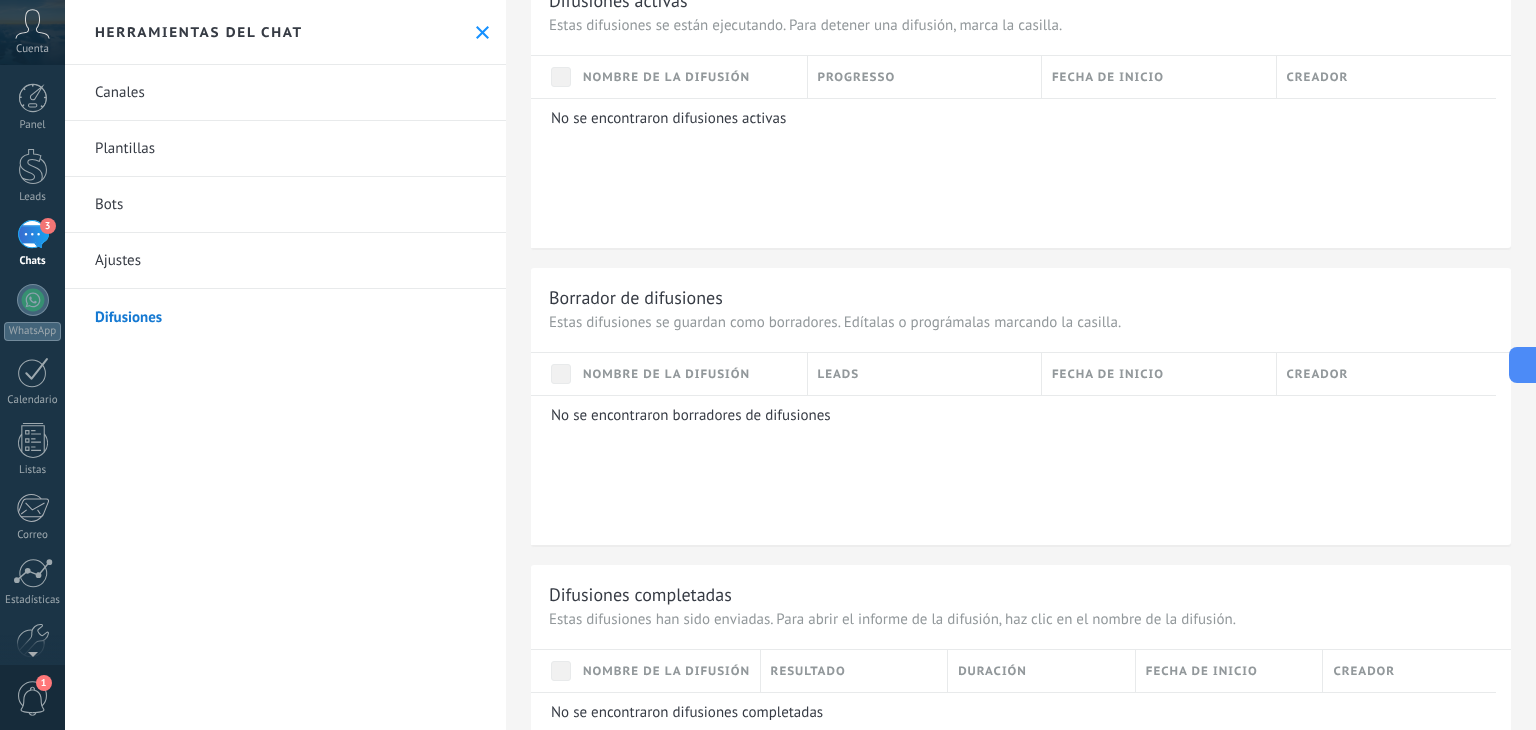 scroll, scrollTop: 1272, scrollLeft: 0, axis: vertical 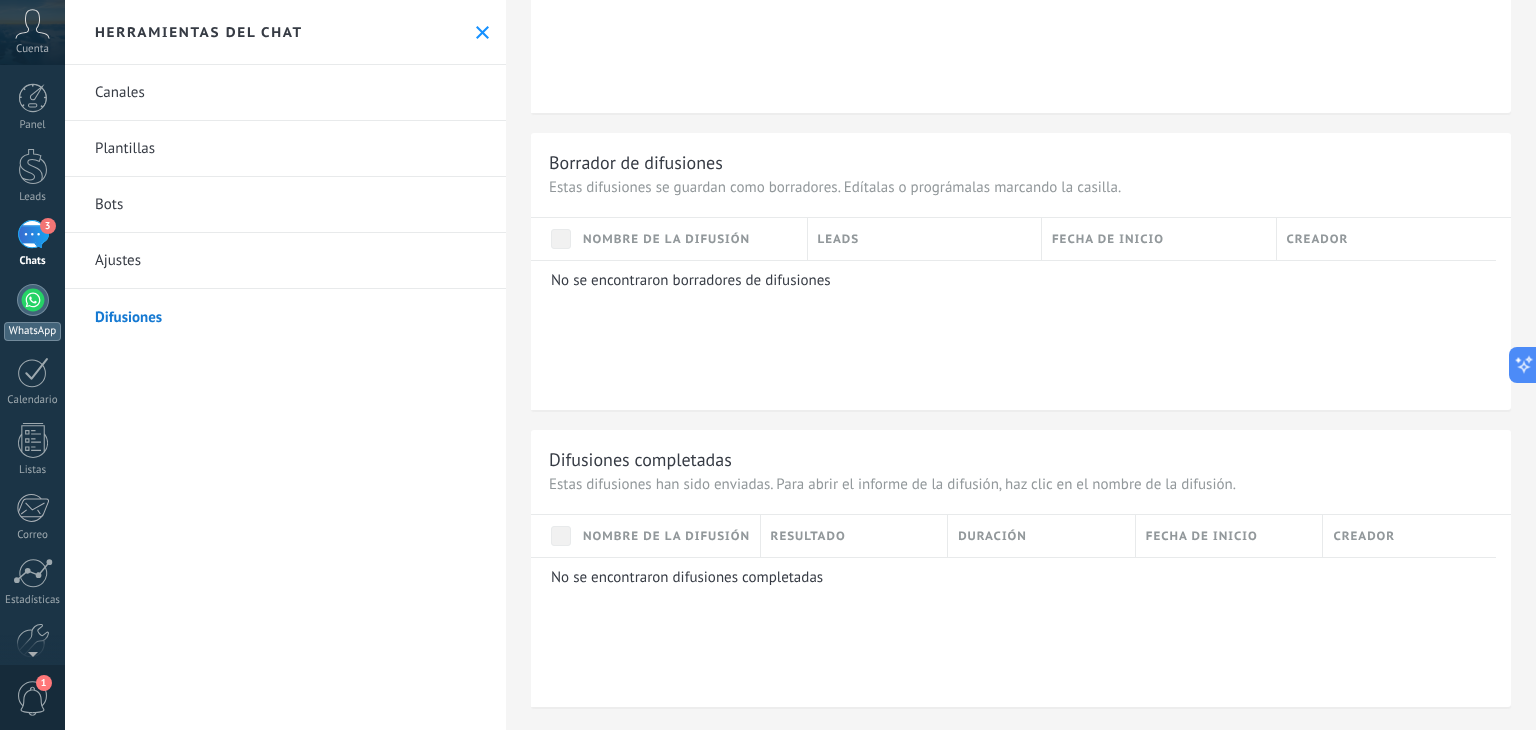click at bounding box center [33, 300] 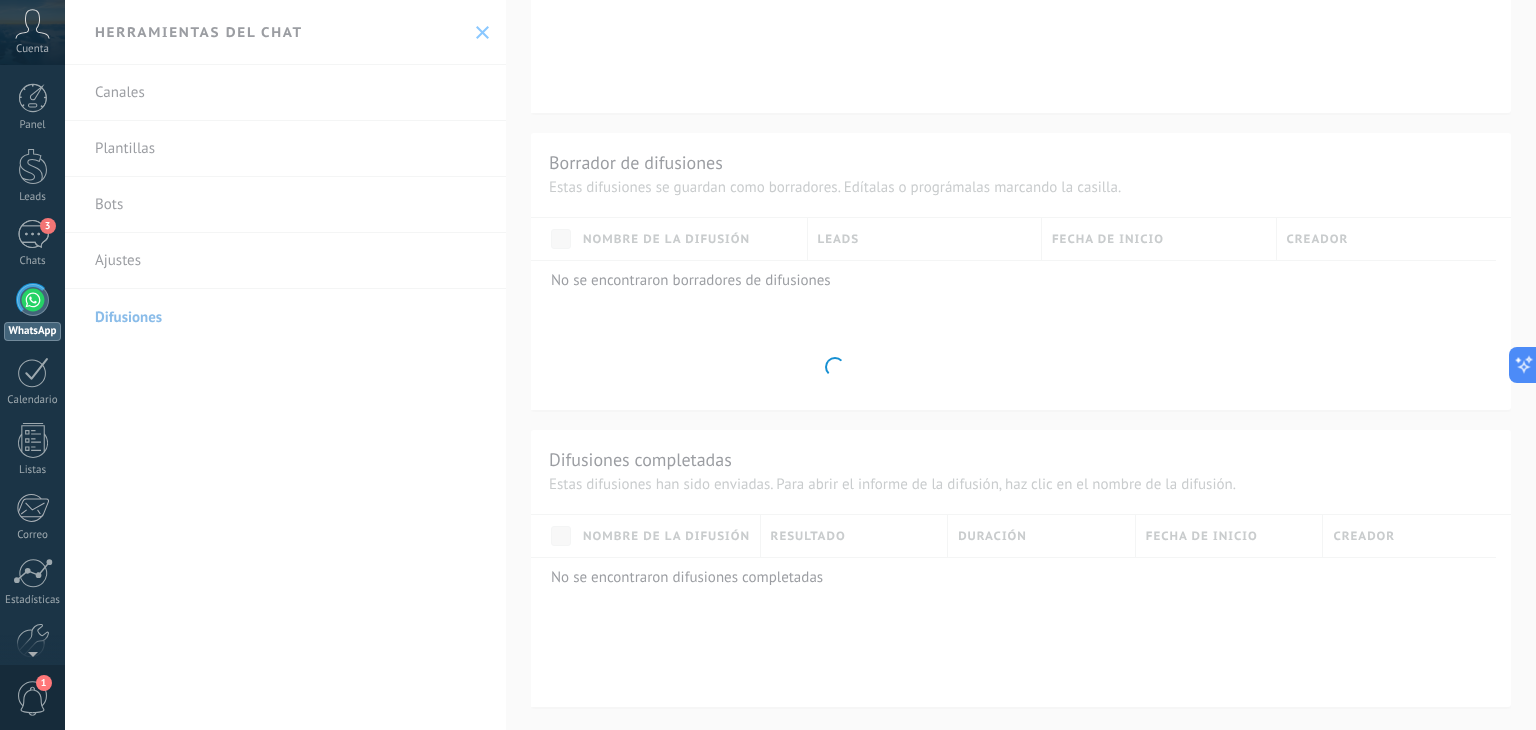 scroll, scrollTop: 526, scrollLeft: 0, axis: vertical 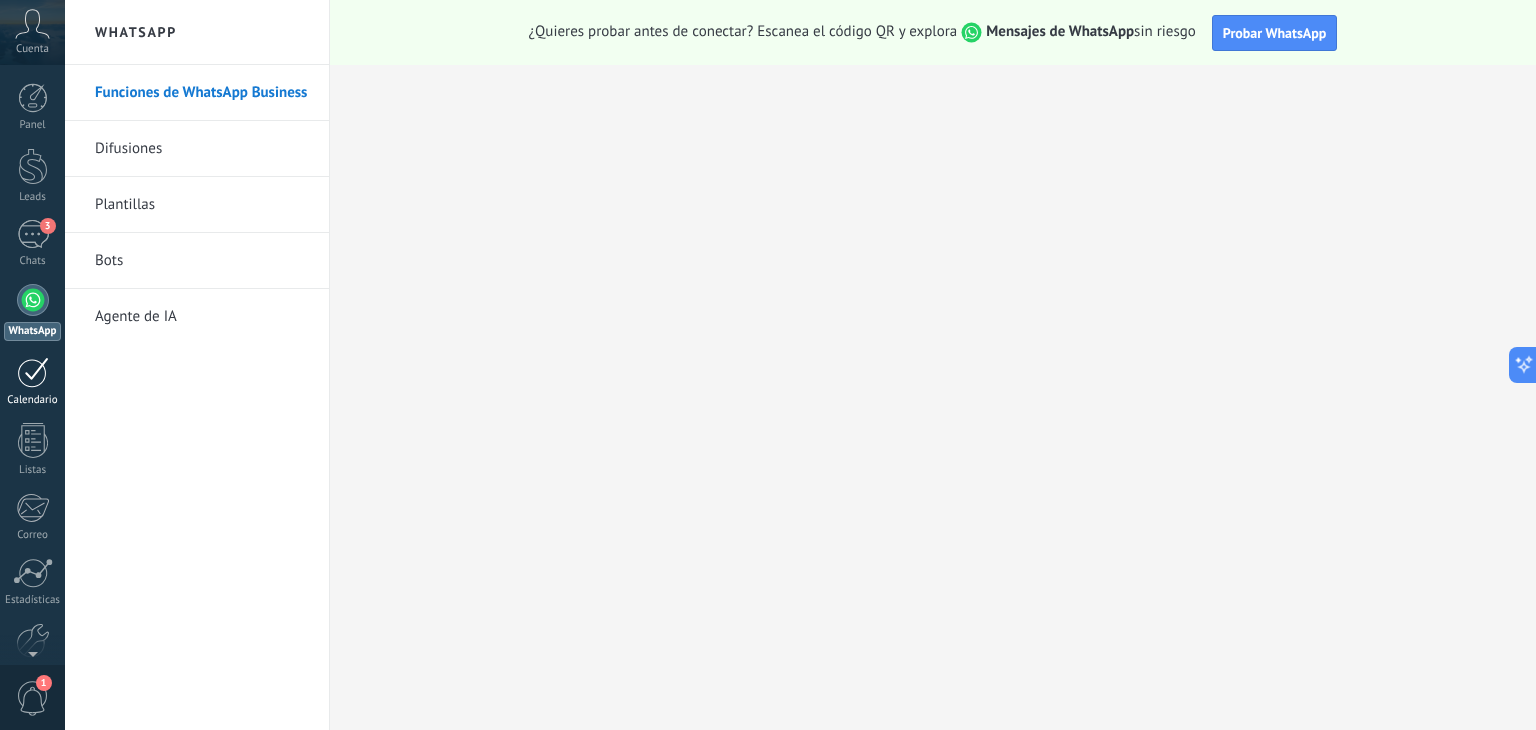 click at bounding box center (33, 372) 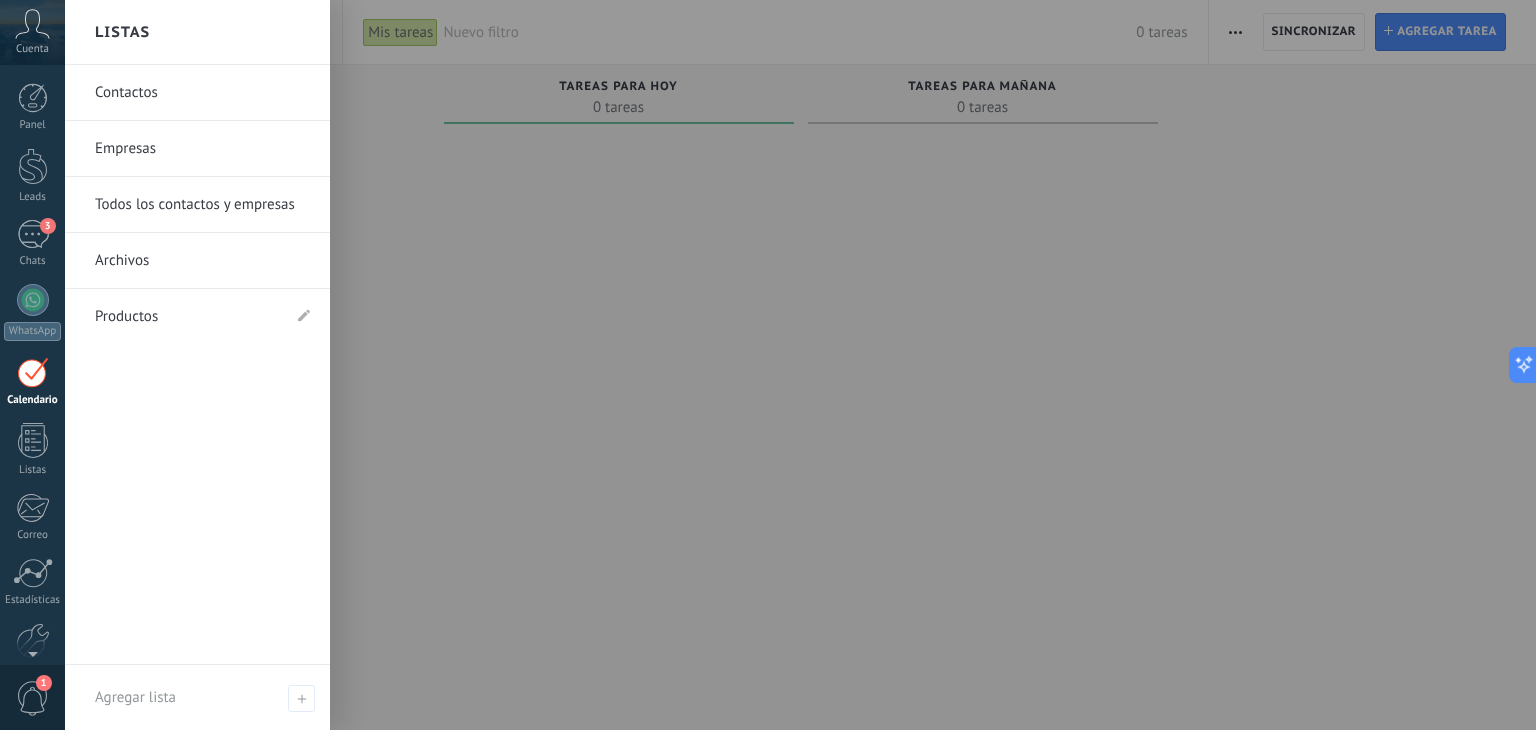 click on "Todos los contactos y empresas" at bounding box center (202, 205) 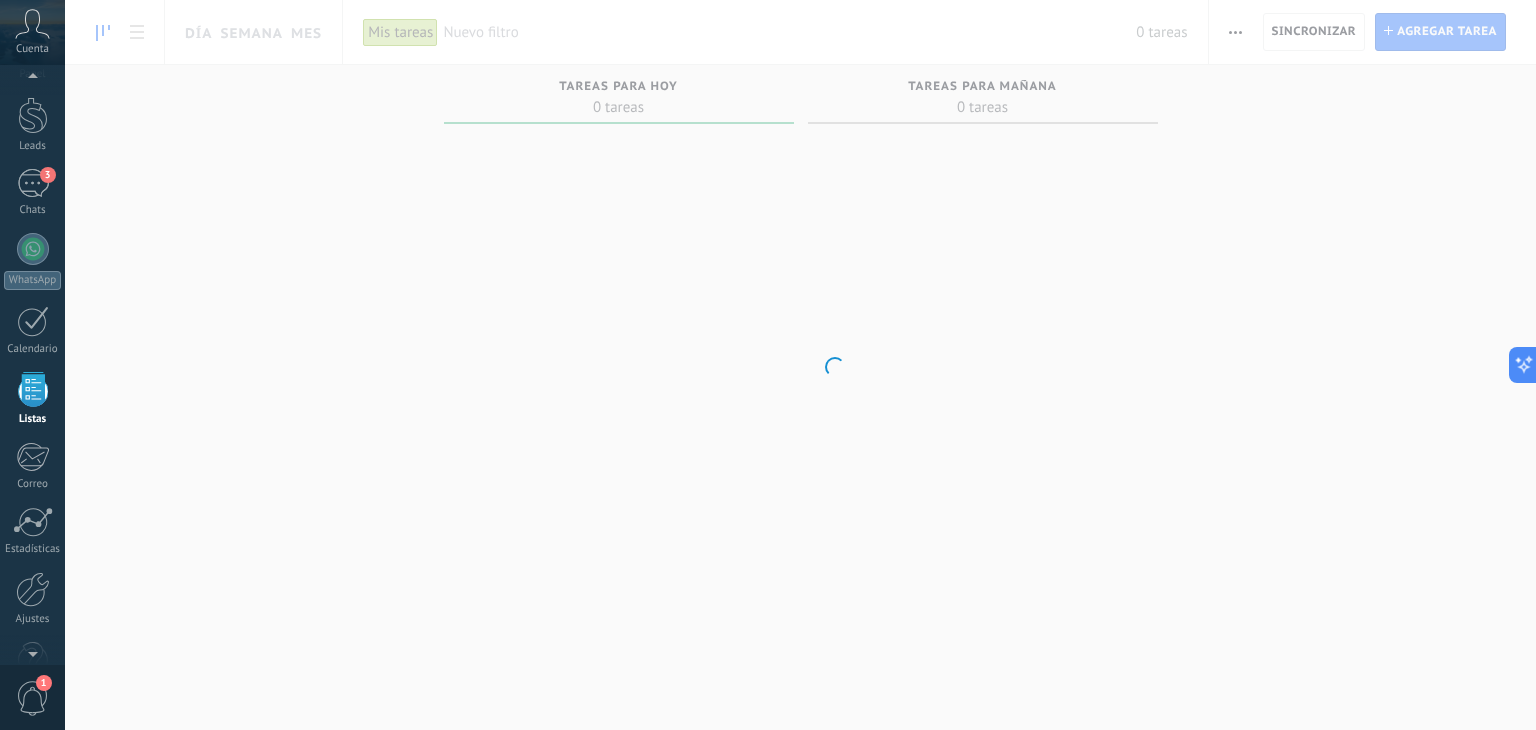 scroll, scrollTop: 51, scrollLeft: 0, axis: vertical 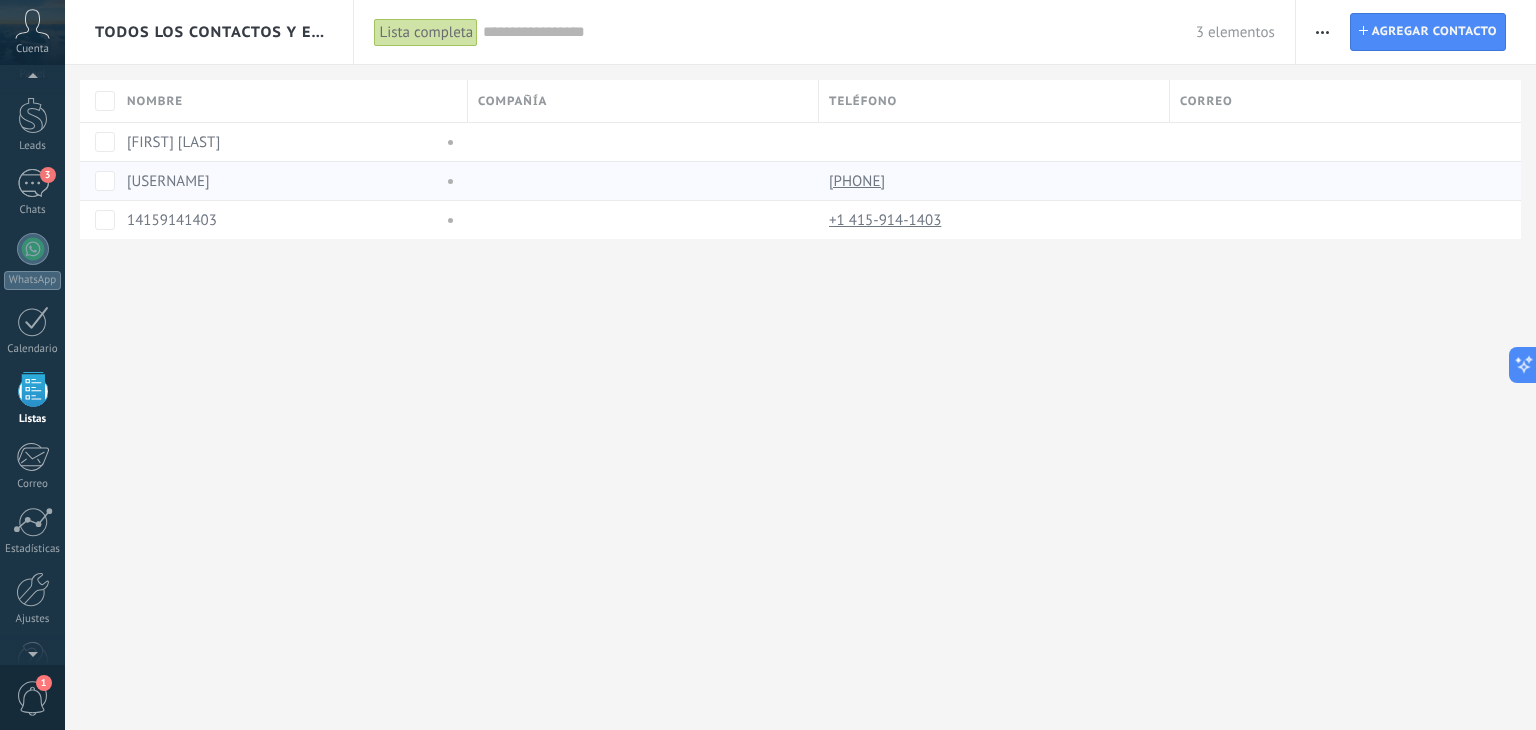 click at bounding box center [638, 181] 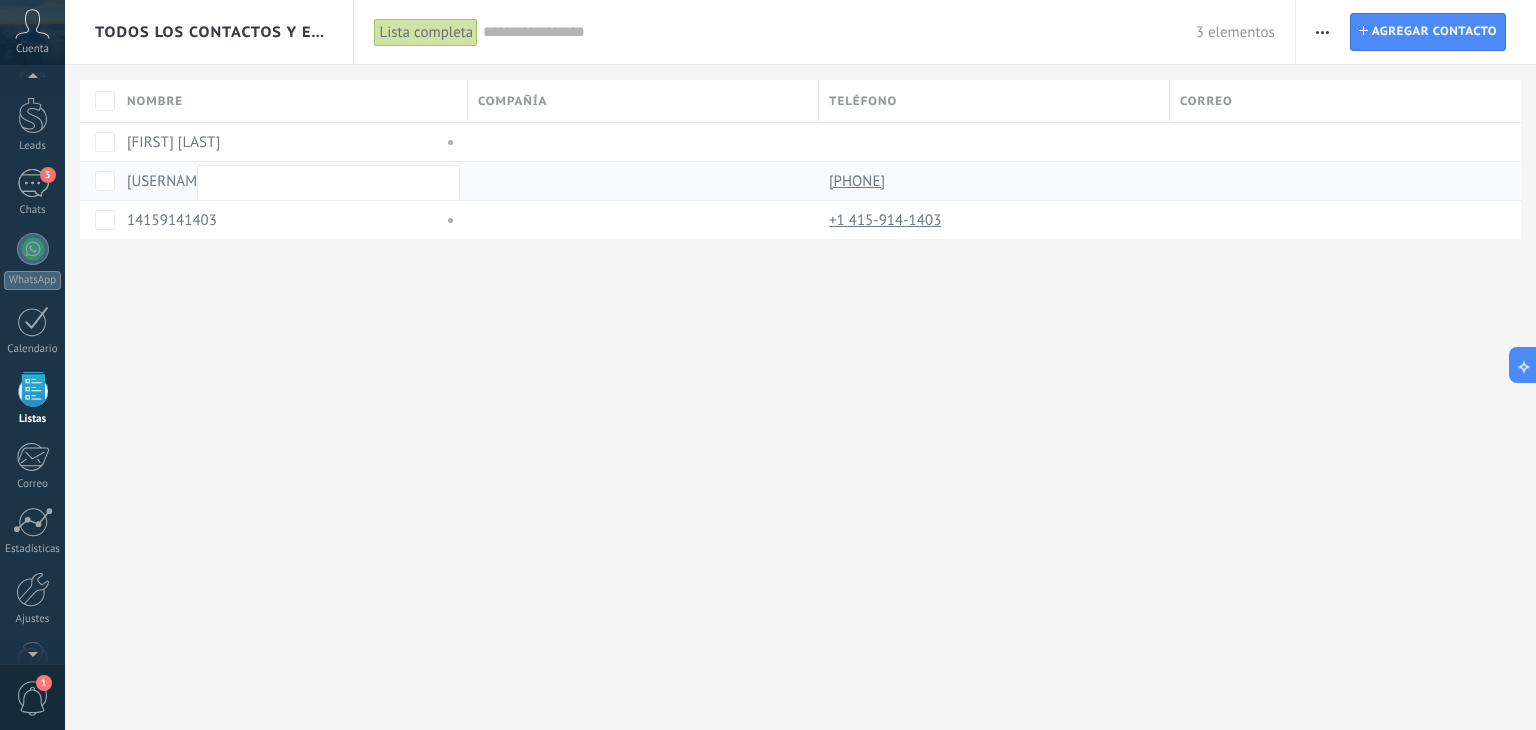 click at bounding box center [638, 181] 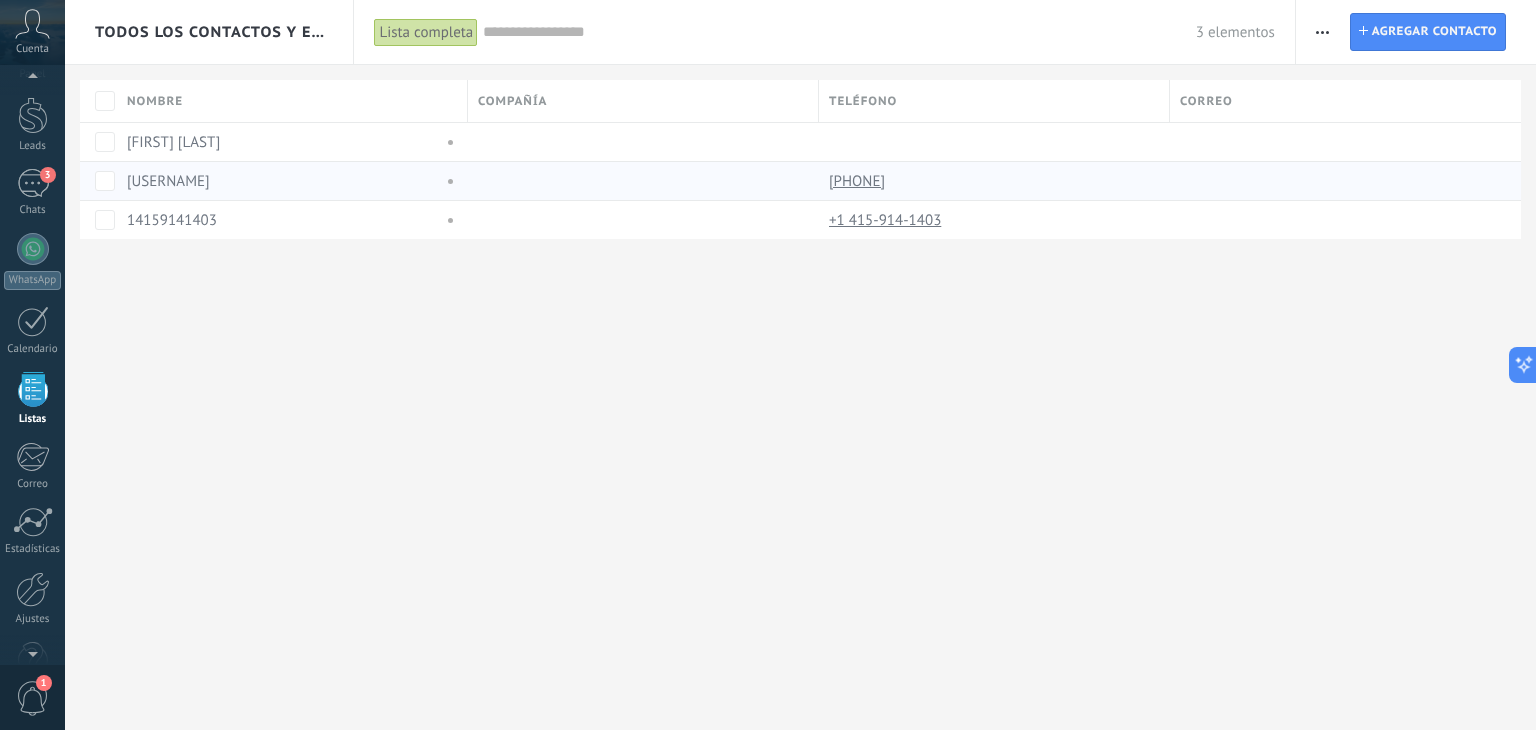 click at bounding box center (446, 181) 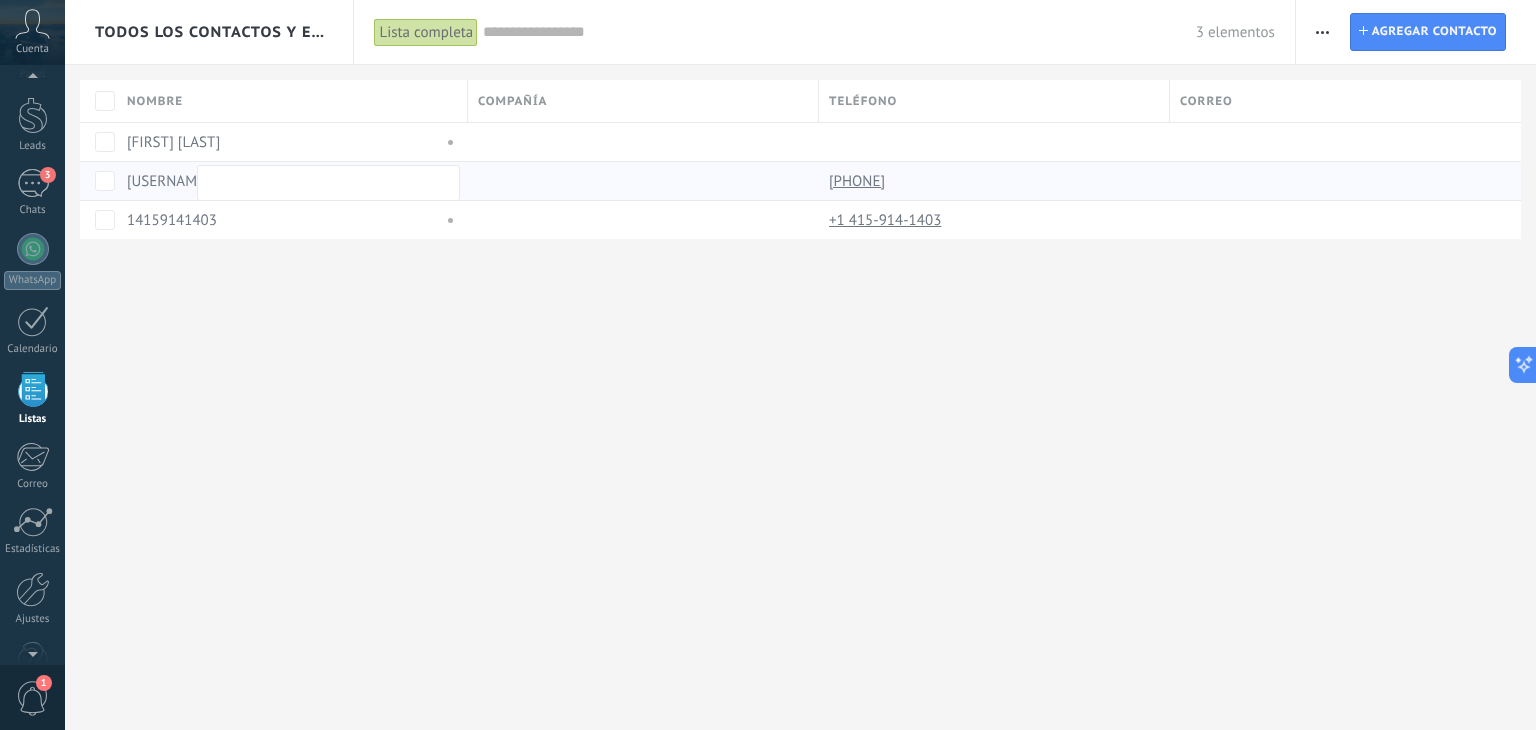 click on "[EMAIL]" at bounding box center [168, 181] 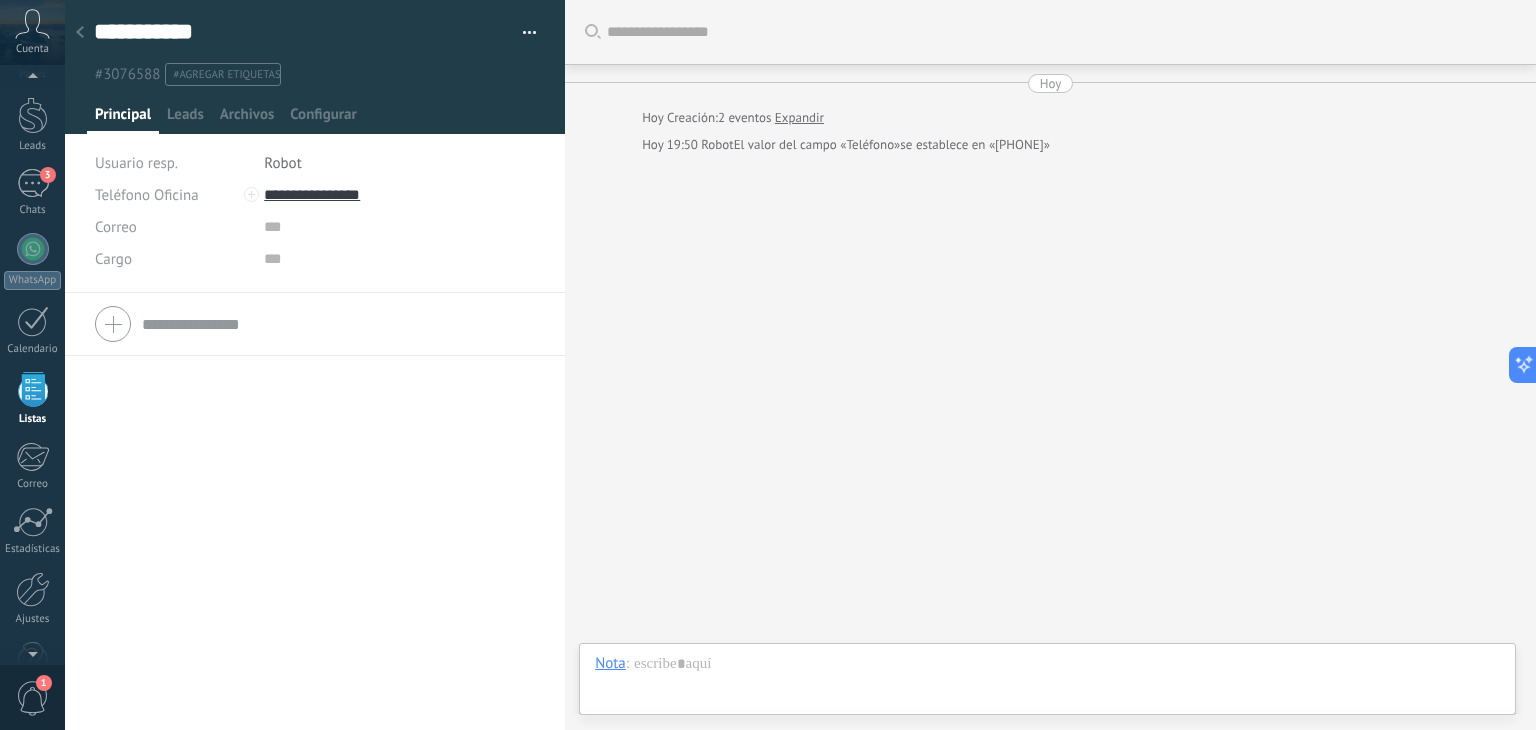 click 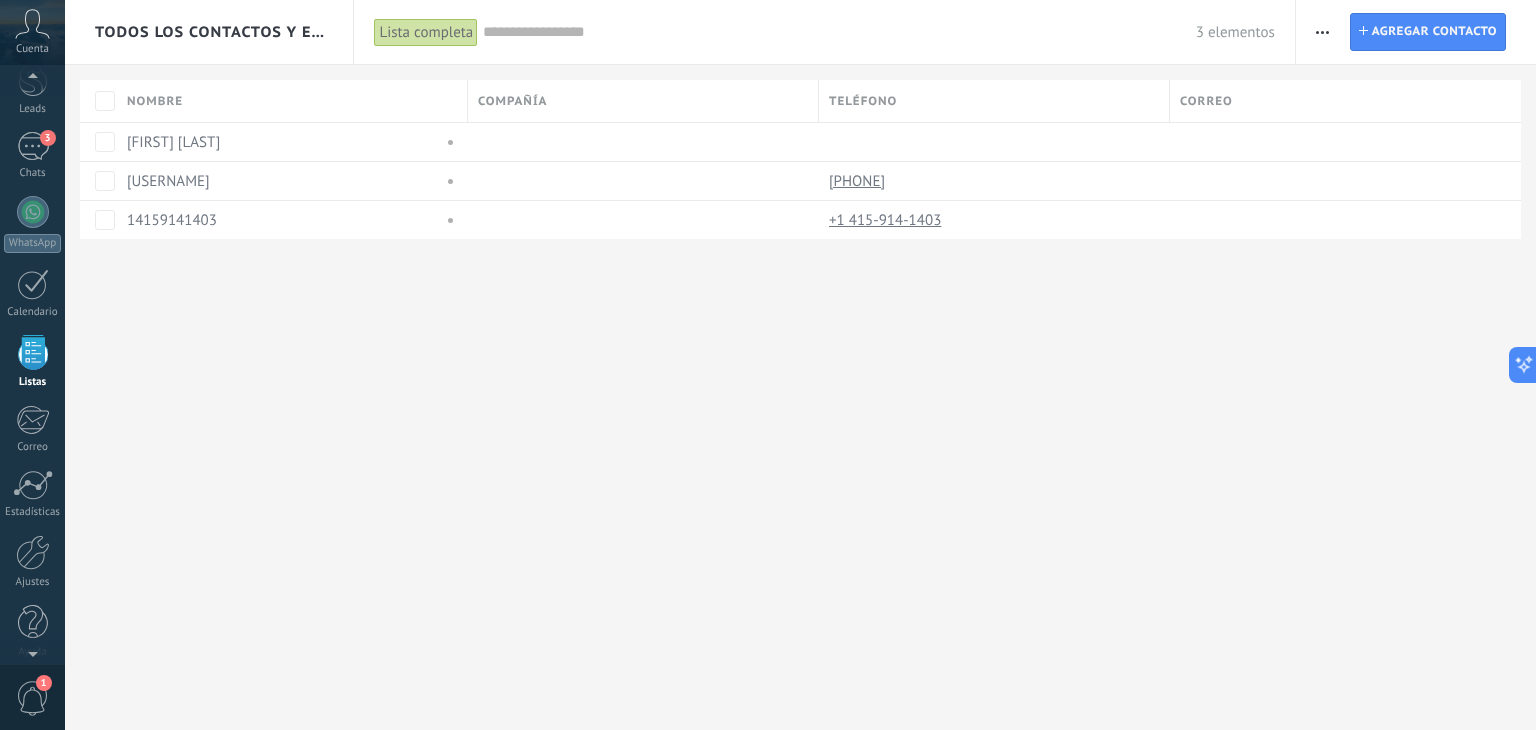 scroll, scrollTop: 101, scrollLeft: 0, axis: vertical 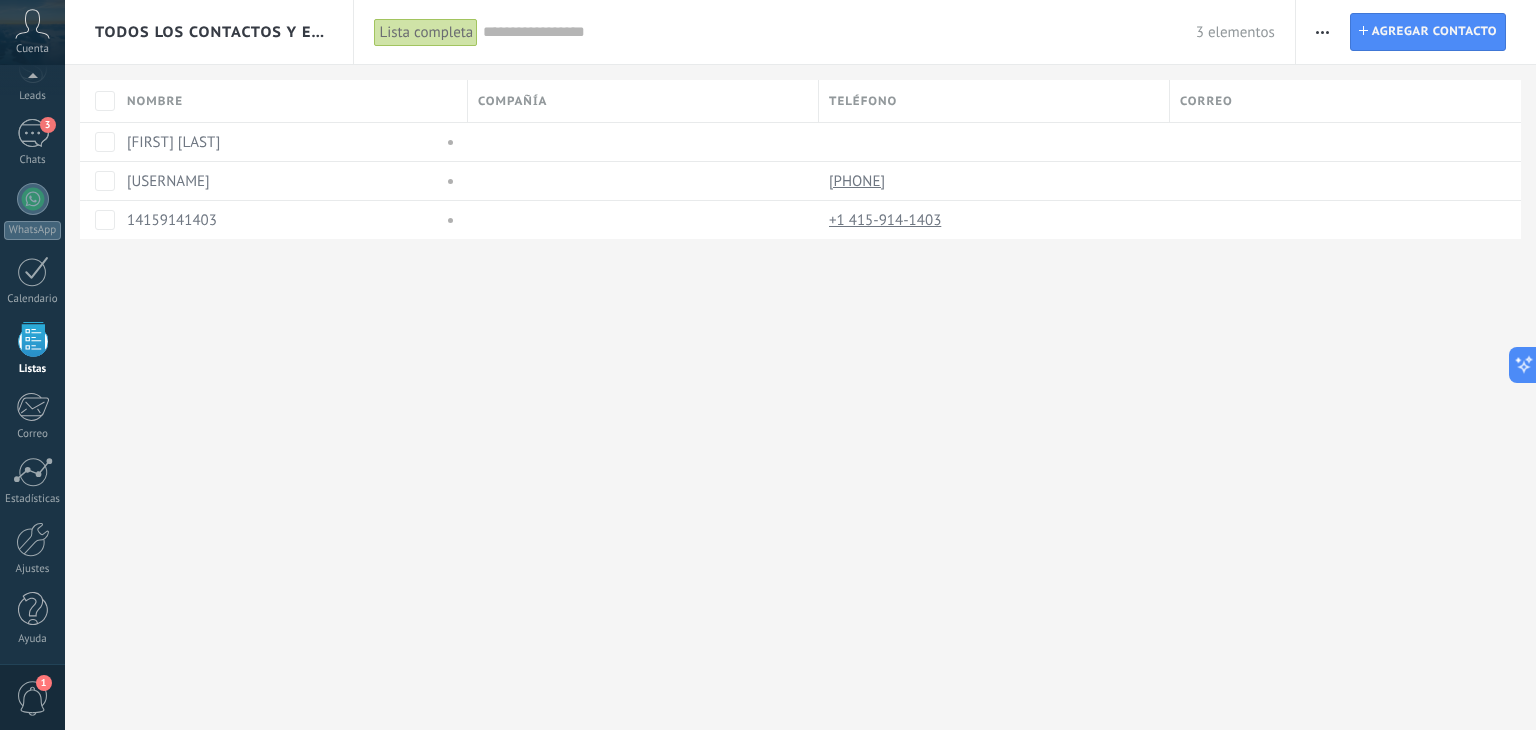 click on "Ajustes" at bounding box center (33, 569) 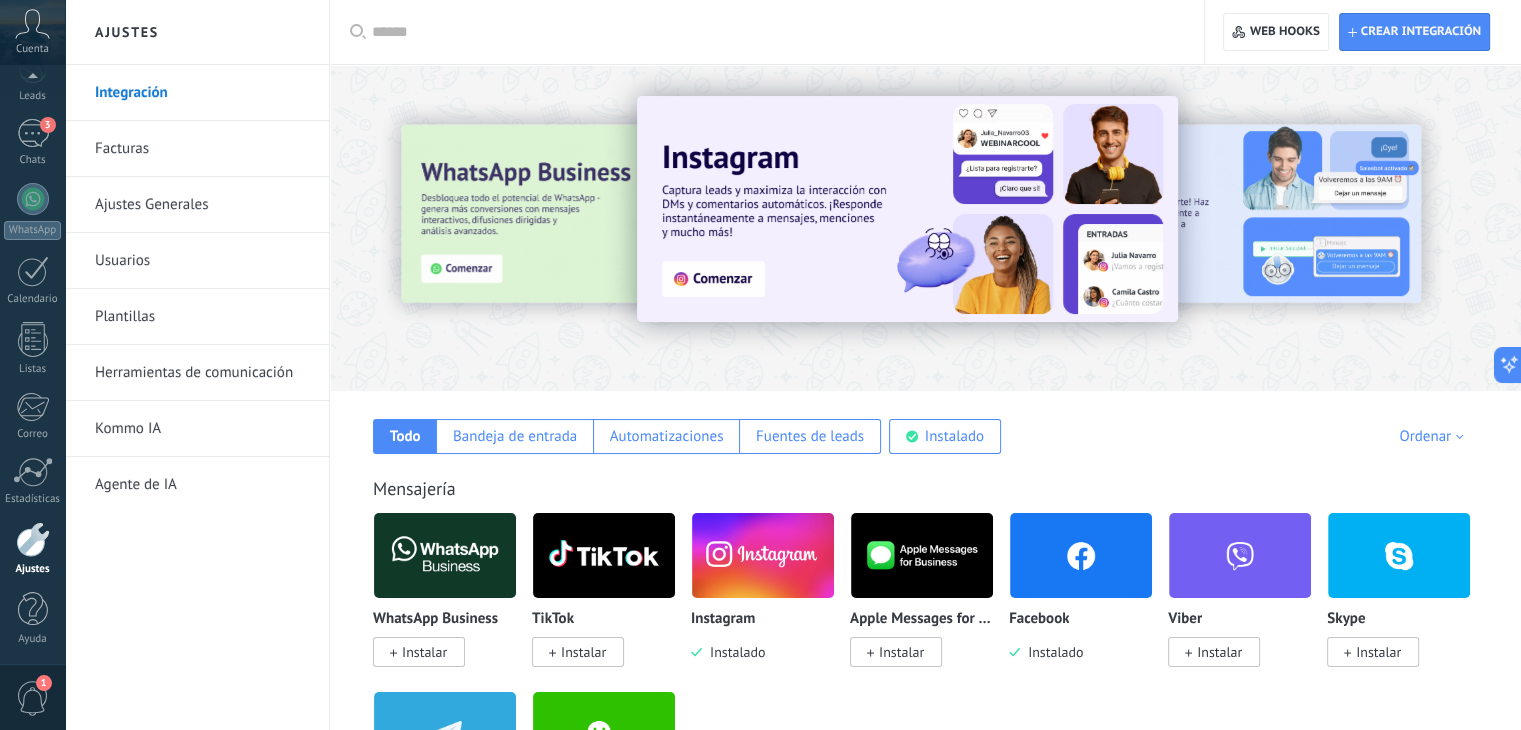 click on "Usuarios" at bounding box center (202, 261) 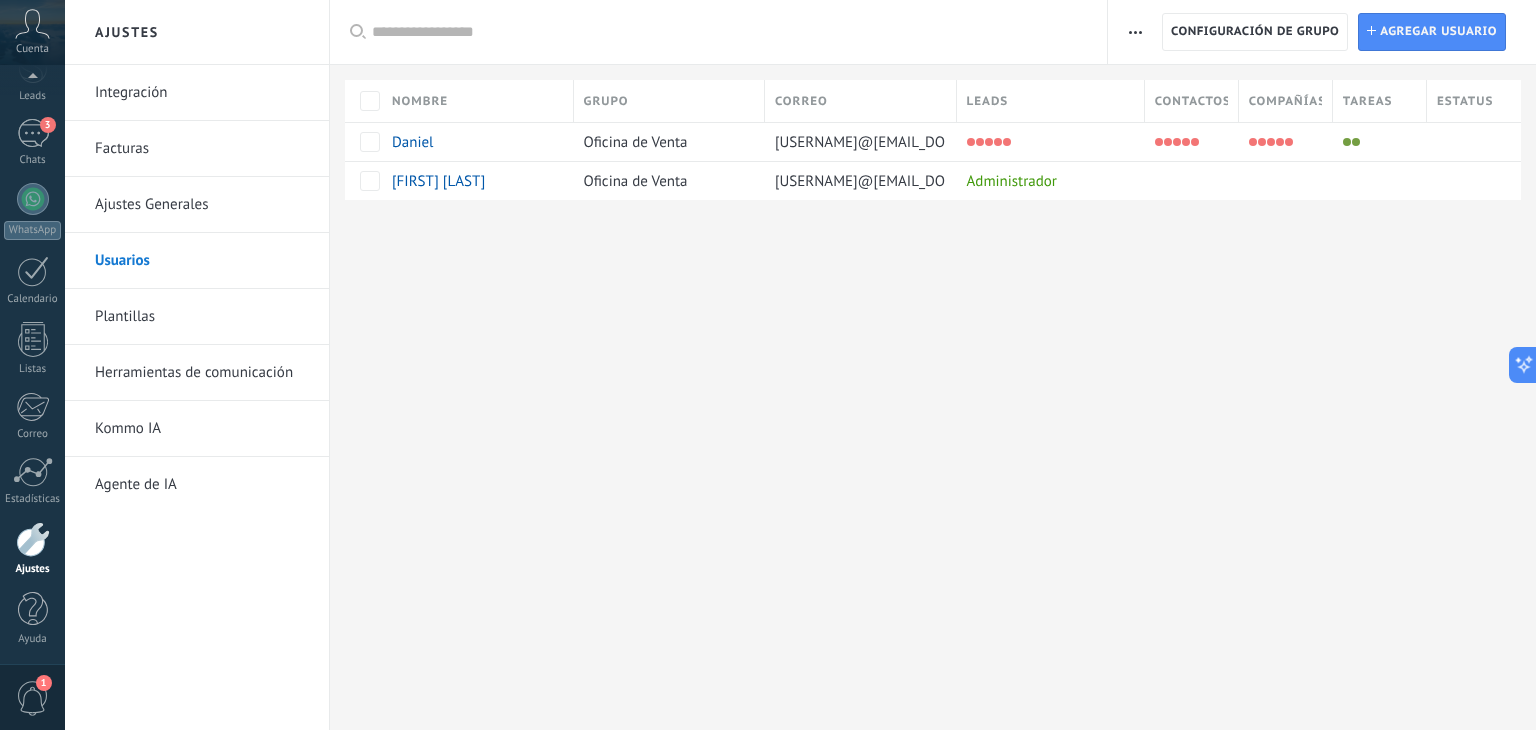 click 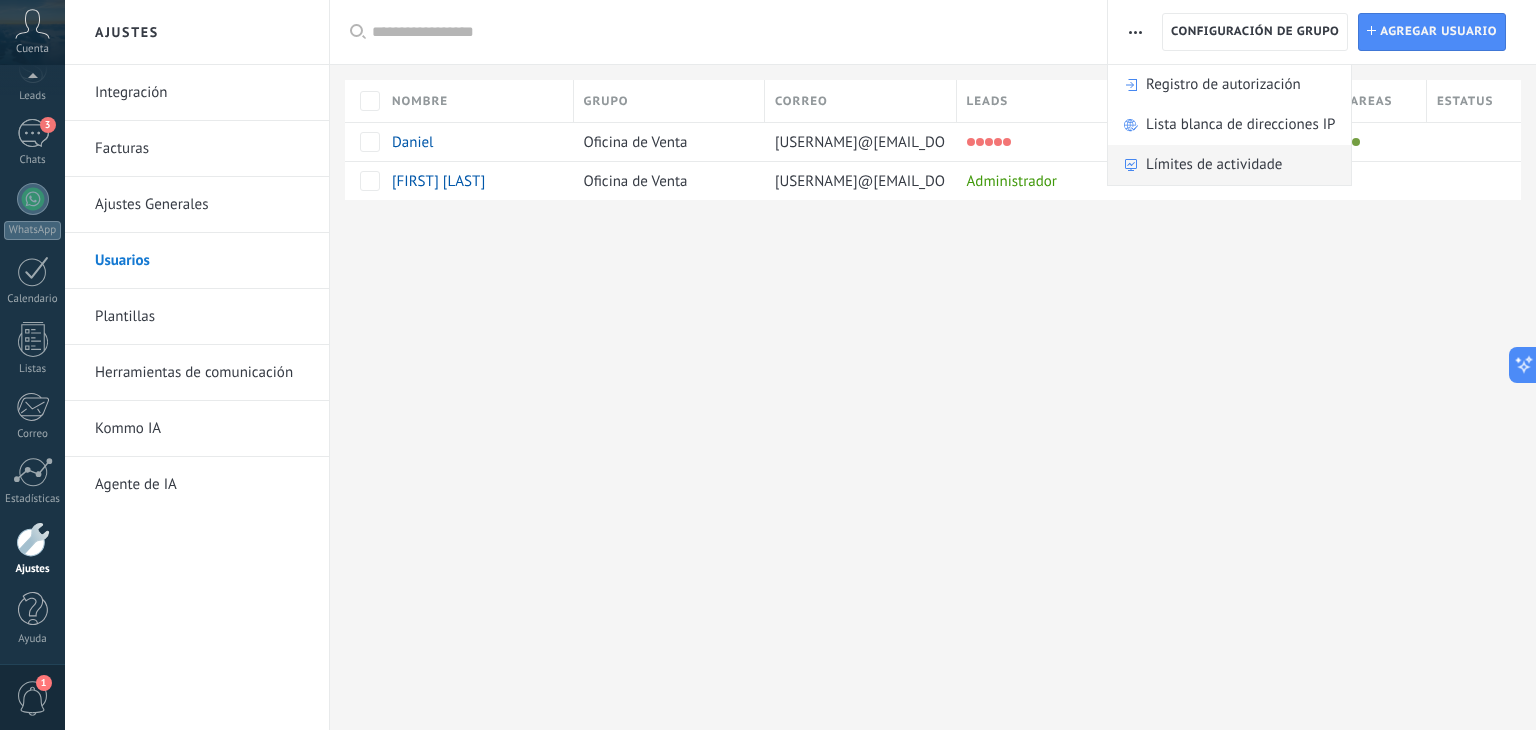 click on "Límites de actividade" at bounding box center [1214, 165] 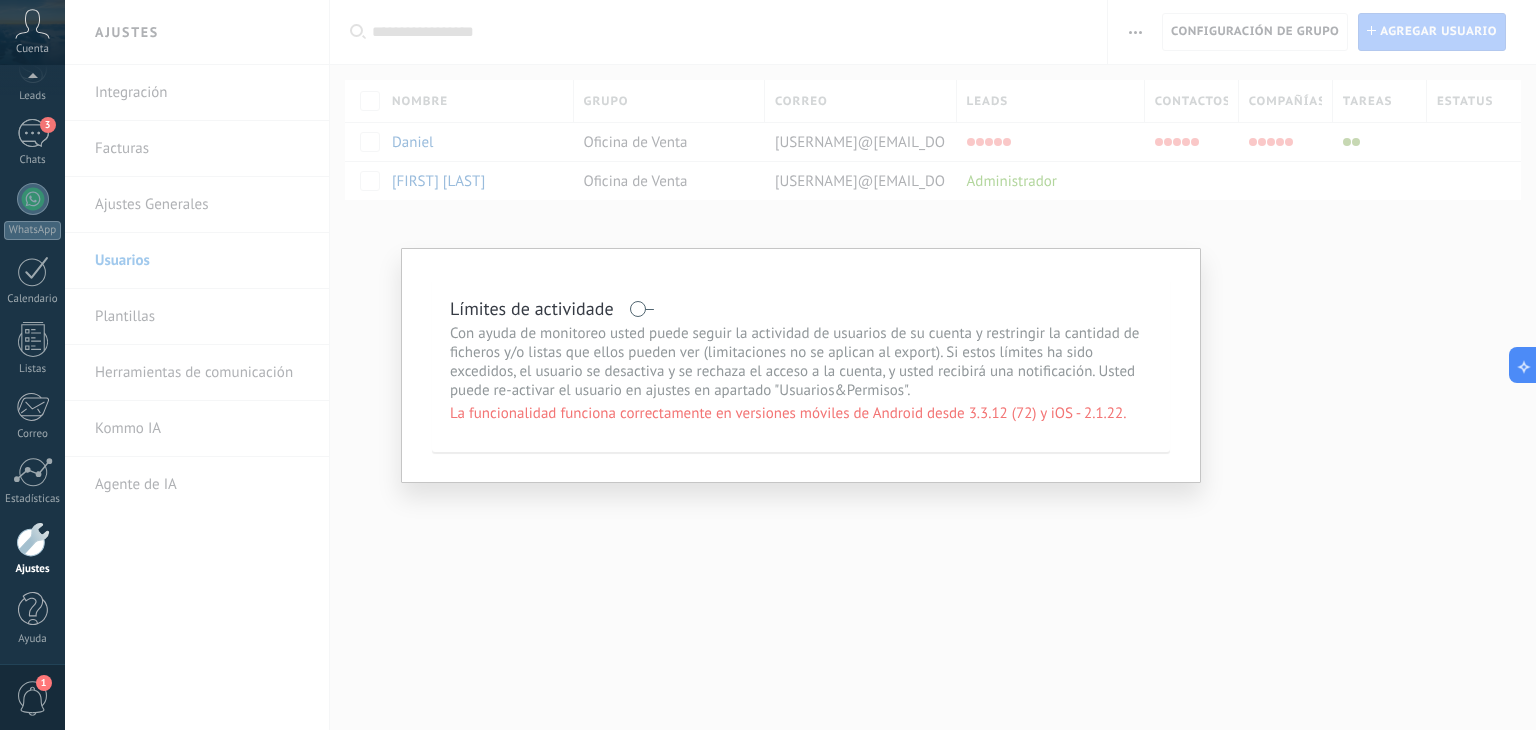click on "Límites de actividade Con ayuda de monitoreo usted puede seguir la actividad de usuarios de su cuenta y restringir la cantidad de ficheros y/o listas que ellos pueden ver (limitaciones no se aplican al export). Si estos límites ha sido excedidos, el usuario se desactiva y se rechaza el acceso a la cuenta, y usted recibirá una notificación. Usted puede re-activar el usuario en ajustes en apartado "Usuarios&Permisos". La funcionalidad funciona correctamente en versiones móviles de Android desde 3.3.12 (72) y iOS - 2.1.22. Desactivar el usuario despues de:  vistas de ficheros por una hora al día por una hora vistas de artículos de la lista por una hora al día por una hora Guardar Cancelar" at bounding box center (800, 365) 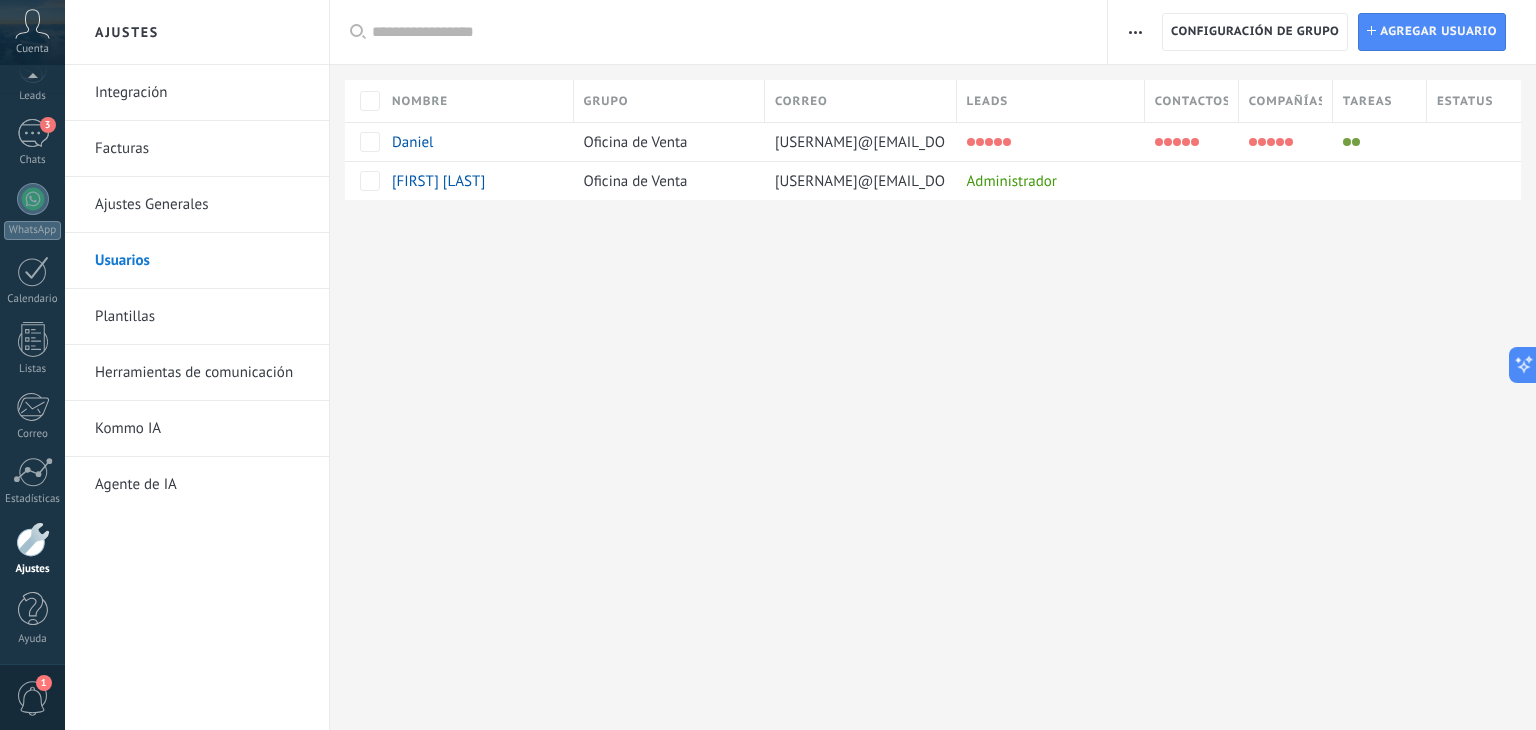 click at bounding box center (1135, 32) 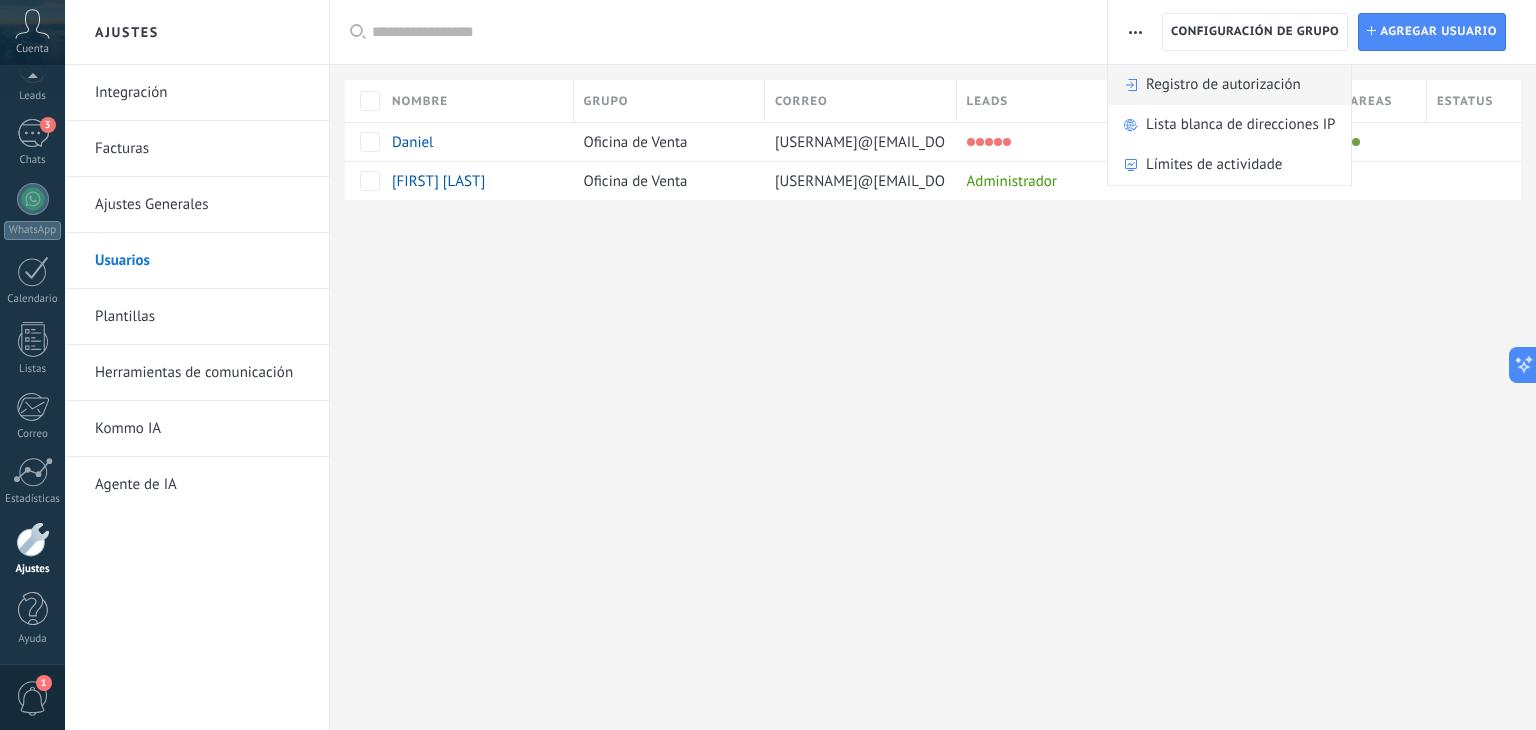 click on "Registro de autorización" at bounding box center (1223, 85) 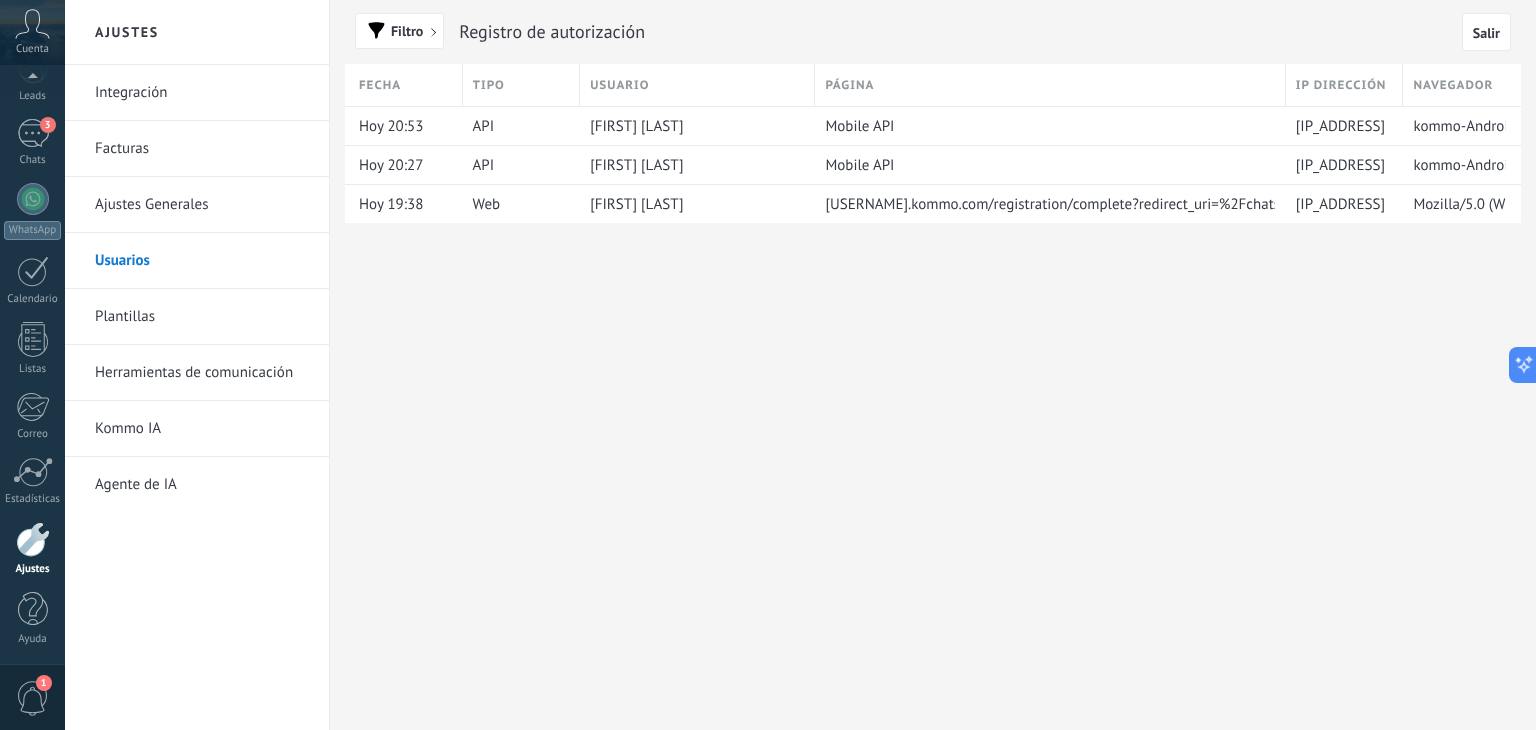click at bounding box center [33, 539] 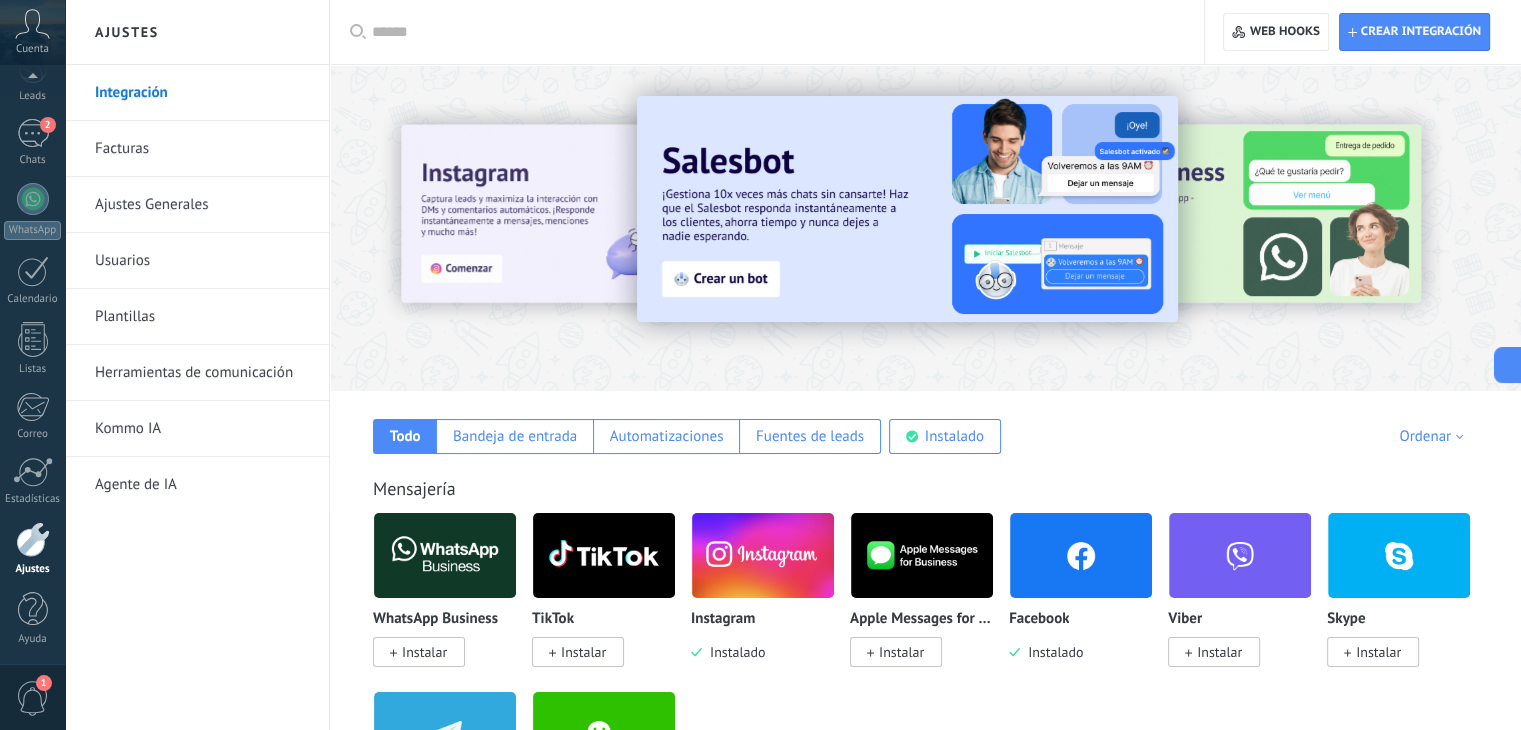 click on "Usuarios" at bounding box center [202, 261] 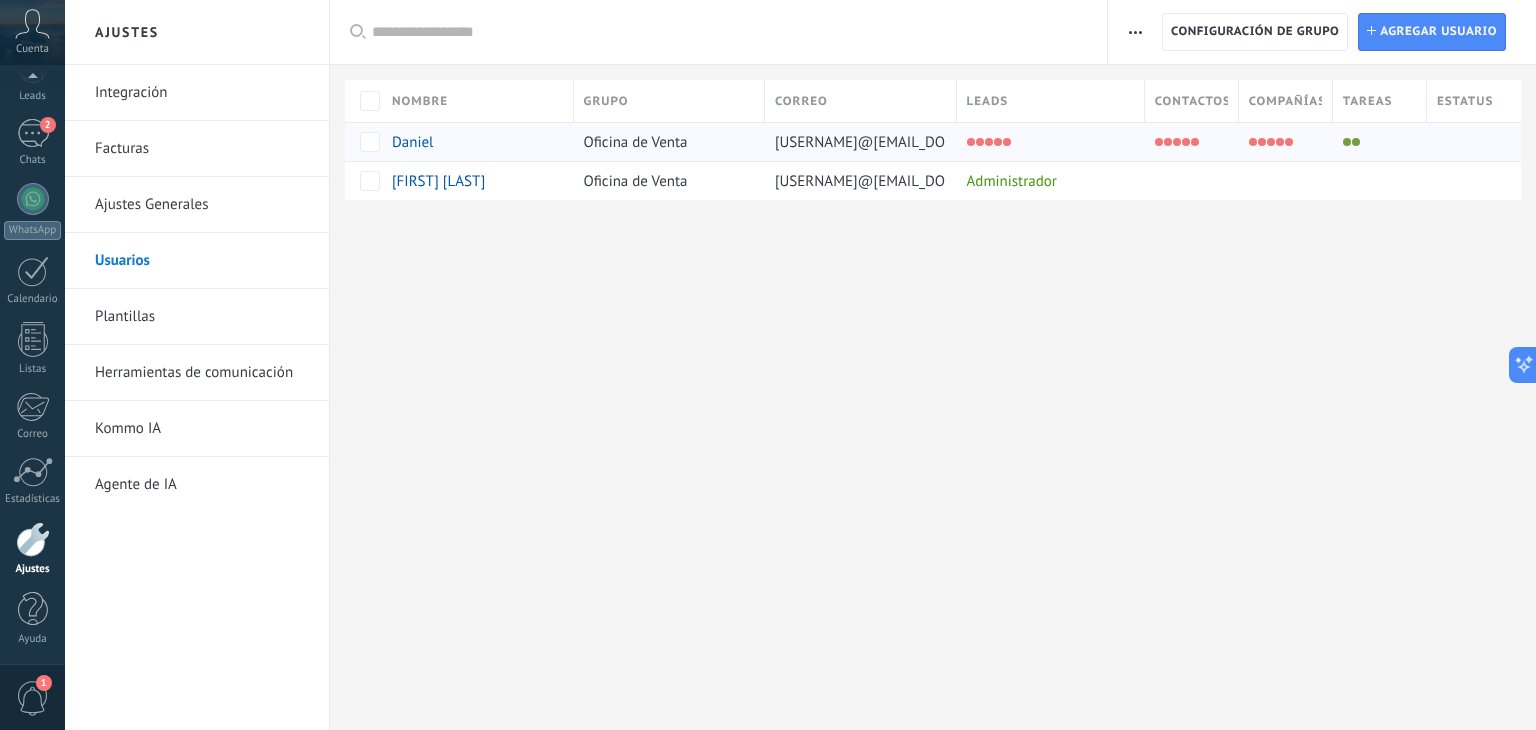 click at bounding box center (1046, 142) 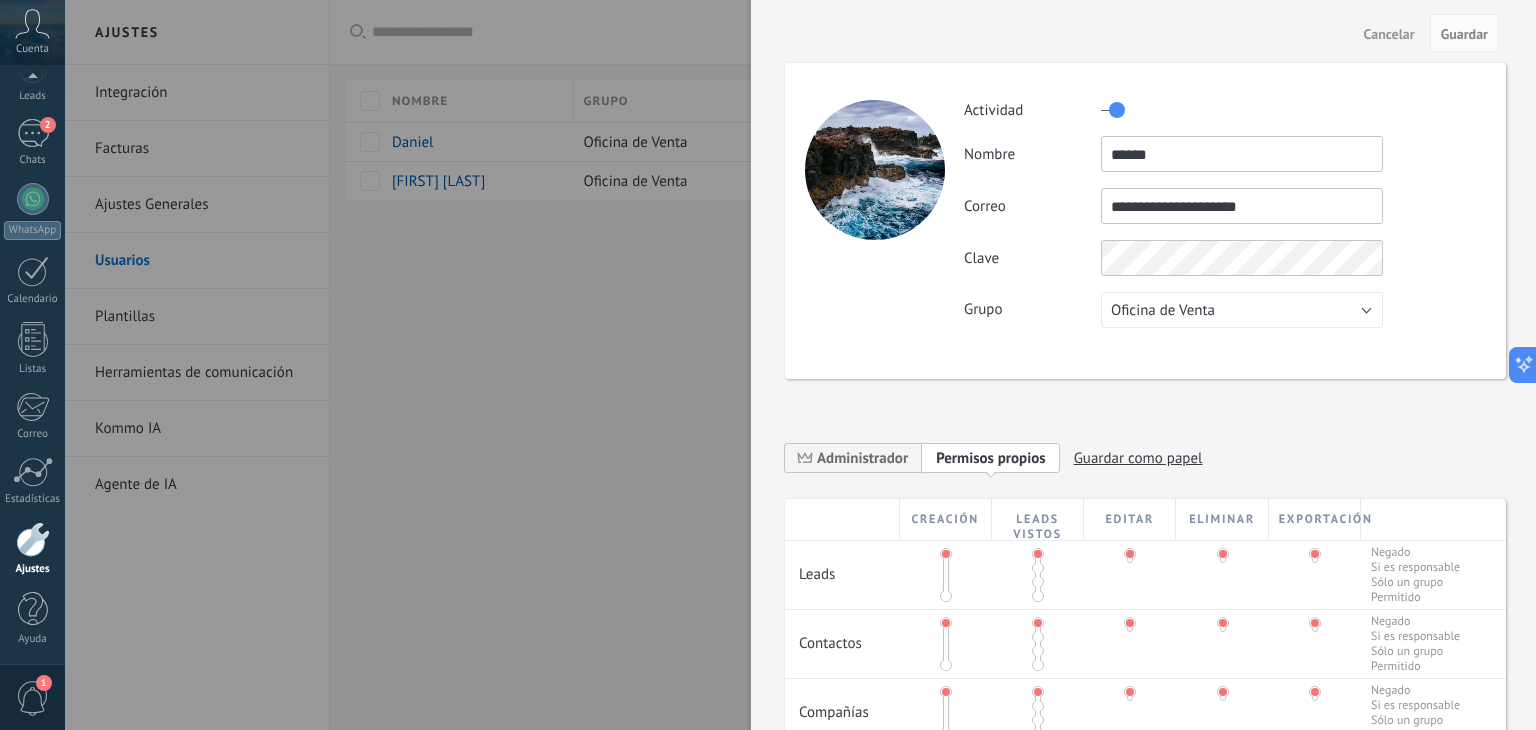 click on "Guardar como papel" at bounding box center [1138, 458] 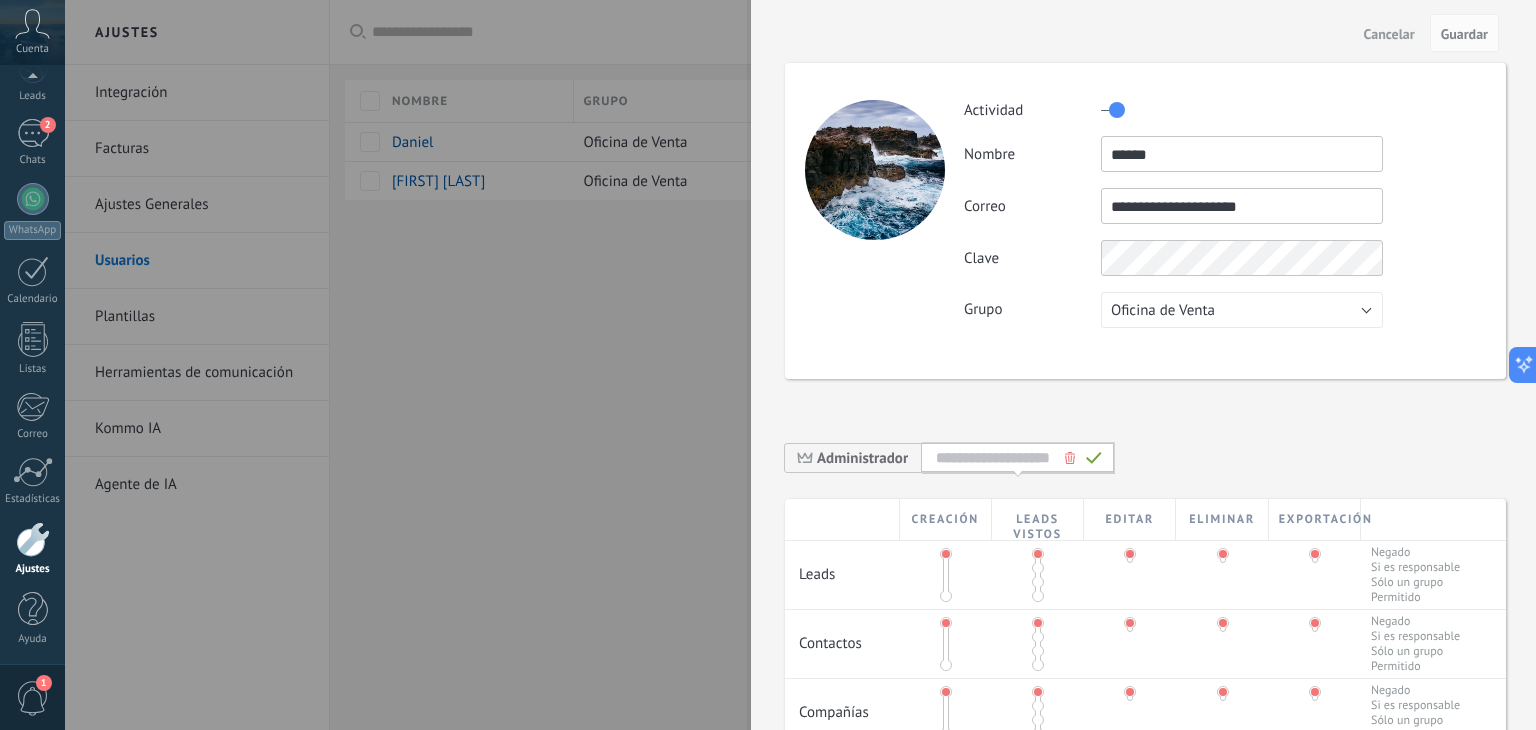 click on "**********" at bounding box center [1145, 588] 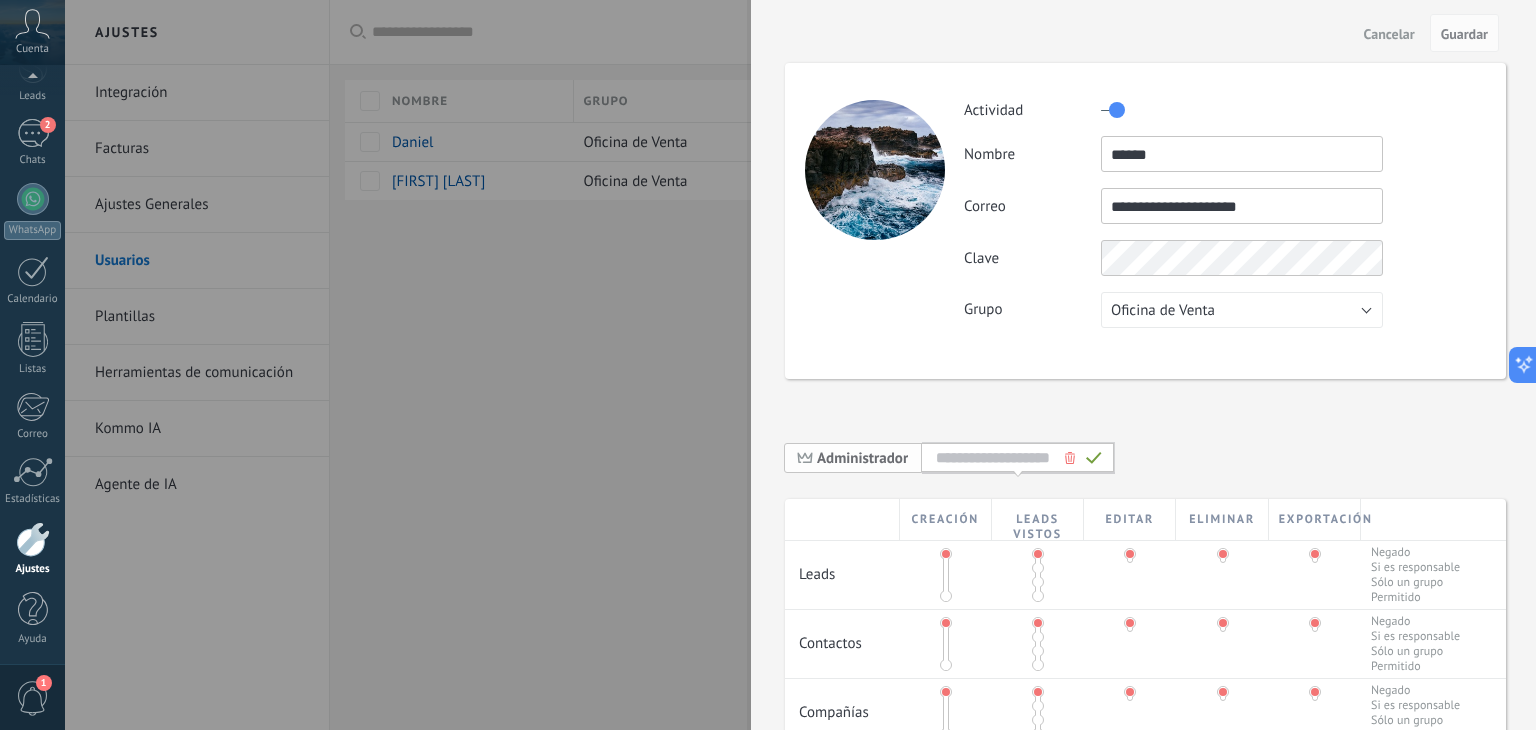 click on "Administrador" at bounding box center (862, 458) 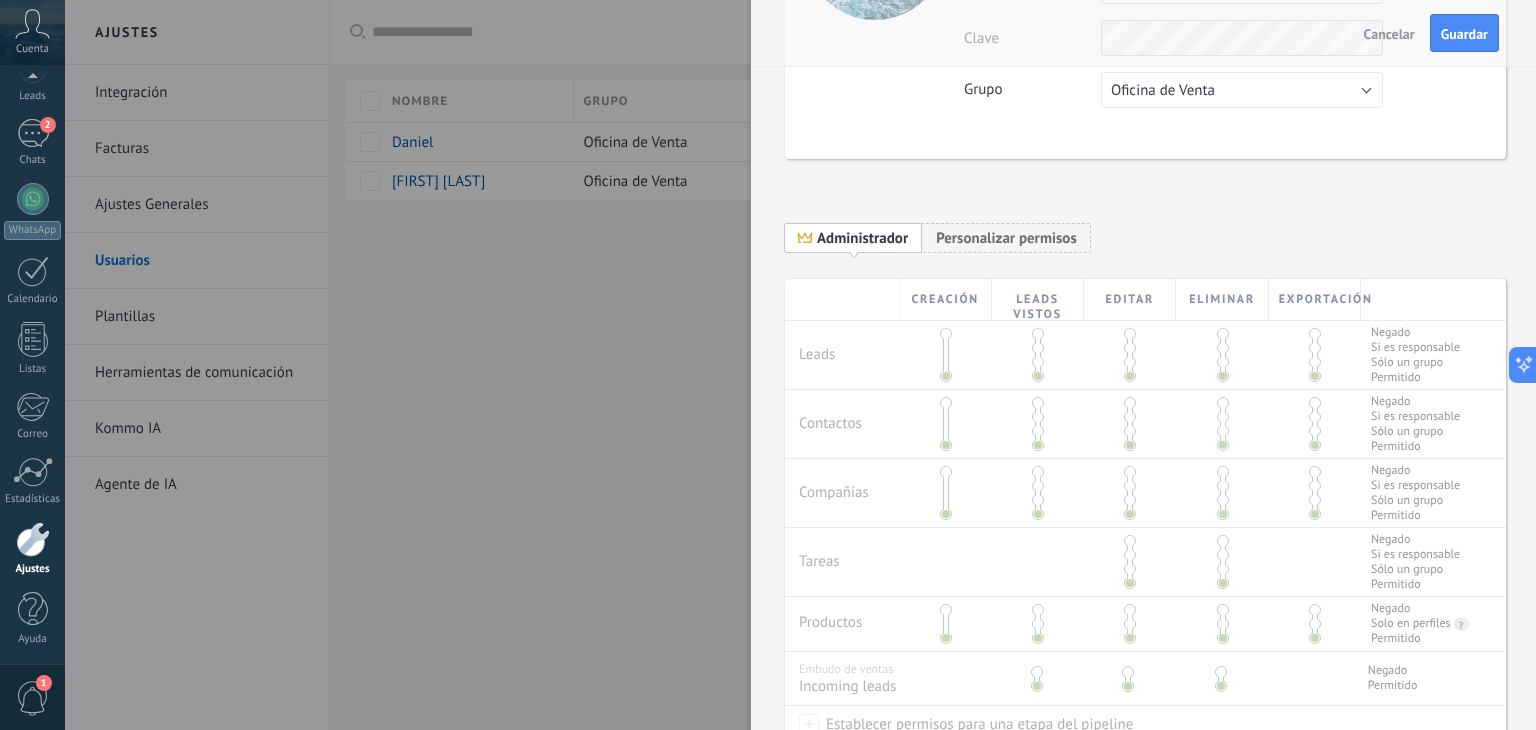 scroll, scrollTop: 0, scrollLeft: 0, axis: both 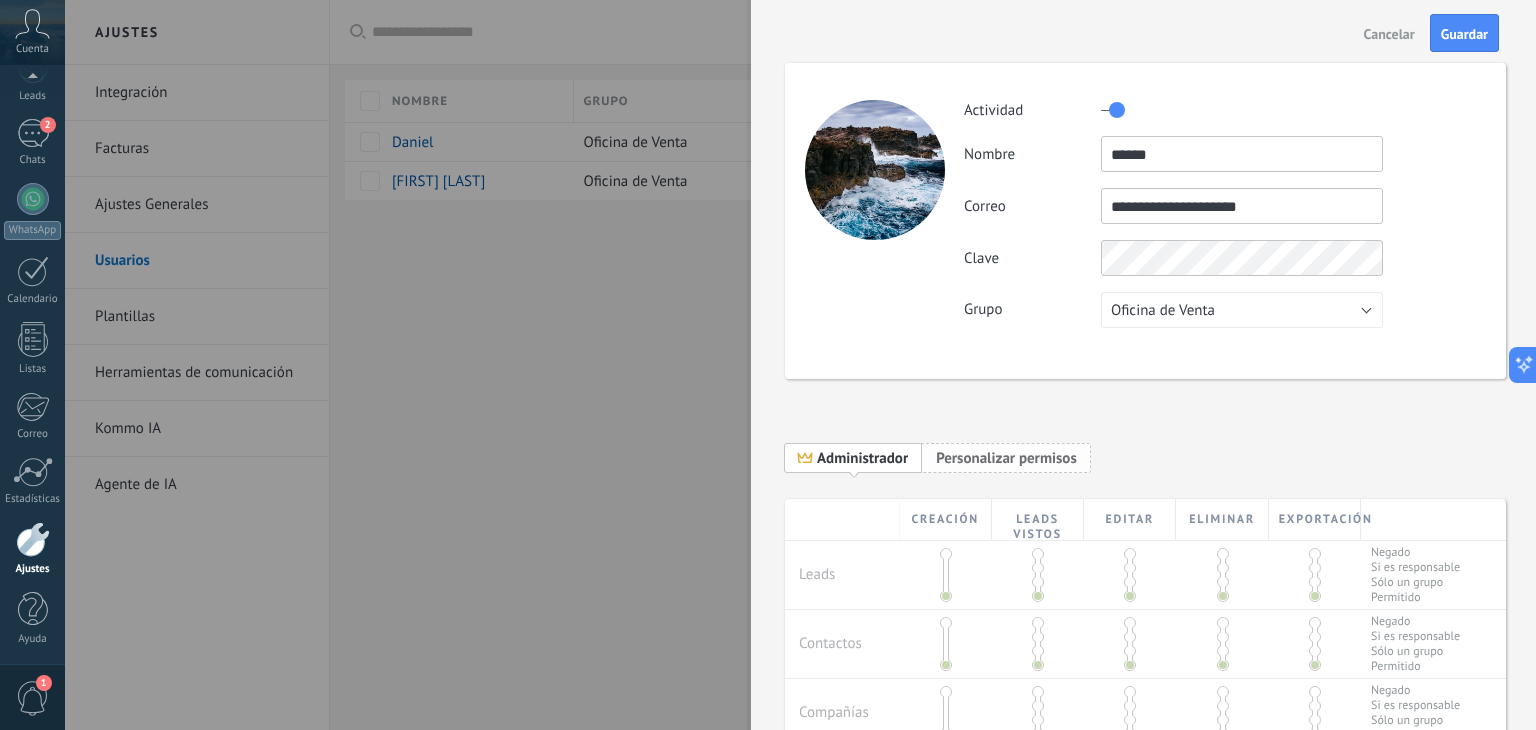 click on "Personalizar permisos" at bounding box center [1006, 458] 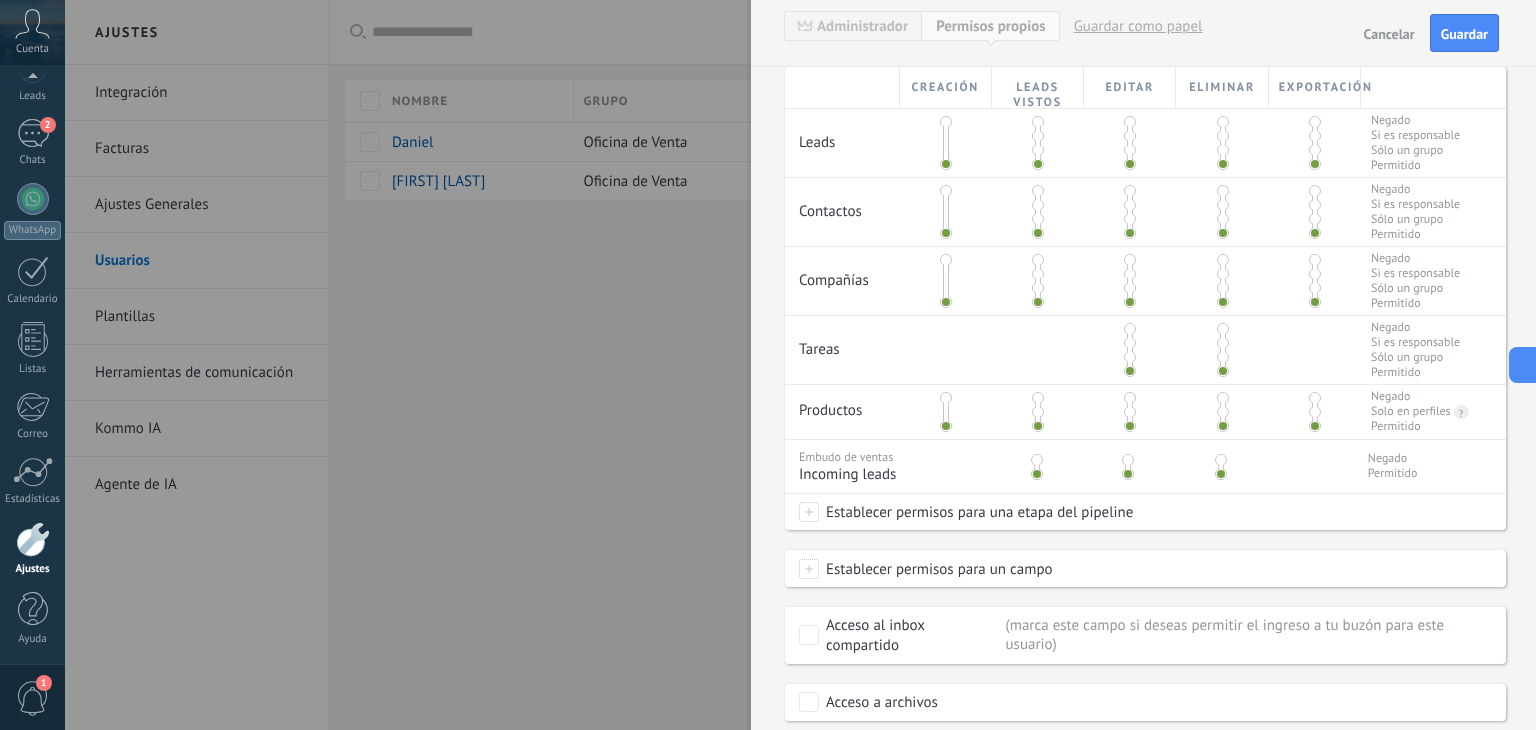 scroll, scrollTop: 495, scrollLeft: 0, axis: vertical 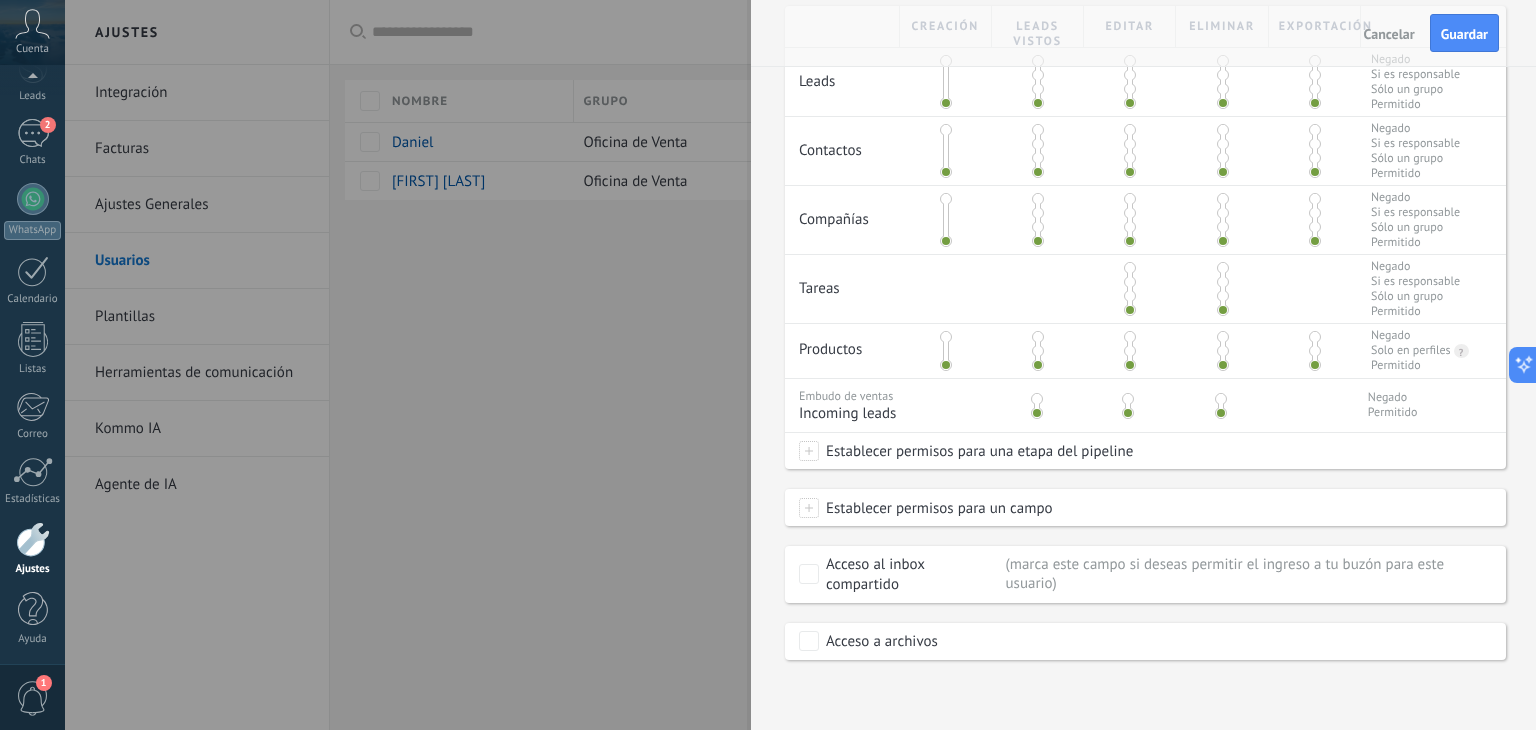 click at bounding box center (809, 451) 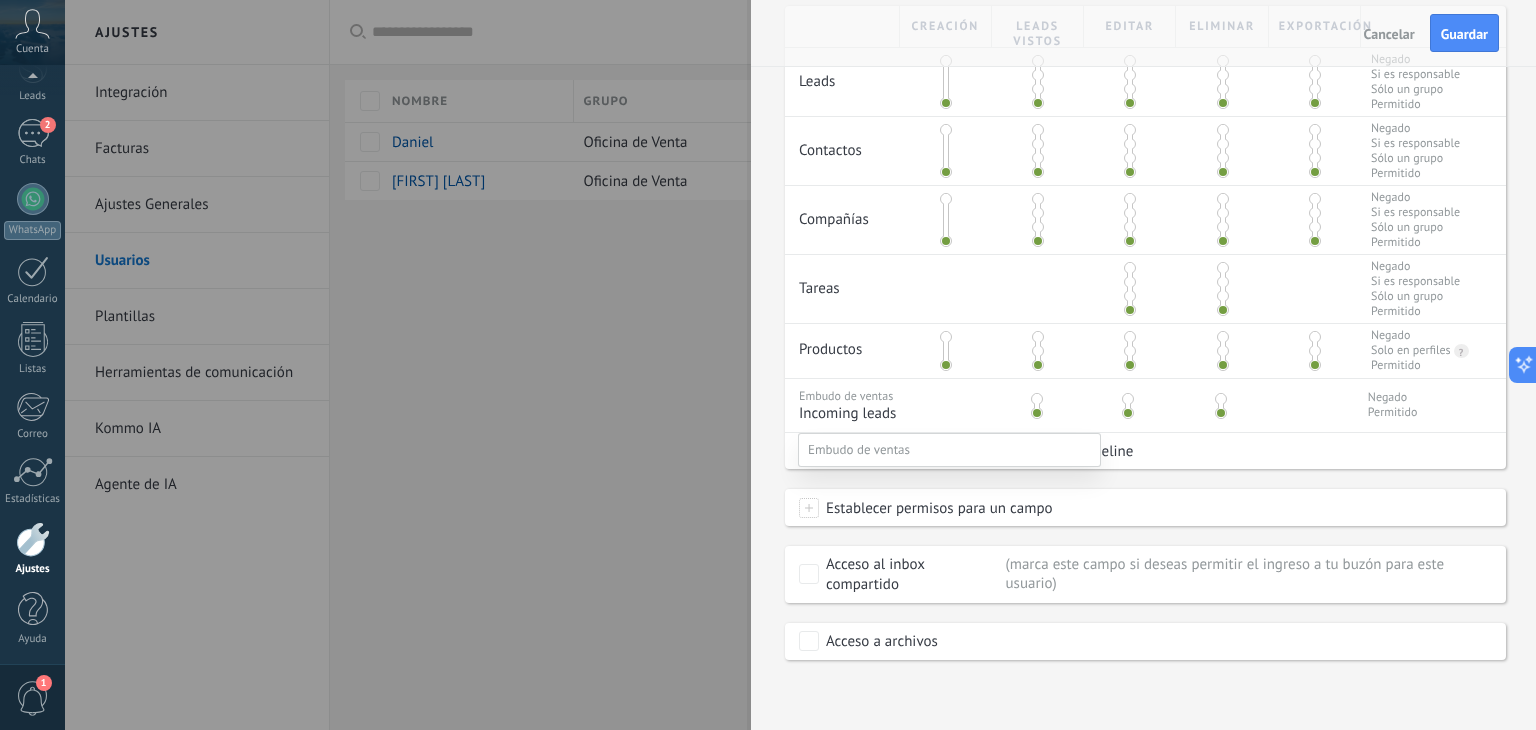 click on "Negociación" at bounding box center [0, 0] 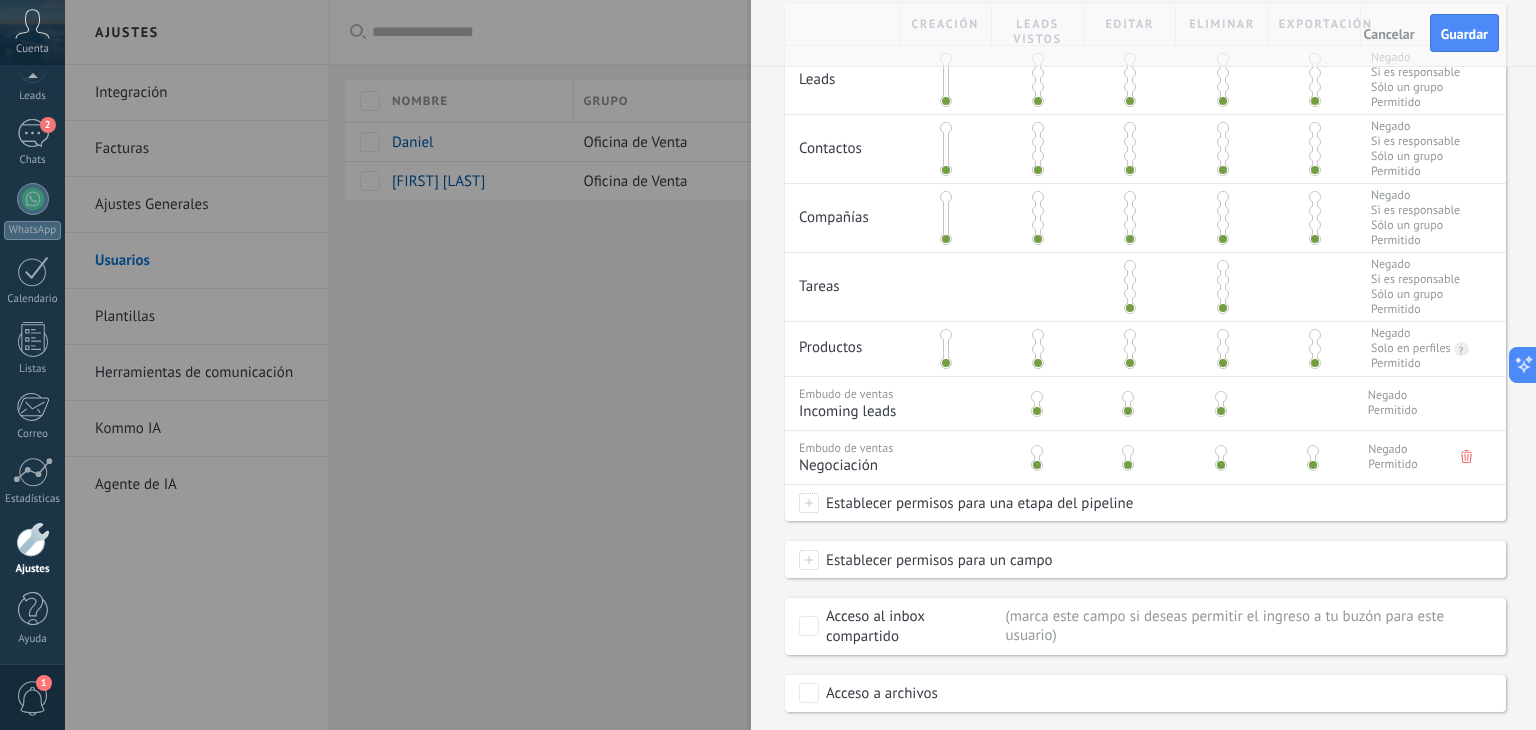 click at bounding box center (809, 503) 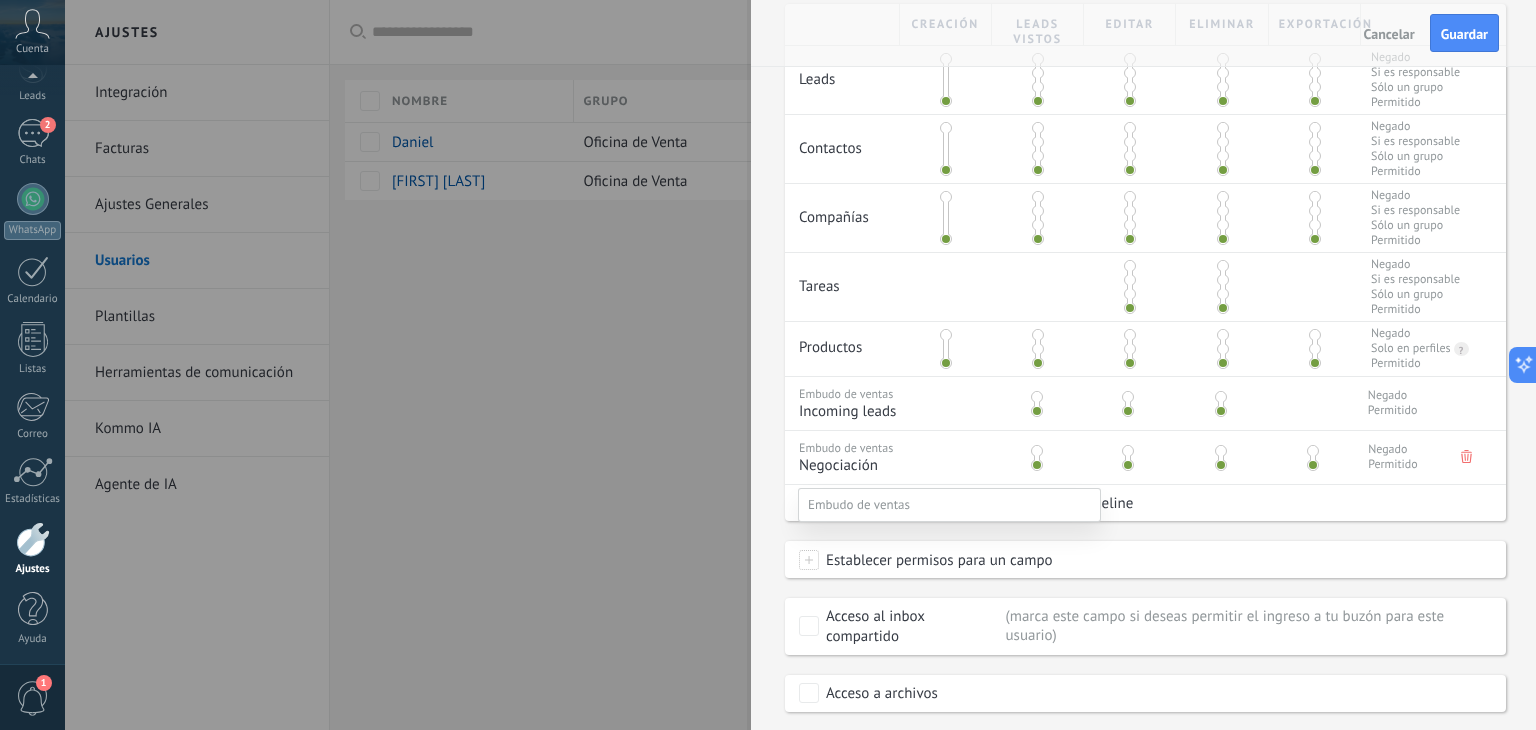 click at bounding box center (800, 365) 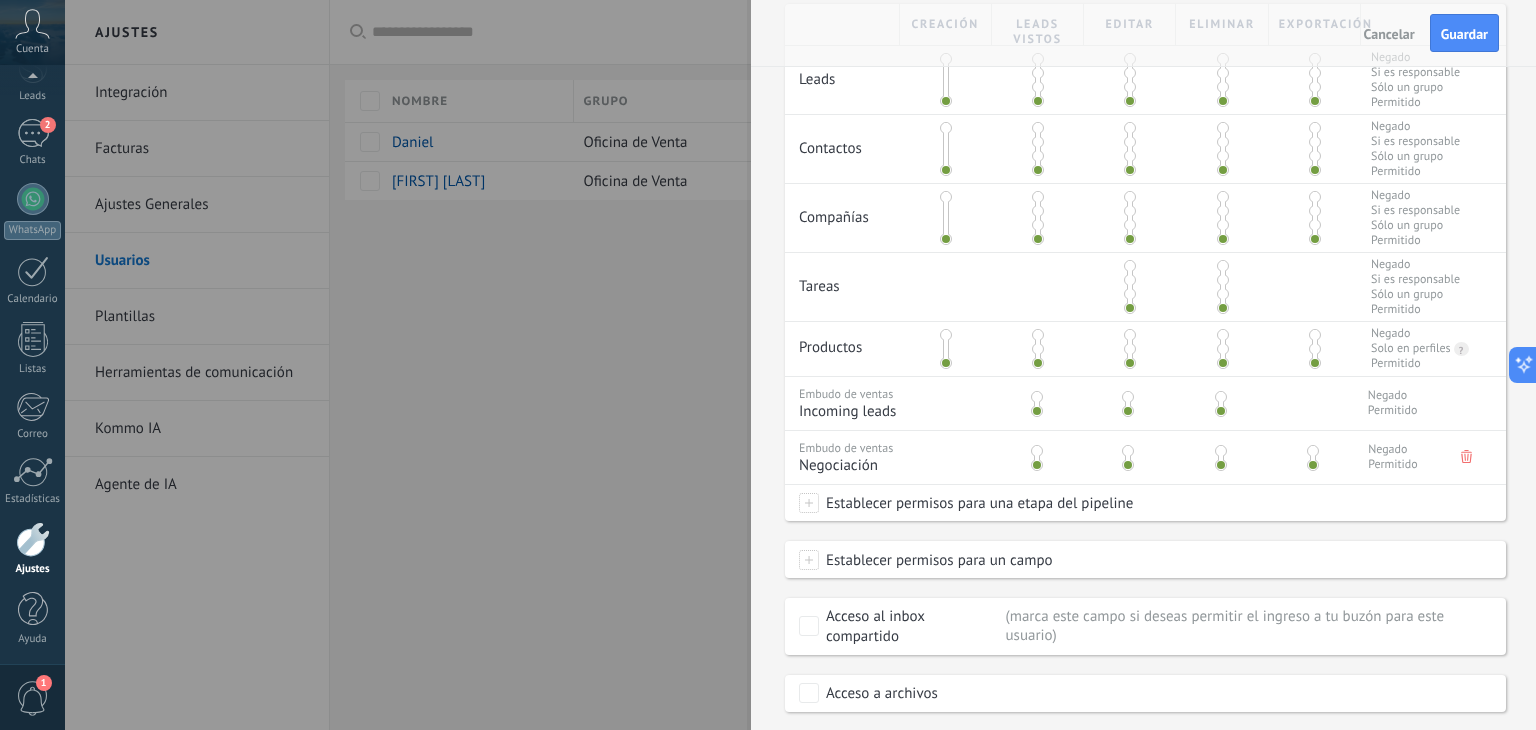 click at bounding box center (809, 560) 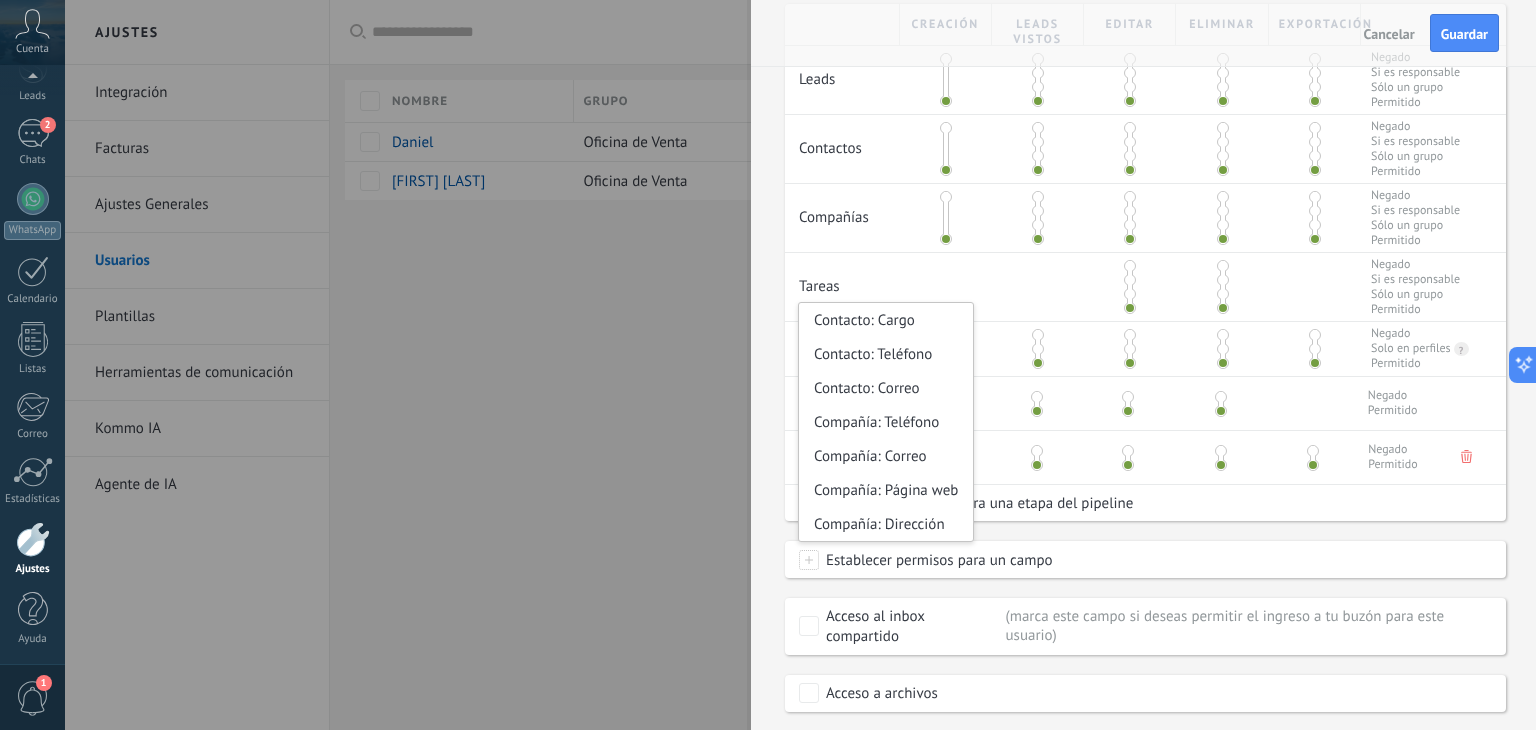 click on "Creación Leads vistos Editar Eliminar Exportación Leads Negado Si es responsable Sólo un grupo Permitido Contactos Negado Si es responsable Sólo un grupo Permitido Compañías Negado Si es responsable Sólo un grupo Permitido Tareas Negado Si es responsable Sólo un grupo Permitido Productos Negado Solo en perfiles ? Solamente permitir al usuario acceder a los ítems de la lista dentro de los perfiles del lead/ / cliente. Permitido Embudo de ventas Incoming leads Negado Permitido Embudo de ventas Negociación Negado Permitido Establecer permisos para una etapa del pipeline Contacto inicial Debate contractual Discusión de contrato Logrado con éxito Venta Perdido Leads vistos Editar Establecer permisos para un campo Contacto: Cargo Contacto: Teléfono Contacto: Correo Compañía: Teléfono Compañía: Correo Compañía: Página web Compañía: Dirección Acceso al inbox compartido Marca este campo si deseas permitir el ingreso a tu buzón para este usuario Acceso a archivos" at bounding box center (1145, 358) 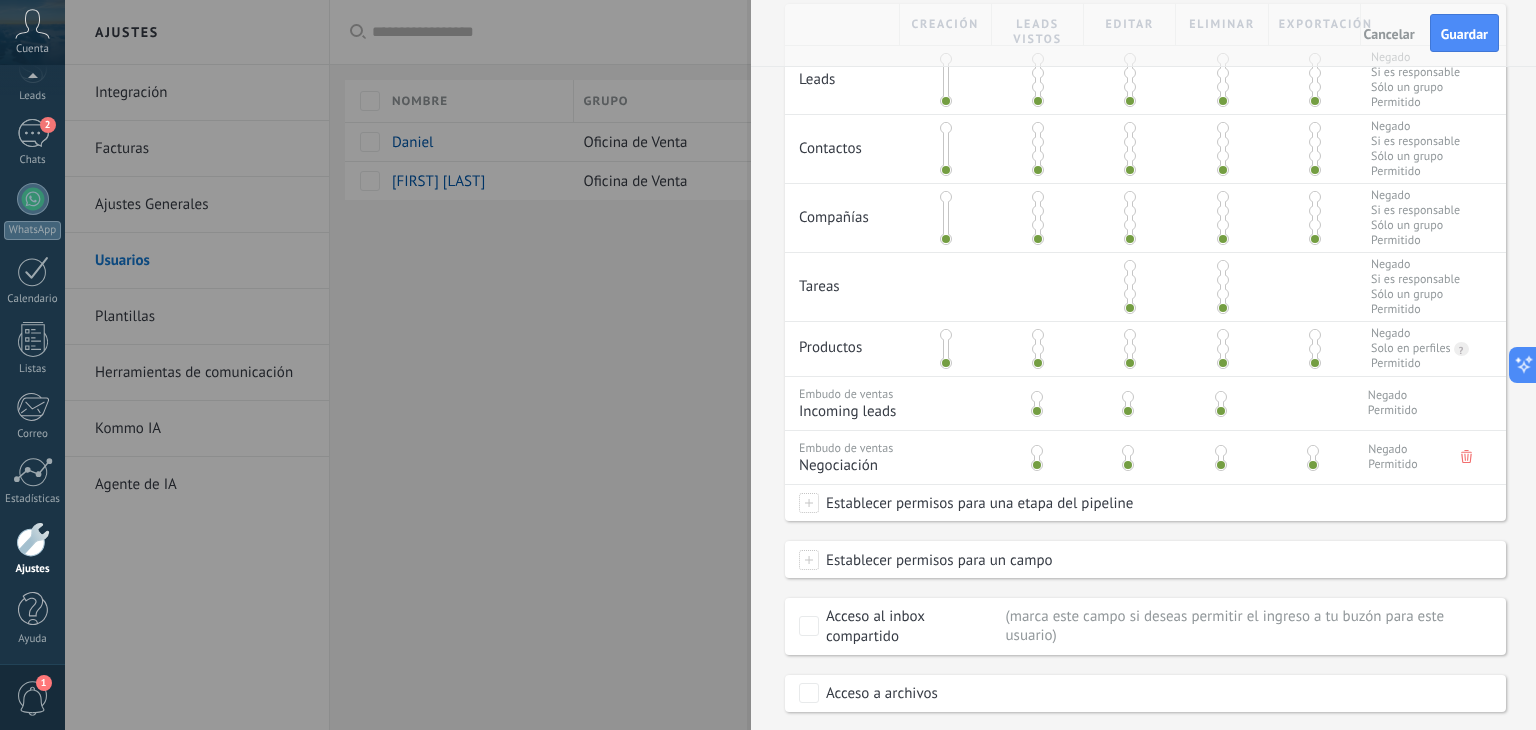 scroll, scrollTop: 549, scrollLeft: 0, axis: vertical 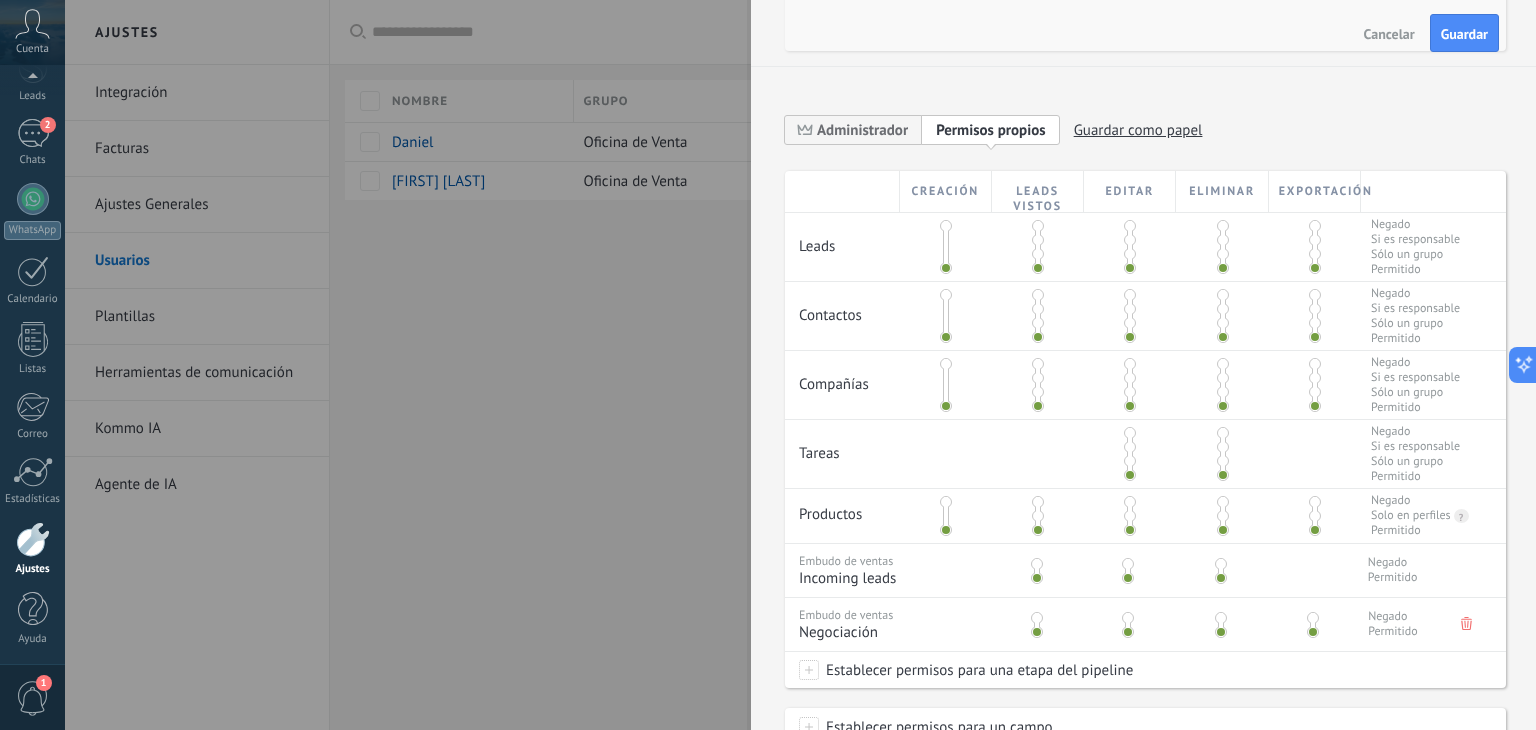 click at bounding box center (1315, 226) 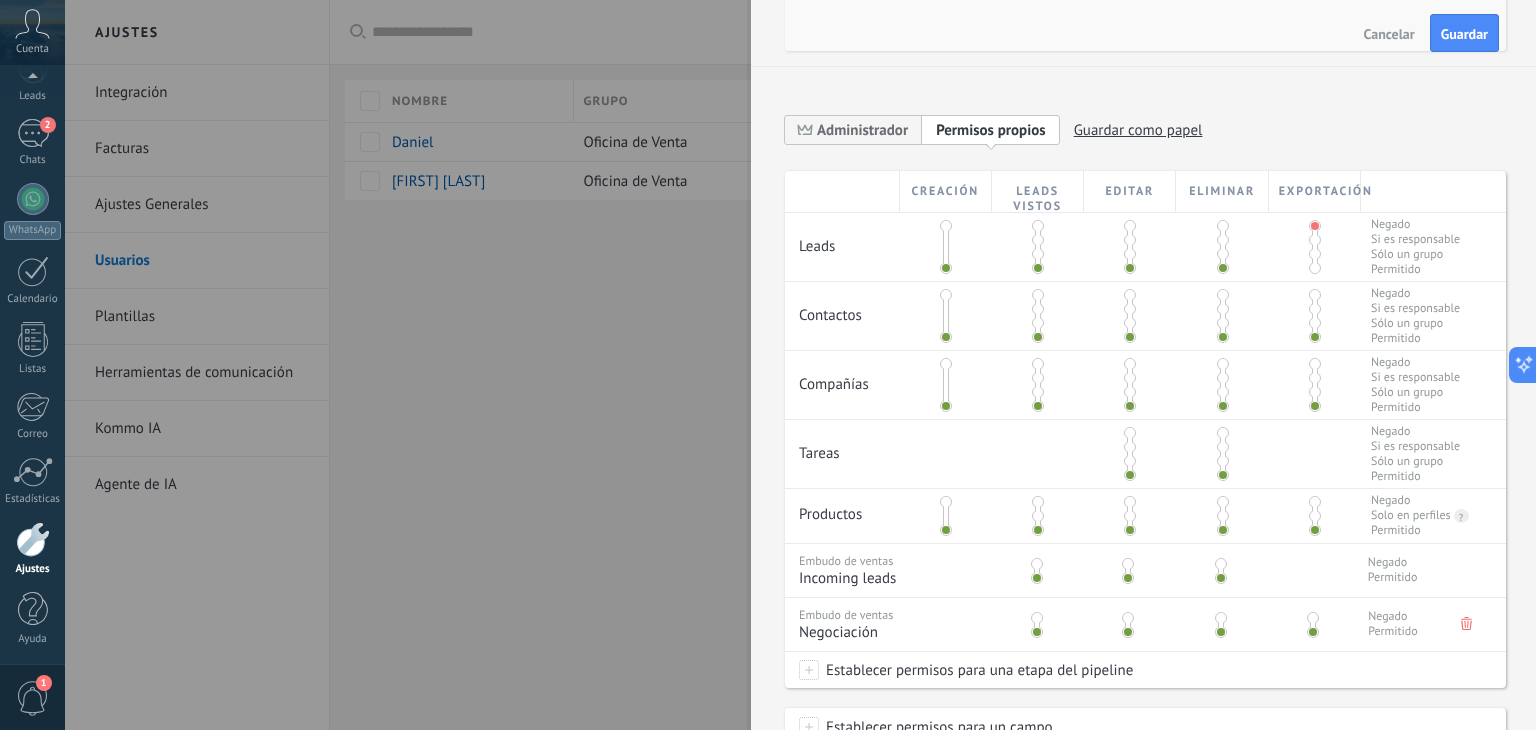 click at bounding box center [1223, 226] 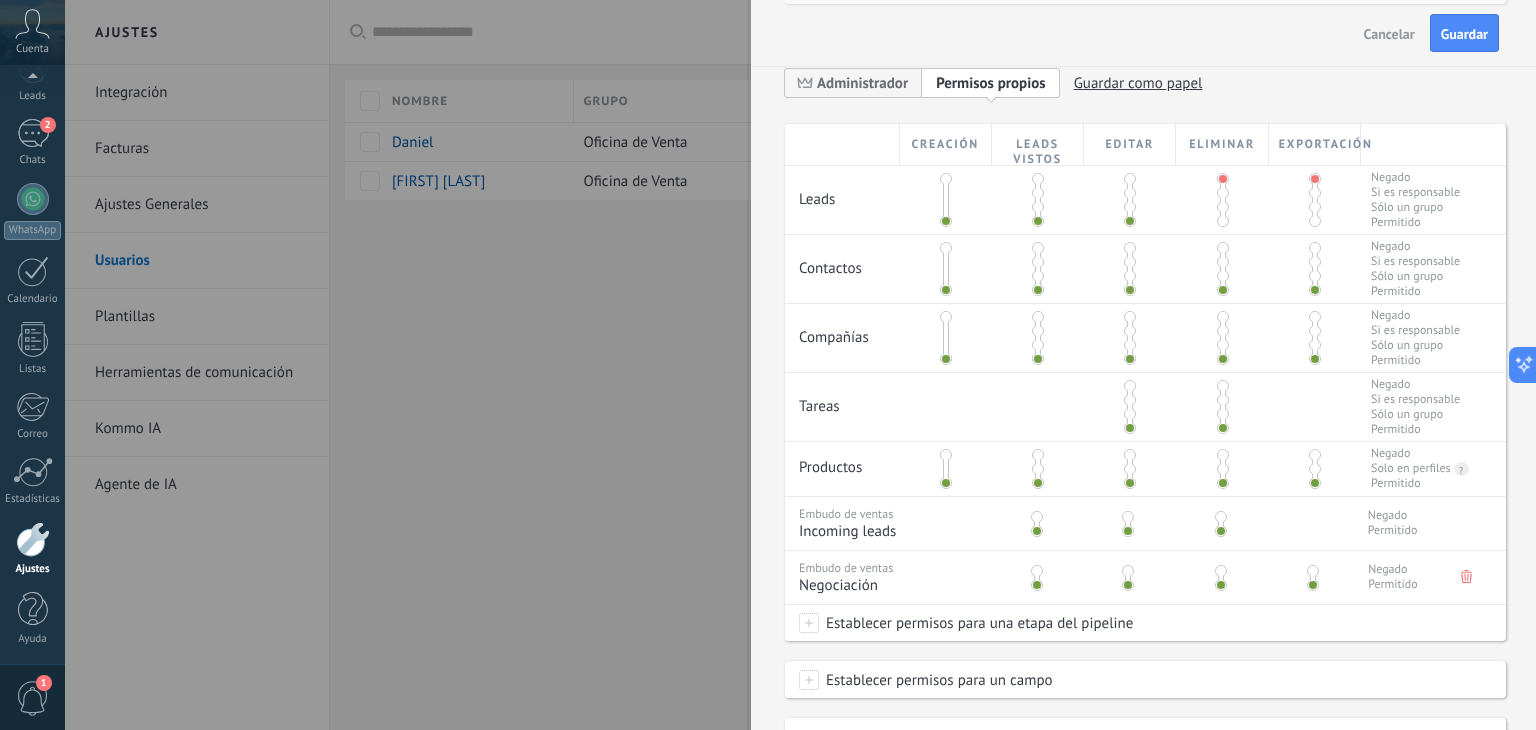 scroll, scrollTop: 375, scrollLeft: 0, axis: vertical 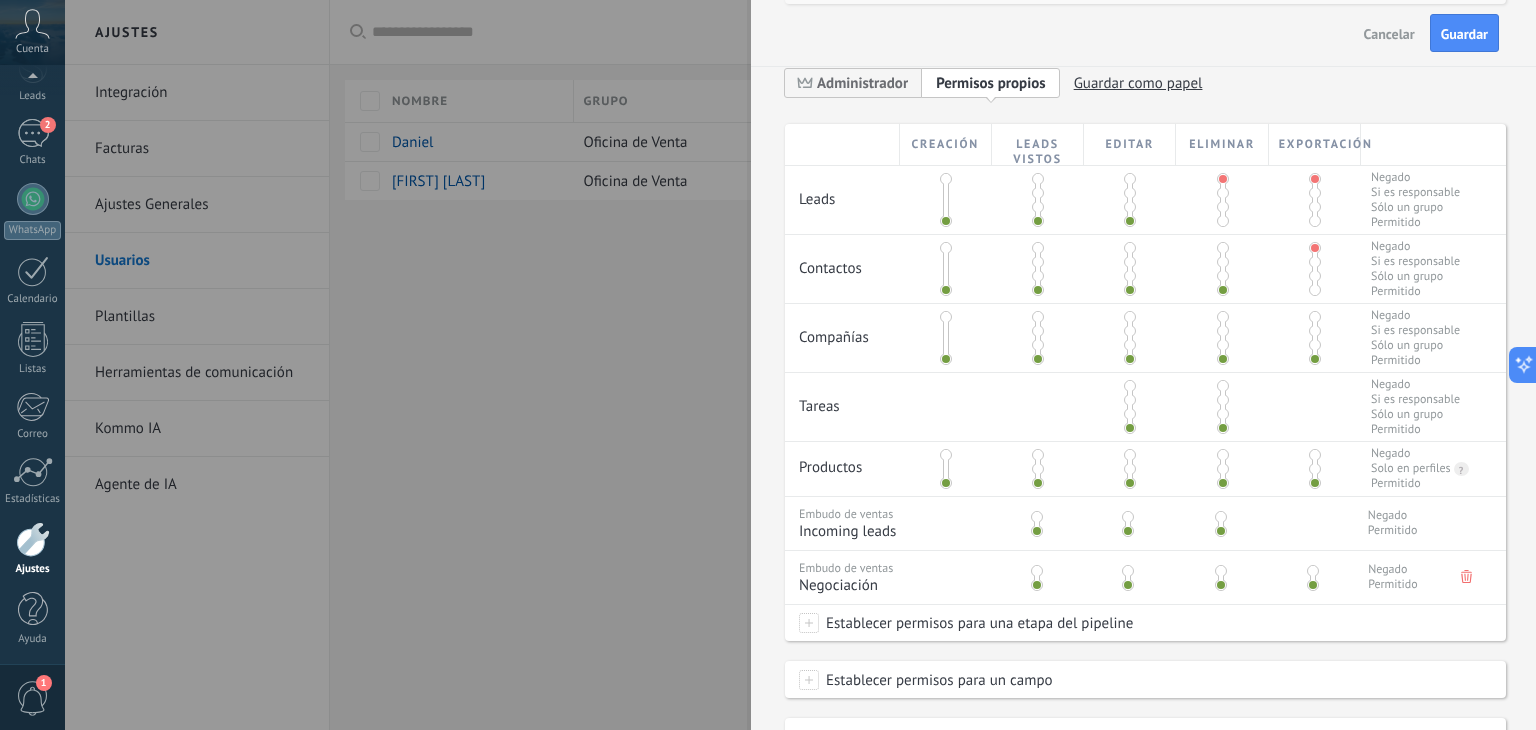 click at bounding box center [1315, 317] 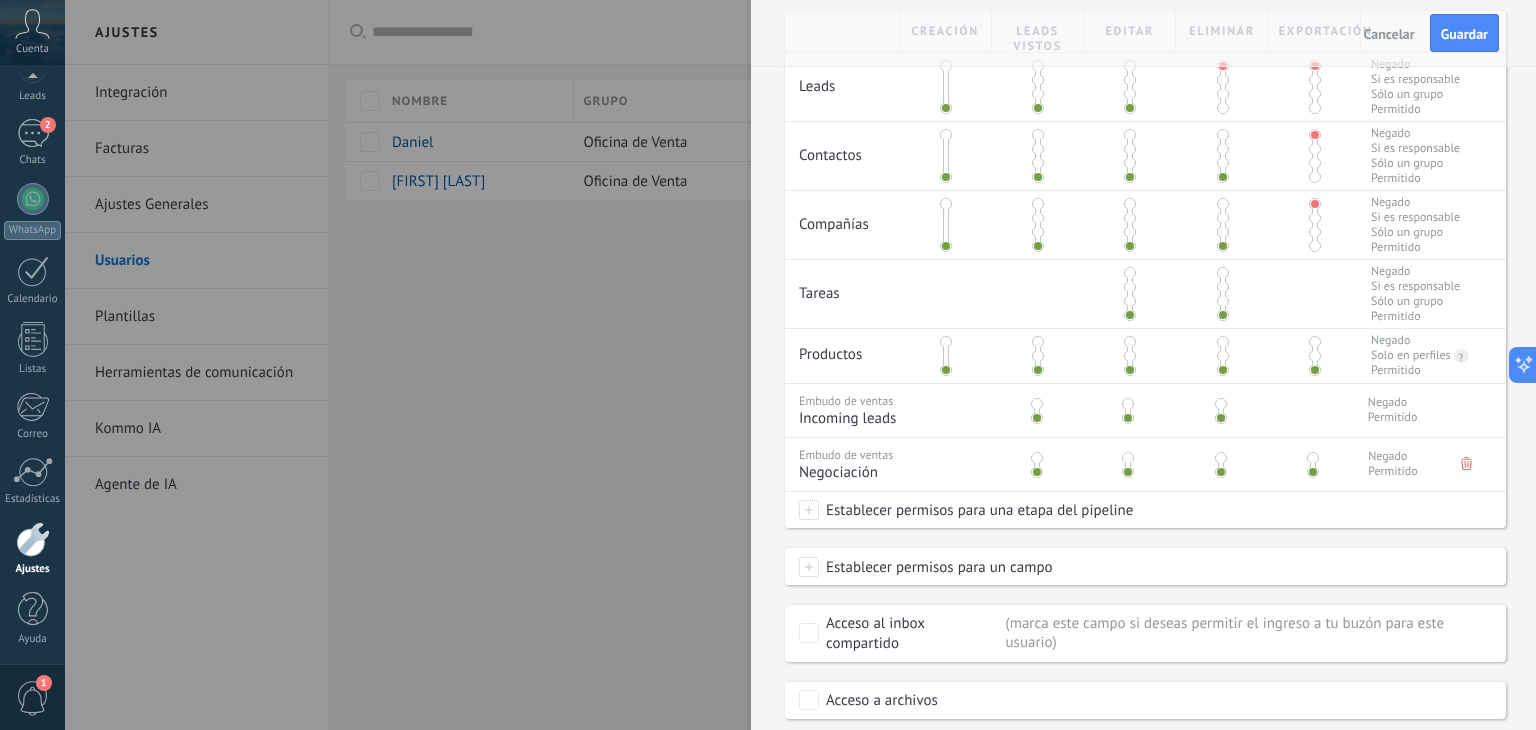 scroll, scrollTop: 549, scrollLeft: 0, axis: vertical 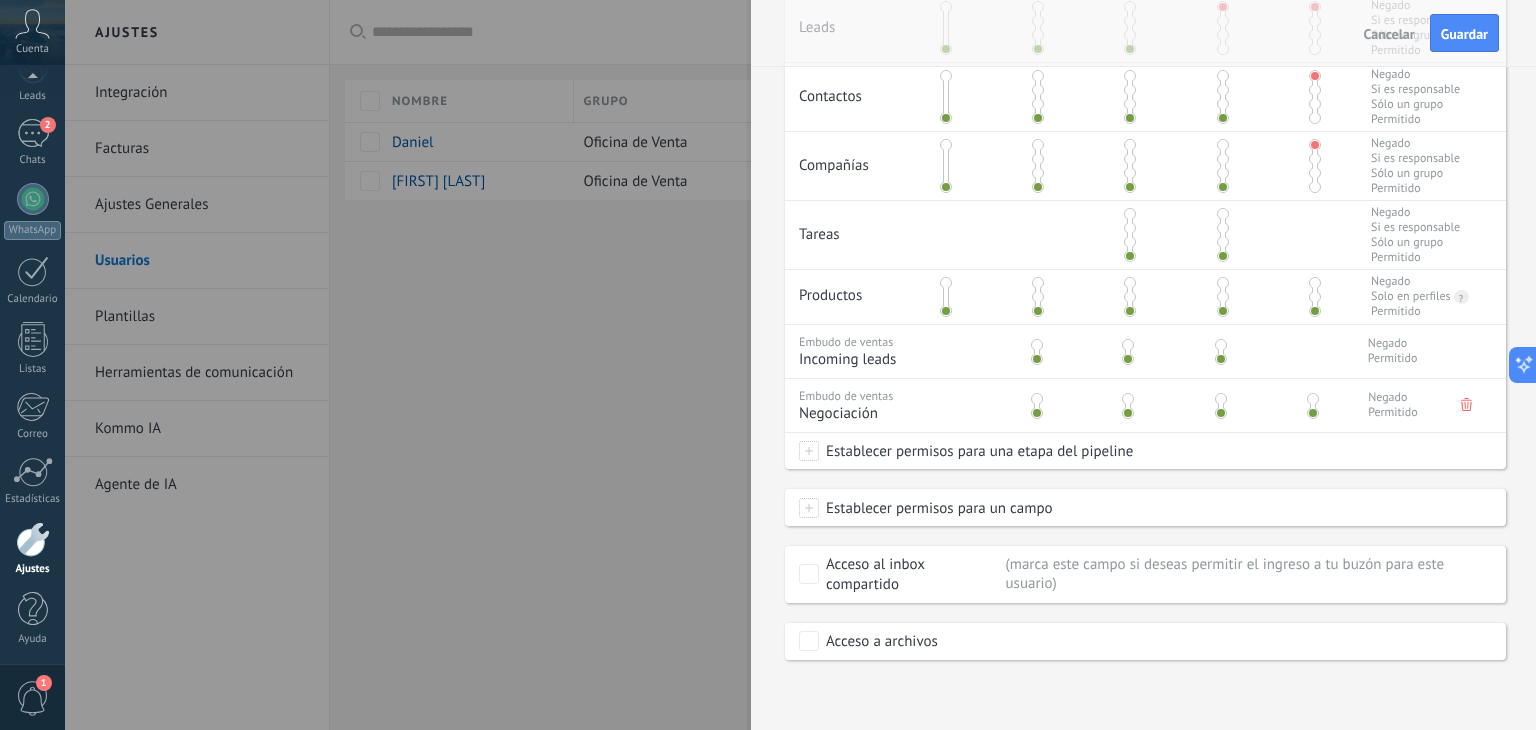 click at bounding box center [809, 508] 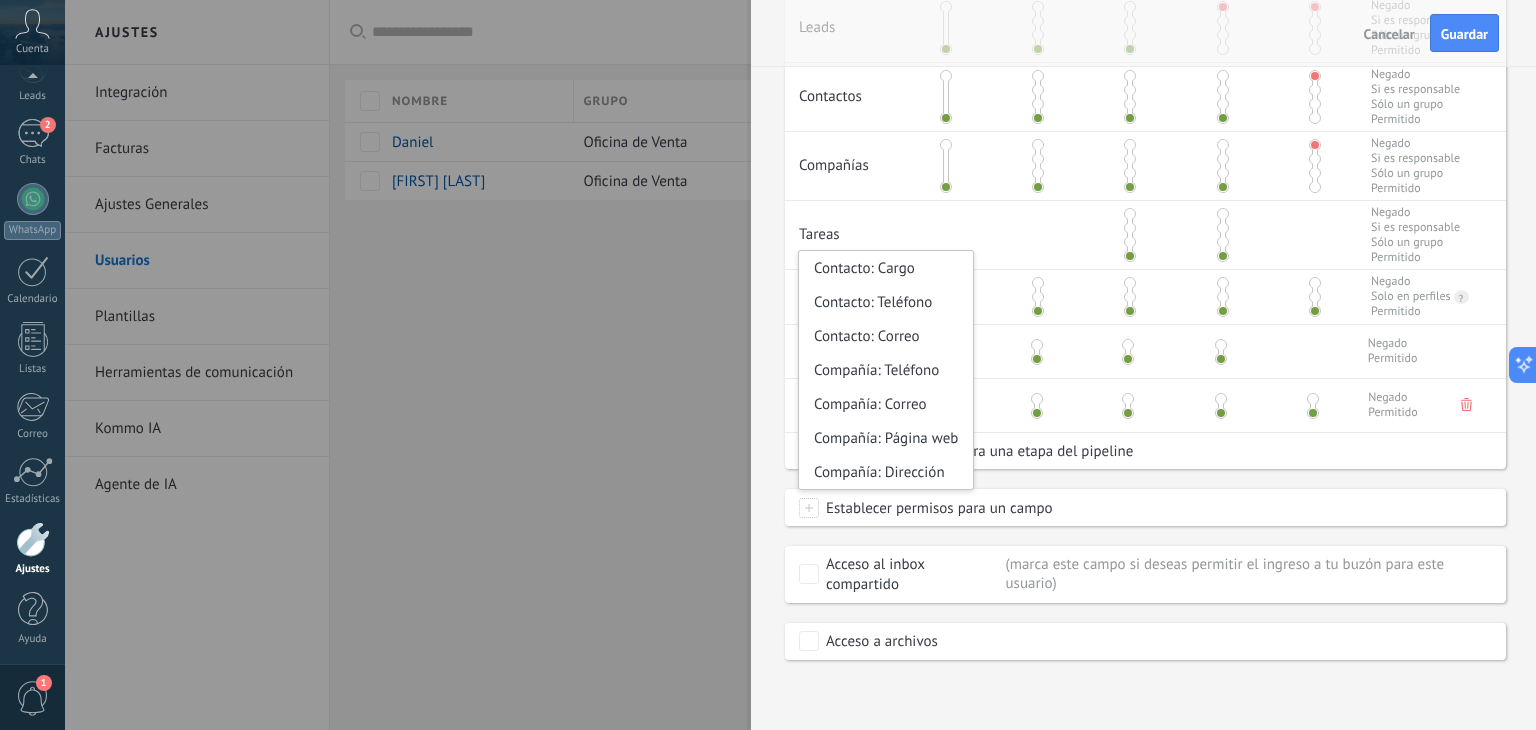 click on "Creación Leads vistos Editar Eliminar Exportación Leads Negado Si es responsable Sólo un grupo Permitido Contactos Negado Si es responsable Sólo un grupo Permitido Compañías Negado Si es responsable Sólo un grupo Permitido Tareas Negado Si es responsable Sólo un grupo Permitido Productos Negado Solo en perfiles ? Solamente permitir al usuario acceder a los ítems de la lista dentro de los perfiles del lead/ / cliente. Permitido Embudo de ventas Incoming leads Negado Permitido Embudo de ventas Negociación Negado Permitido Establecer permisos para una etapa del pipeline Contacto inicial Debate contractual Discusión de contrato Logrado con éxito Venta Perdido Leads vistos Editar Establecer permisos para un campo Contacto: Cargo Contacto: Teléfono Contacto: Correo Compañía: Teléfono Compañía: Correo Compañía: Página web Compañía: Dirección Acceso al inbox compartido Marca este campo si deseas permitir el ingreso a tu buzón para este usuario Acceso a archivos" at bounding box center [1145, 306] 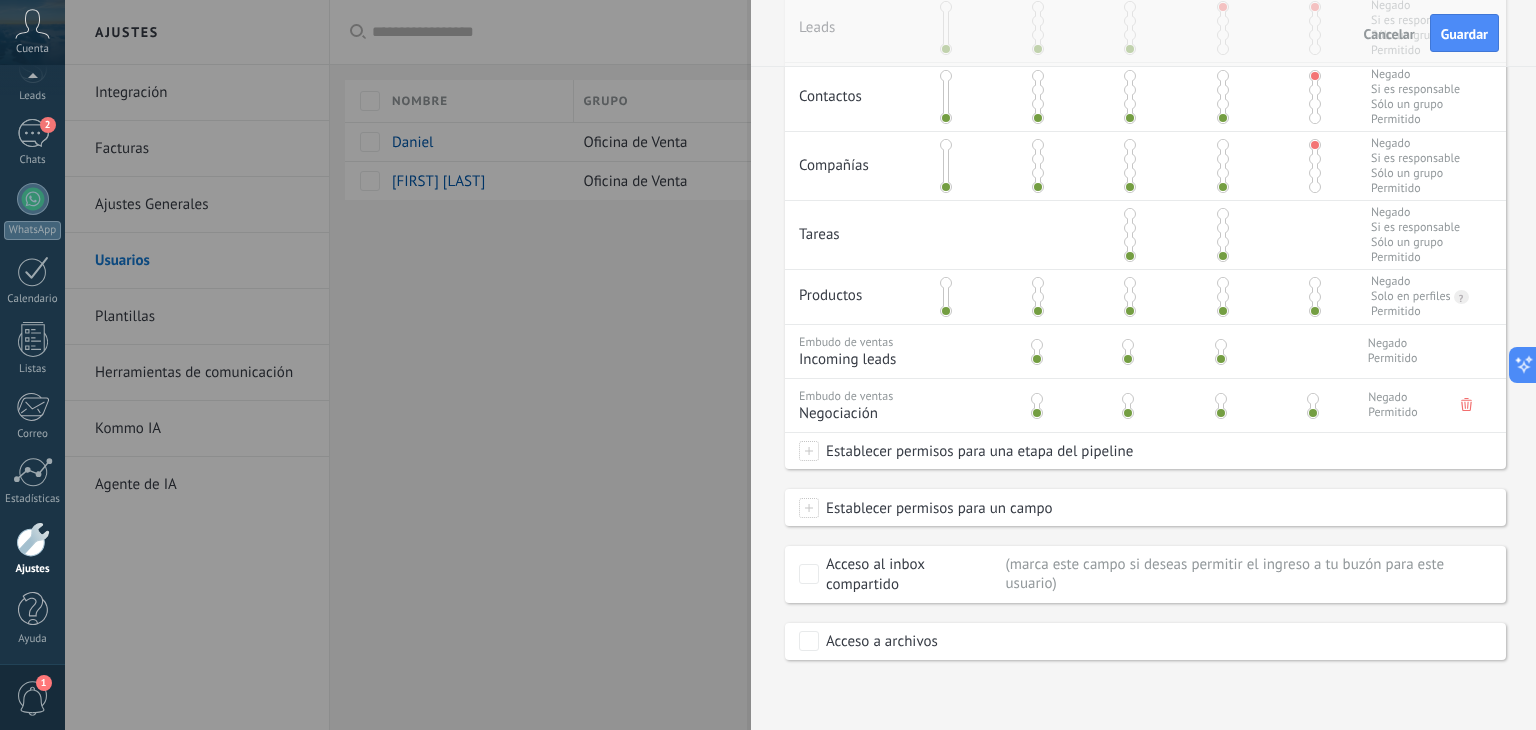 click at bounding box center (809, 508) 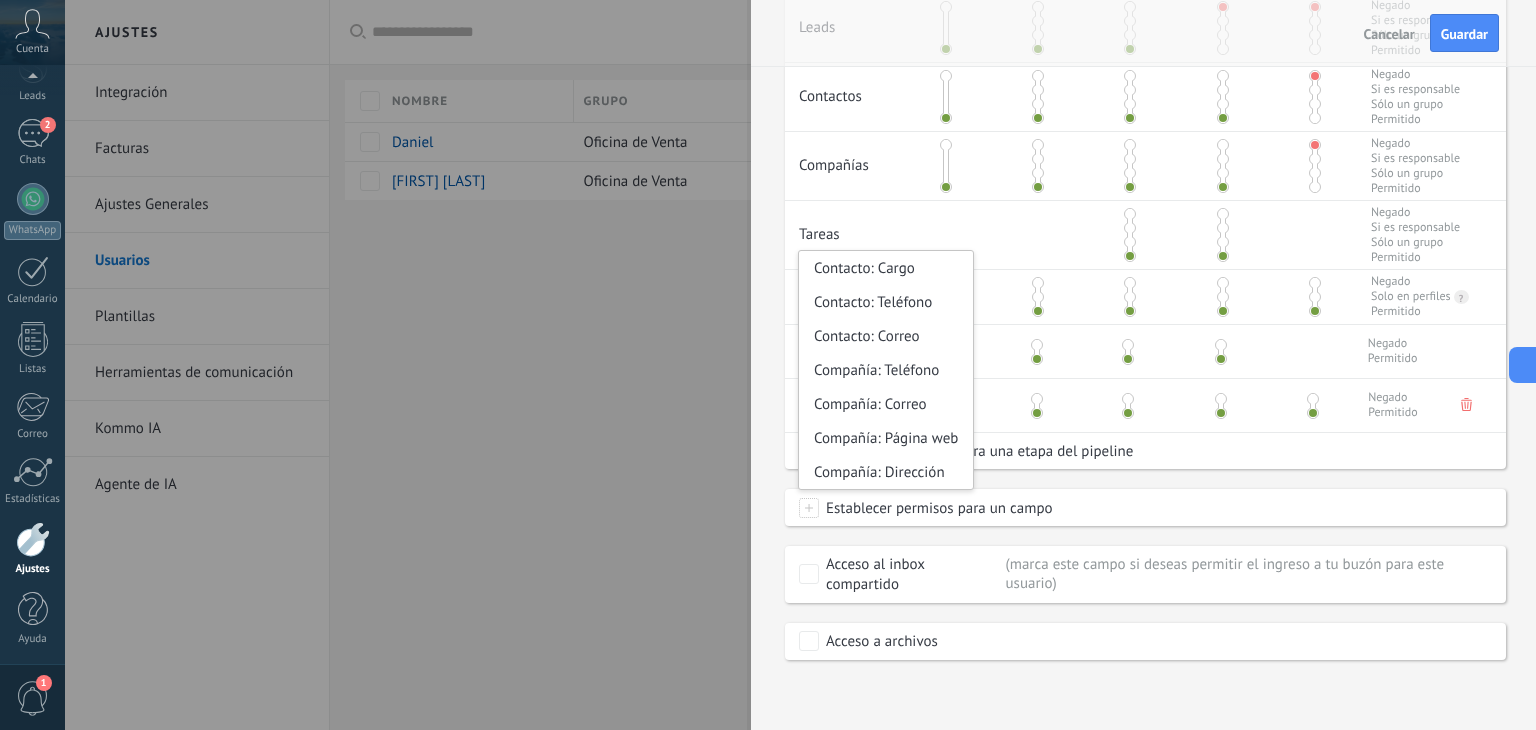 click on "Establecer permisos para un campo Contacto: Cargo Contacto: Teléfono Contacto: Correo Compañía: Teléfono Compañía: Correo Compañía: Página web Compañía: Dirección" at bounding box center [1145, 508] 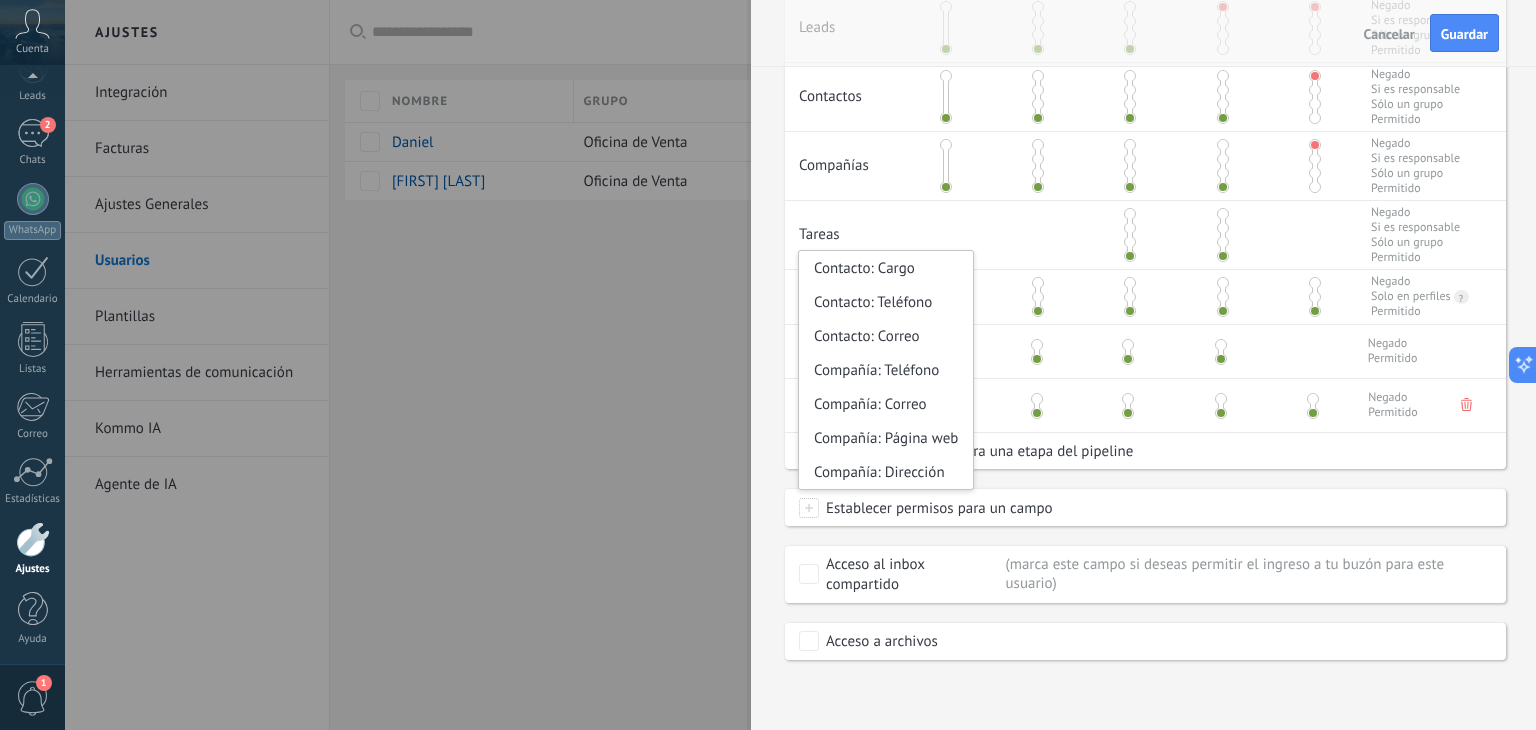 click on "Establecer permisos para una etapa del pipeline" at bounding box center (976, 451) 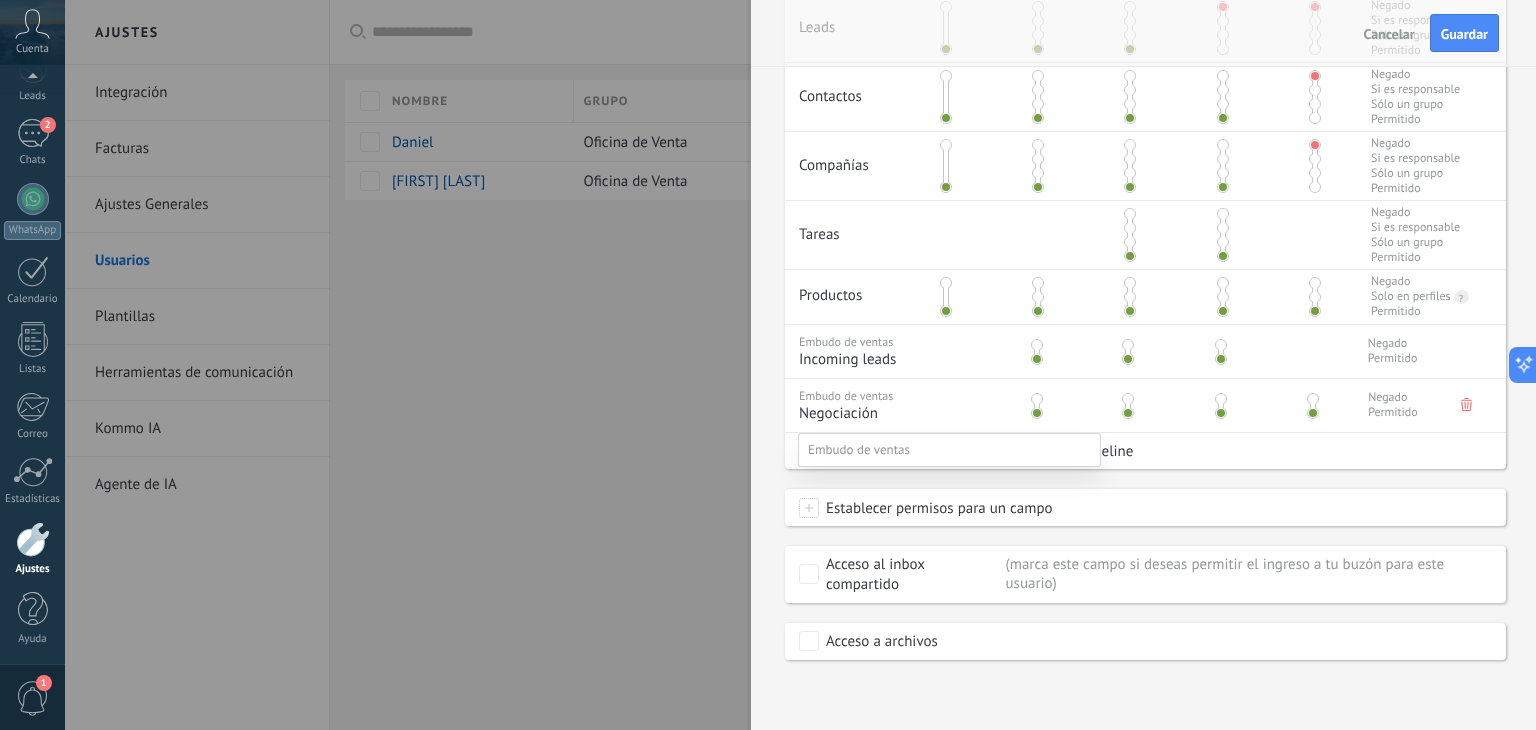 click at bounding box center [800, 365] 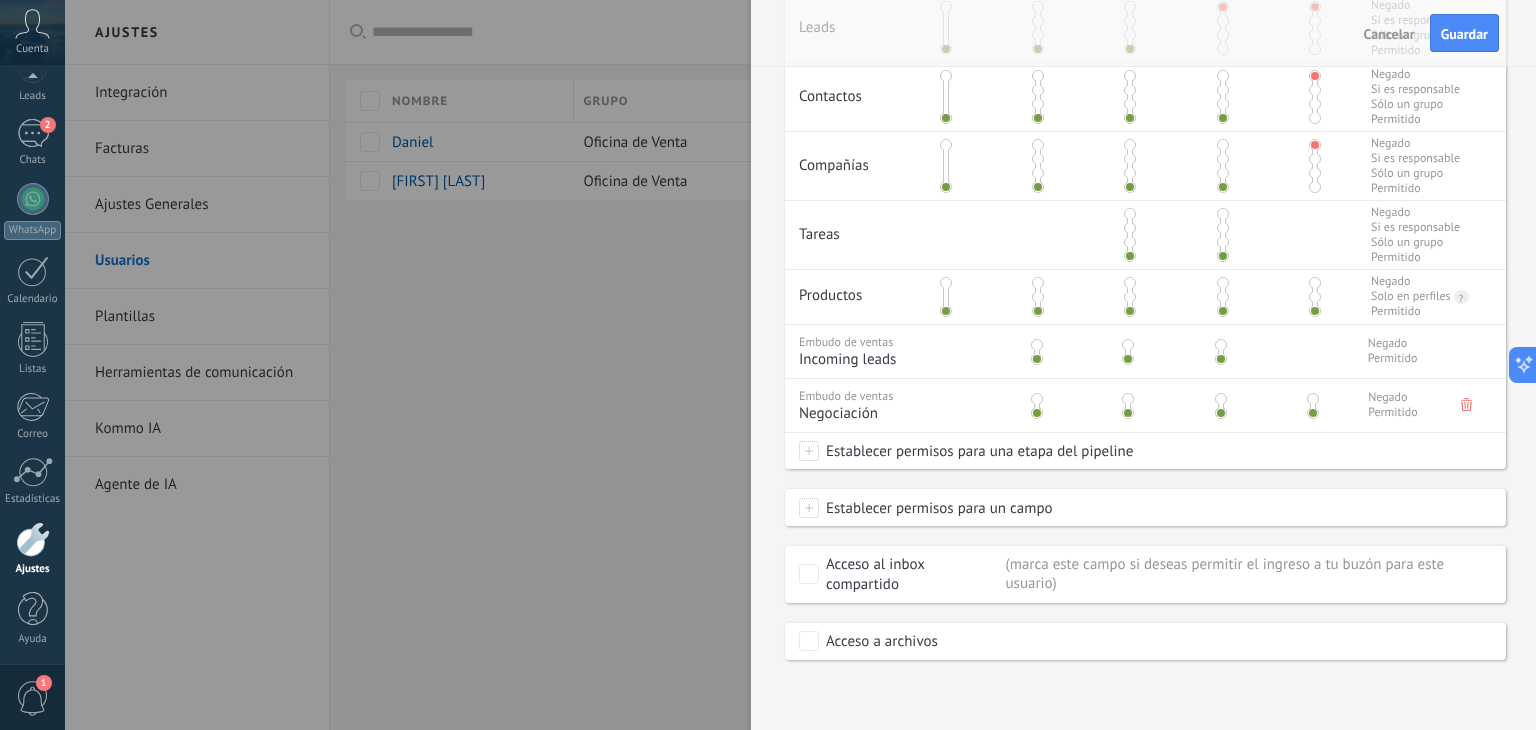 click at bounding box center (809, 451) 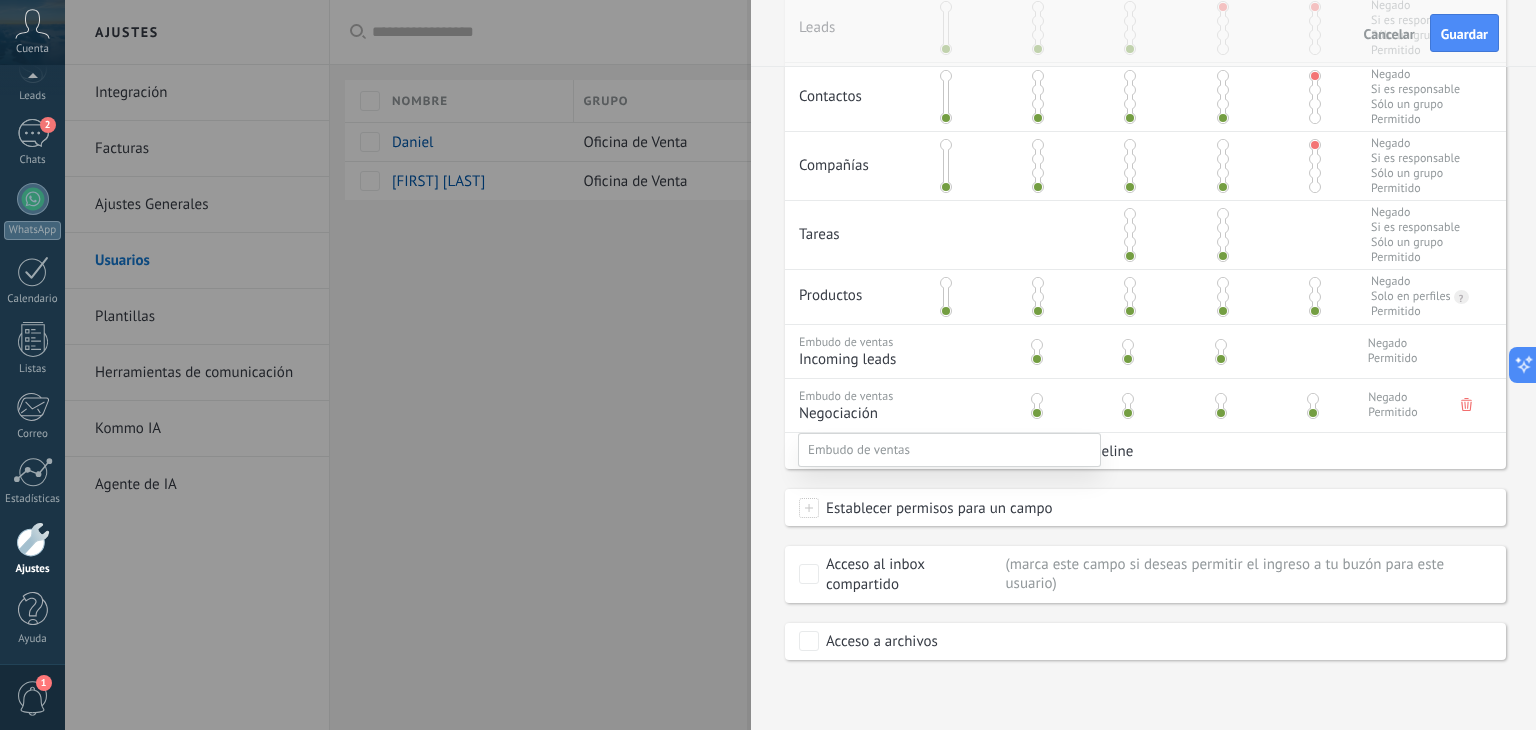 click at bounding box center (800, 365) 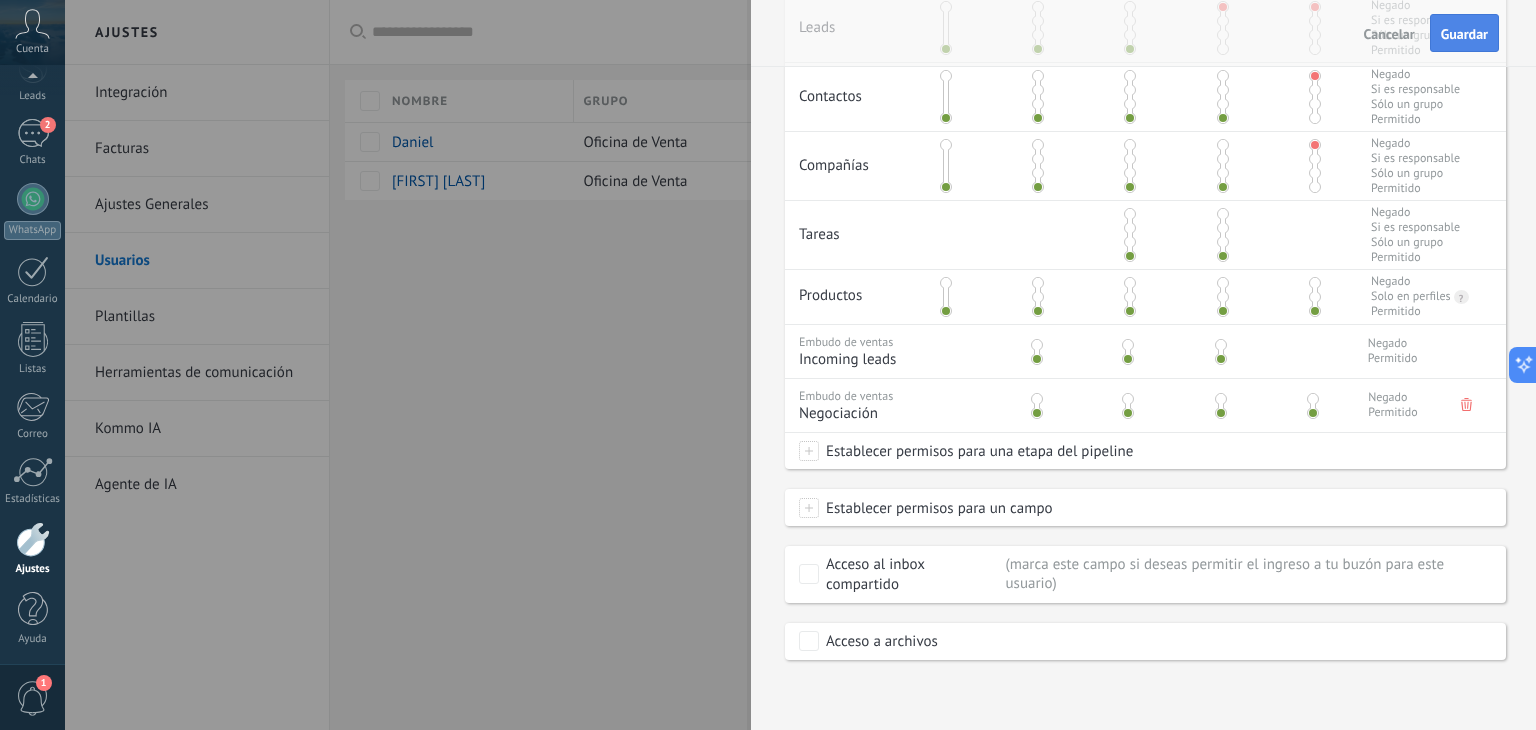 click on "Guardar" at bounding box center (1464, 34) 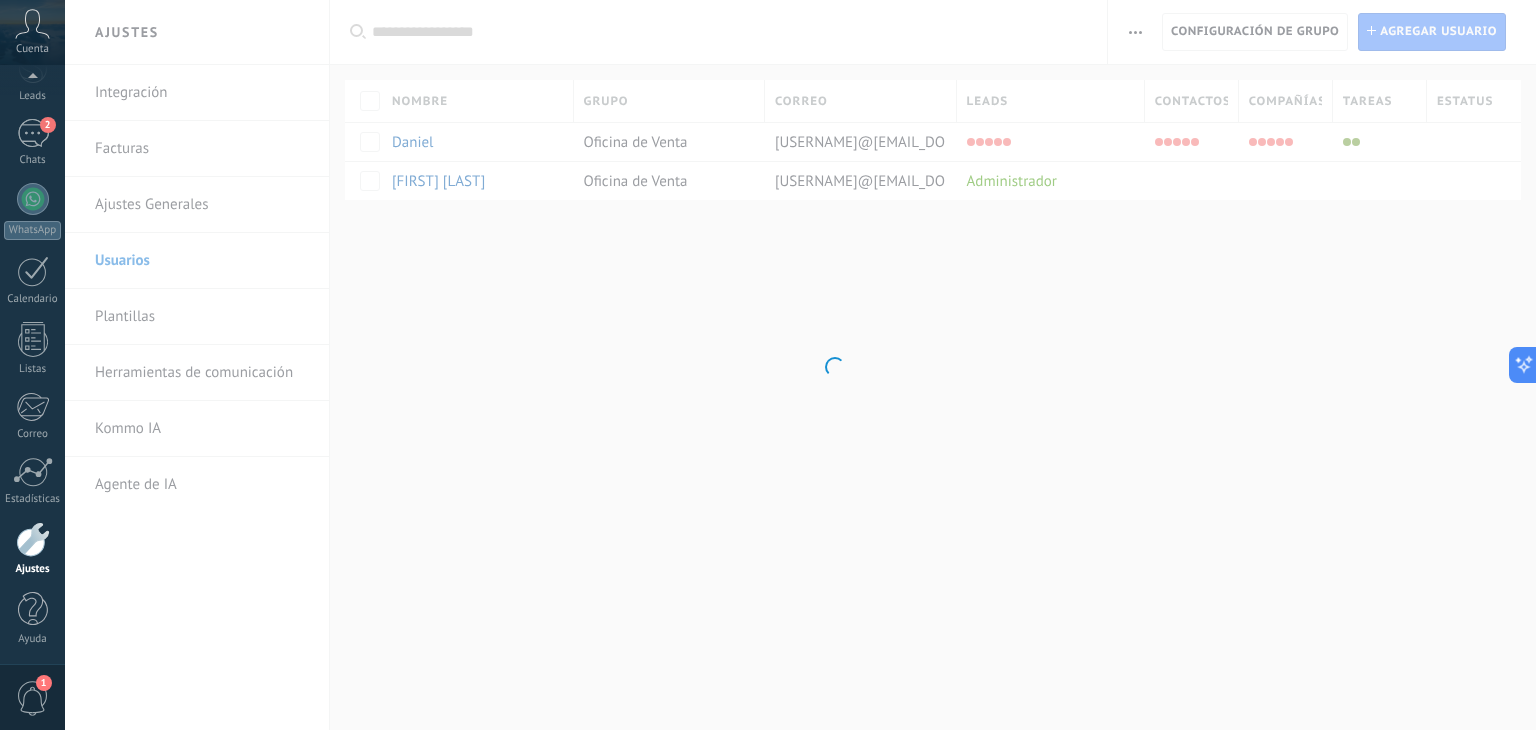 scroll, scrollTop: 0, scrollLeft: 0, axis: both 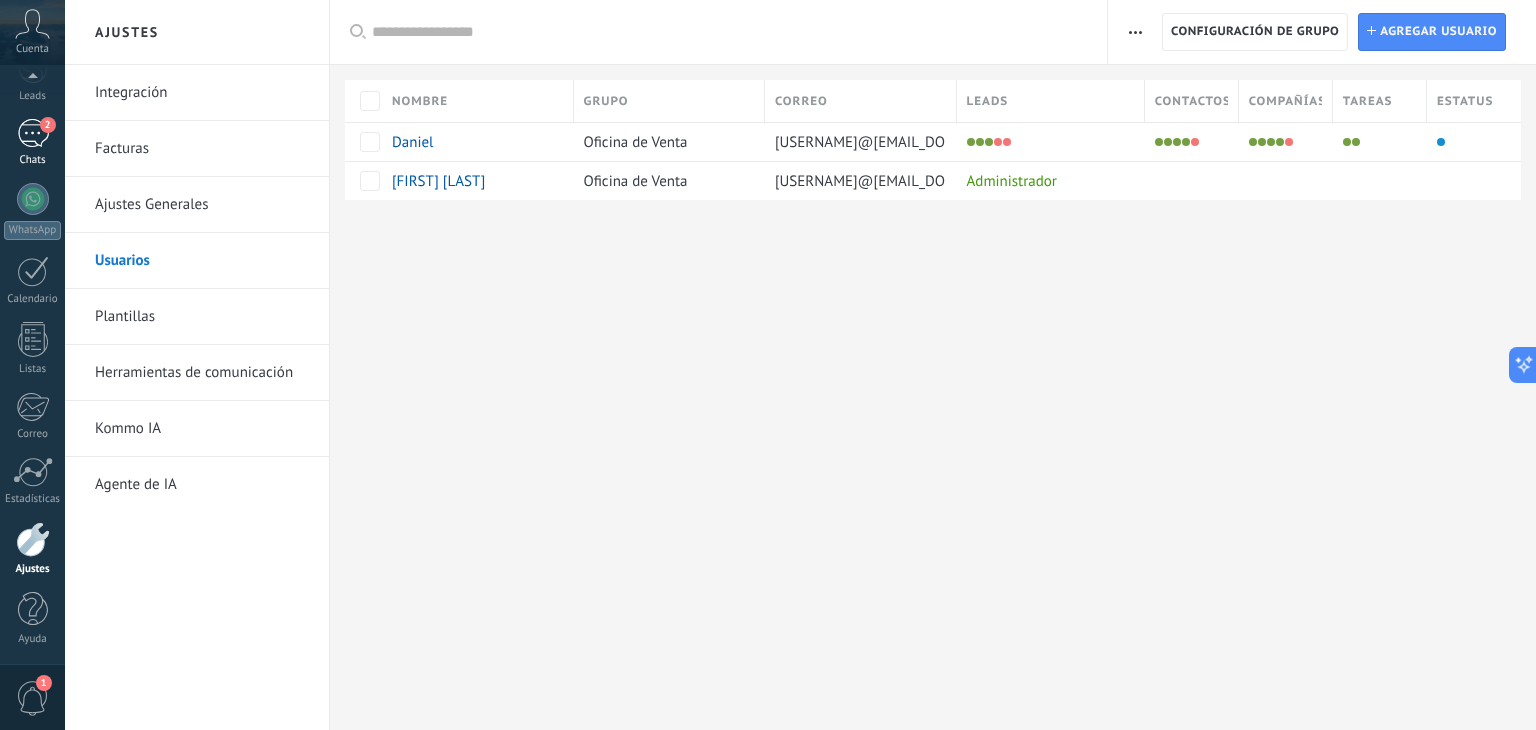 click on "2" at bounding box center [33, 133] 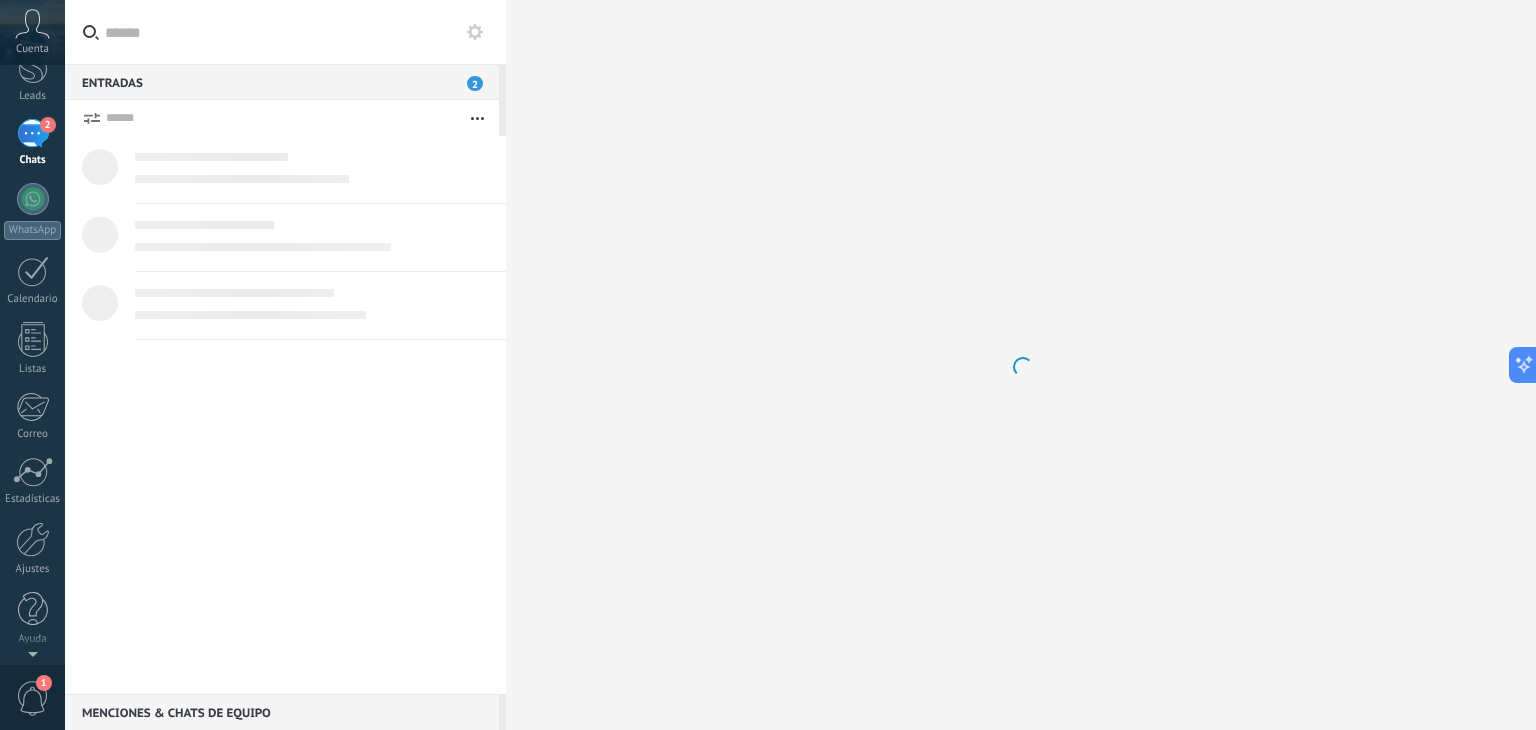 scroll, scrollTop: 0, scrollLeft: 0, axis: both 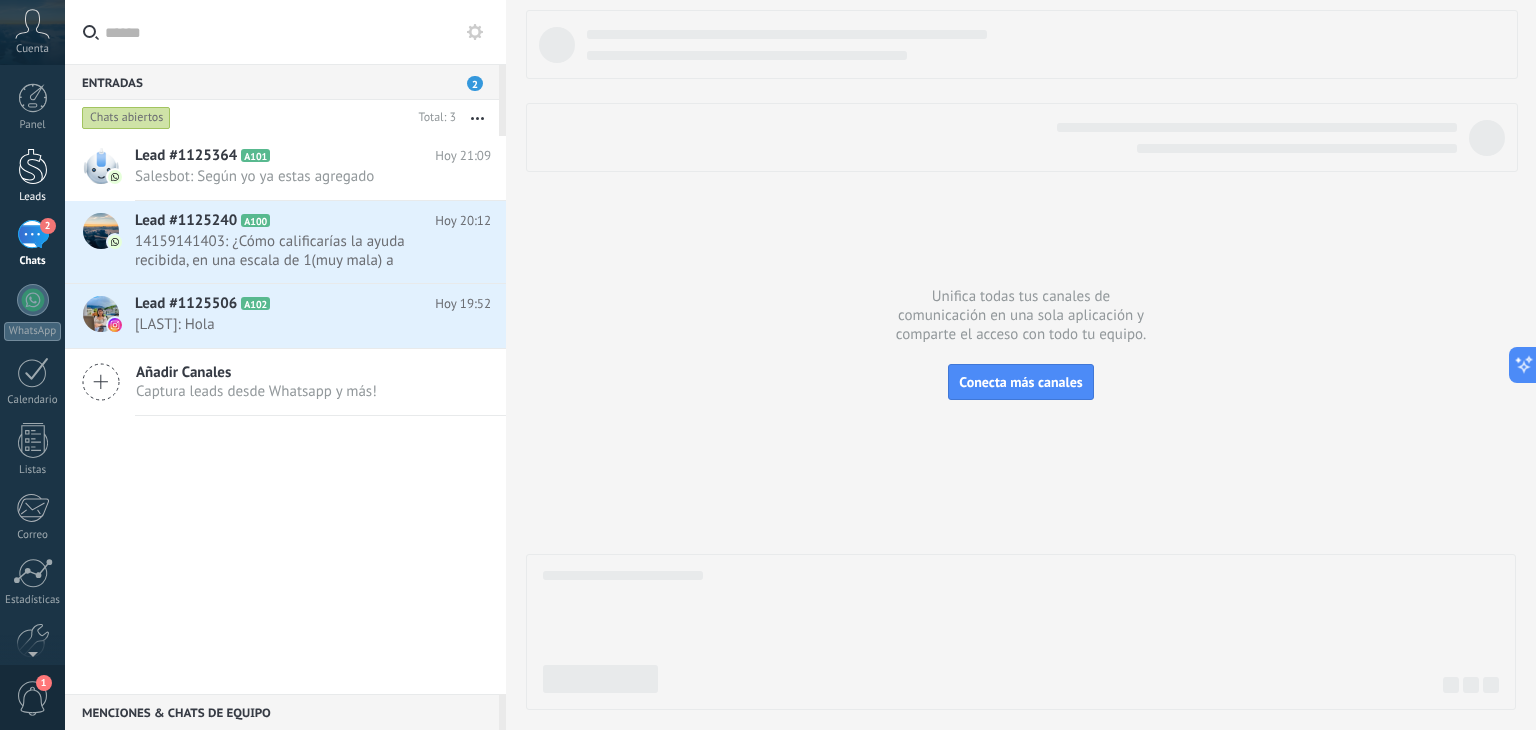 click at bounding box center (33, 166) 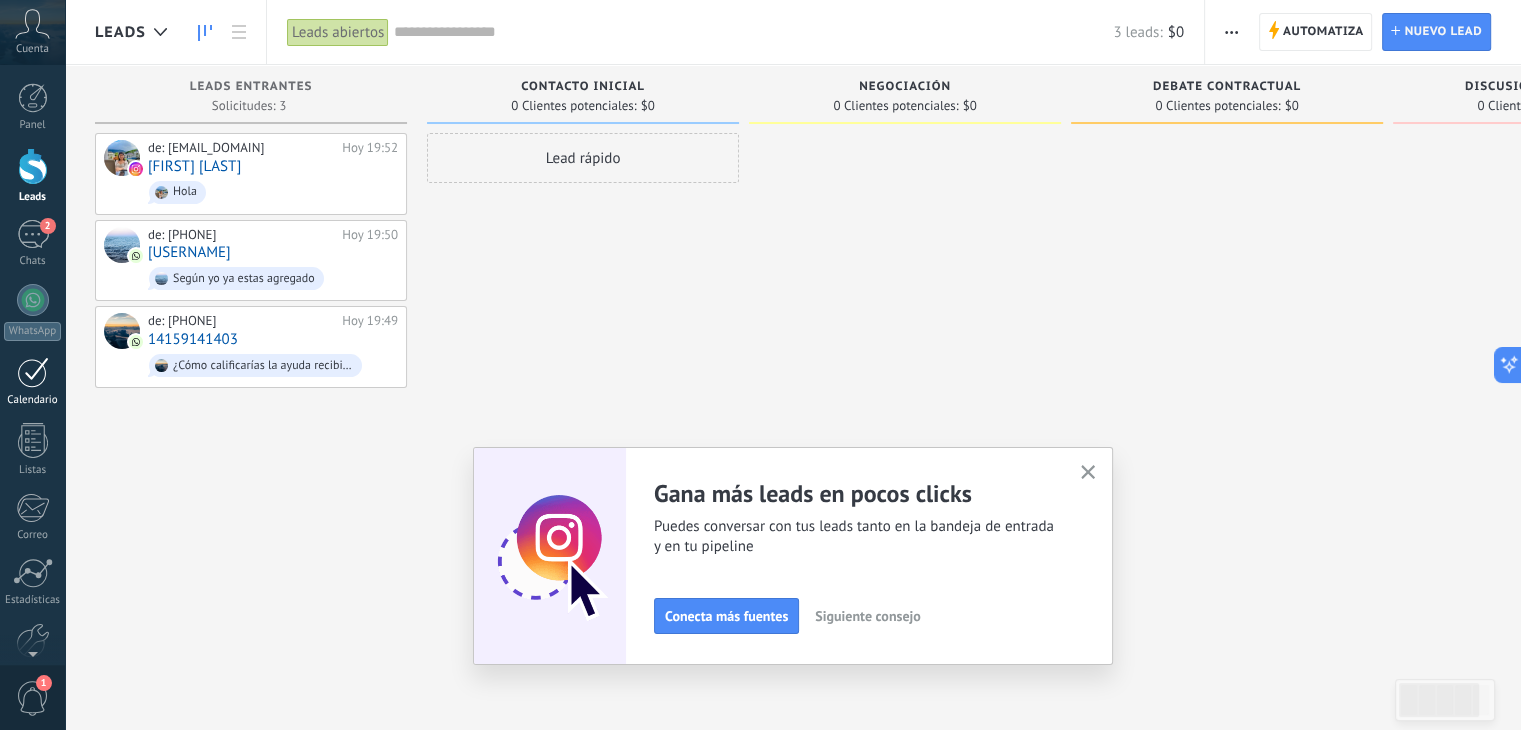 click at bounding box center [33, 372] 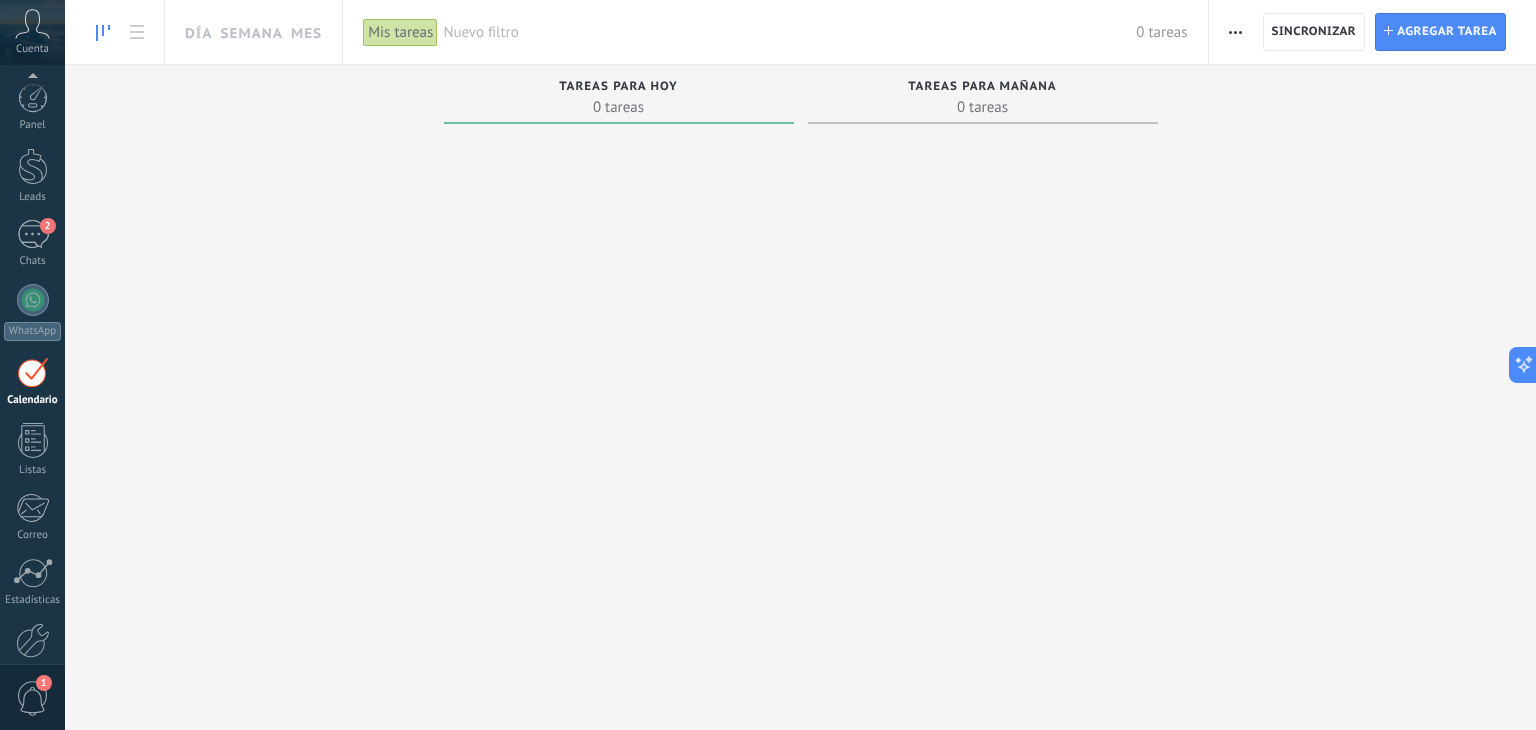 scroll, scrollTop: 101, scrollLeft: 0, axis: vertical 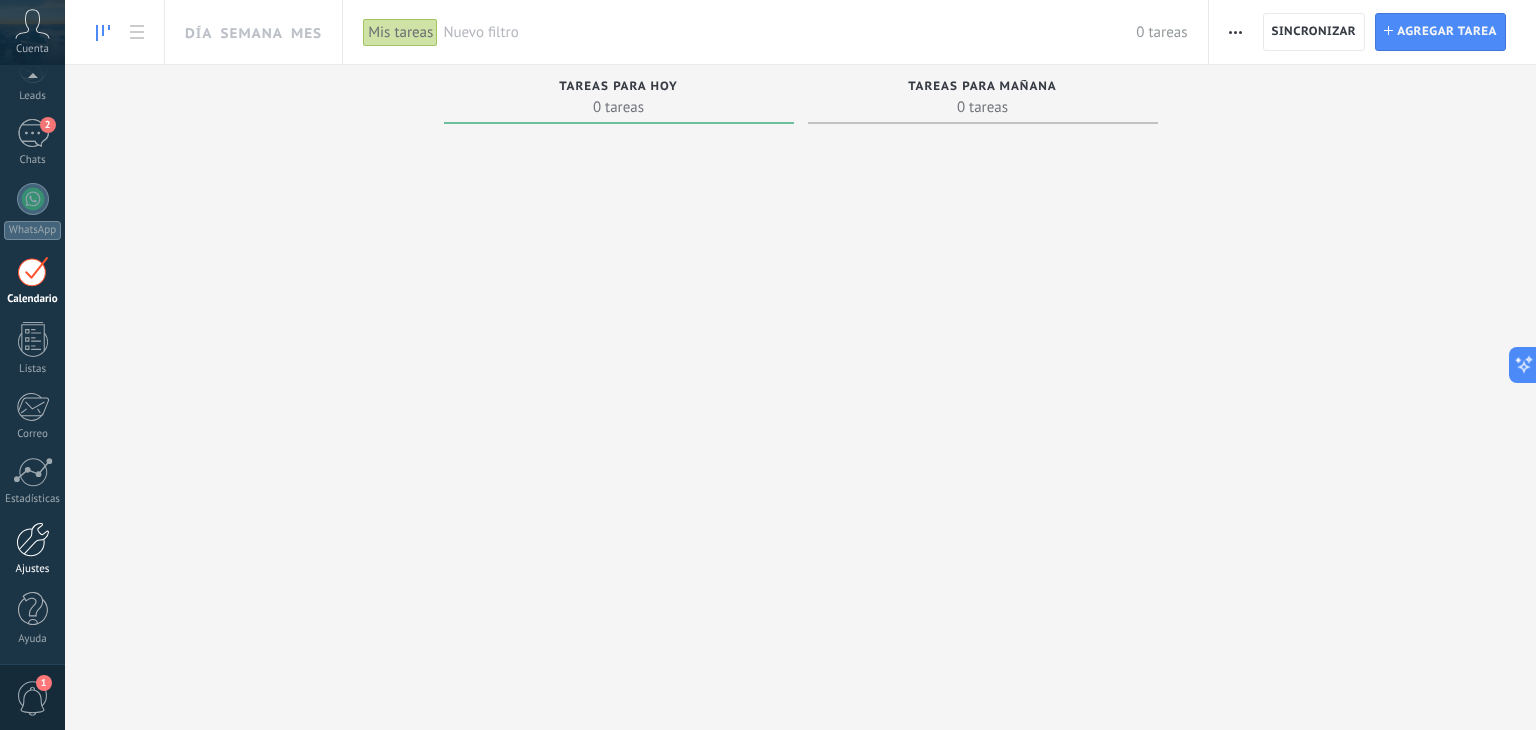 click at bounding box center [33, 539] 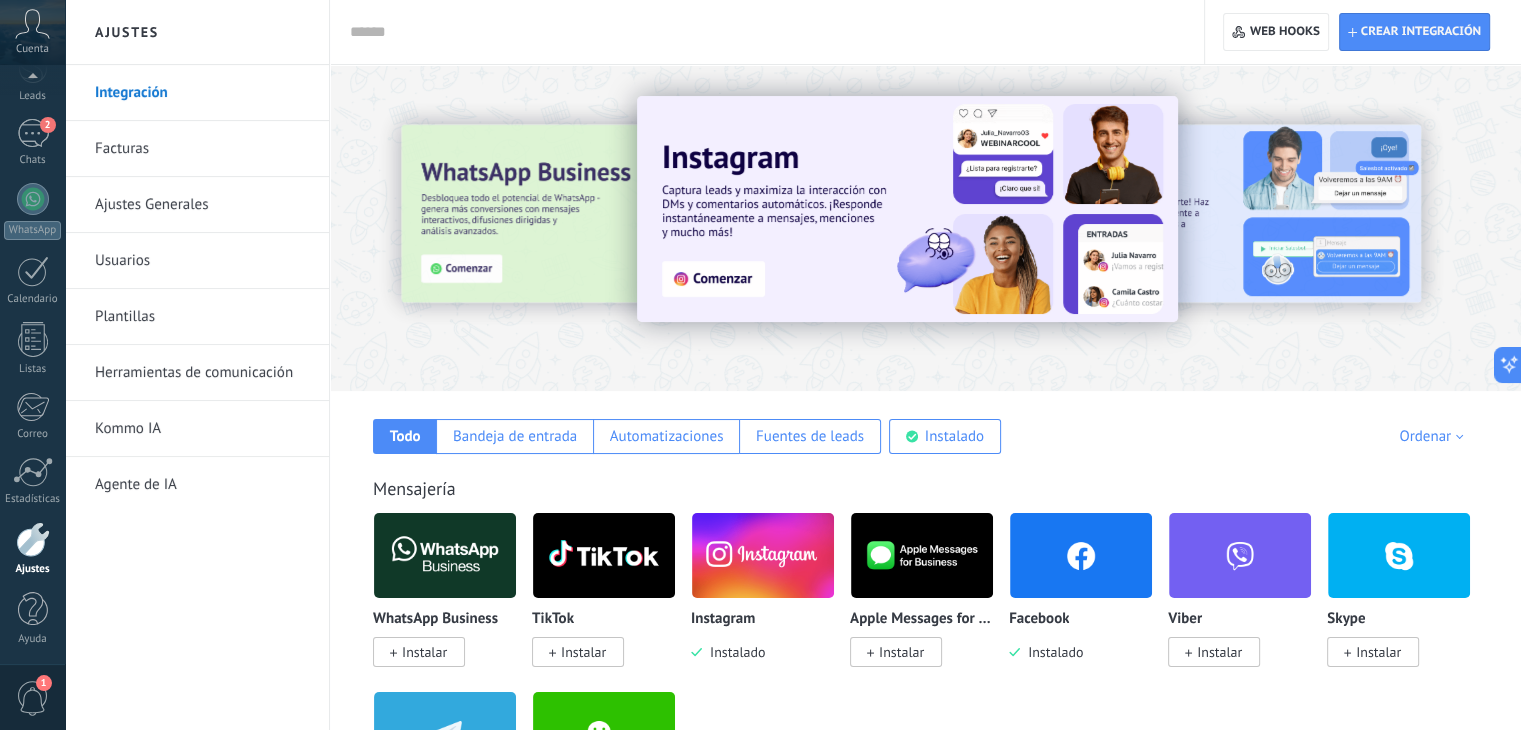 click on "Usuarios" at bounding box center (202, 261) 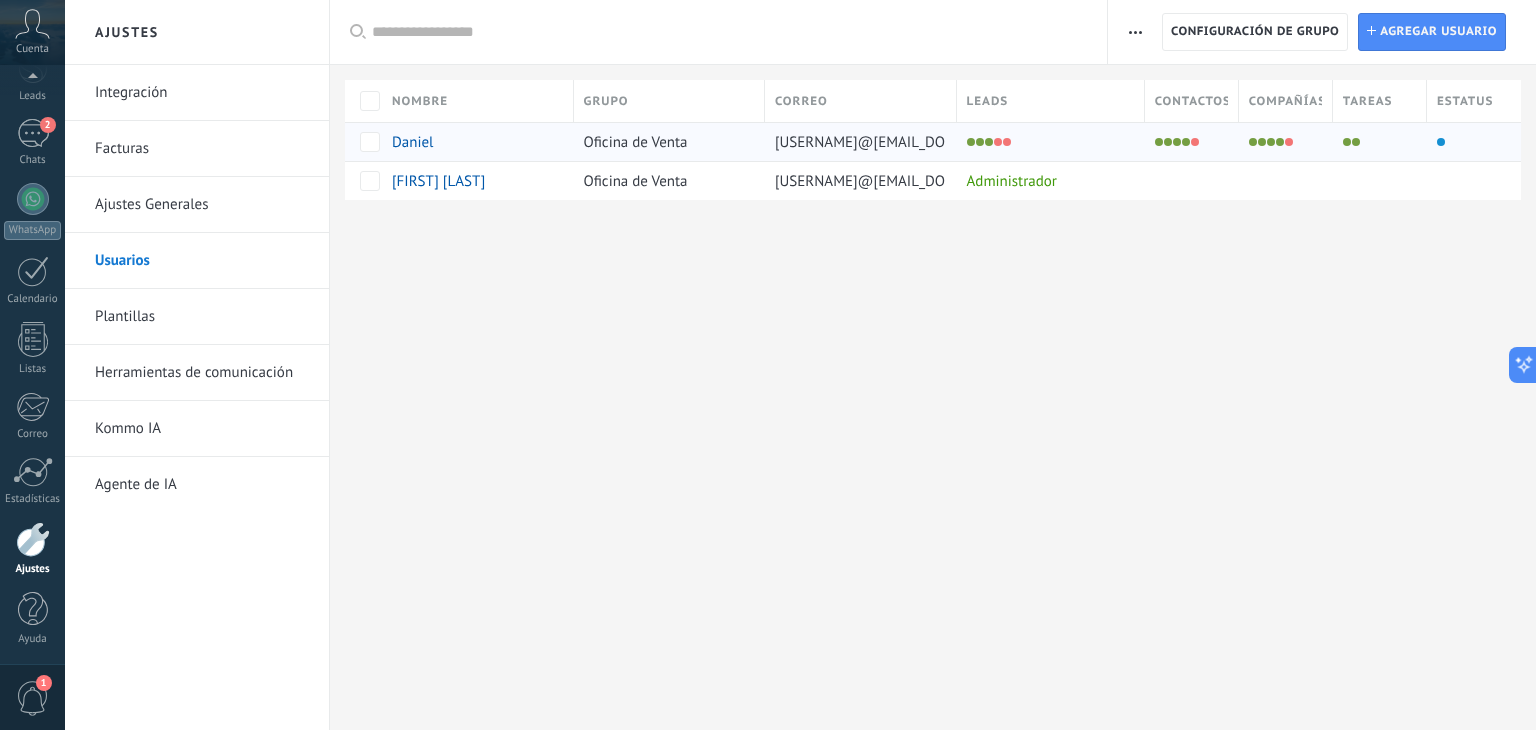 click at bounding box center [1281, 142] 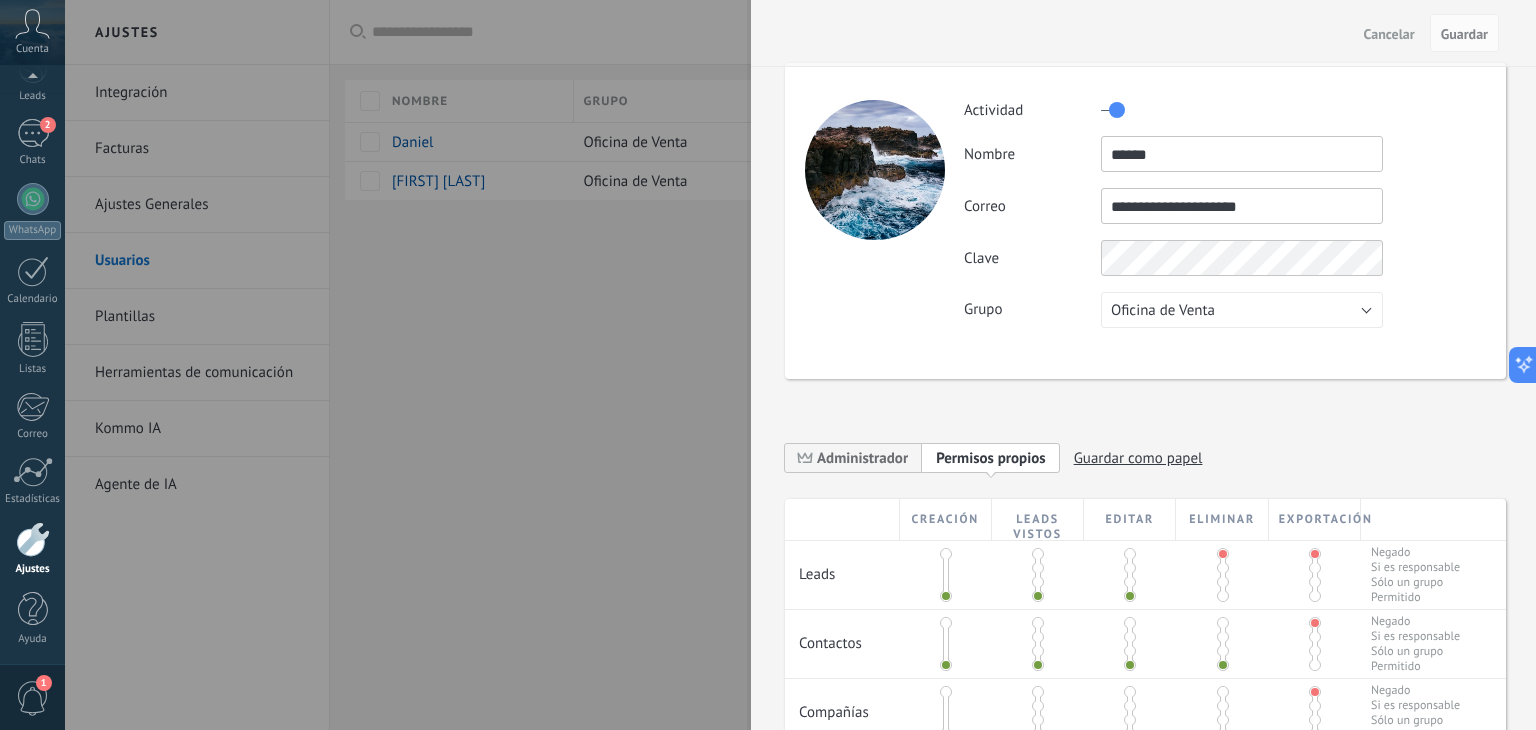 scroll, scrollTop: 549, scrollLeft: 0, axis: vertical 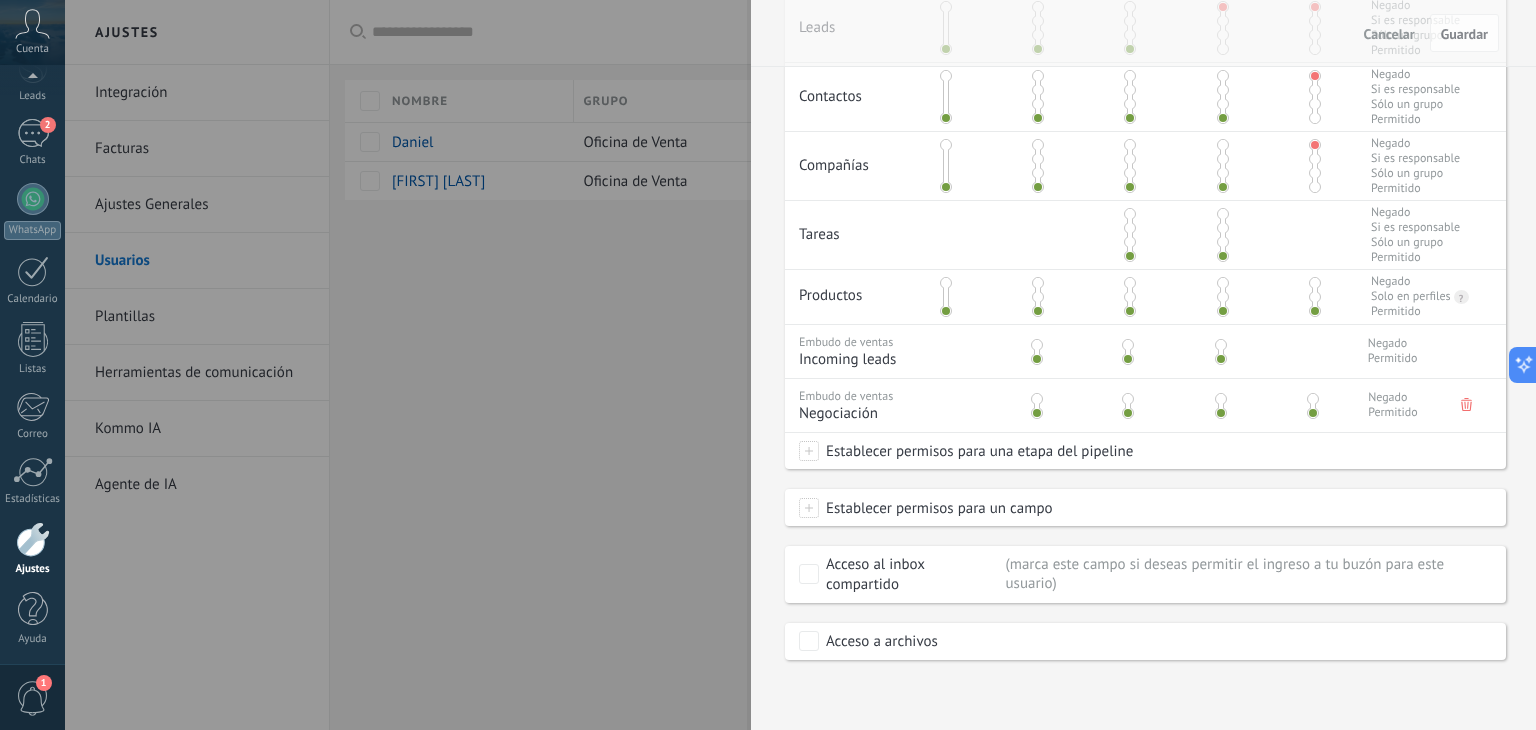 click at bounding box center (1466, 406) 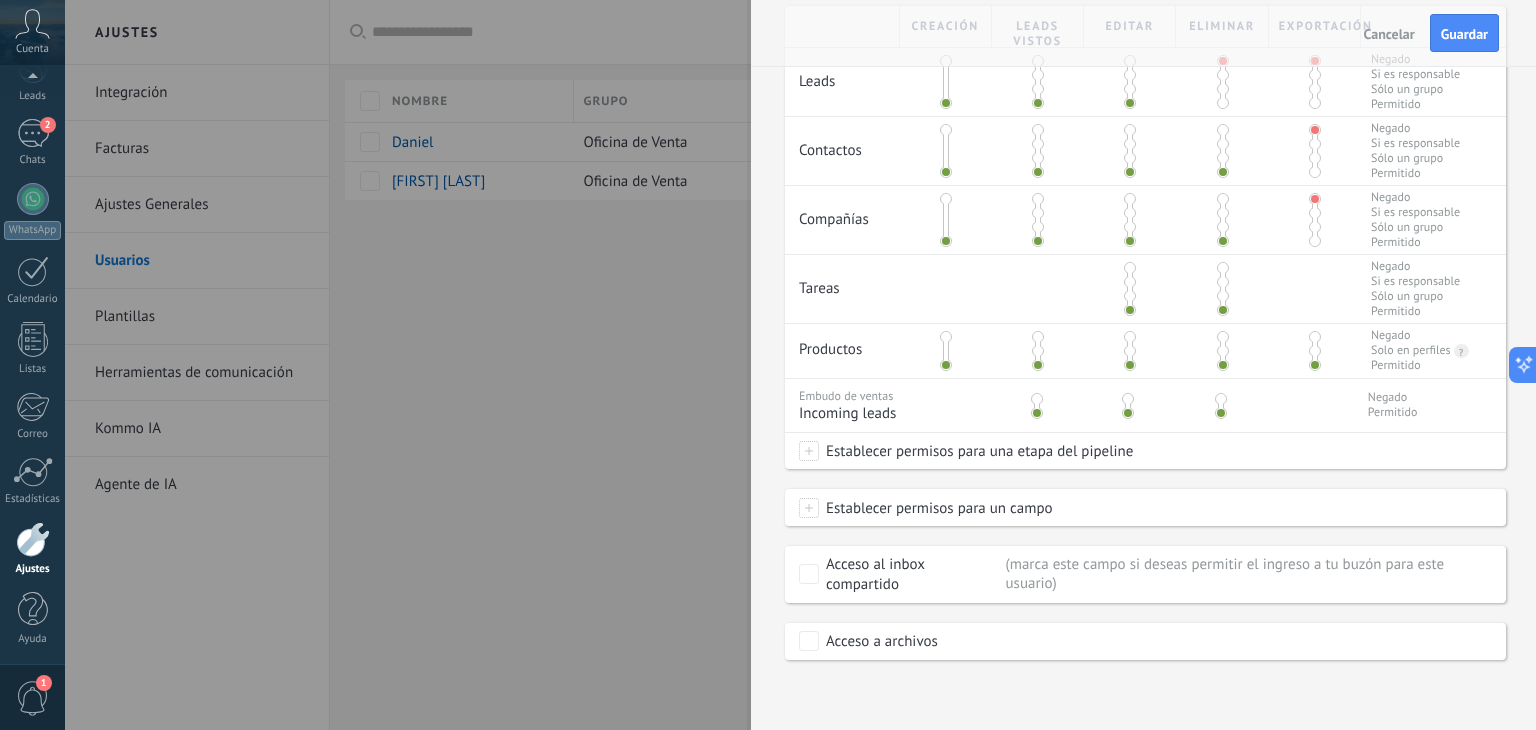 scroll, scrollTop: 495, scrollLeft: 0, axis: vertical 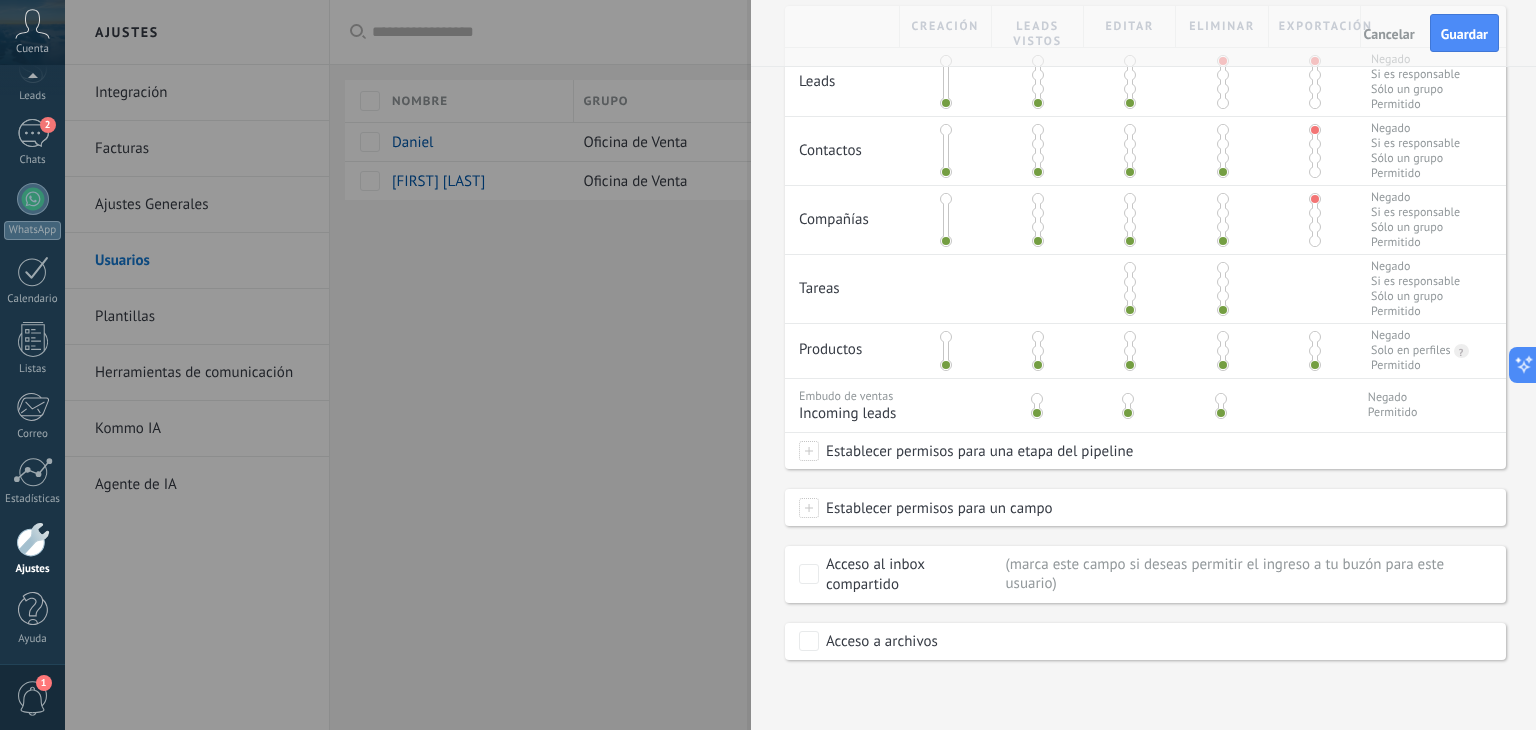 click at bounding box center (809, 451) 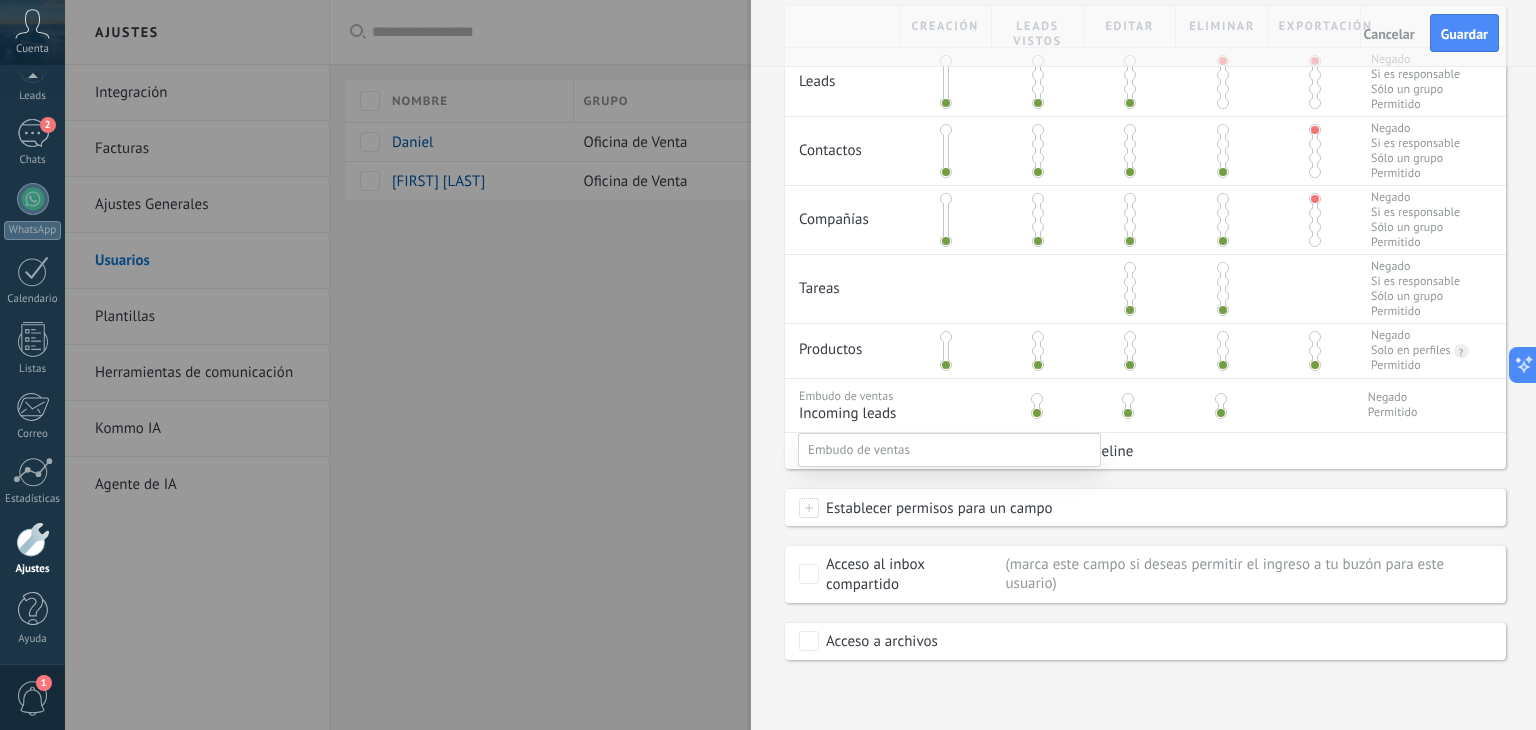 click on "Contacto inicial" at bounding box center [0, 0] 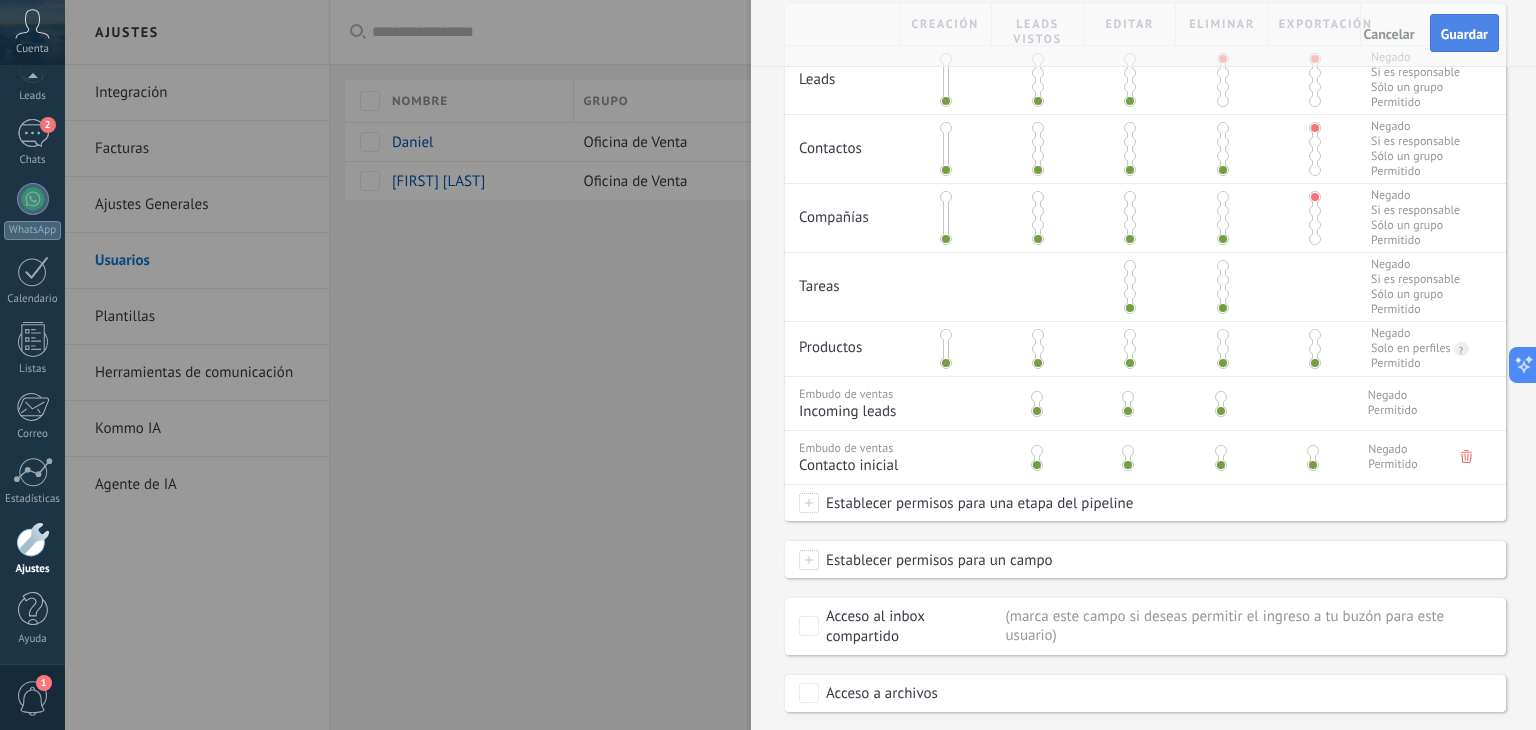 click on "Guardar" at bounding box center (1464, 34) 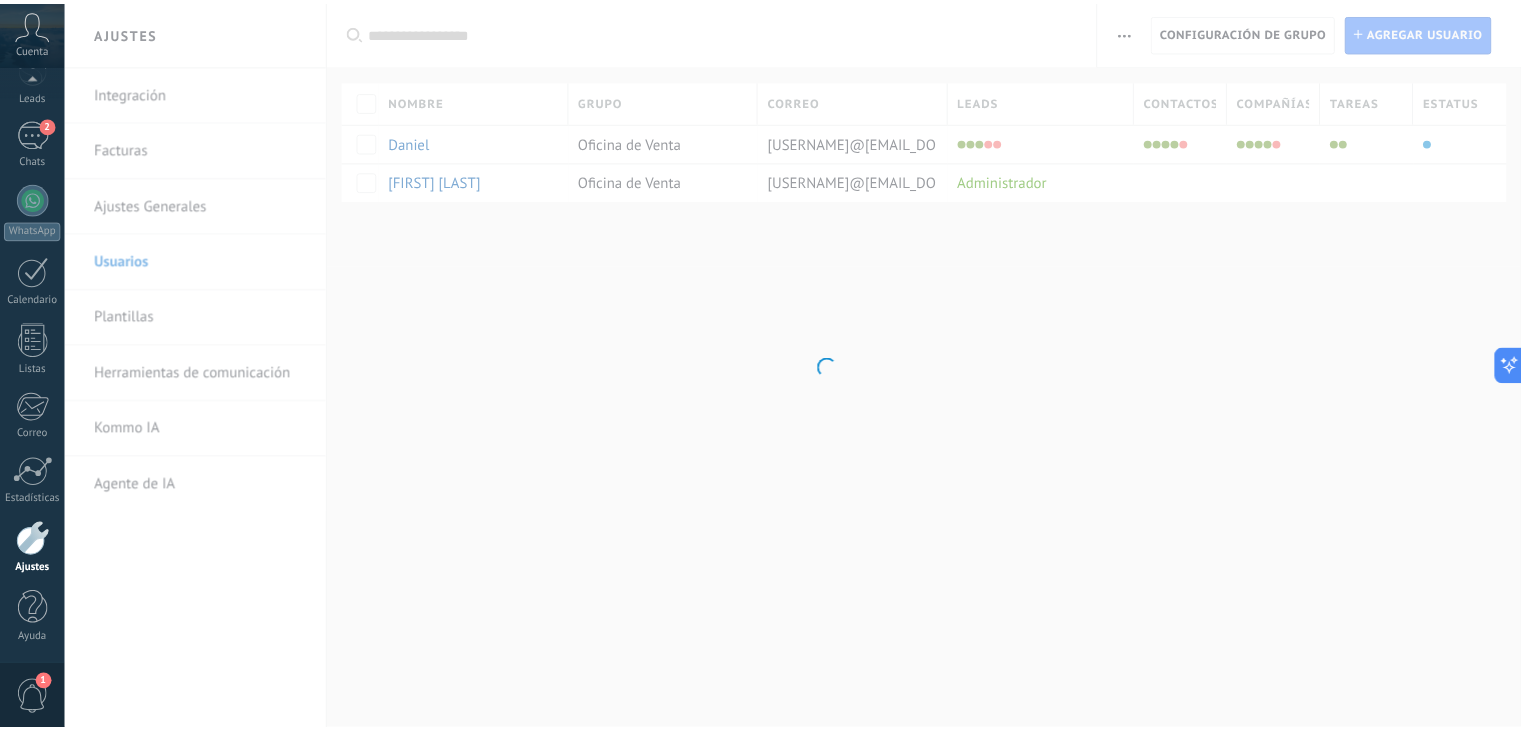 scroll, scrollTop: 0, scrollLeft: 0, axis: both 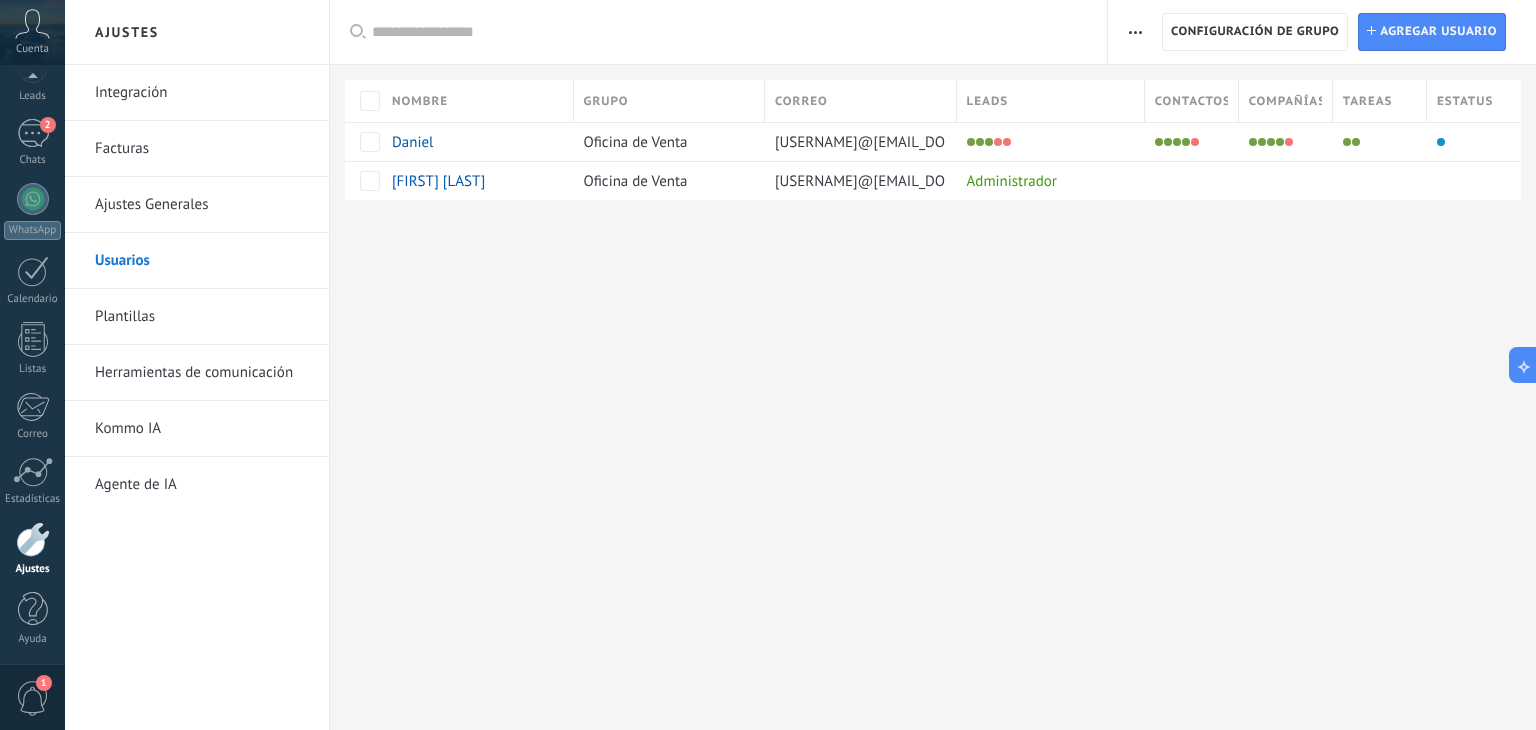 click on "Cuenta" at bounding box center [32, 32] 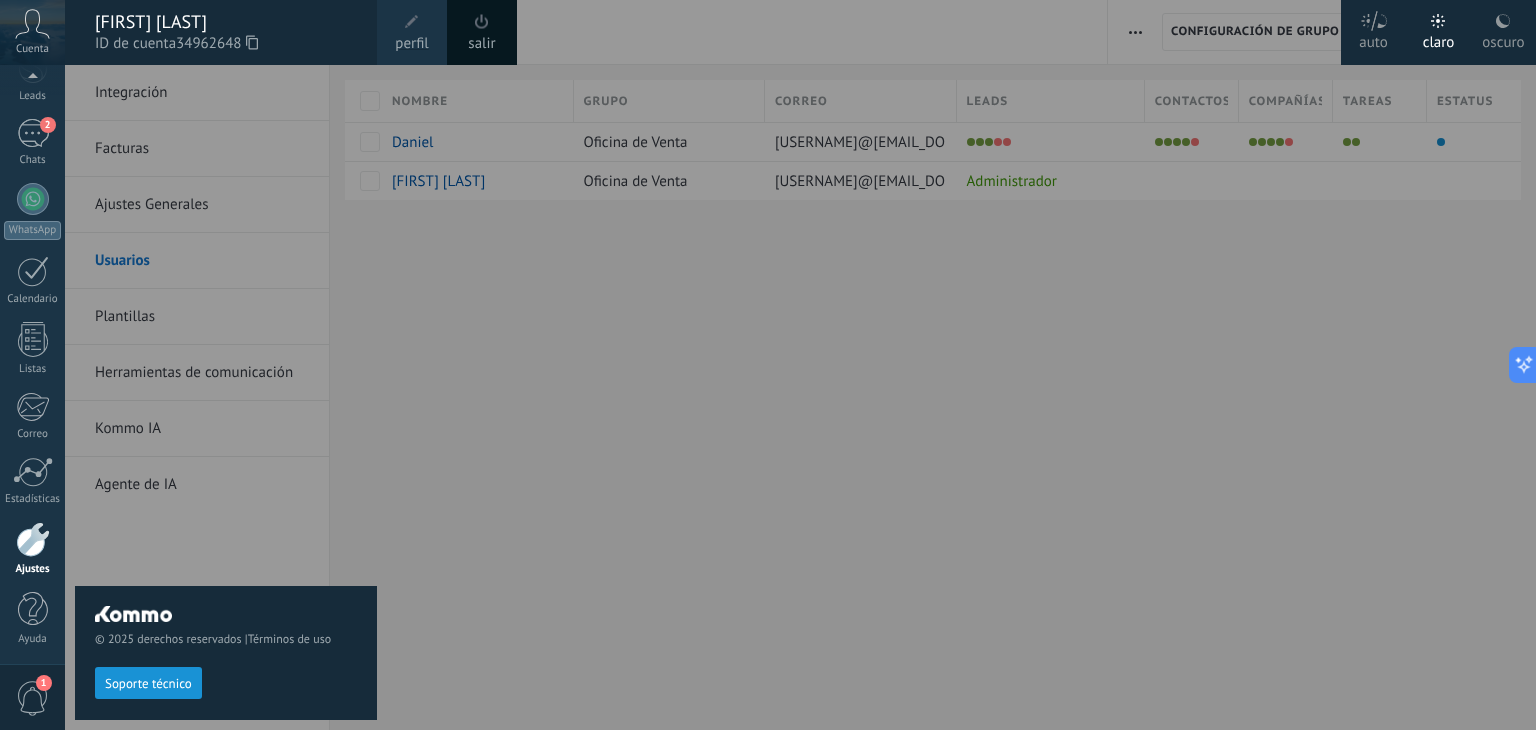 click on "perfil" at bounding box center (411, 44) 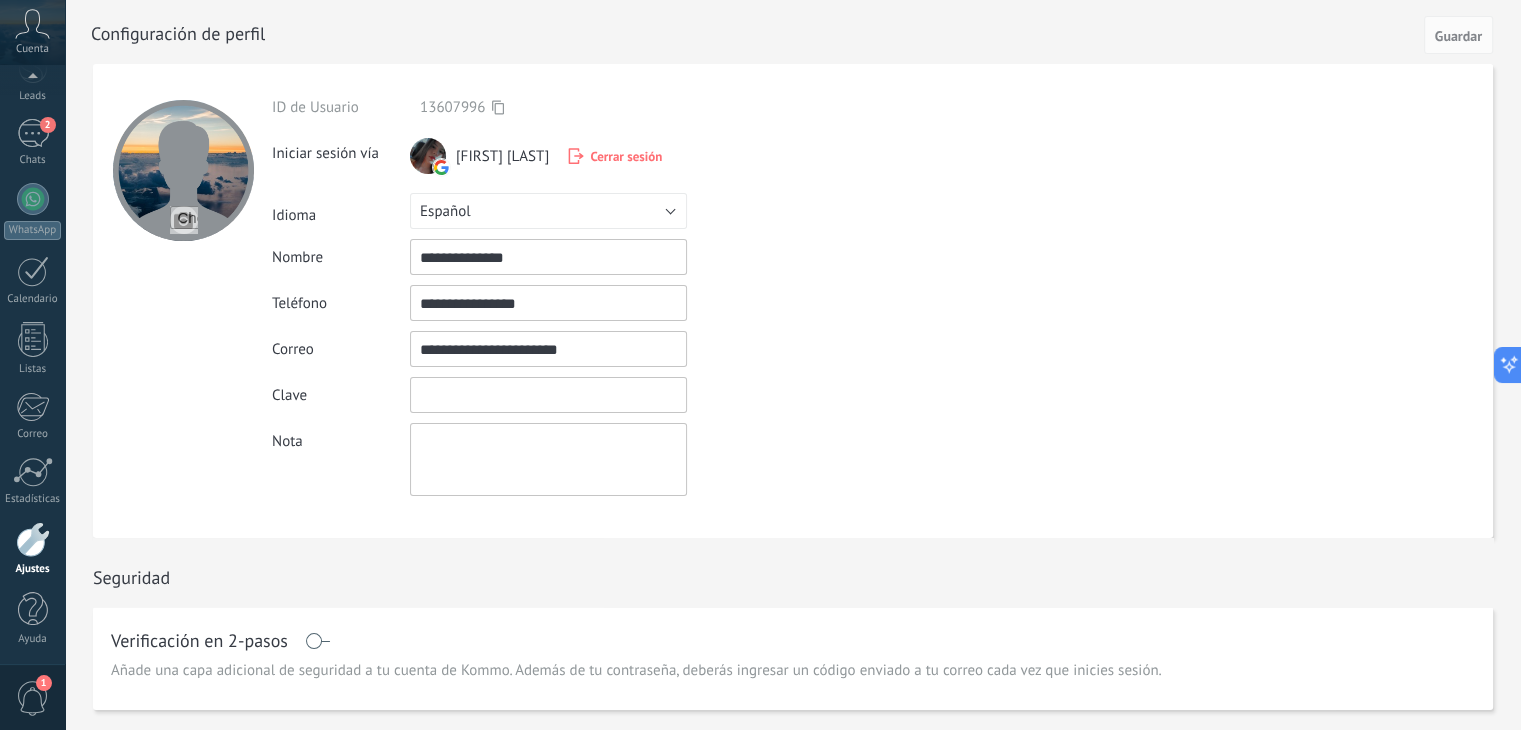 click at bounding box center (548, 395) 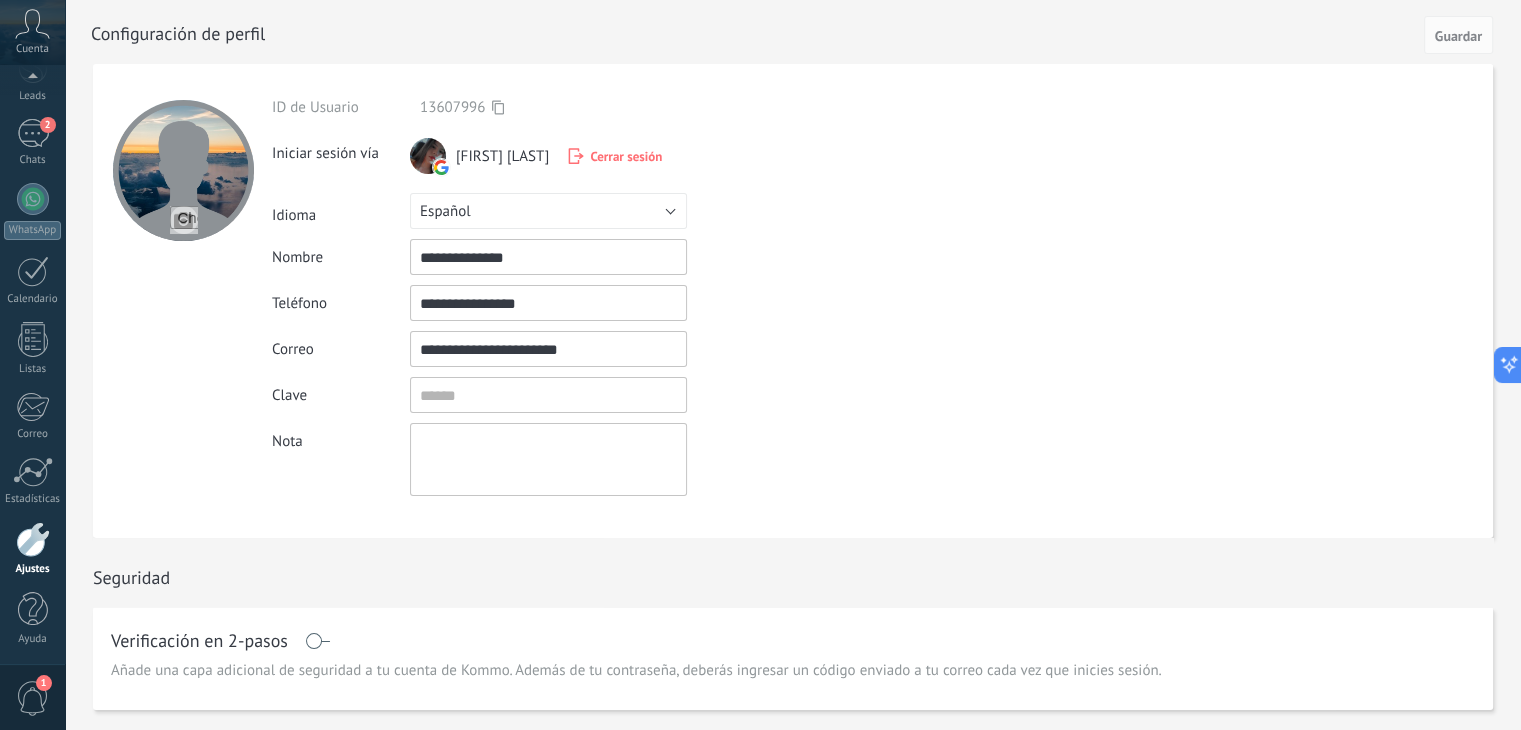 click on "**********" at bounding box center [595, 349] 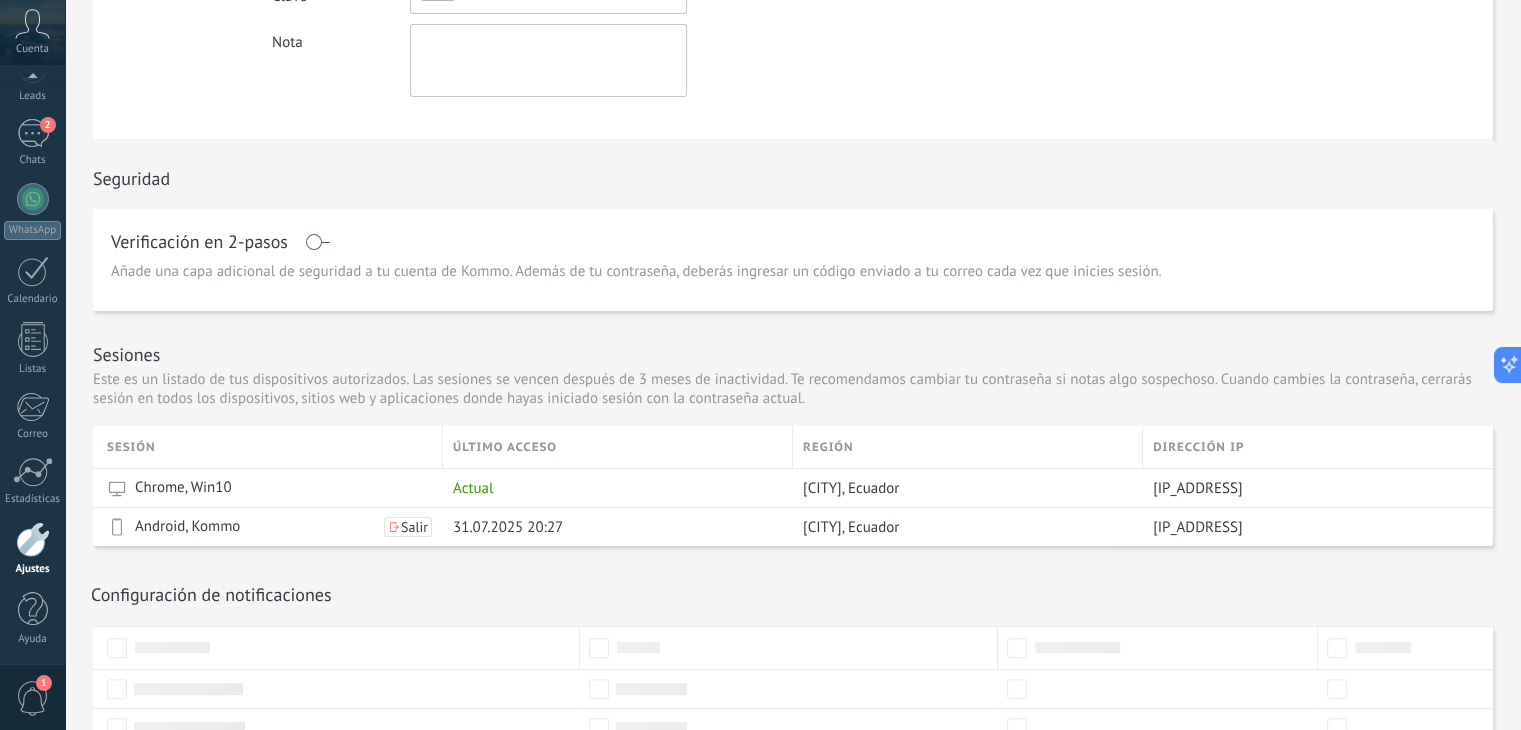 scroll, scrollTop: 606, scrollLeft: 0, axis: vertical 